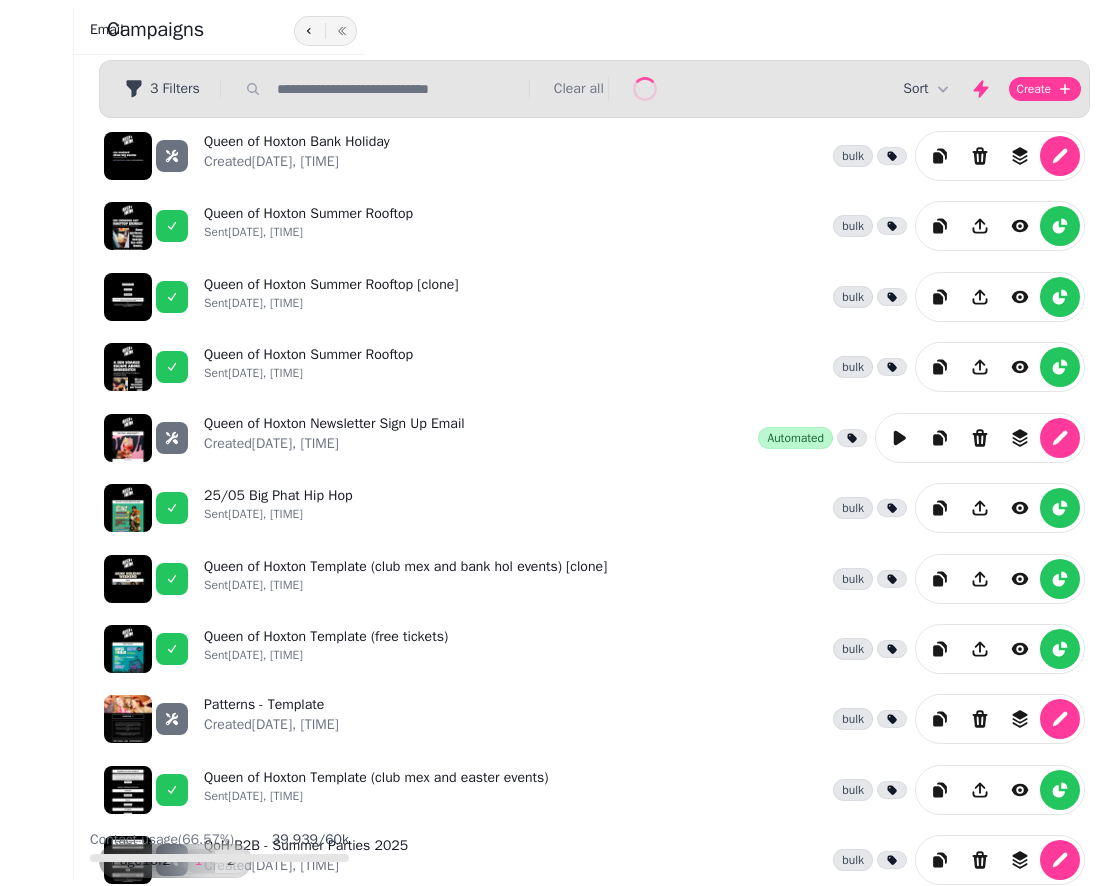 scroll, scrollTop: 0, scrollLeft: 0, axis: both 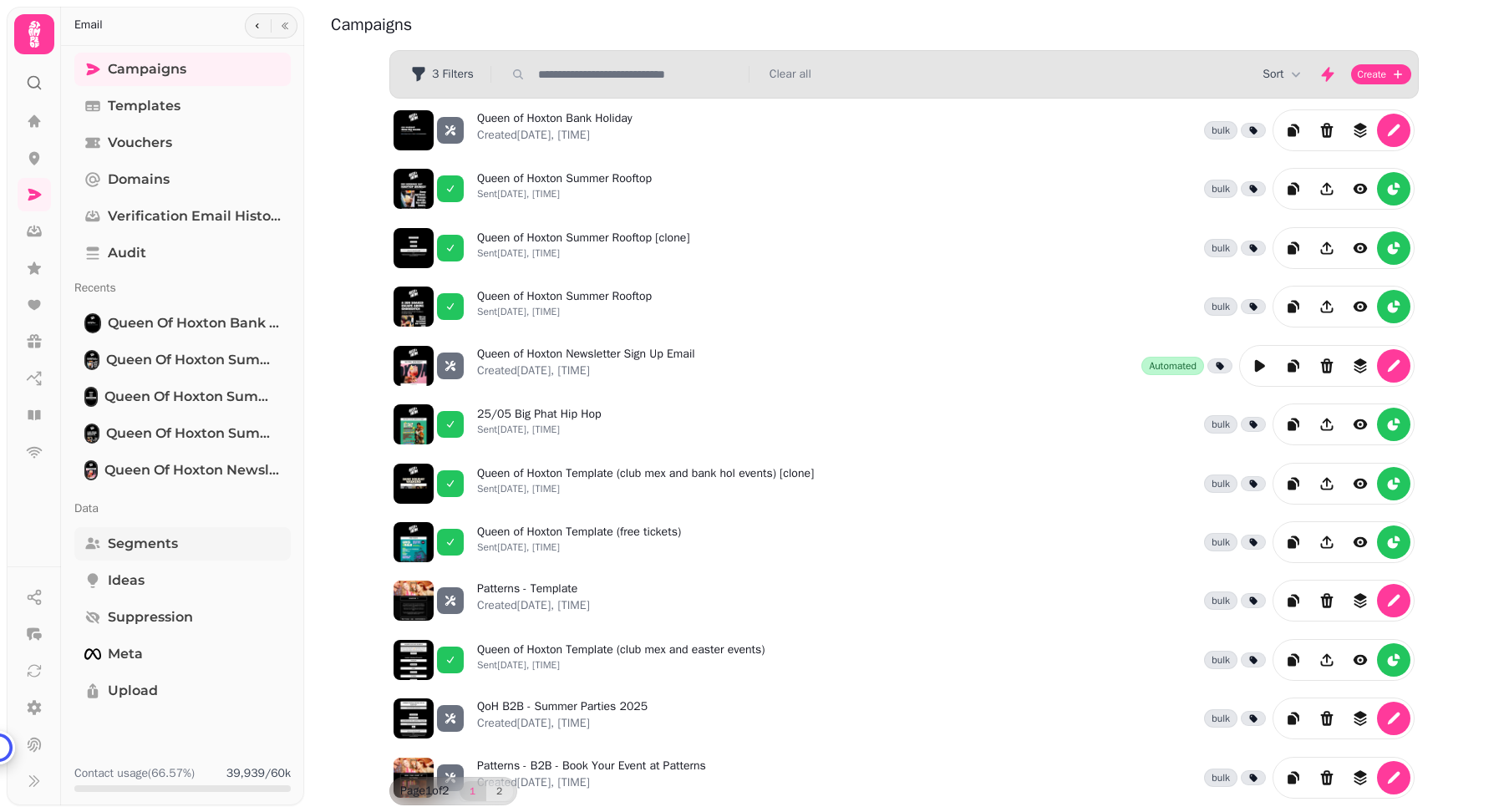 click on "Segments" at bounding box center (143, 544) 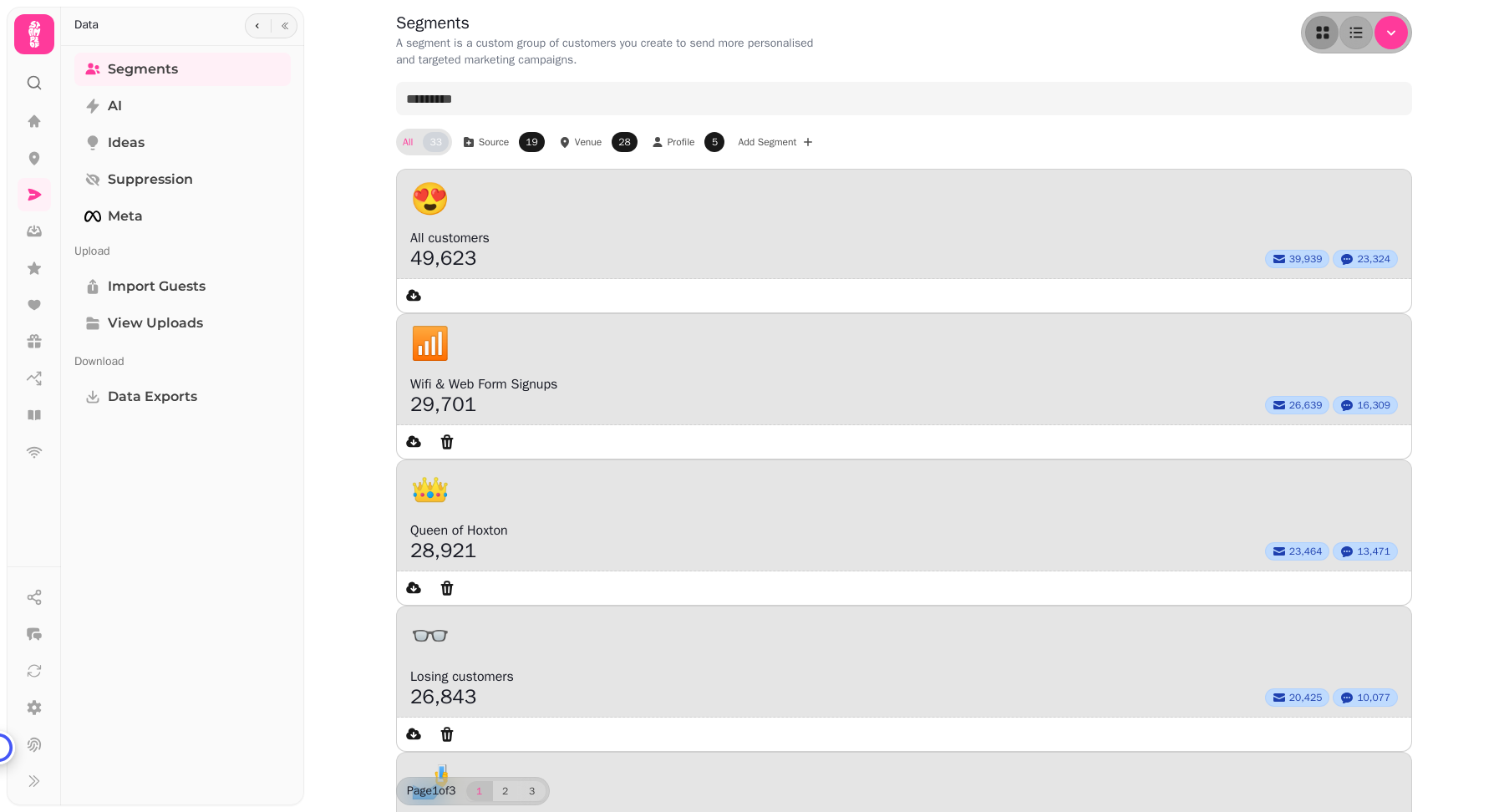 scroll, scrollTop: 0, scrollLeft: 0, axis: both 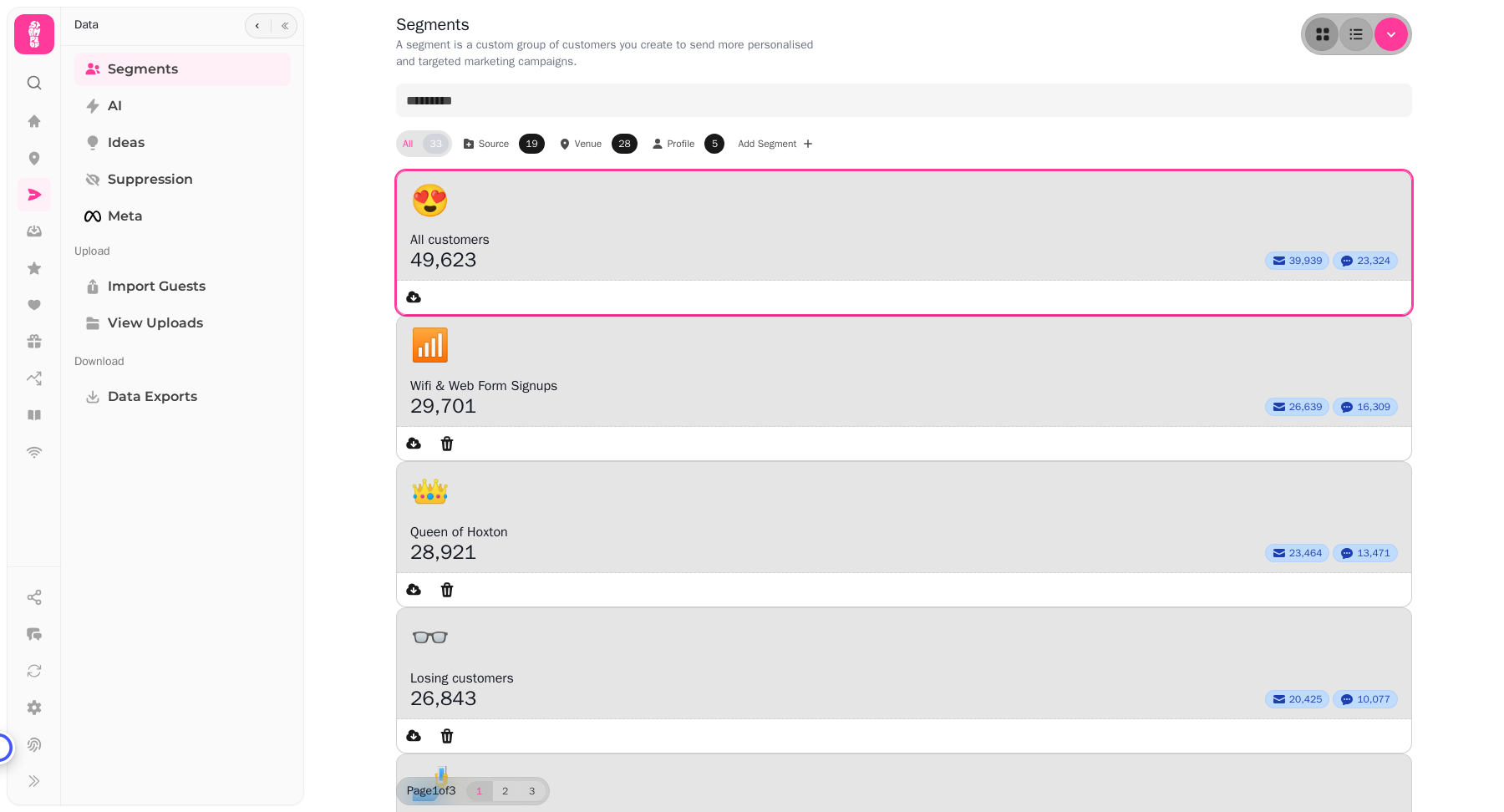 click on "😍" at bounding box center (904, 200) 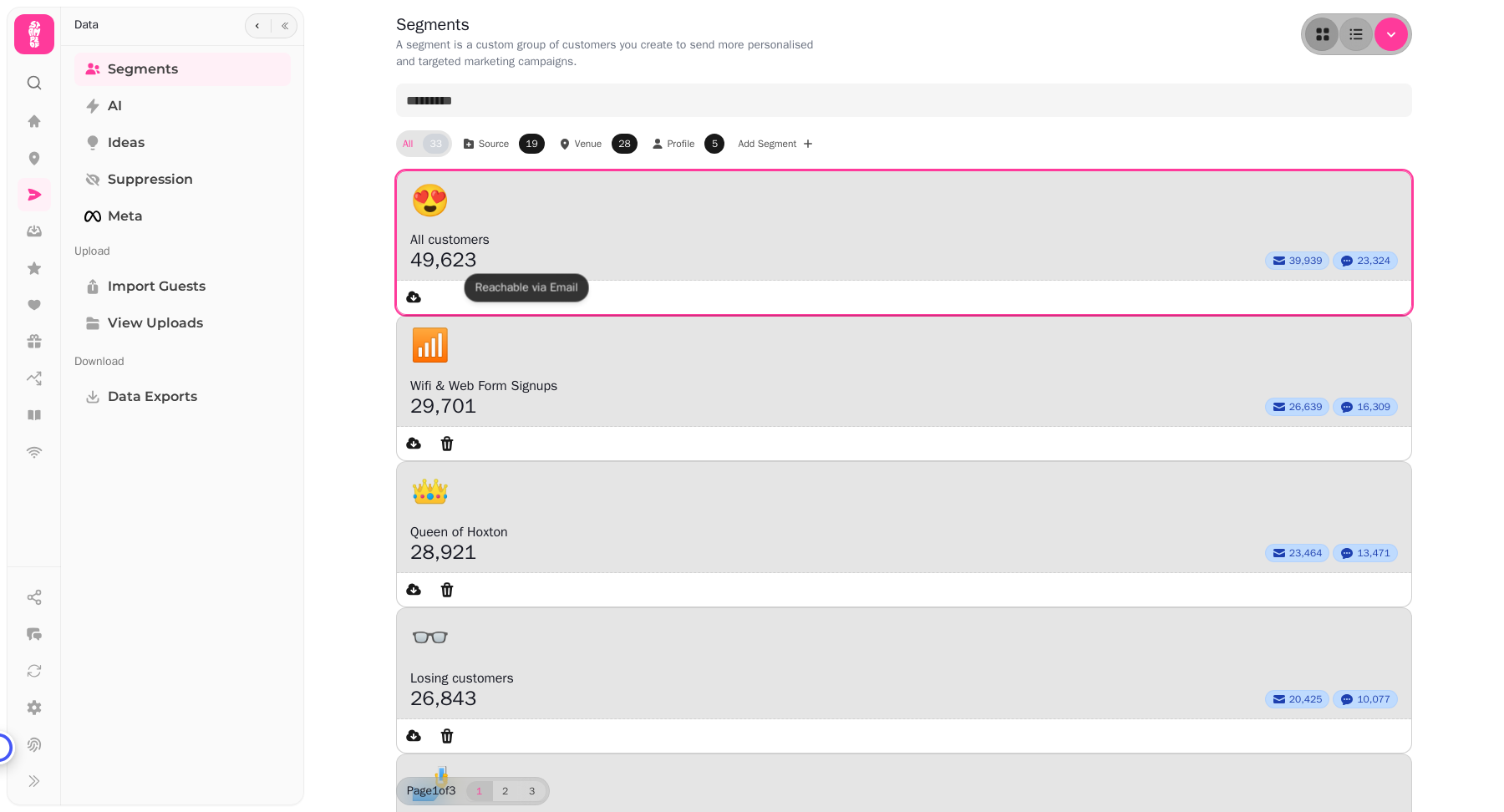 click on "39,939" at bounding box center (1306, 261) 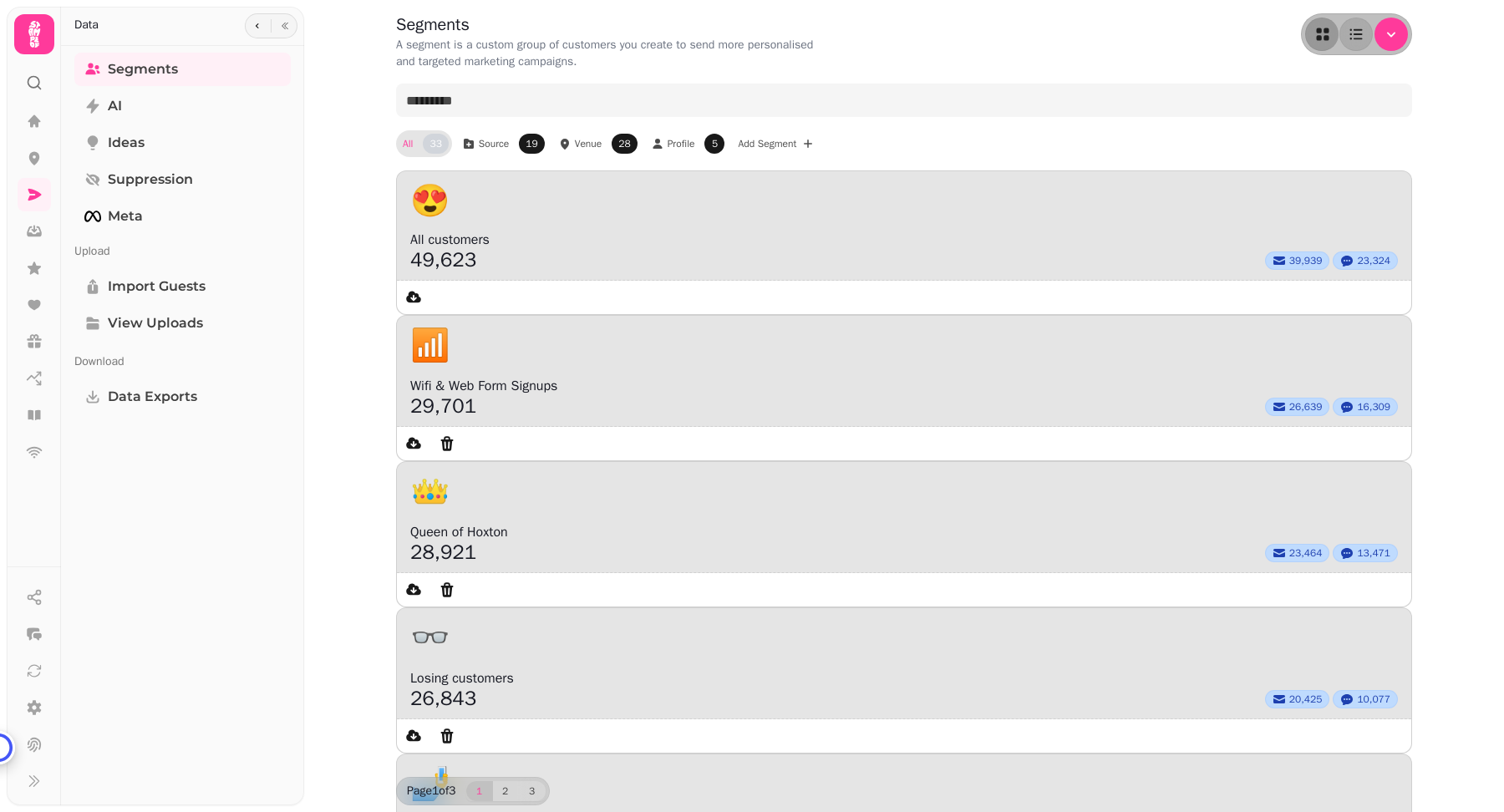 click 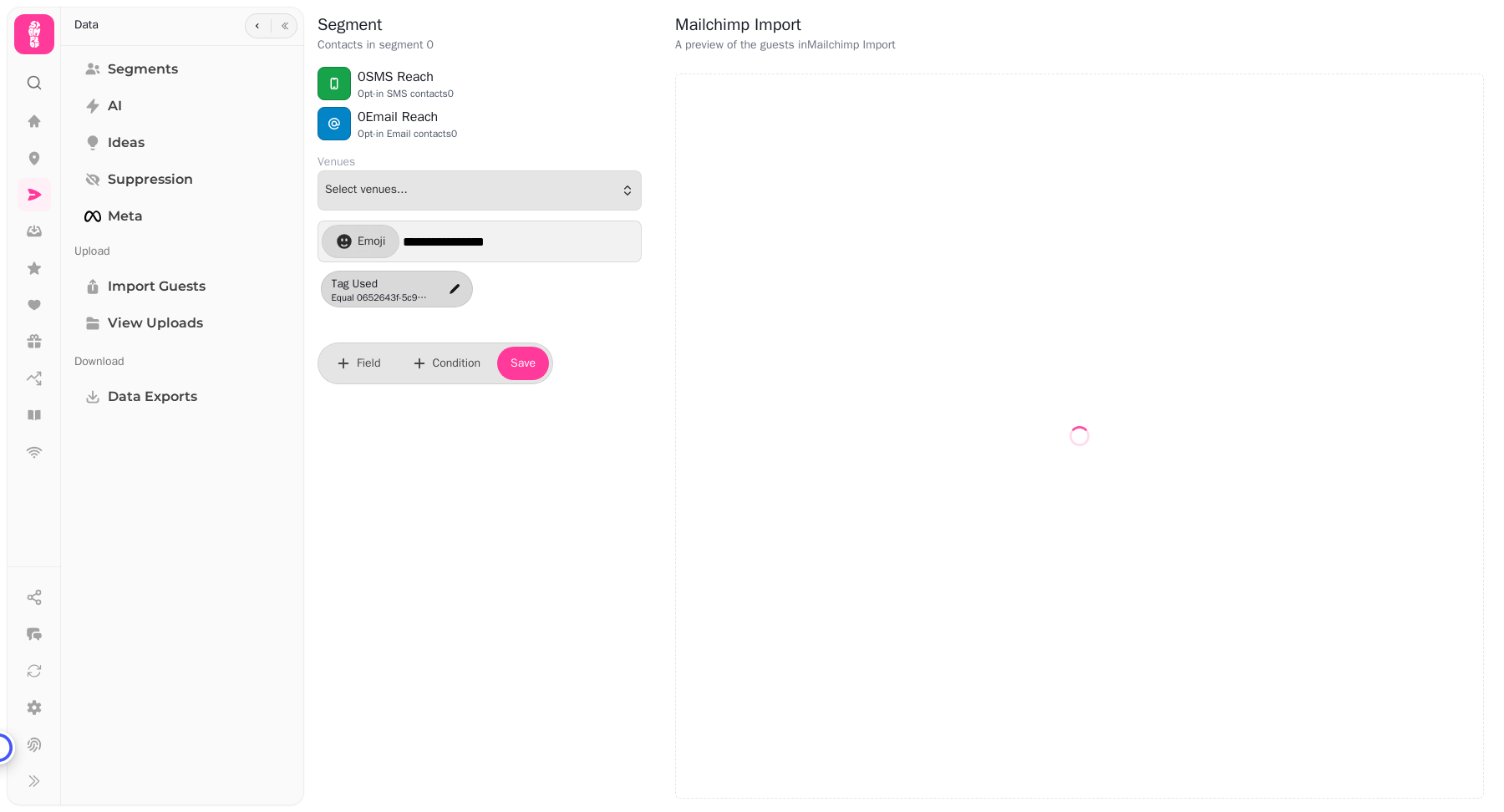 select on "**" 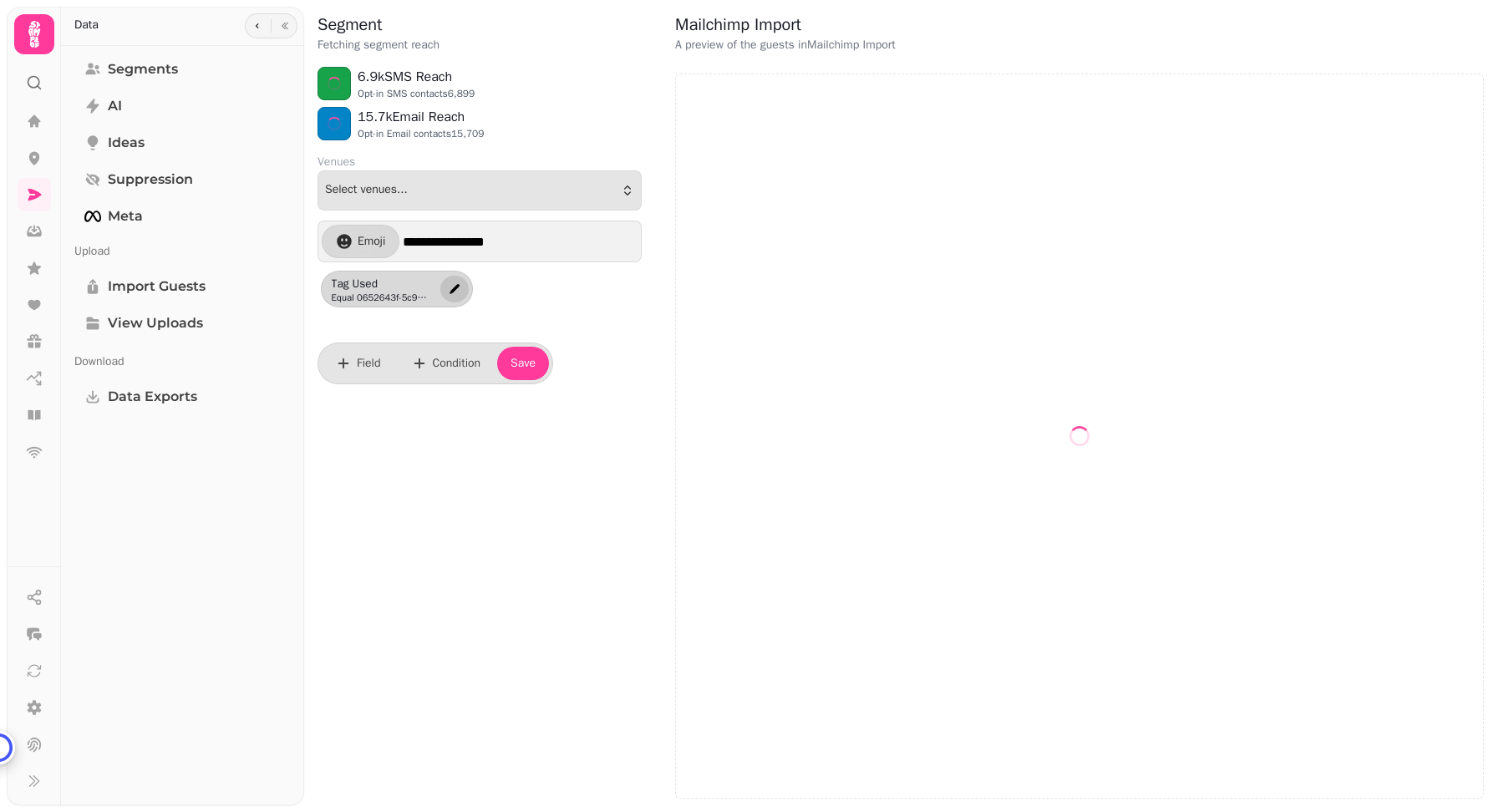 click 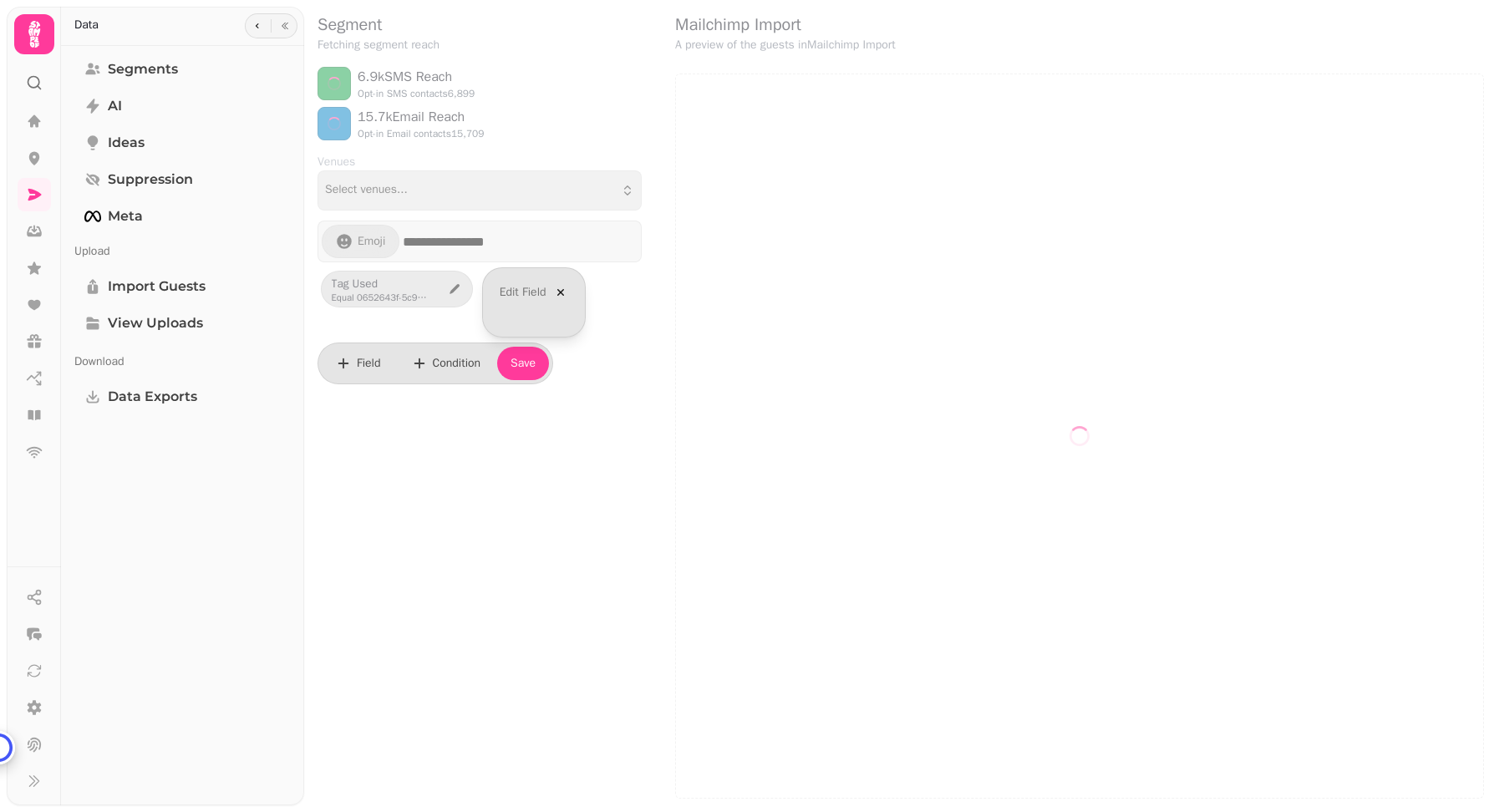 select on "*****" 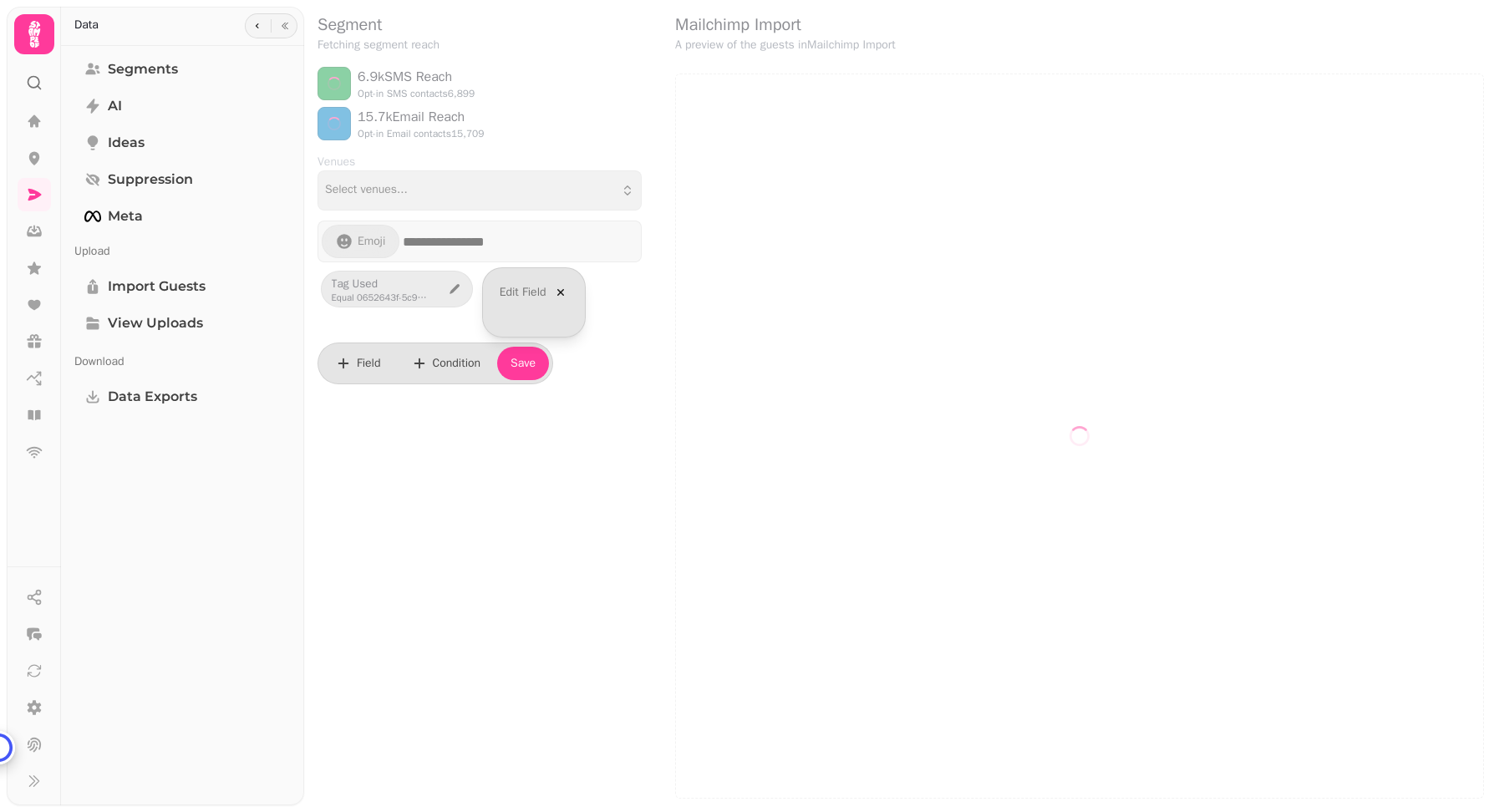 select on "**" 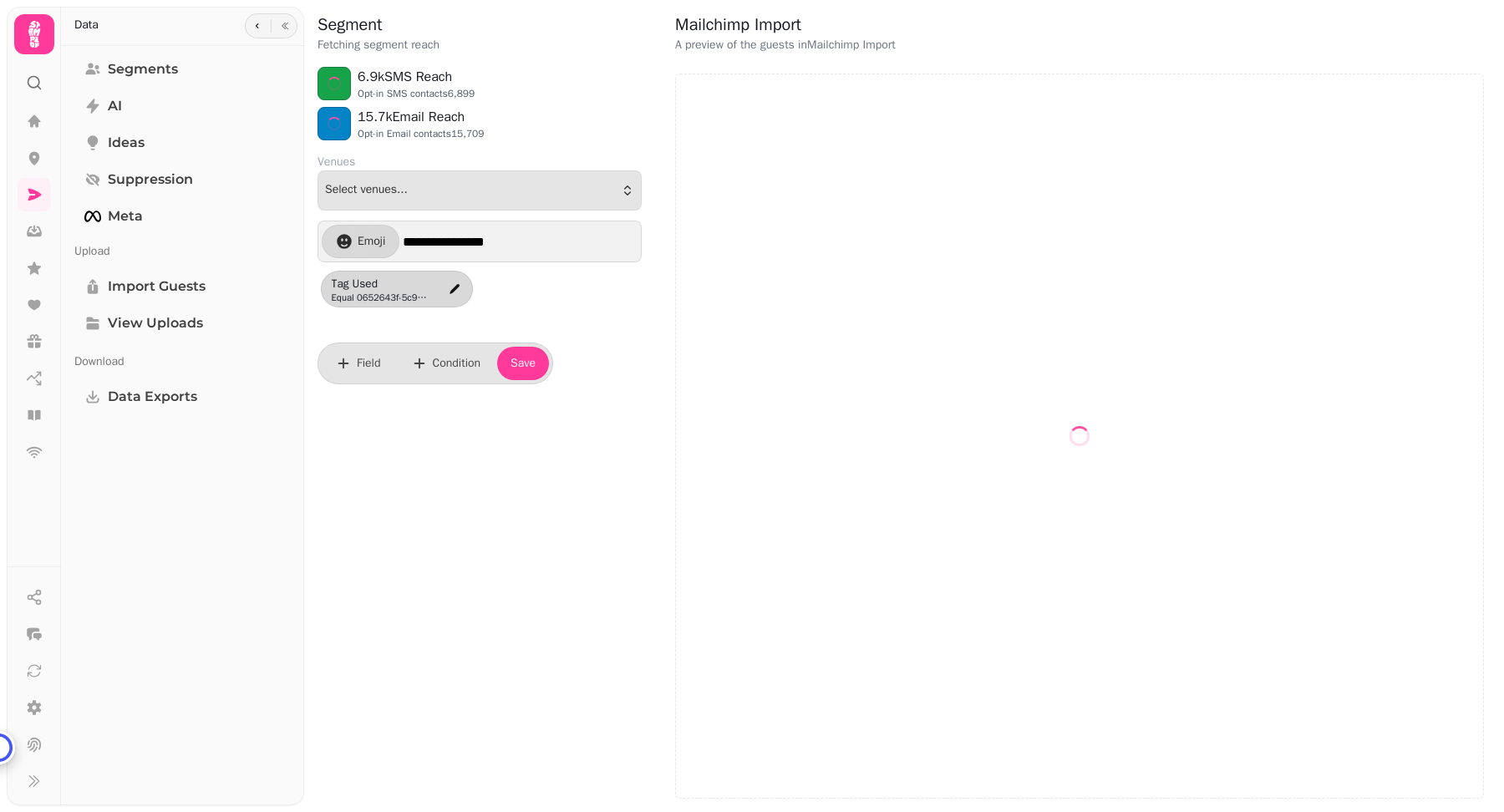 select on "**" 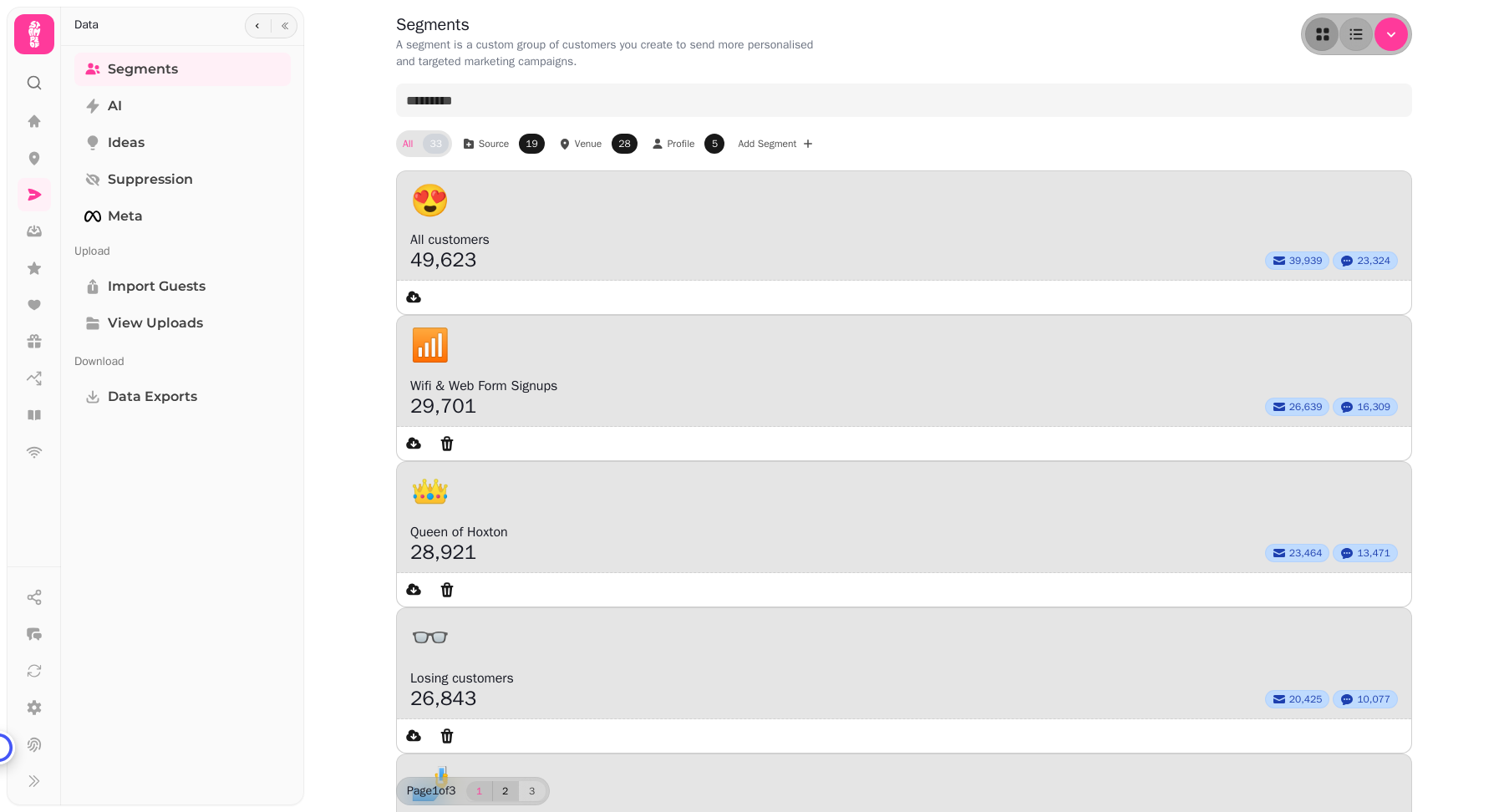 click on "2" at bounding box center (506, 791) 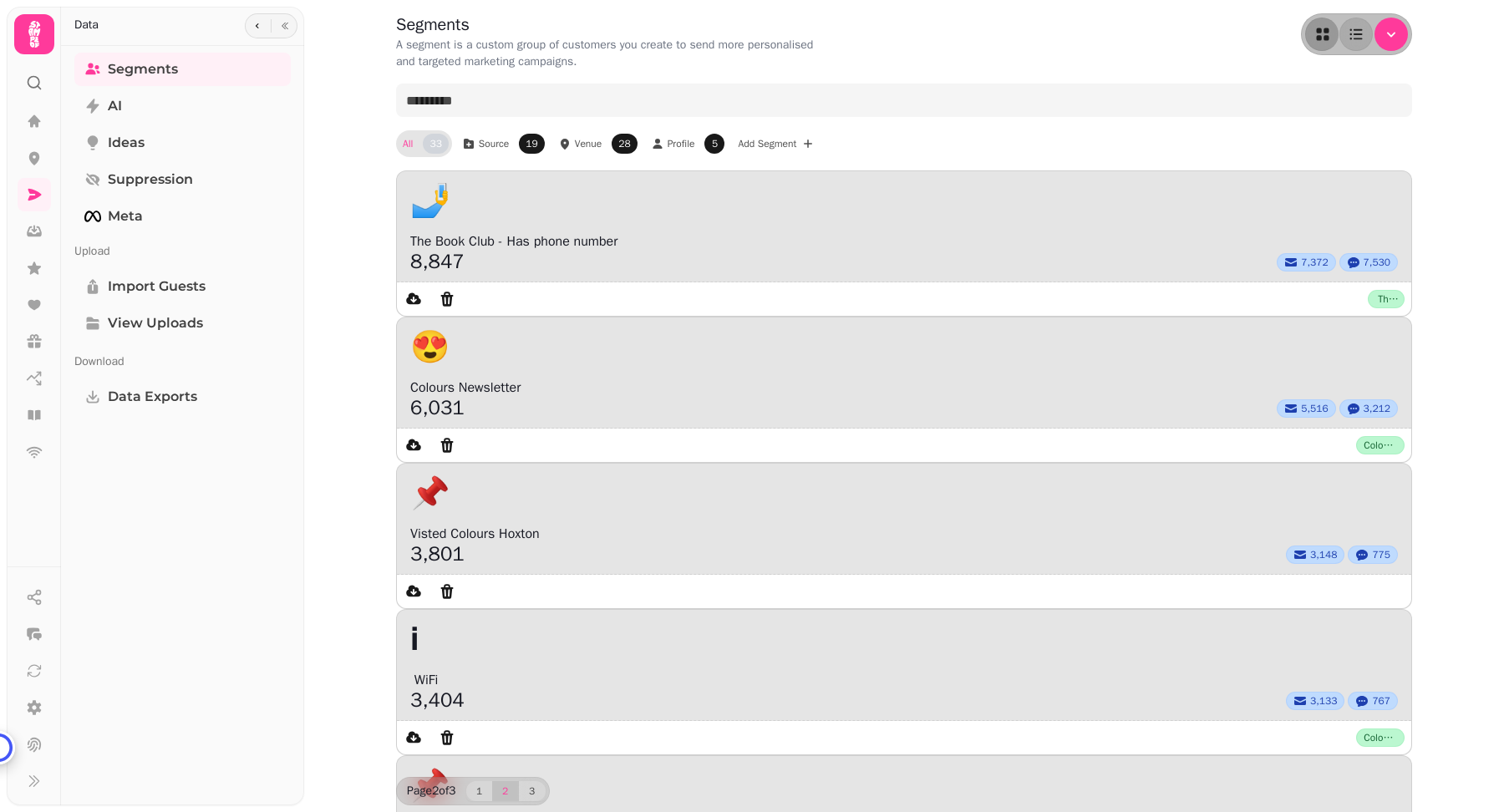 click on "3" at bounding box center (532, 791) 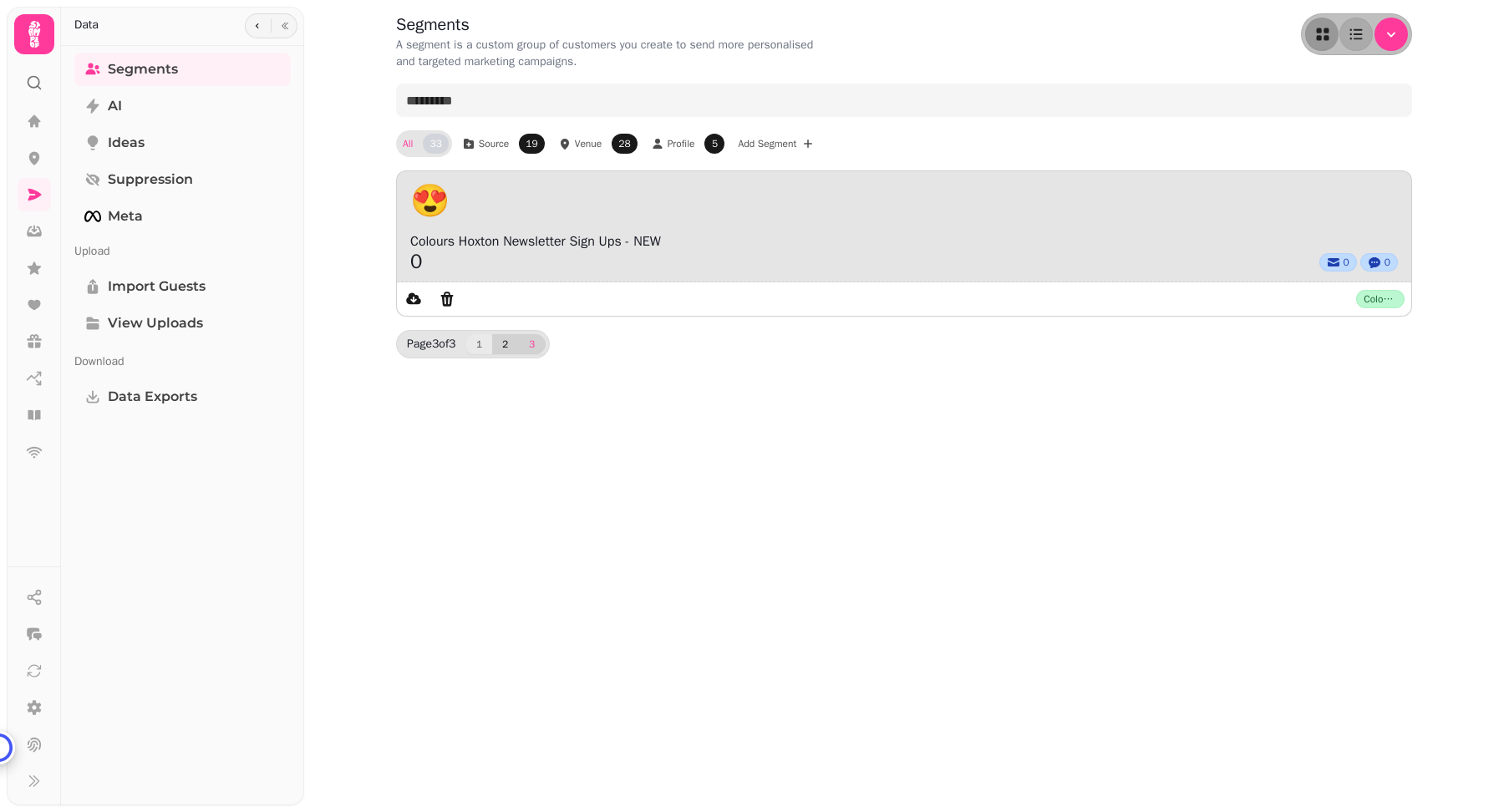 click on "2" at bounding box center [506, 344] 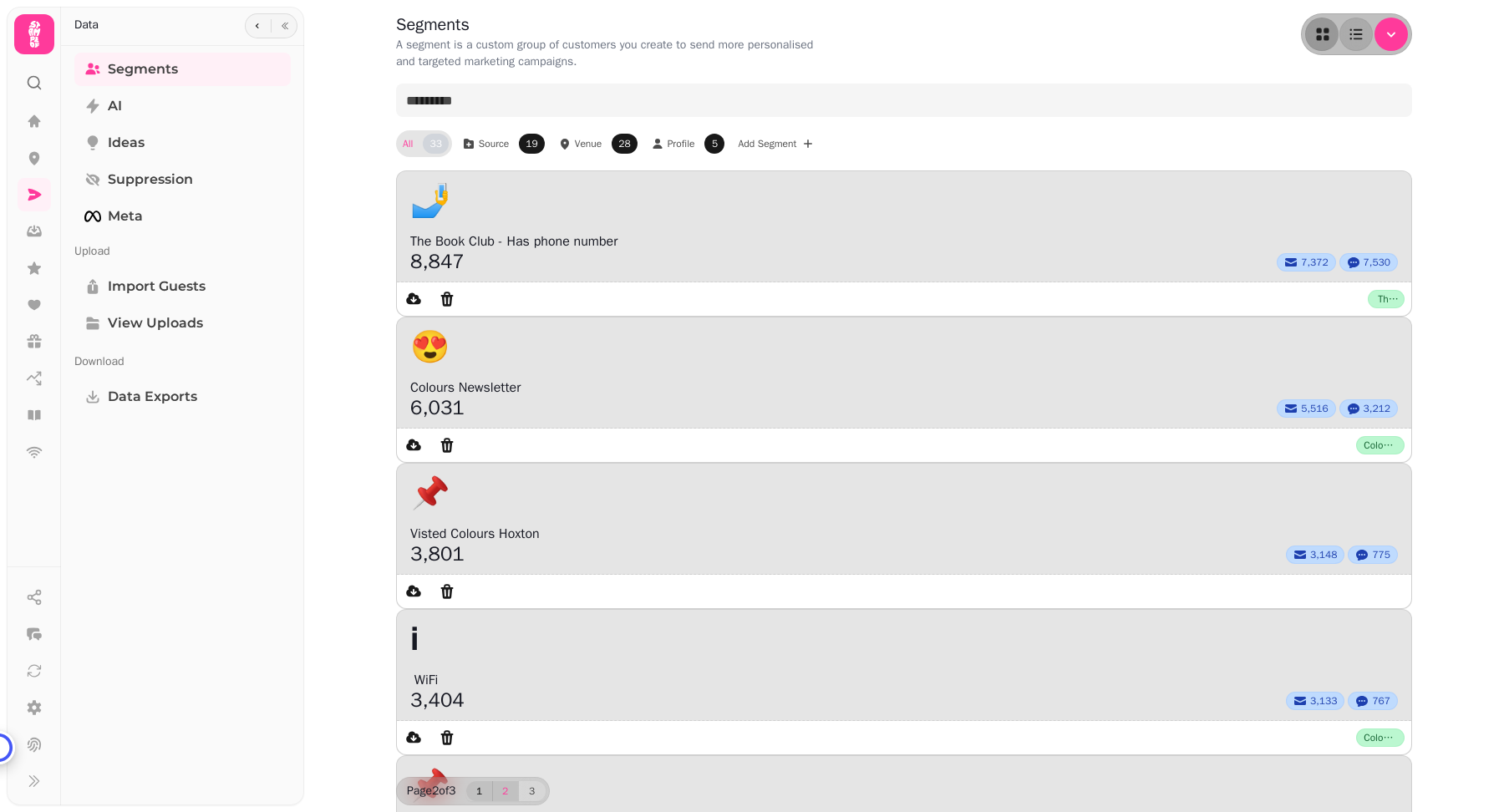 click on "1" at bounding box center [480, 791] 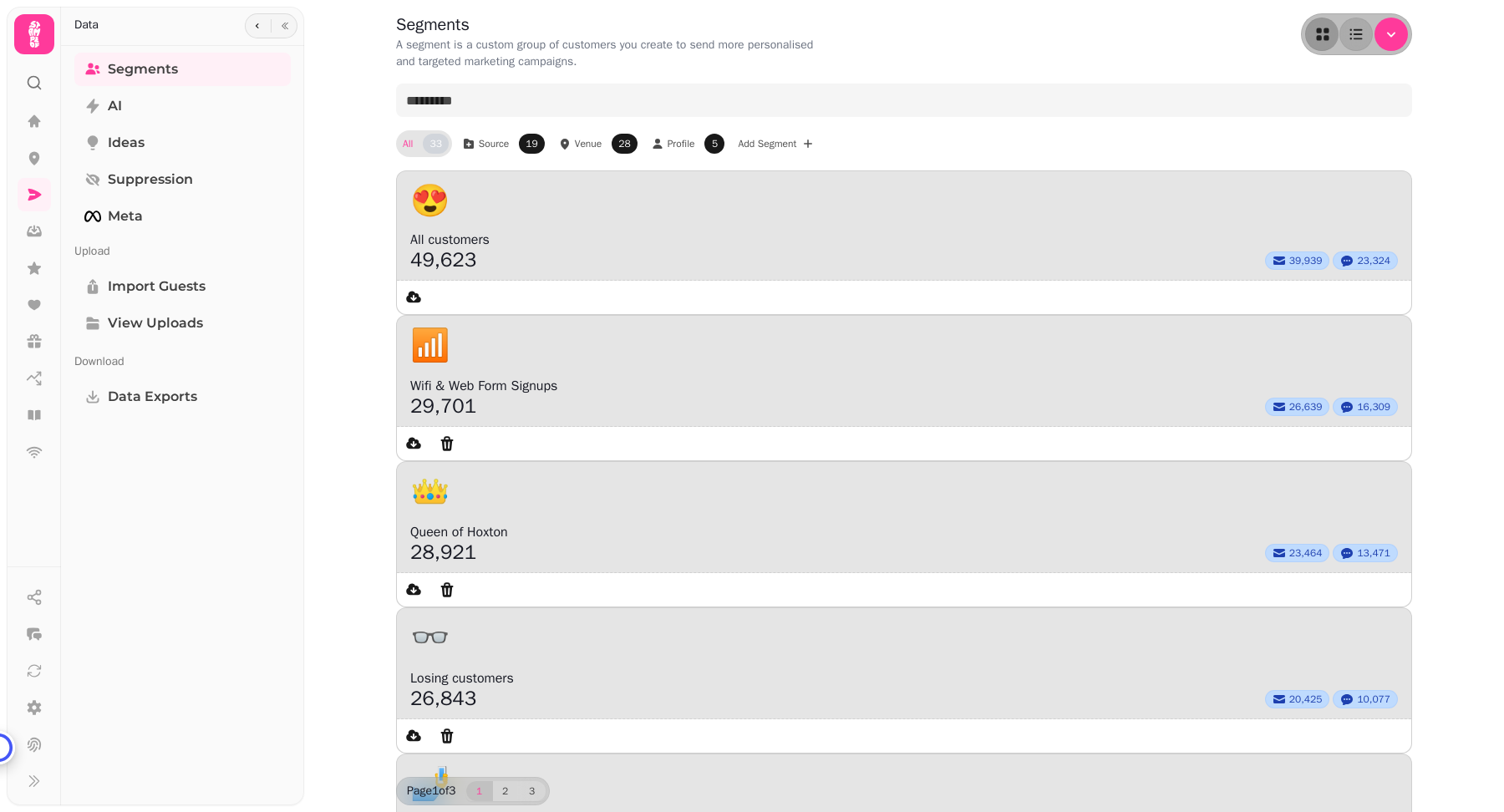 click 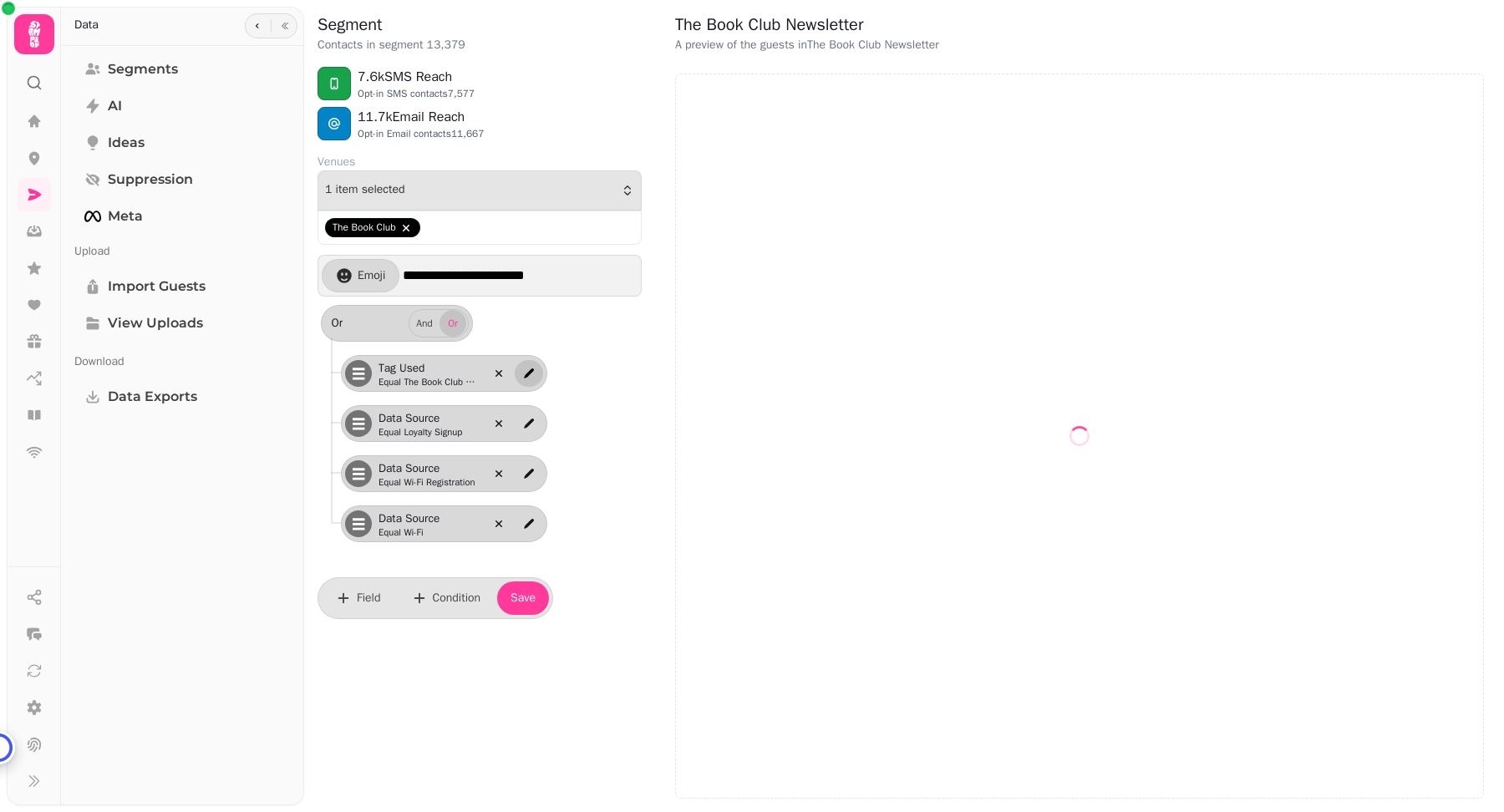 select on "**" 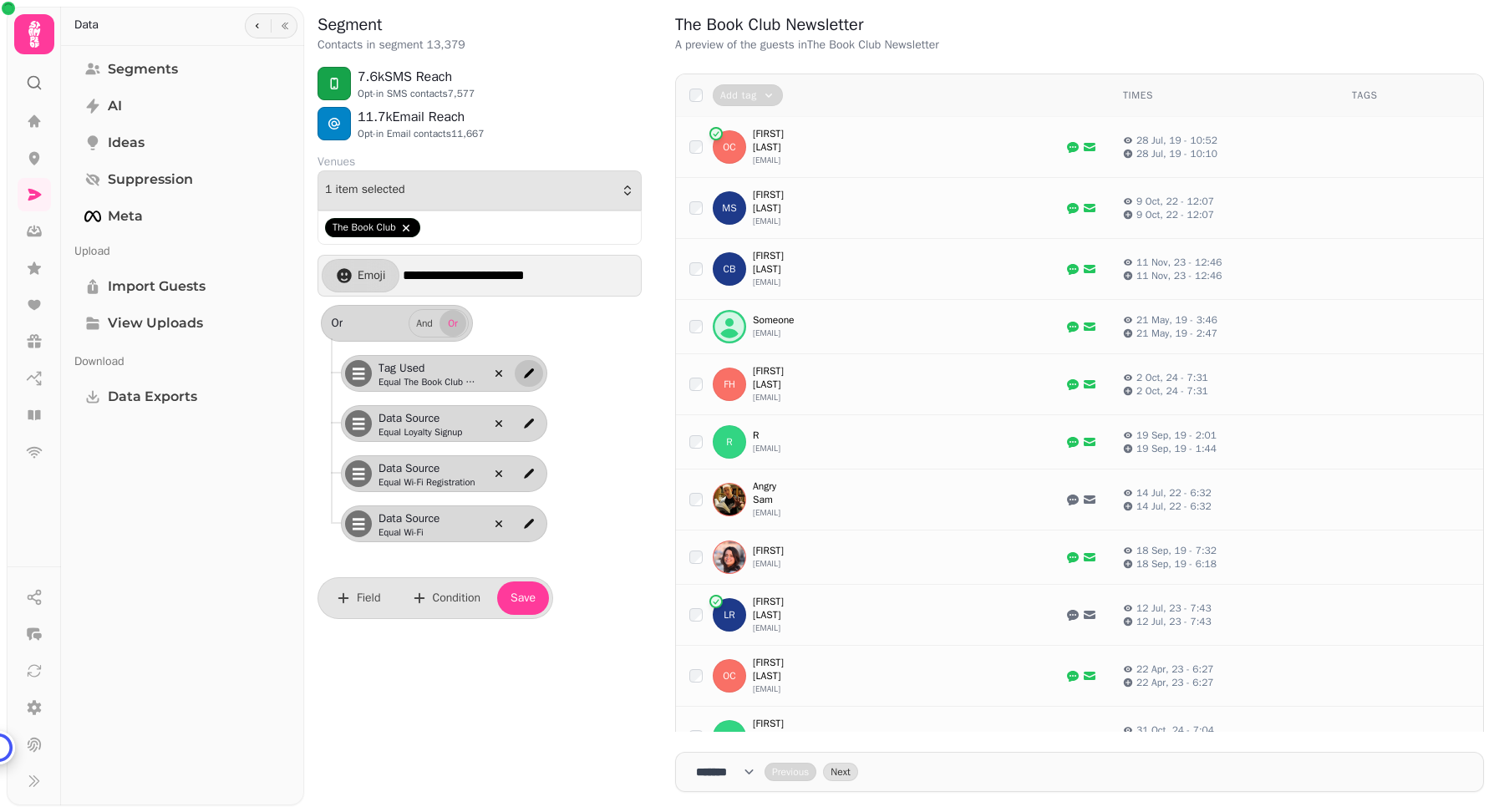 click 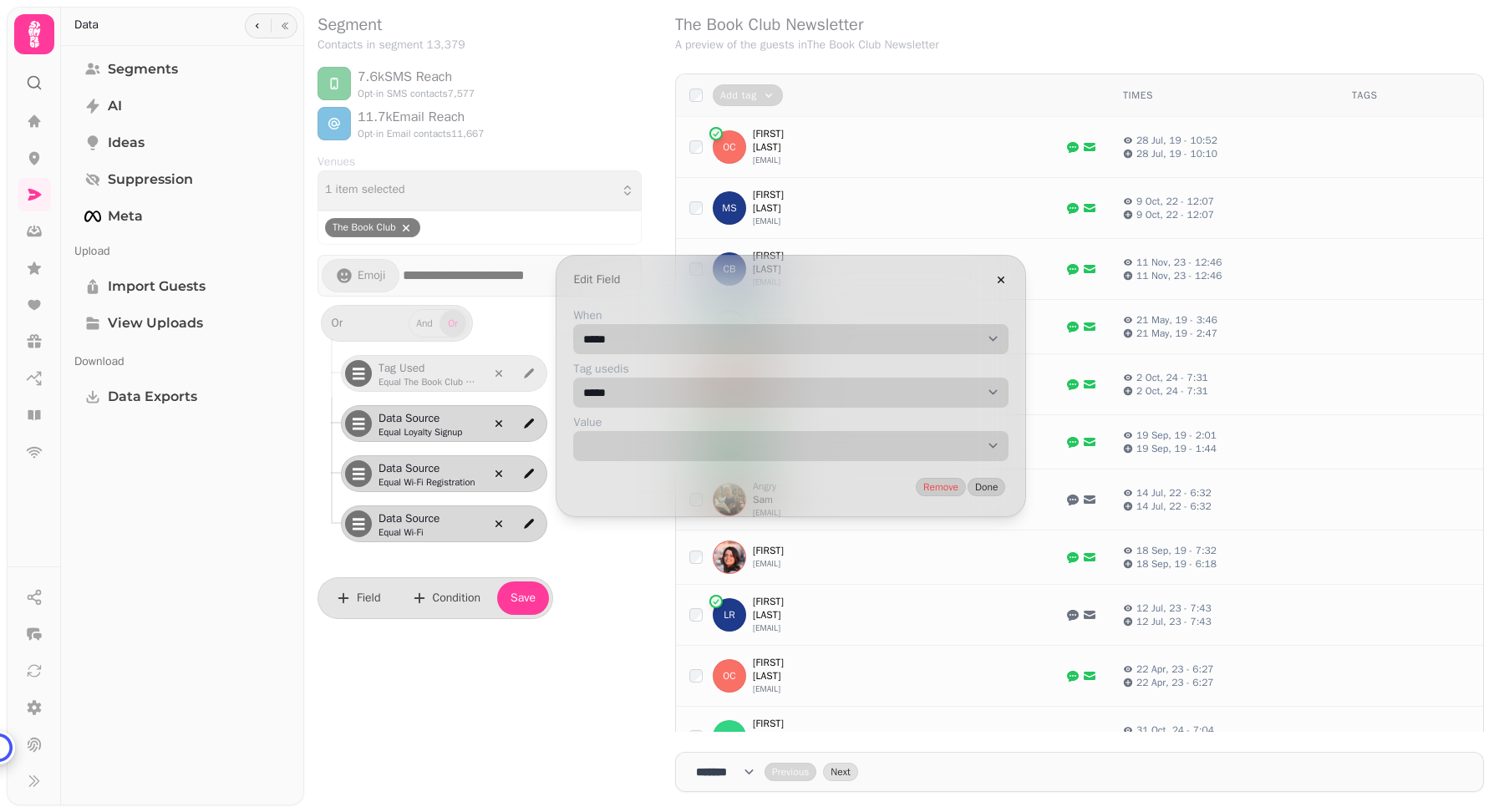 click on "Segments AI Ideas Suppression Meta Upload Import Guests View Uploads Download Data Exports" at bounding box center [182, 425] 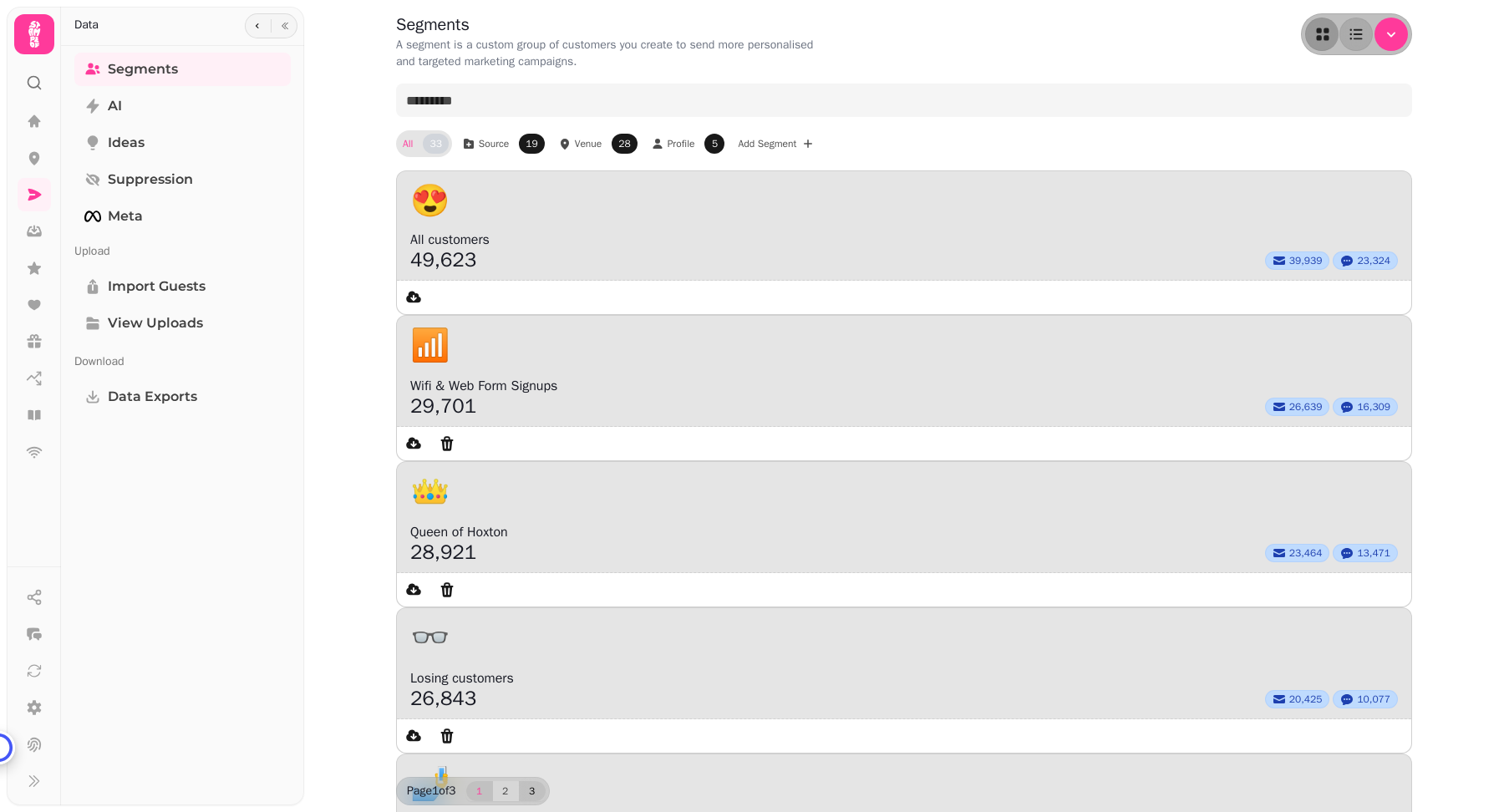click on "3" at bounding box center (532, 791) 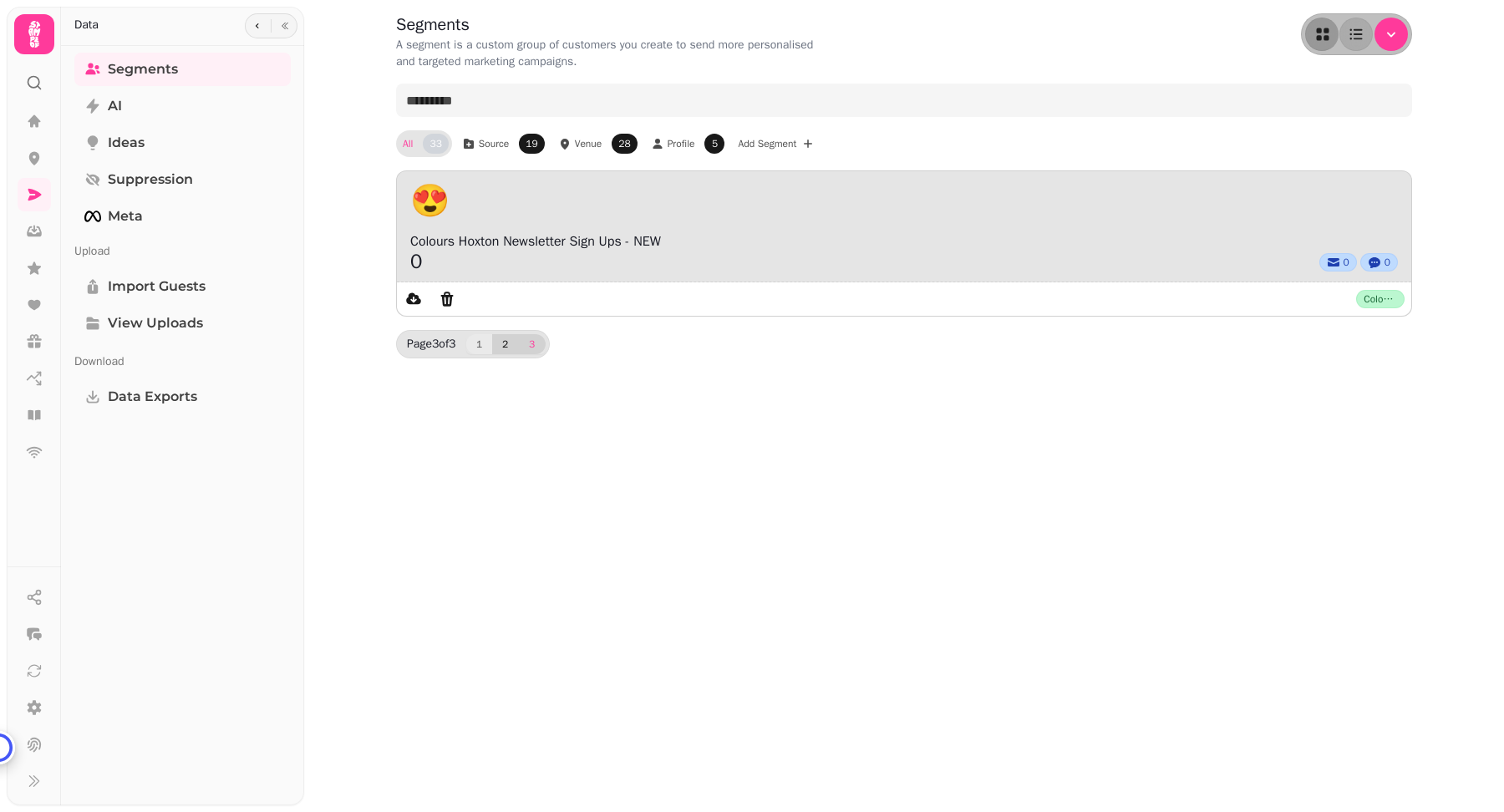 click on "2" at bounding box center [506, 344] 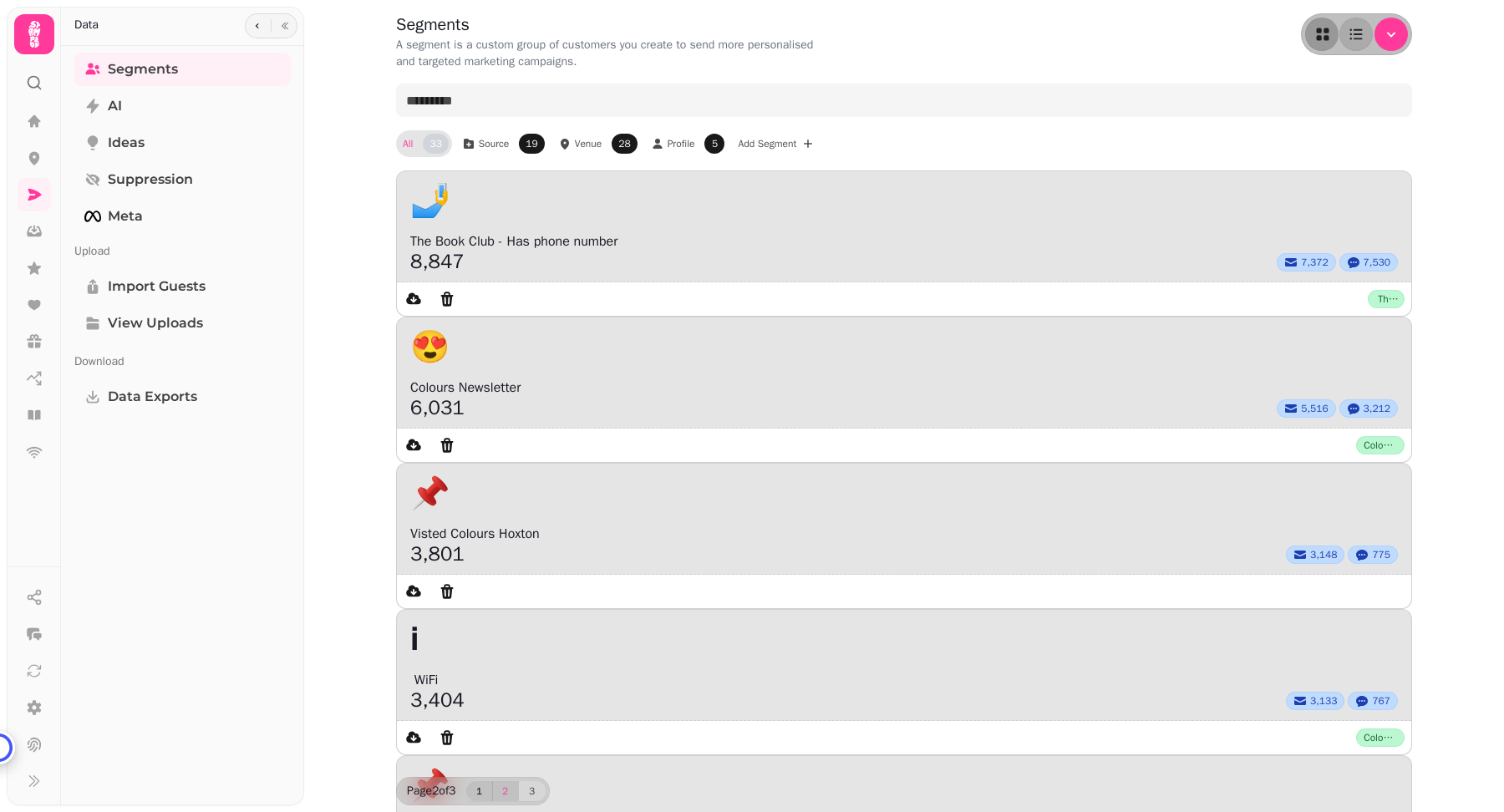 click on "1" at bounding box center [480, 791] 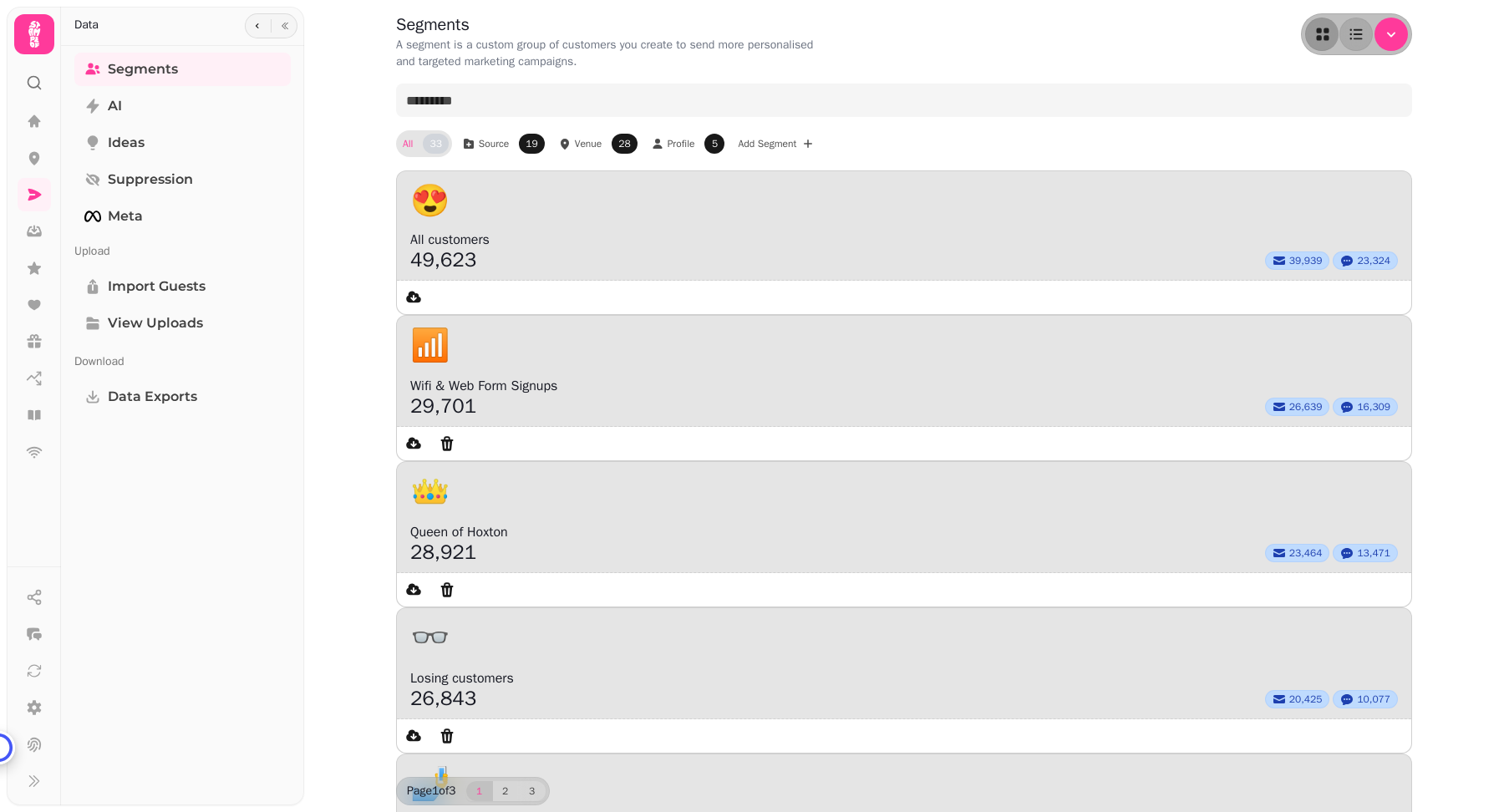 click 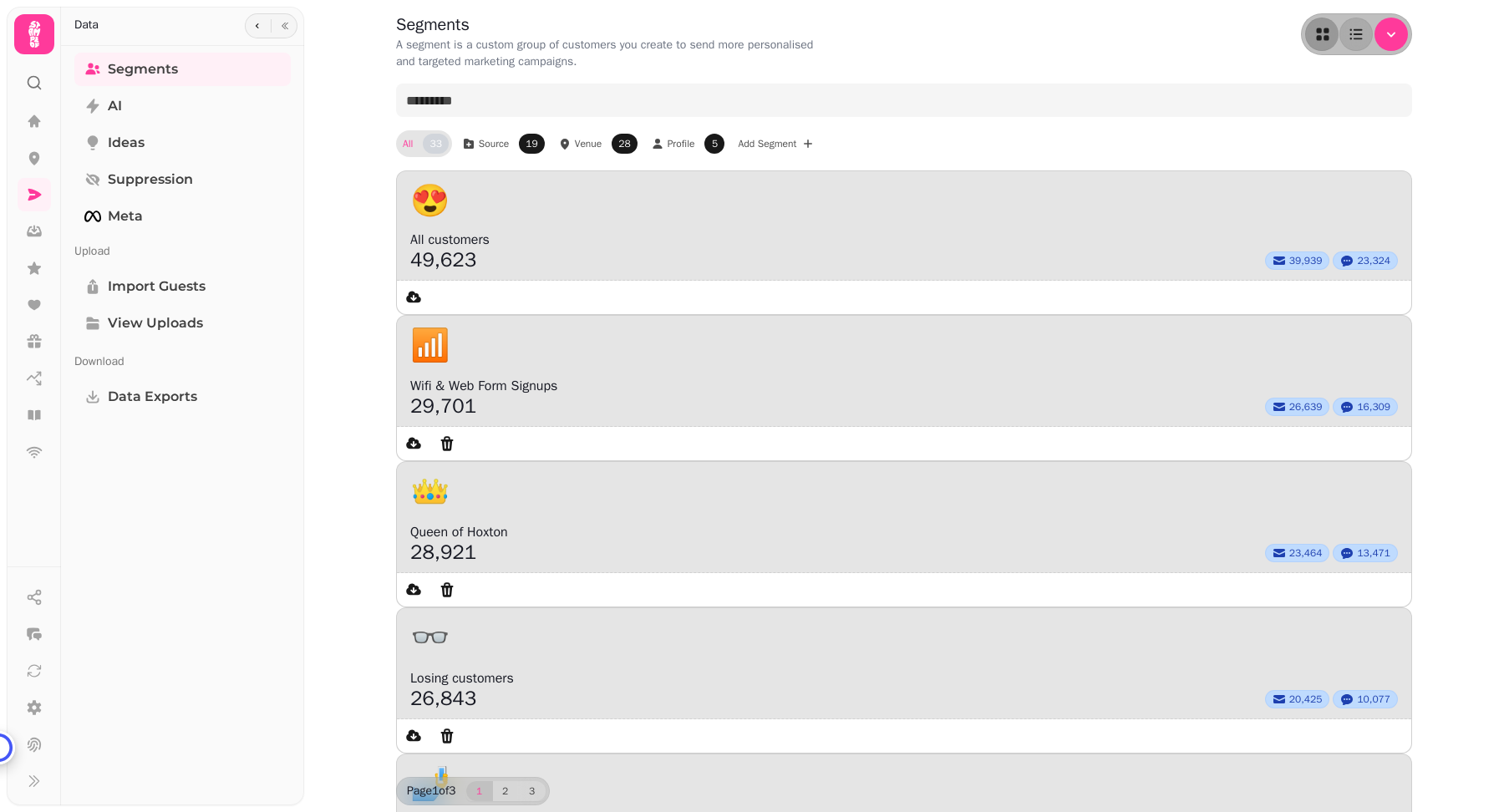 click 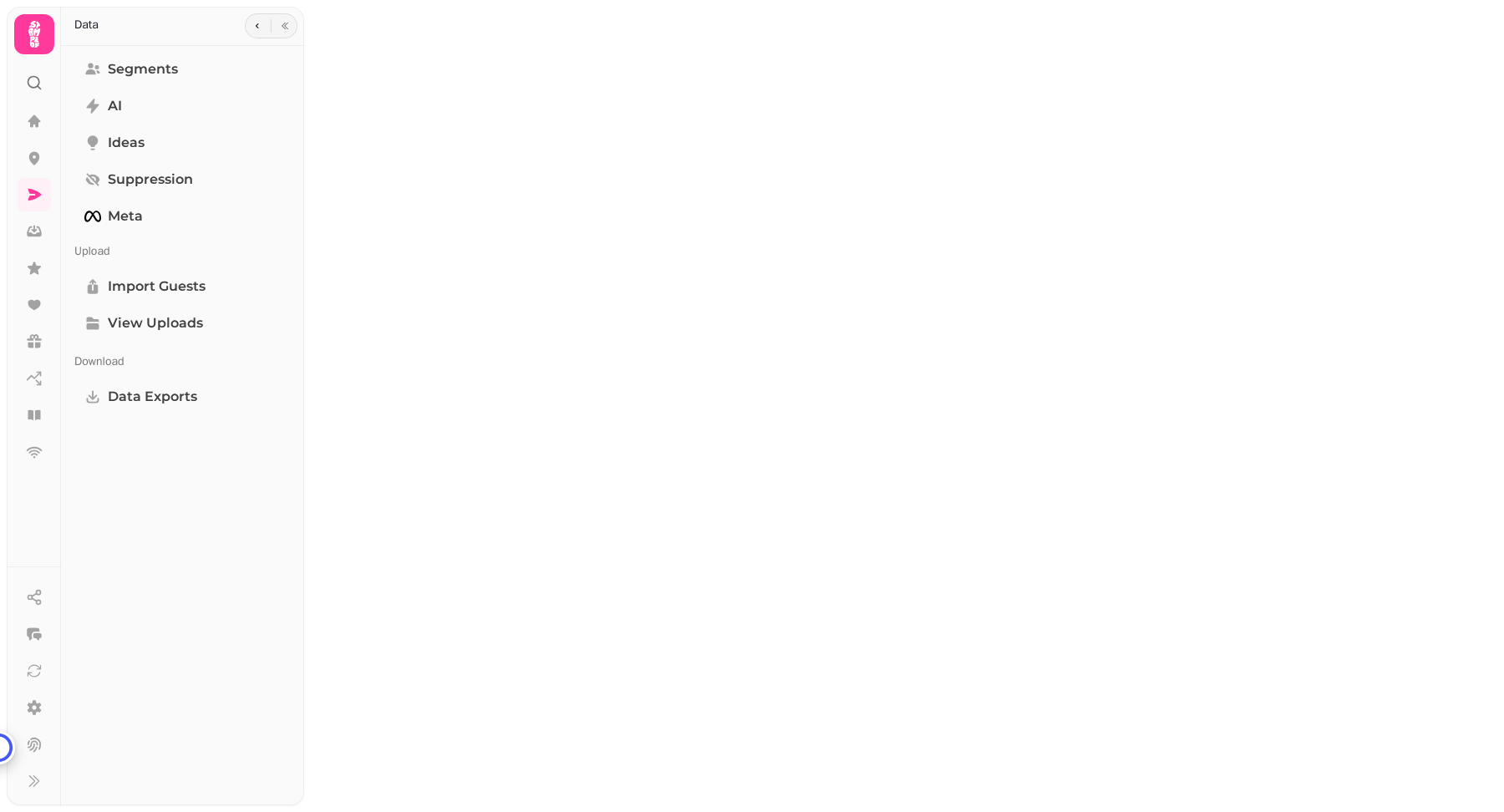 select on "**" 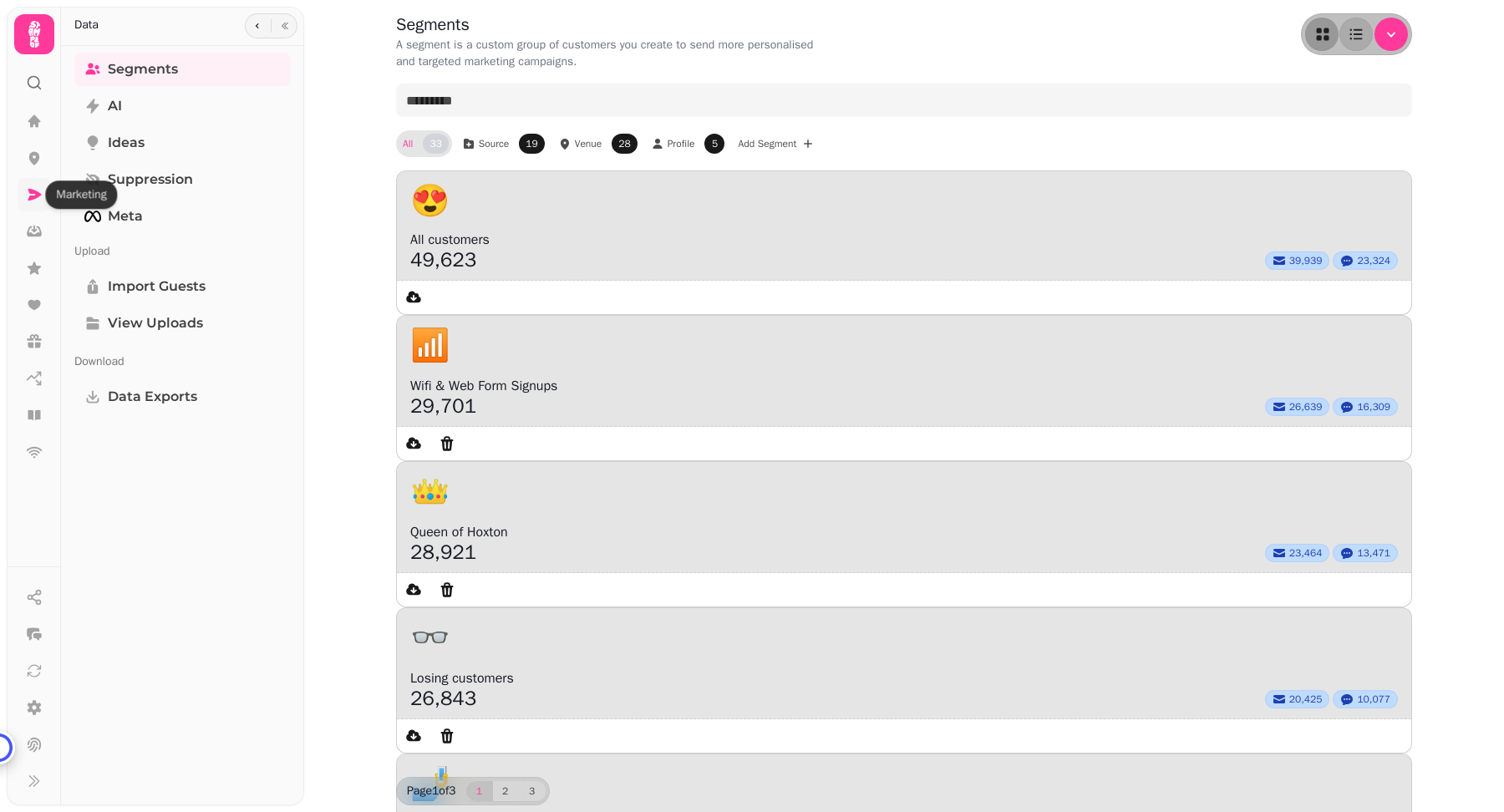 click 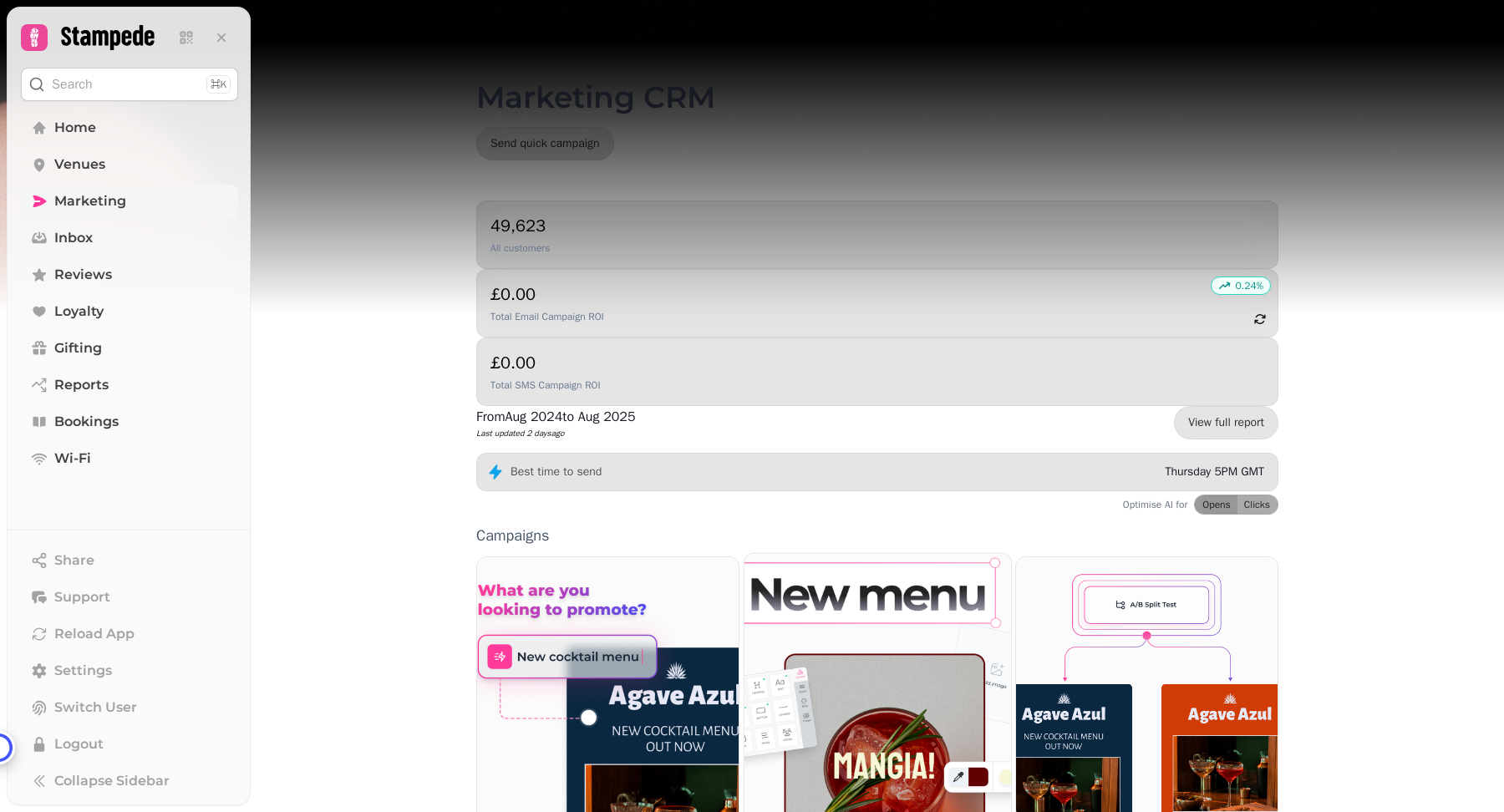 drag, startPoint x: 826, startPoint y: 734, endPoint x: 815, endPoint y: 735, distance: 11.045361 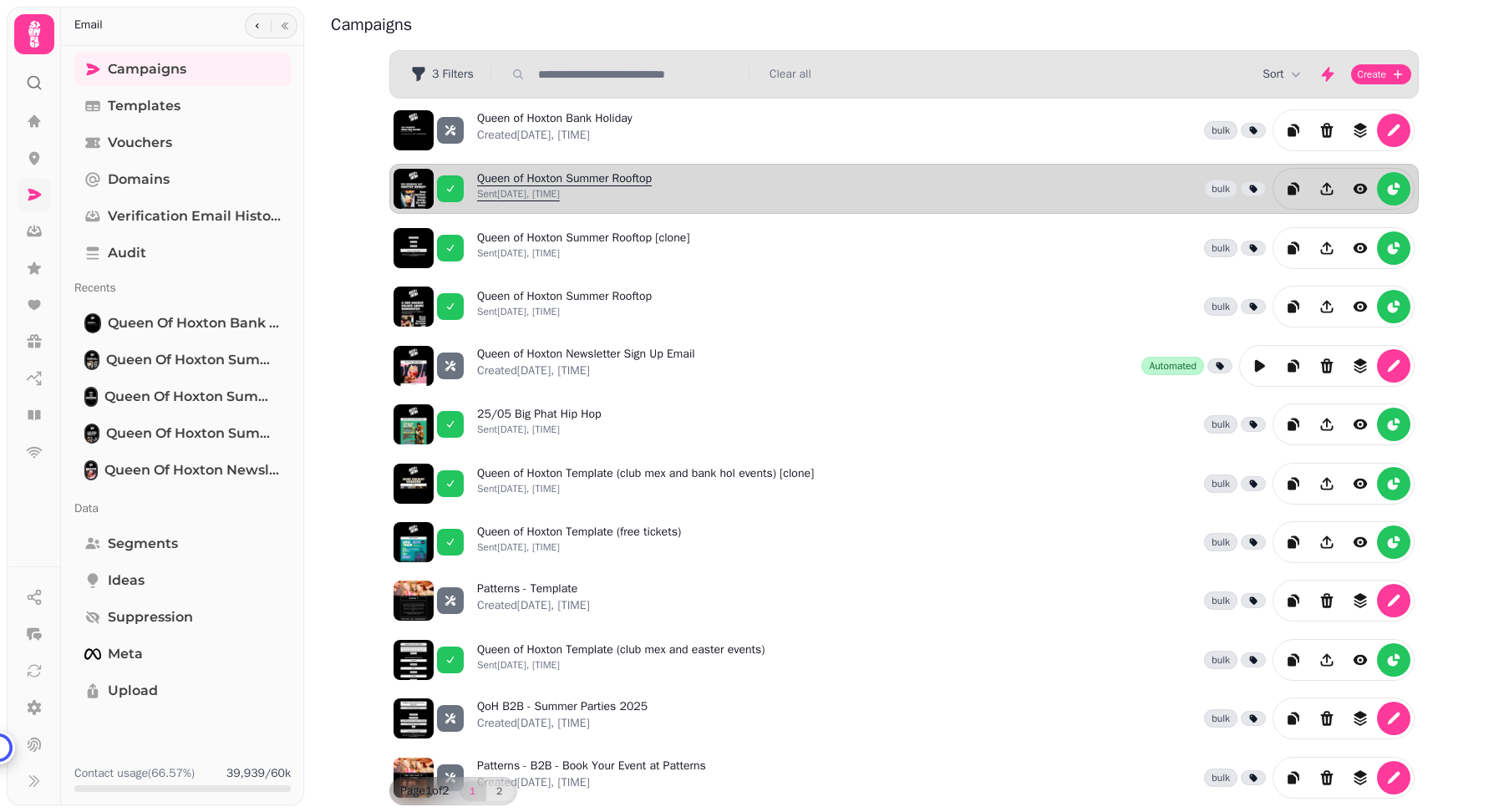 click on "Queen of Hoxton Summer Rooftop Sent  18th Jul-25, 12:28 pm" at bounding box center (564, 189) 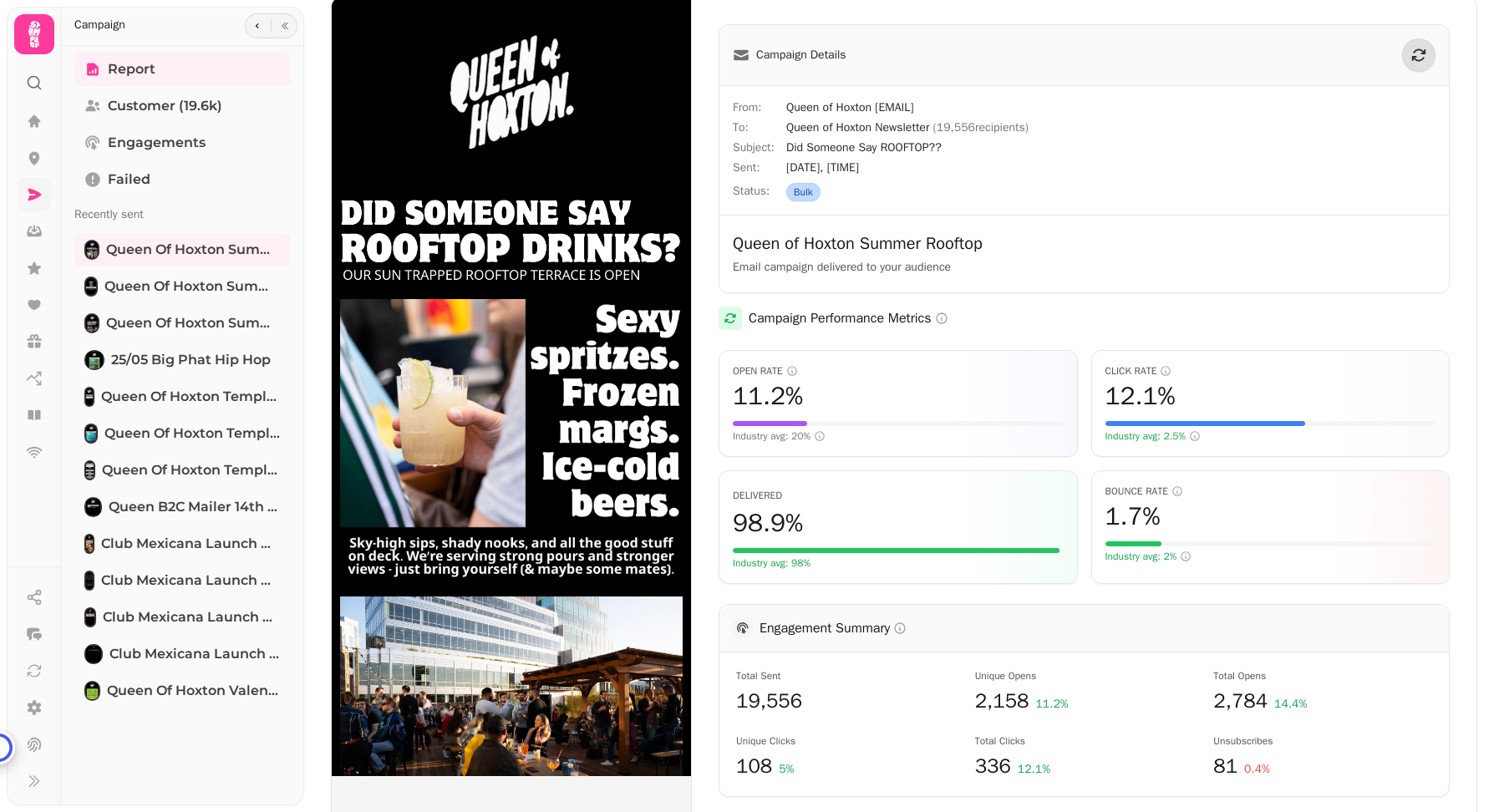 scroll, scrollTop: 0, scrollLeft: 0, axis: both 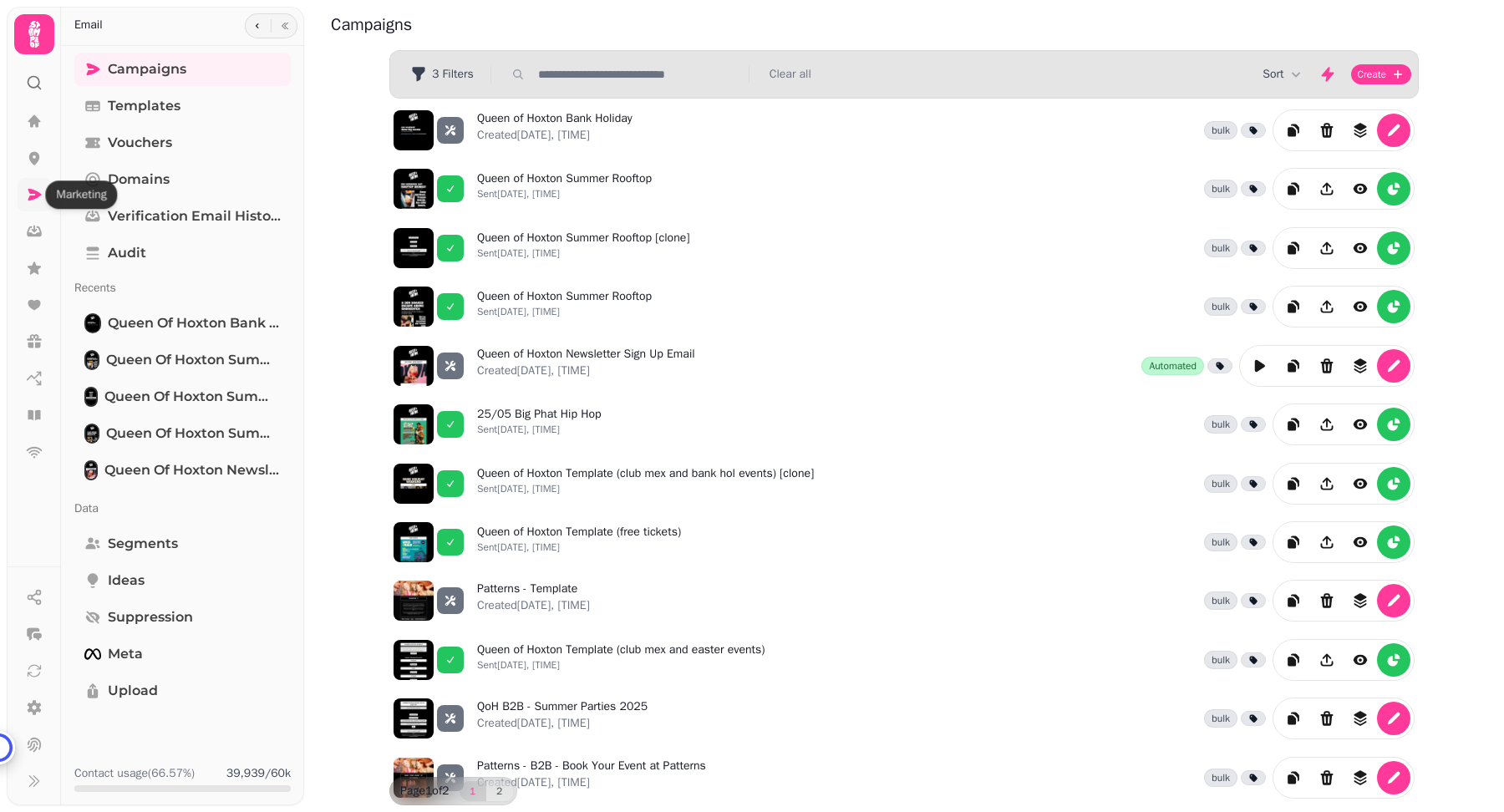 click at bounding box center [34, 195] 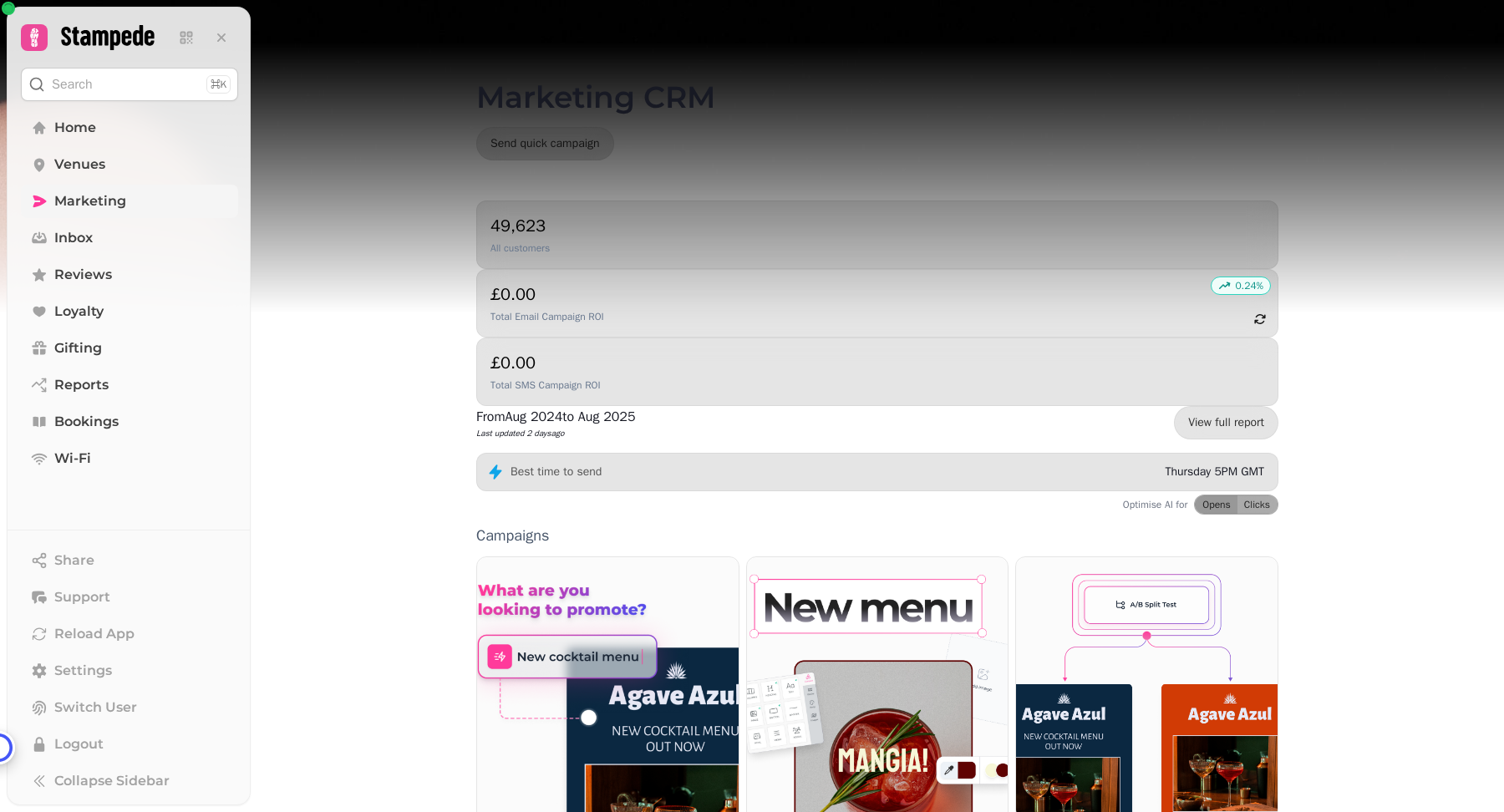 click on "Marketing" at bounding box center (90, 201) 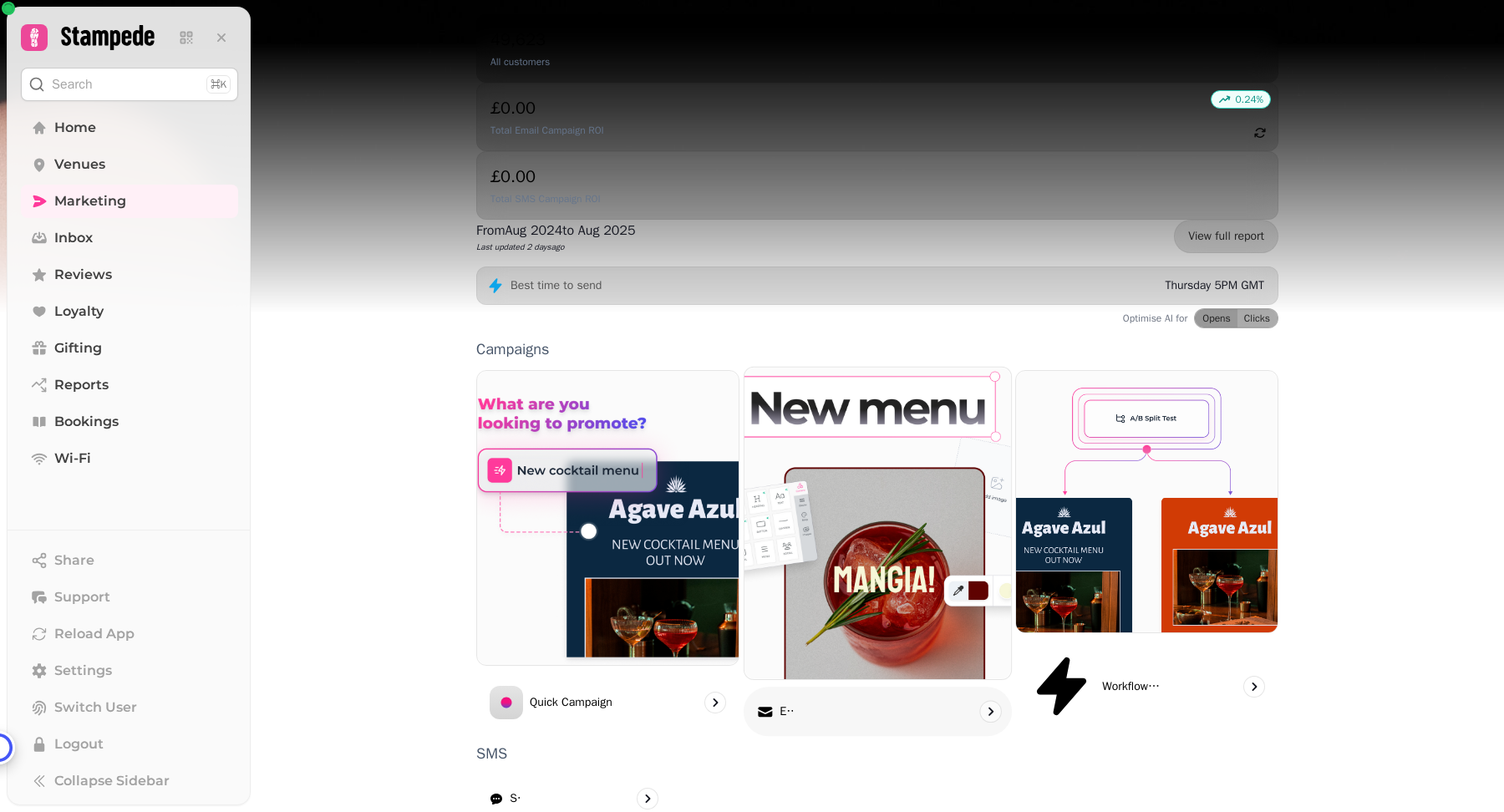 scroll, scrollTop: 226, scrollLeft: 0, axis: vertical 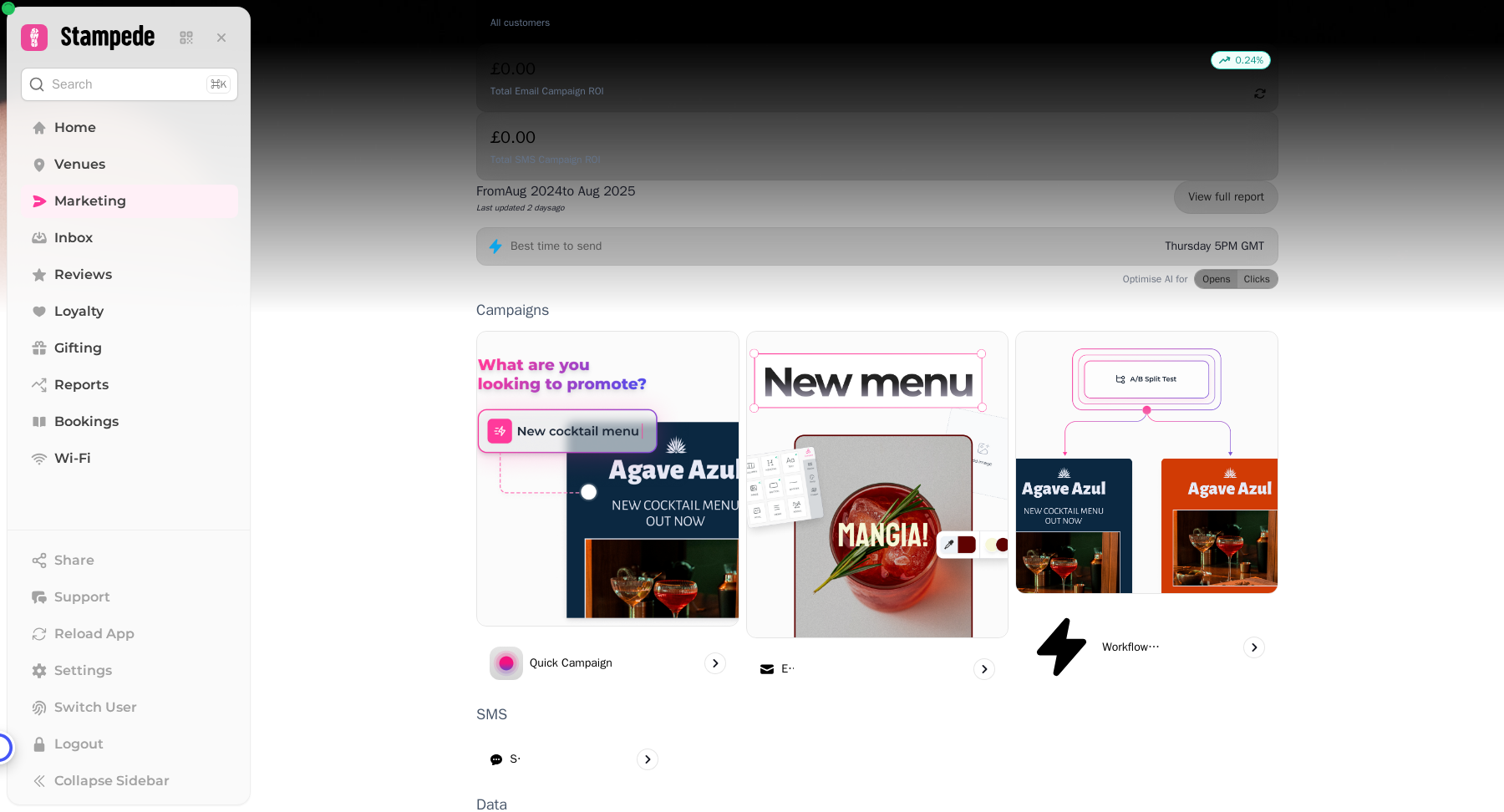 click on "Segments" at bounding box center [574, 853] 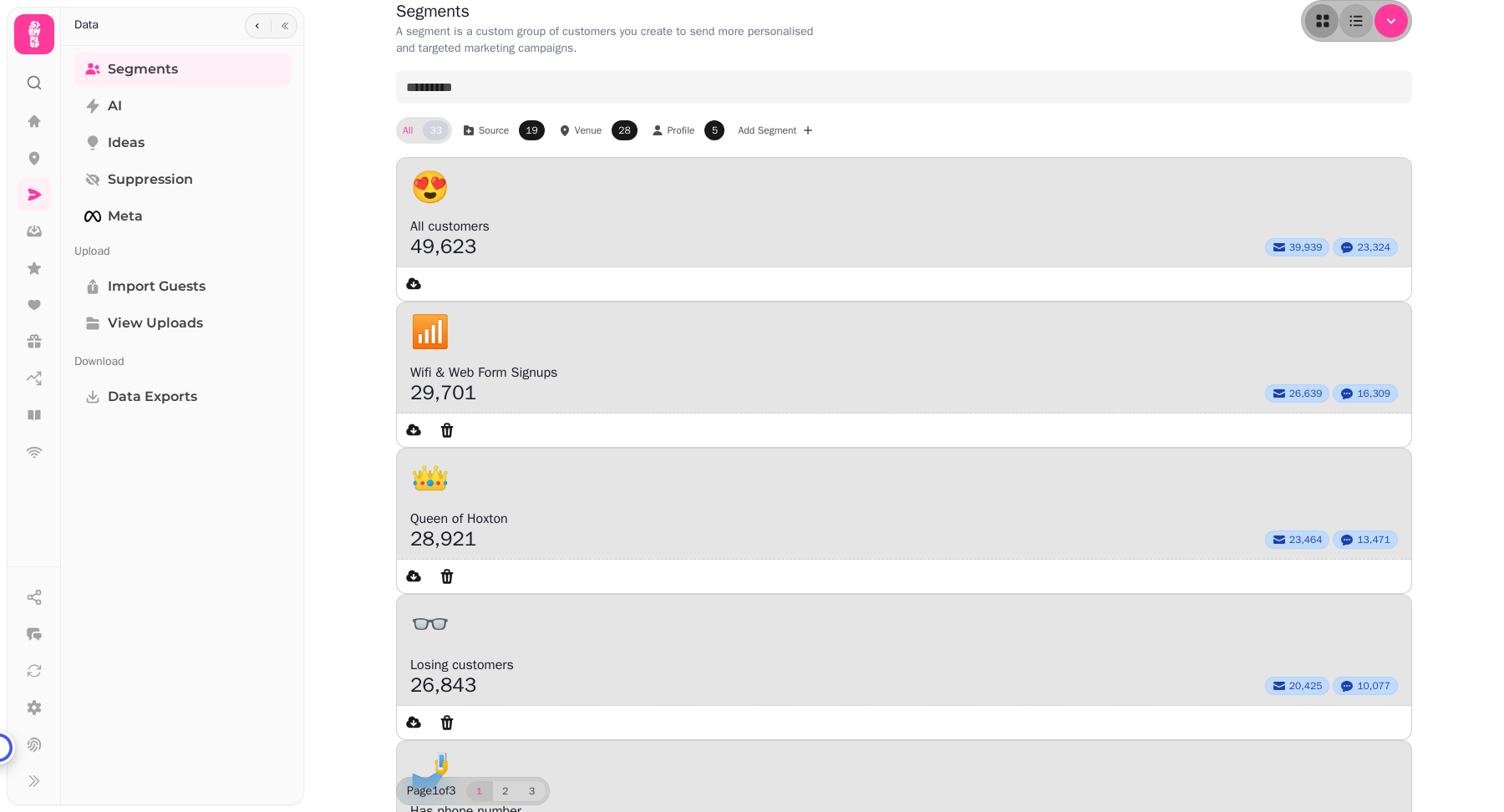 scroll, scrollTop: 13, scrollLeft: 0, axis: vertical 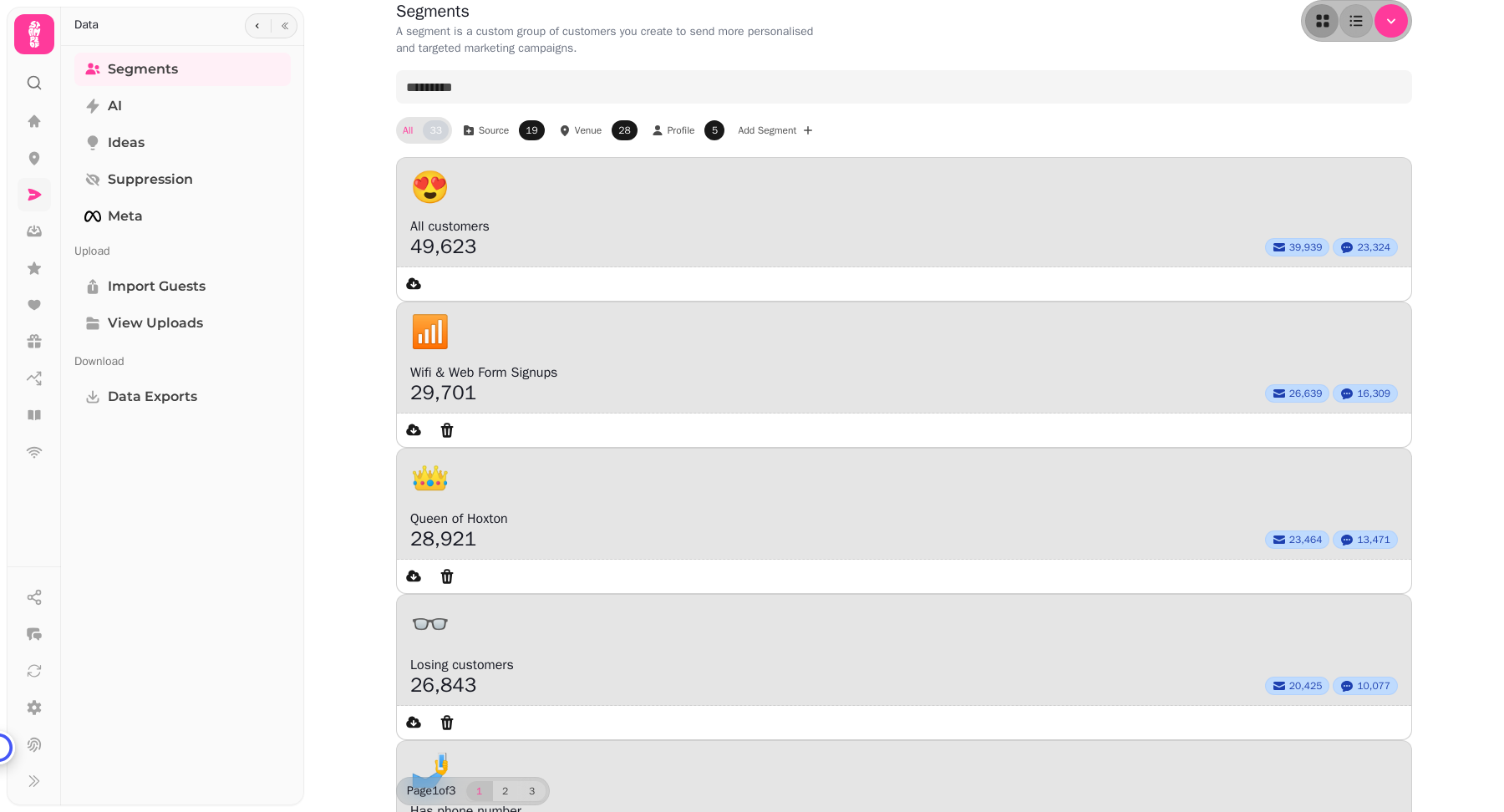 click 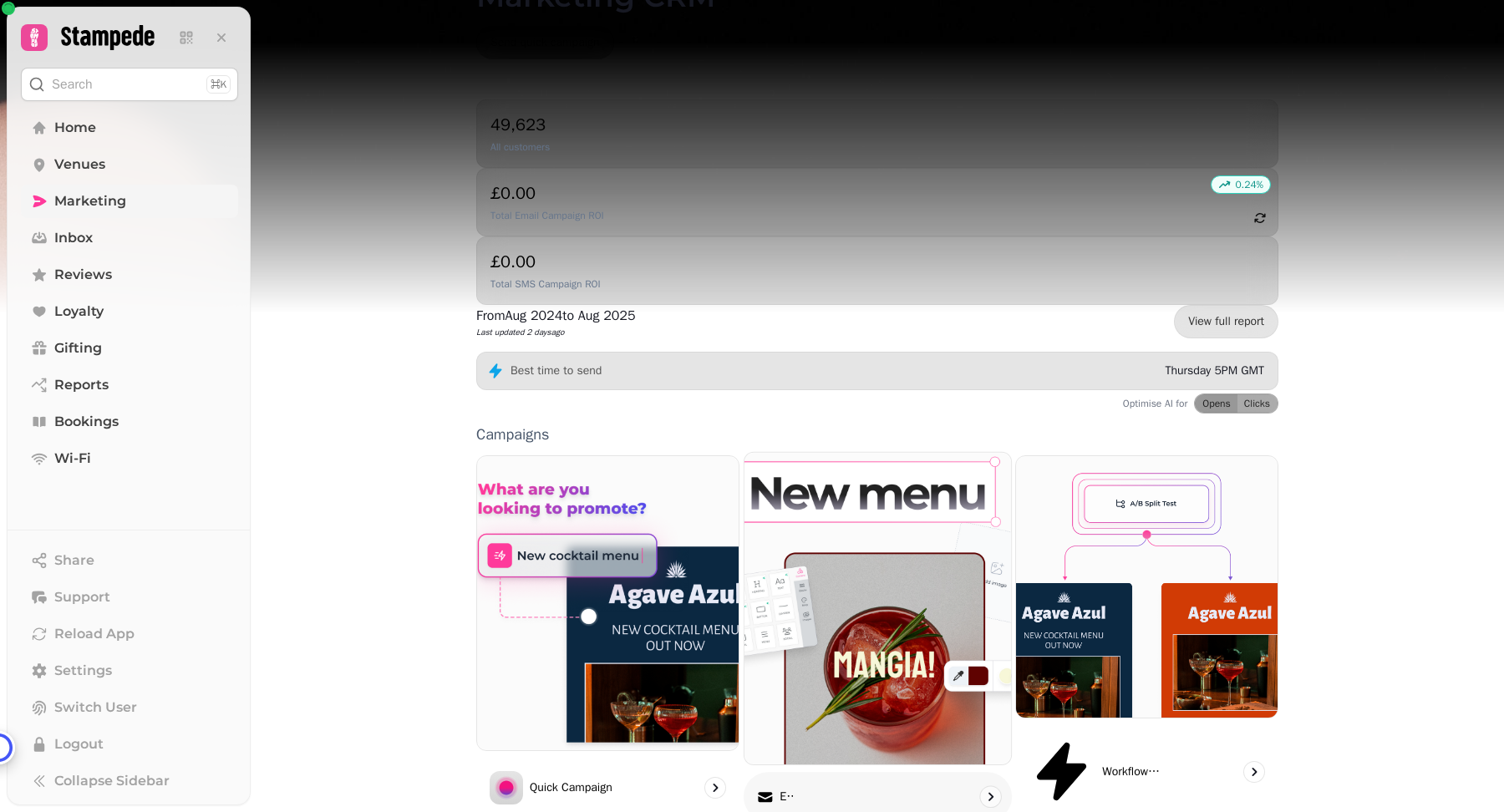 scroll, scrollTop: 226, scrollLeft: 0, axis: vertical 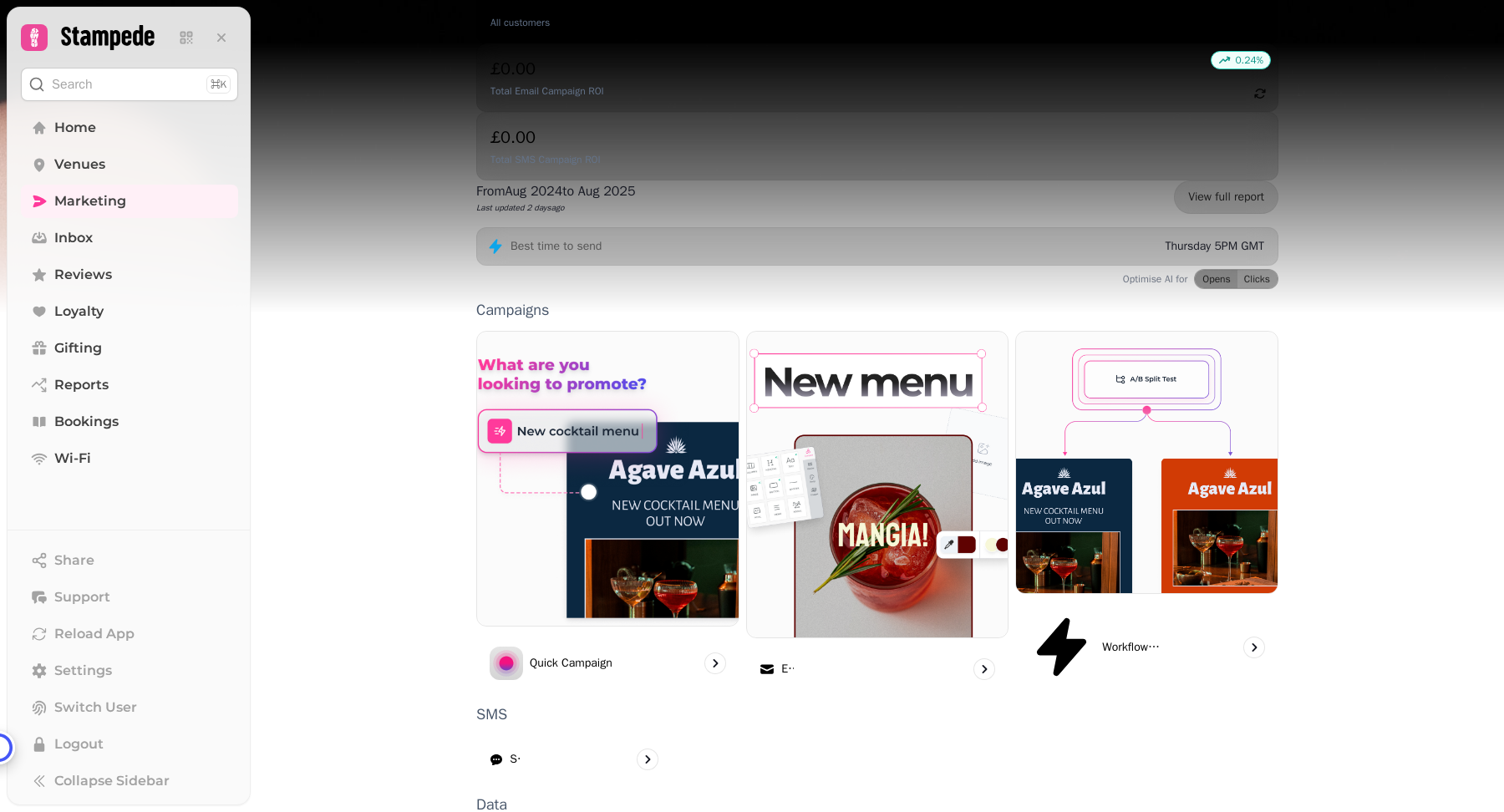 click on "Upload" at bounding box center [1130, 850] 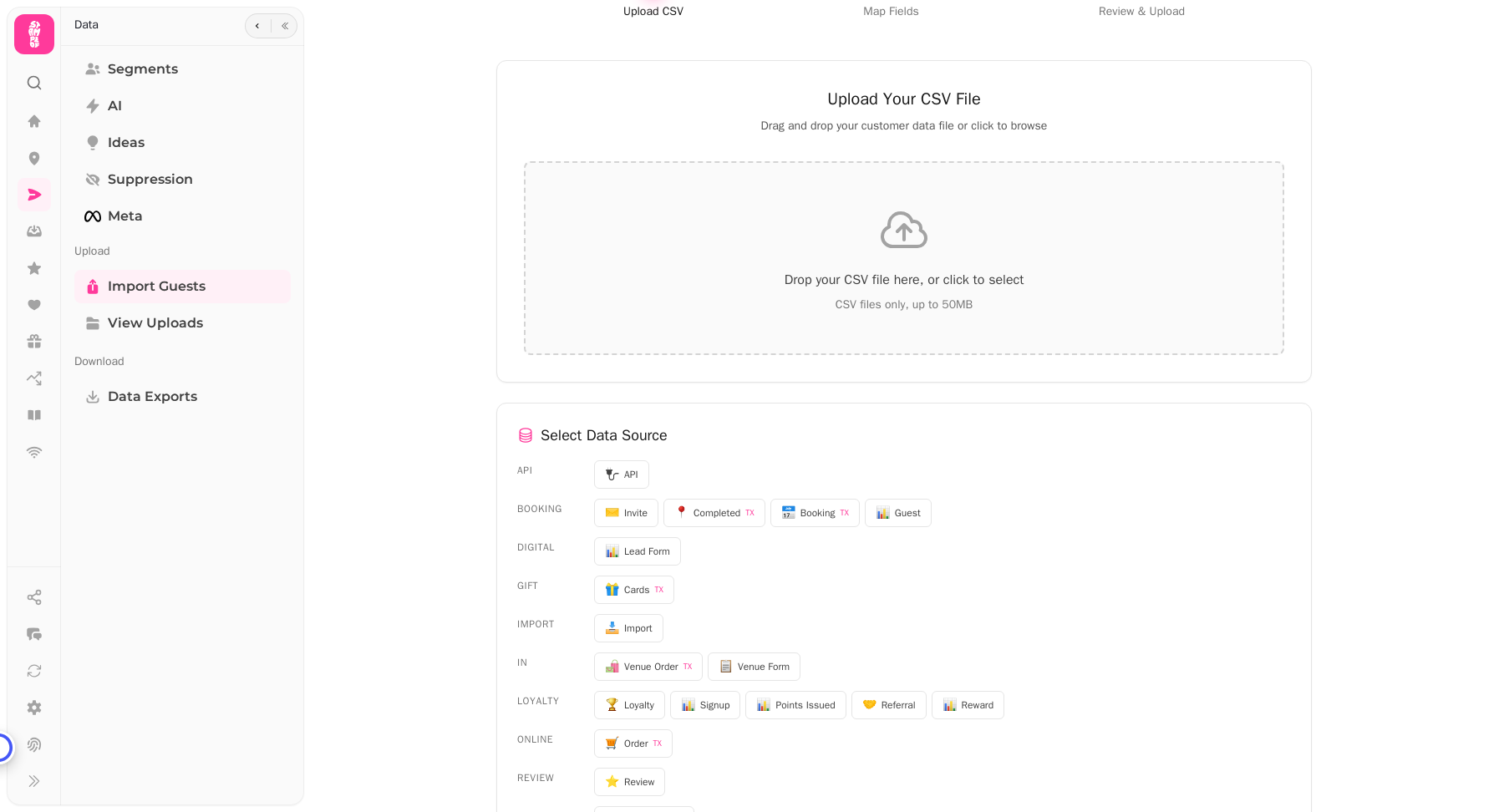 scroll, scrollTop: 178, scrollLeft: 0, axis: vertical 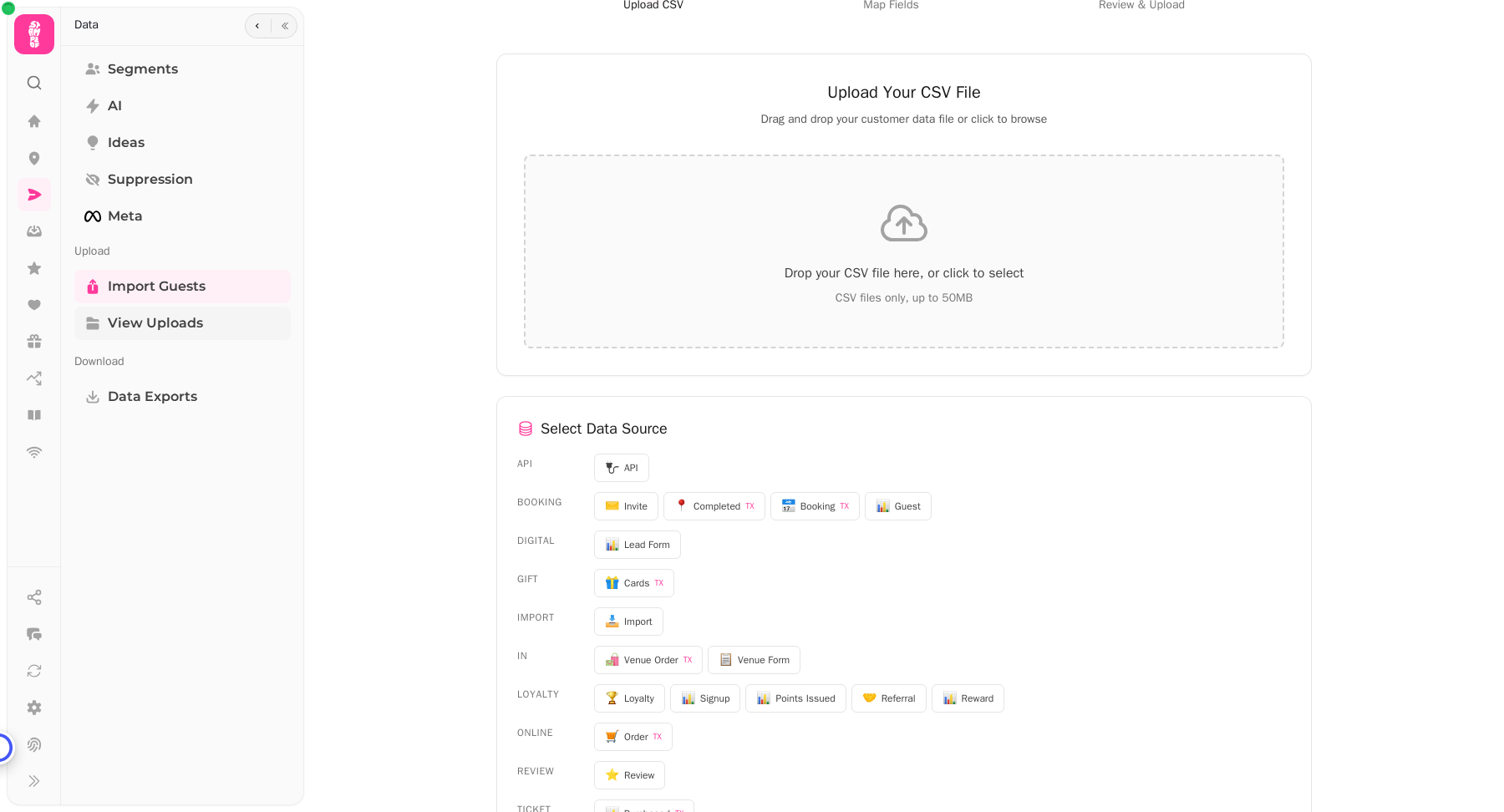 drag, startPoint x: 151, startPoint y: 322, endPoint x: 140, endPoint y: 322, distance: 11 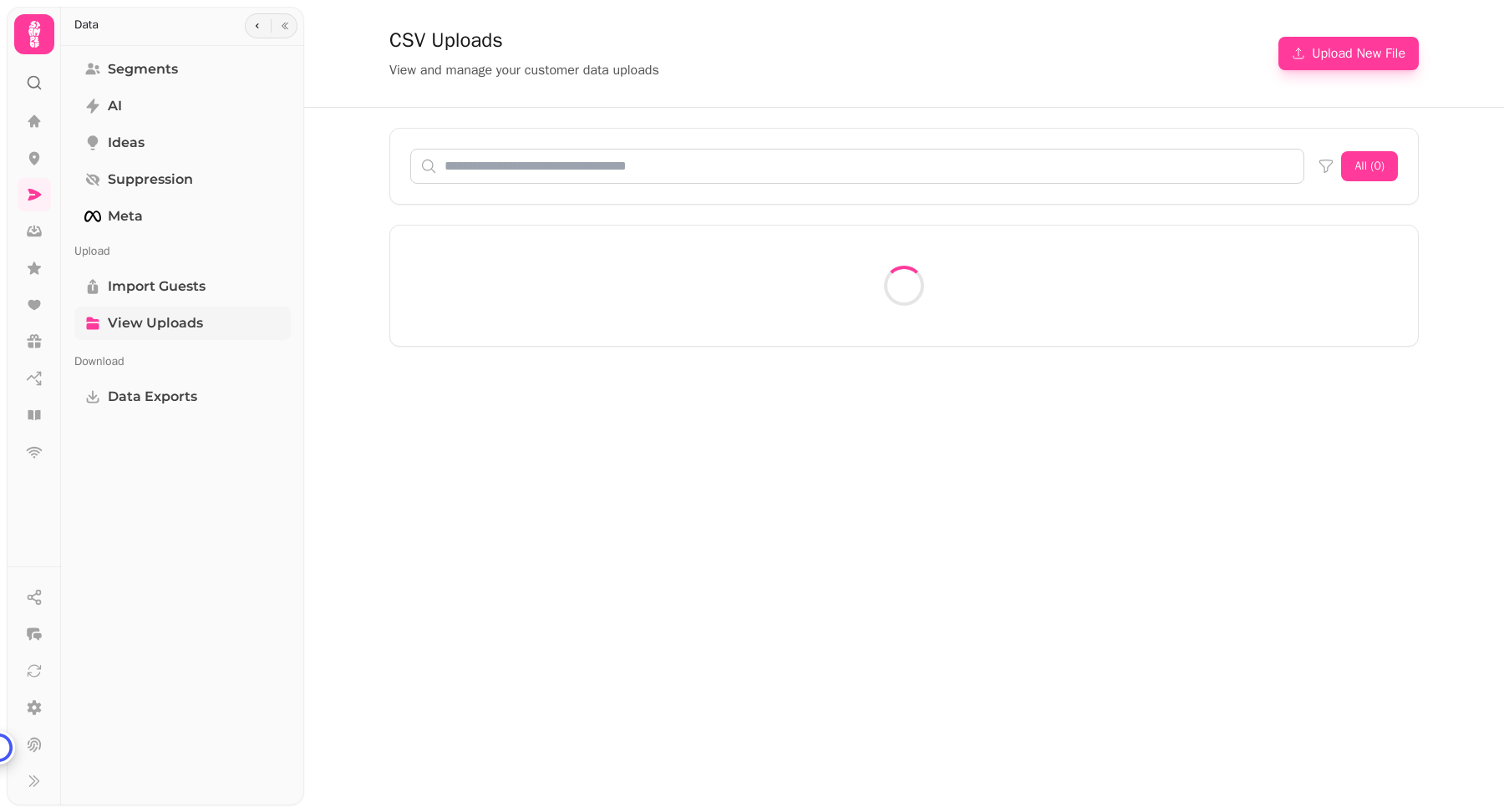 scroll, scrollTop: 0, scrollLeft: 0, axis: both 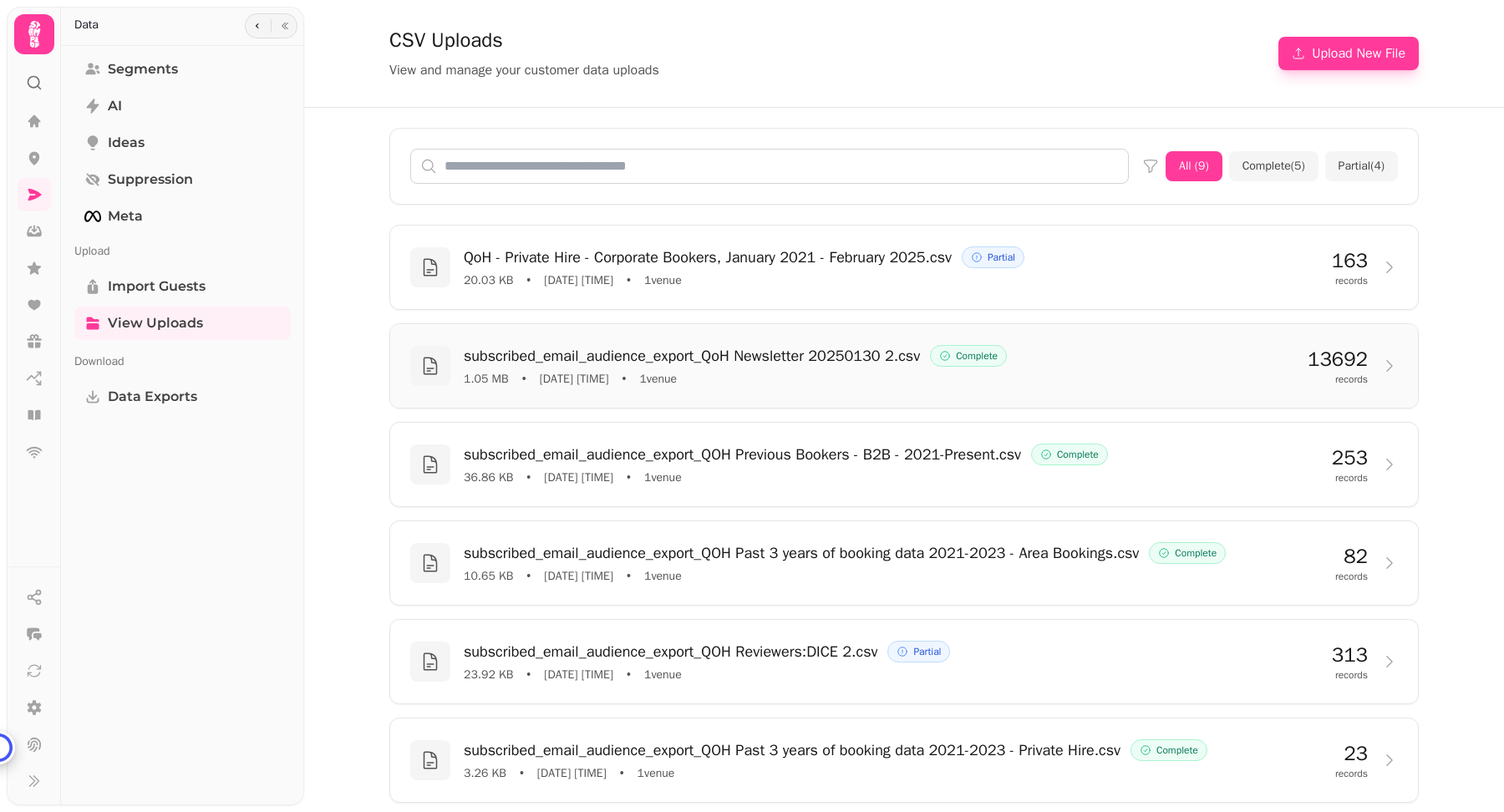 click on "subscribed_email_audience_export_QoH Newsletter 20250130 2.csv" at bounding box center (692, 356) 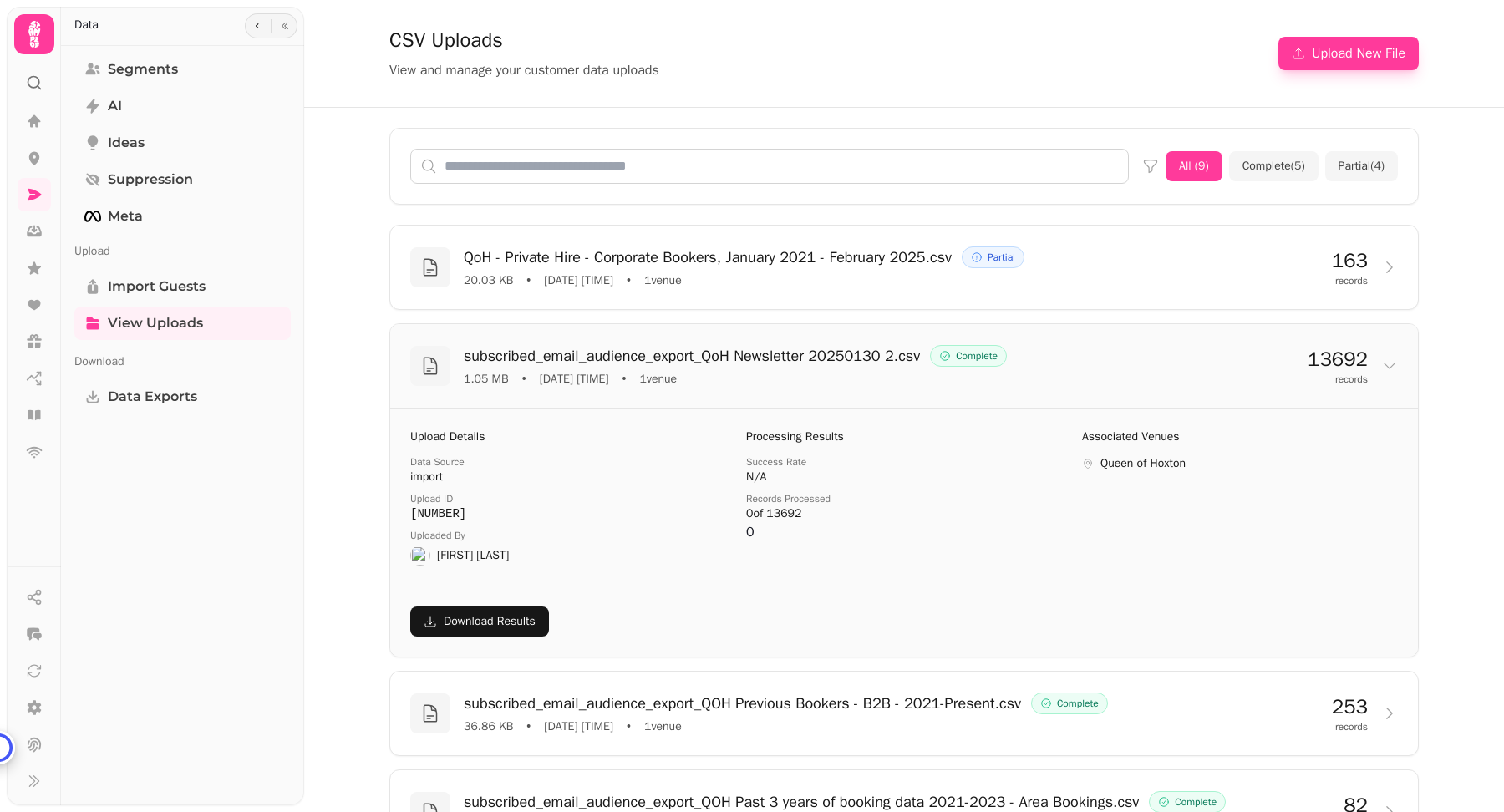 click 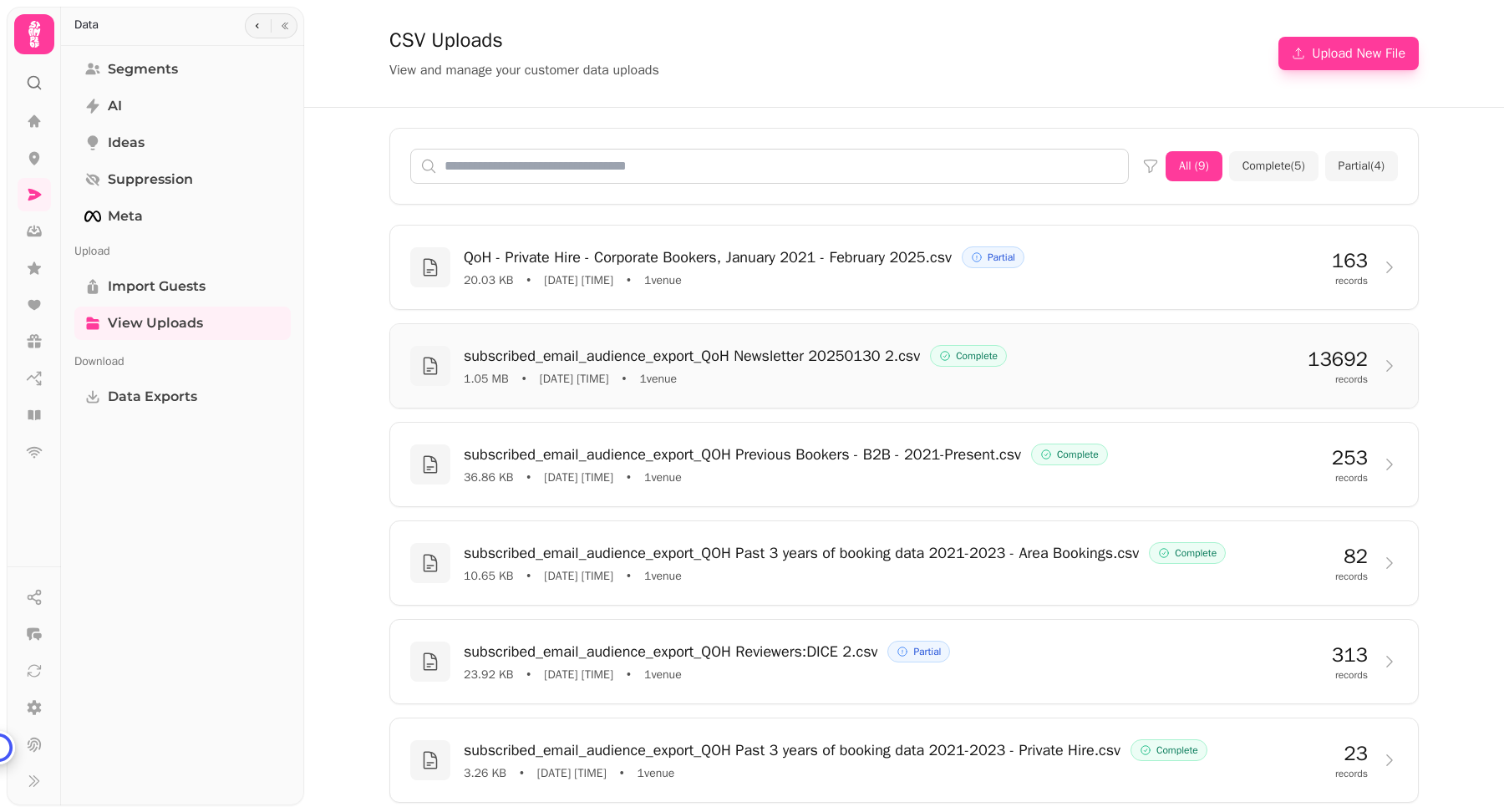 click 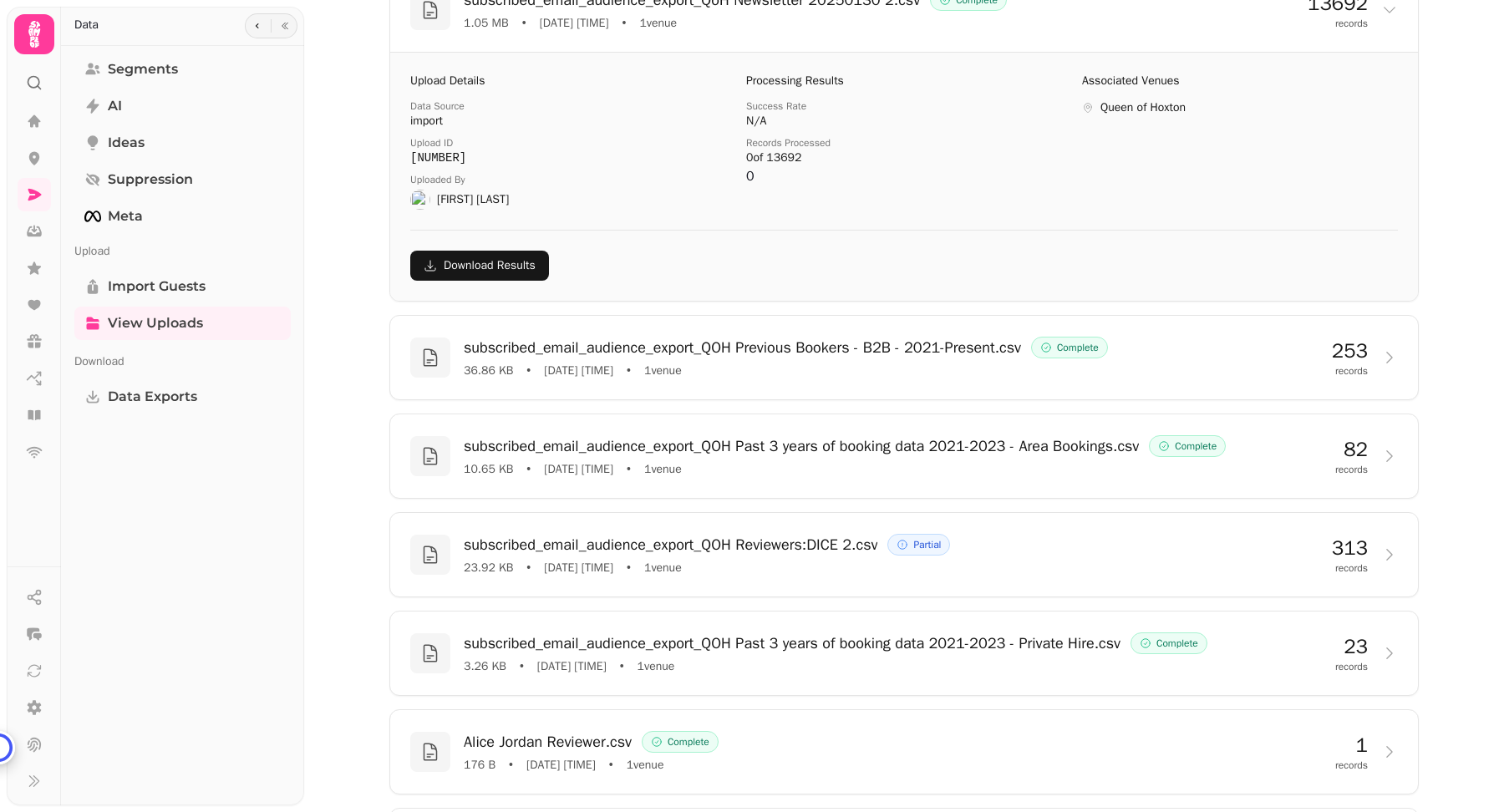 scroll, scrollTop: 0, scrollLeft: 0, axis: both 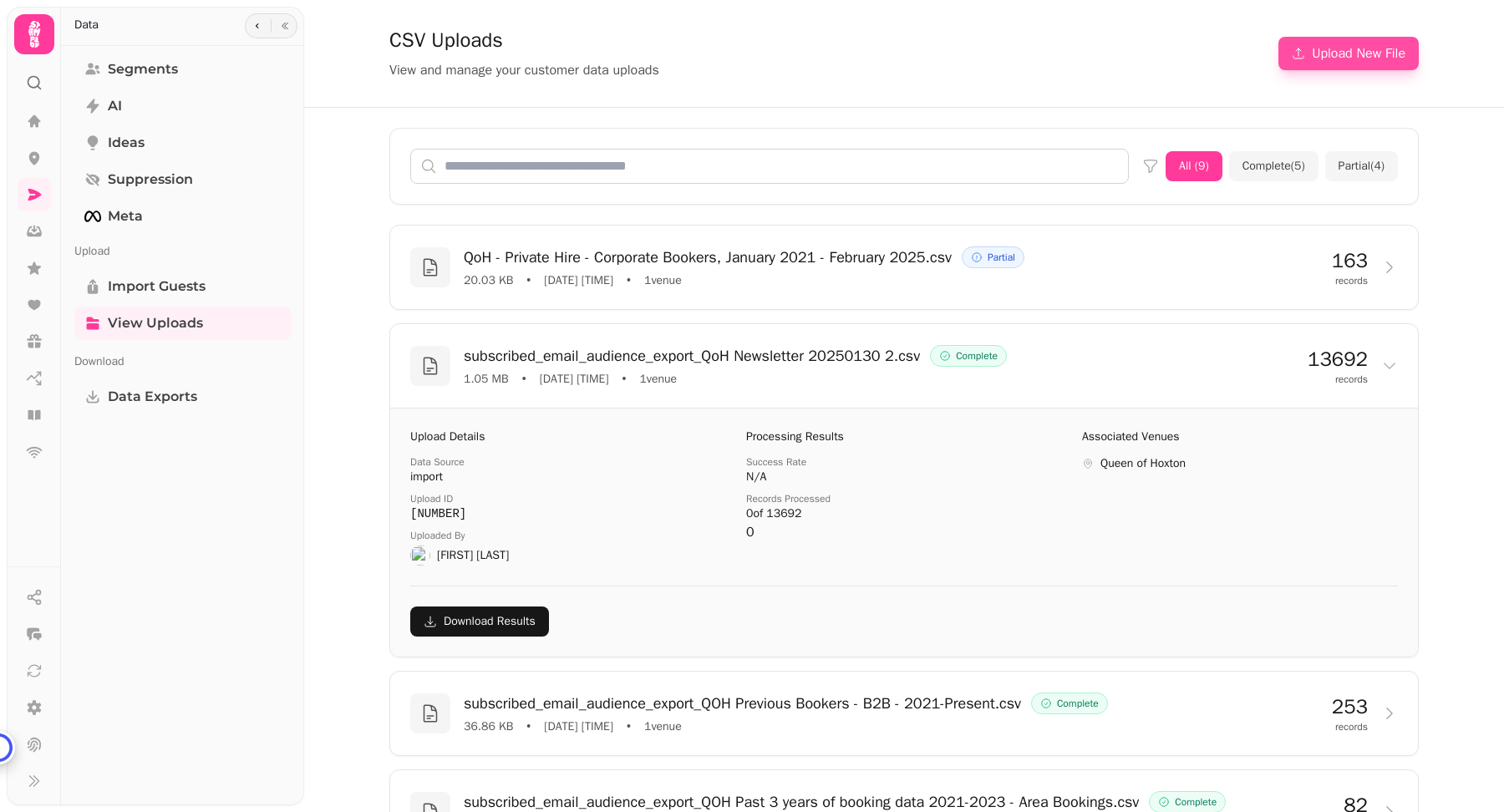click on "Upload New File" at bounding box center [1349, 53] 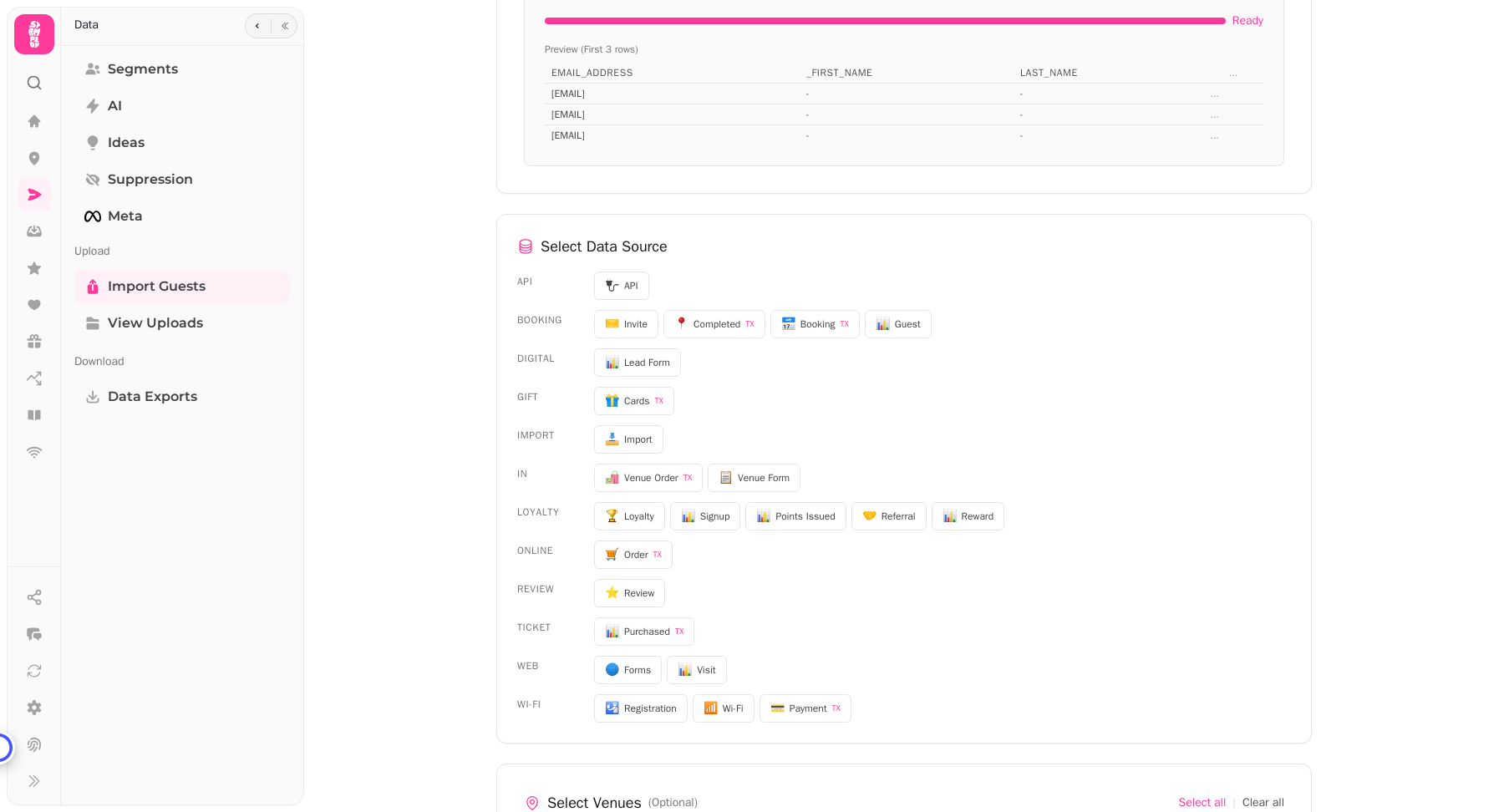 scroll, scrollTop: 409, scrollLeft: 0, axis: vertical 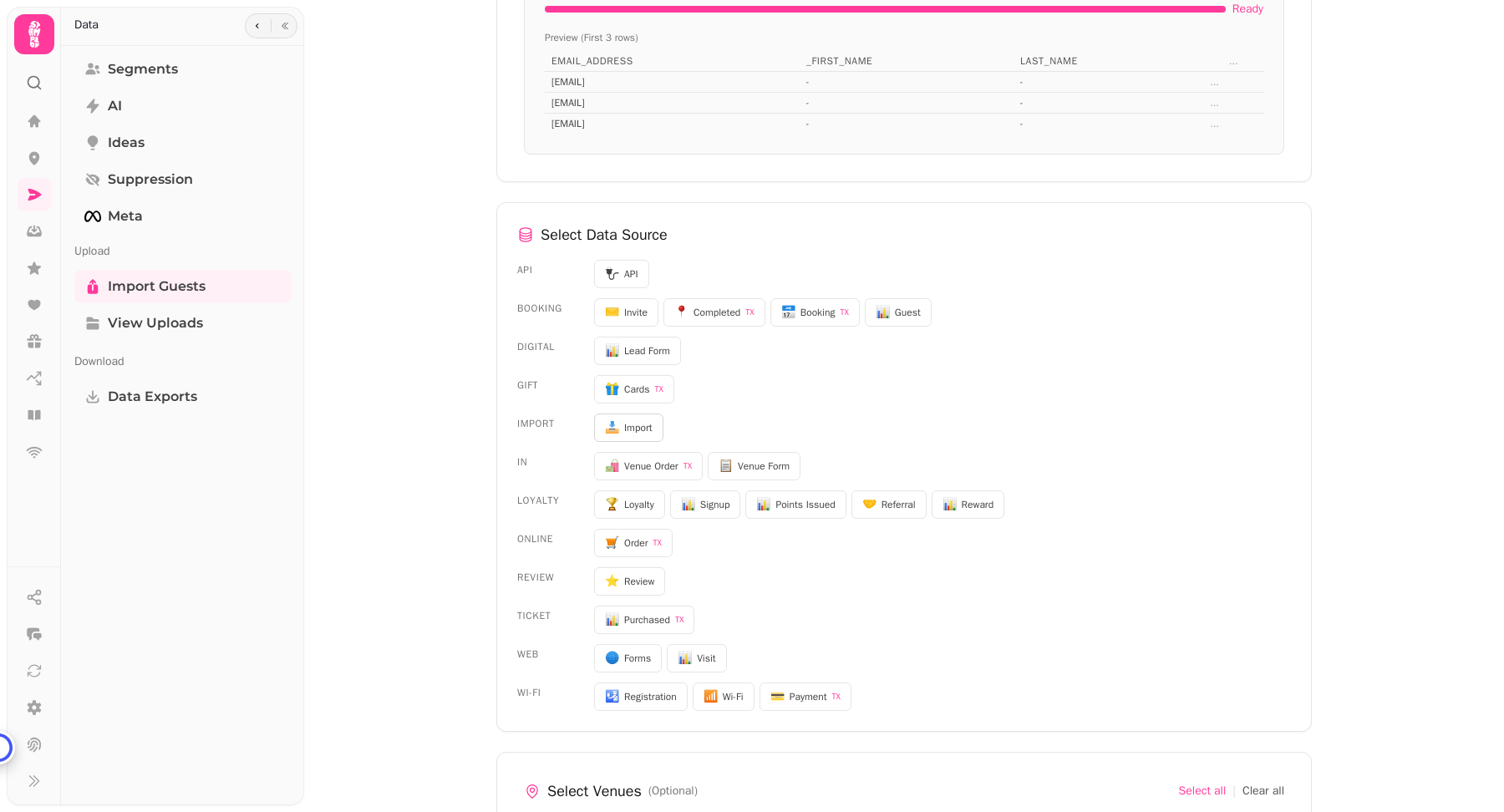 click on "Import" at bounding box center [638, 428] 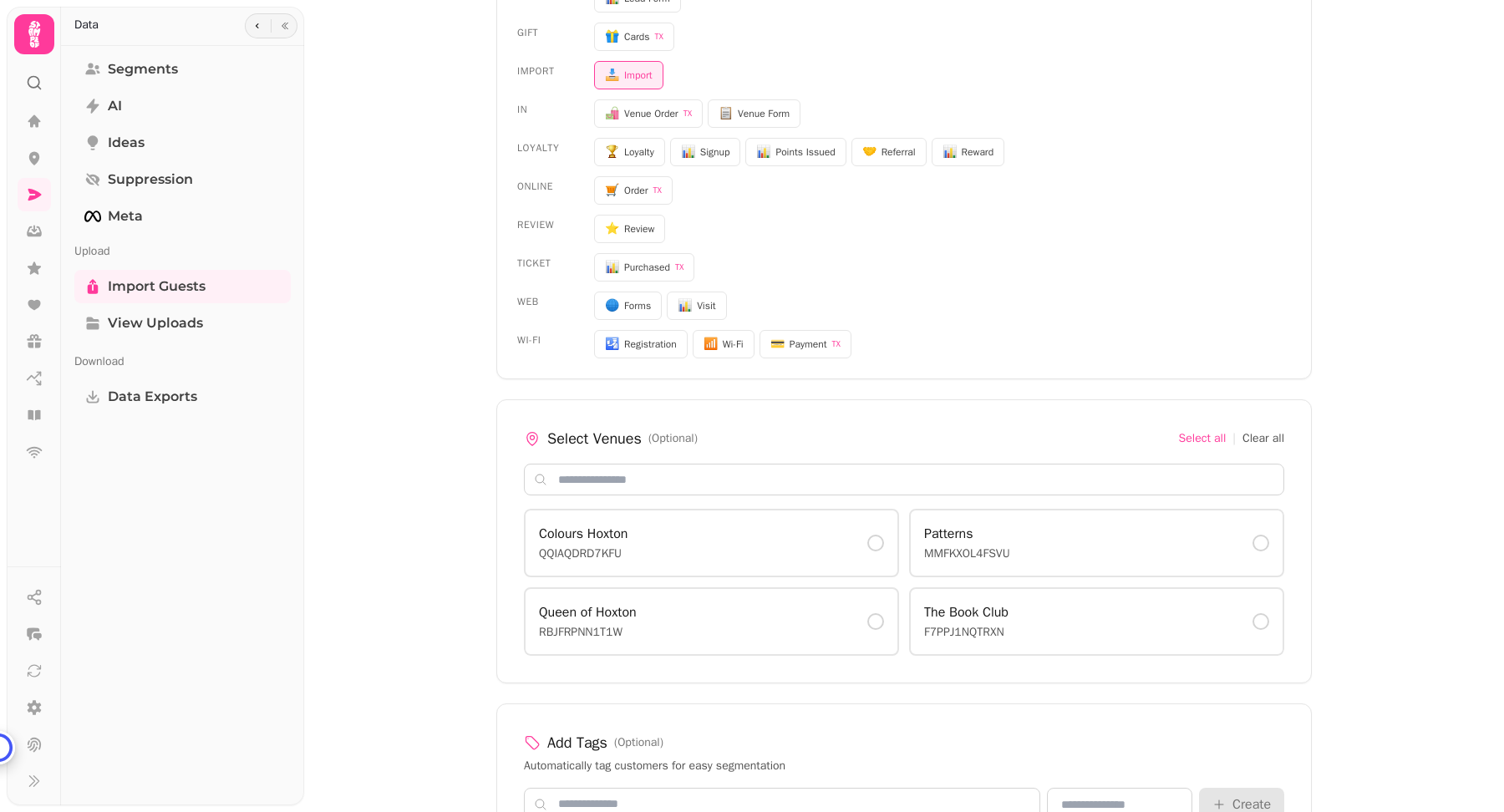 scroll, scrollTop: 764, scrollLeft: 0, axis: vertical 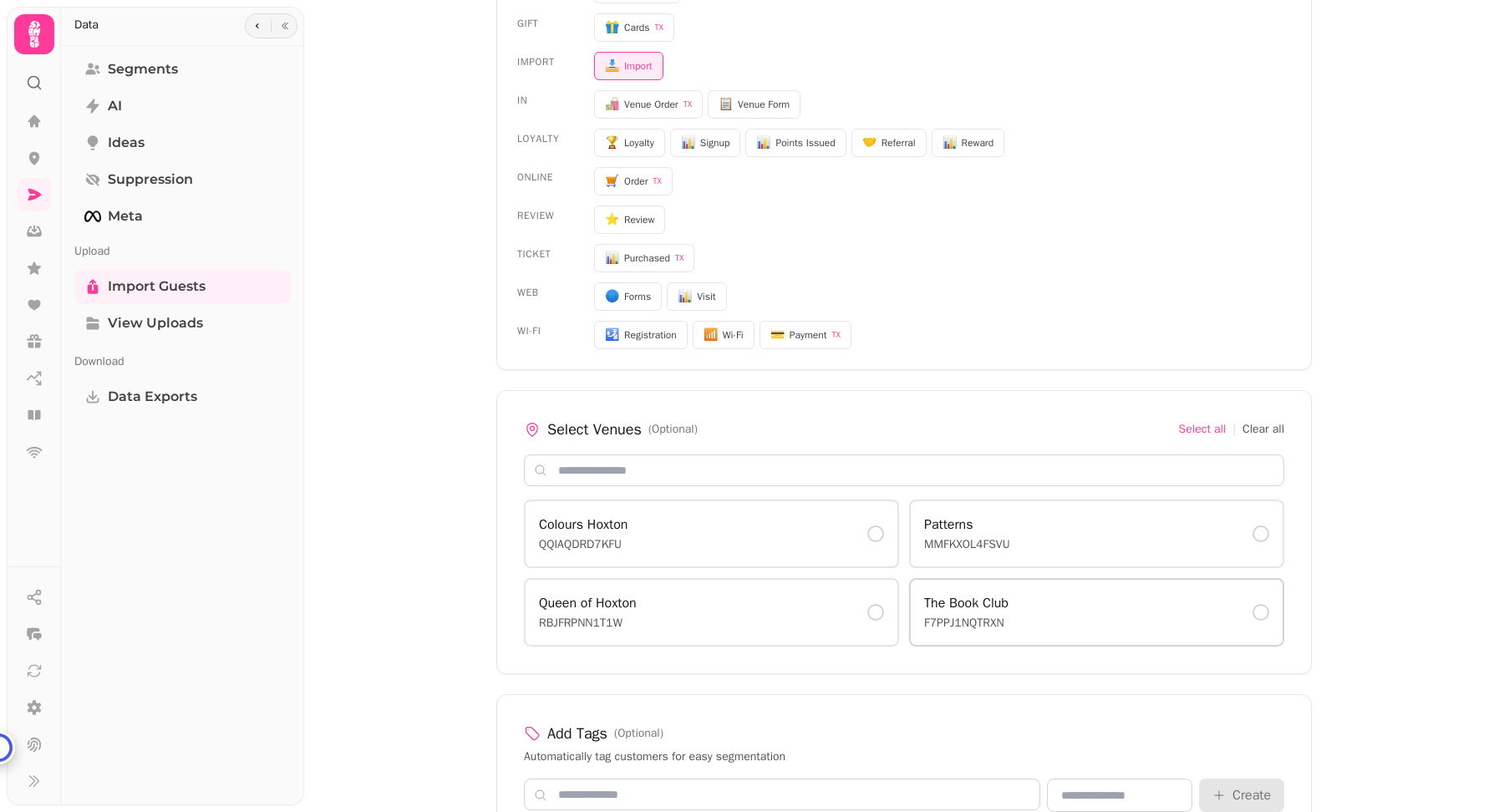 click at bounding box center [1261, 612] 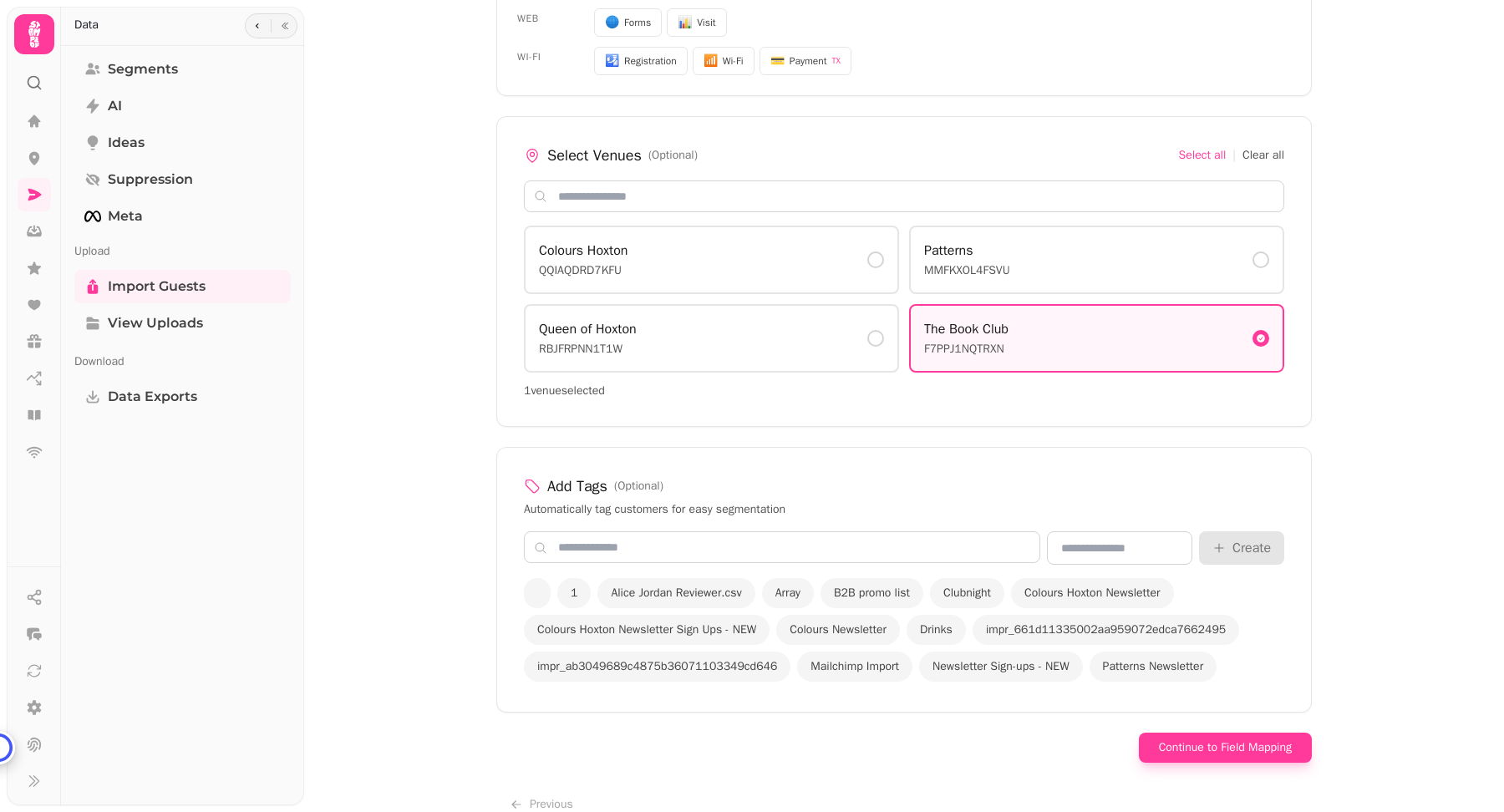 scroll, scrollTop: 1048, scrollLeft: 0, axis: vertical 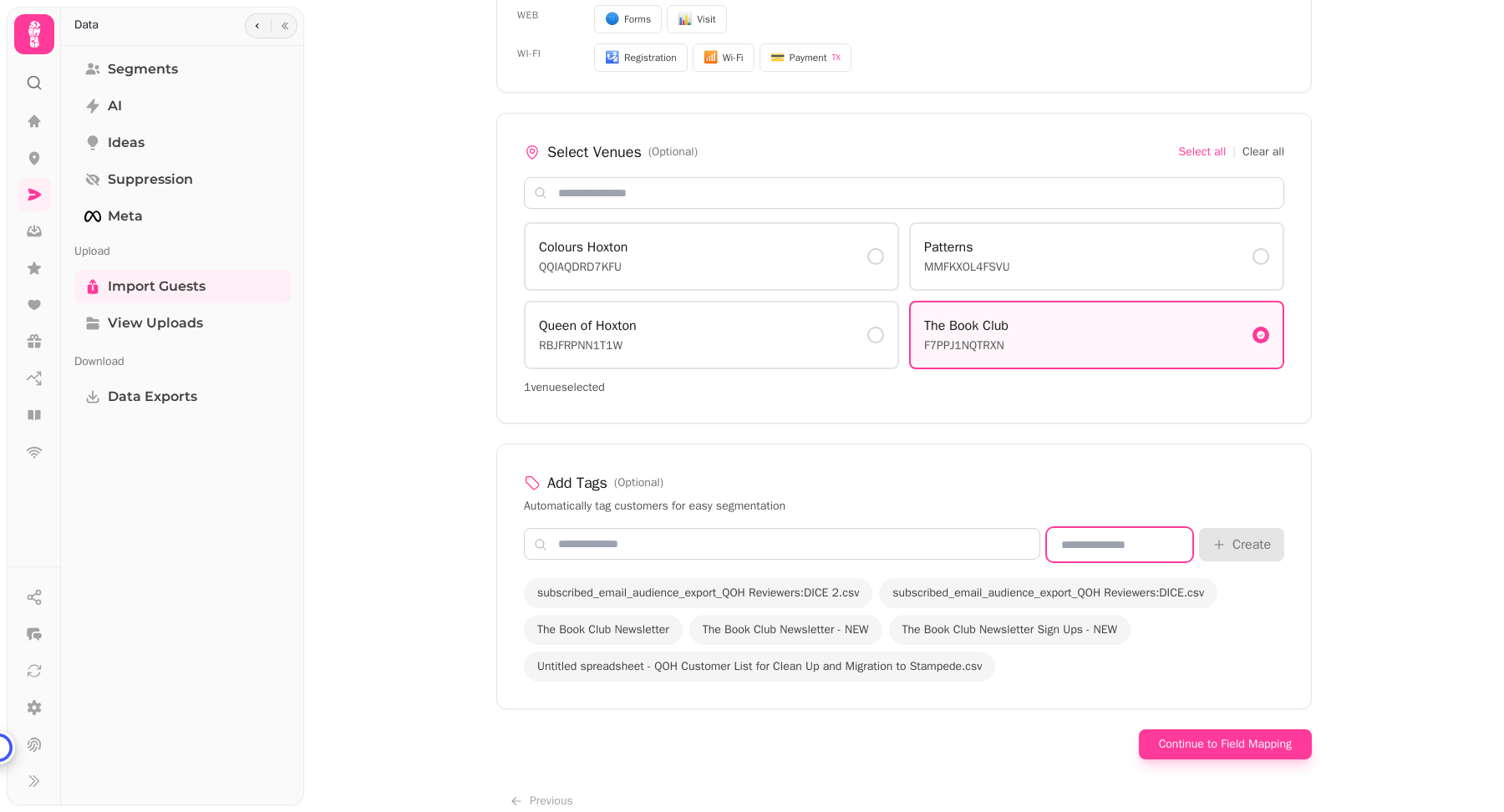click at bounding box center [1120, 545] 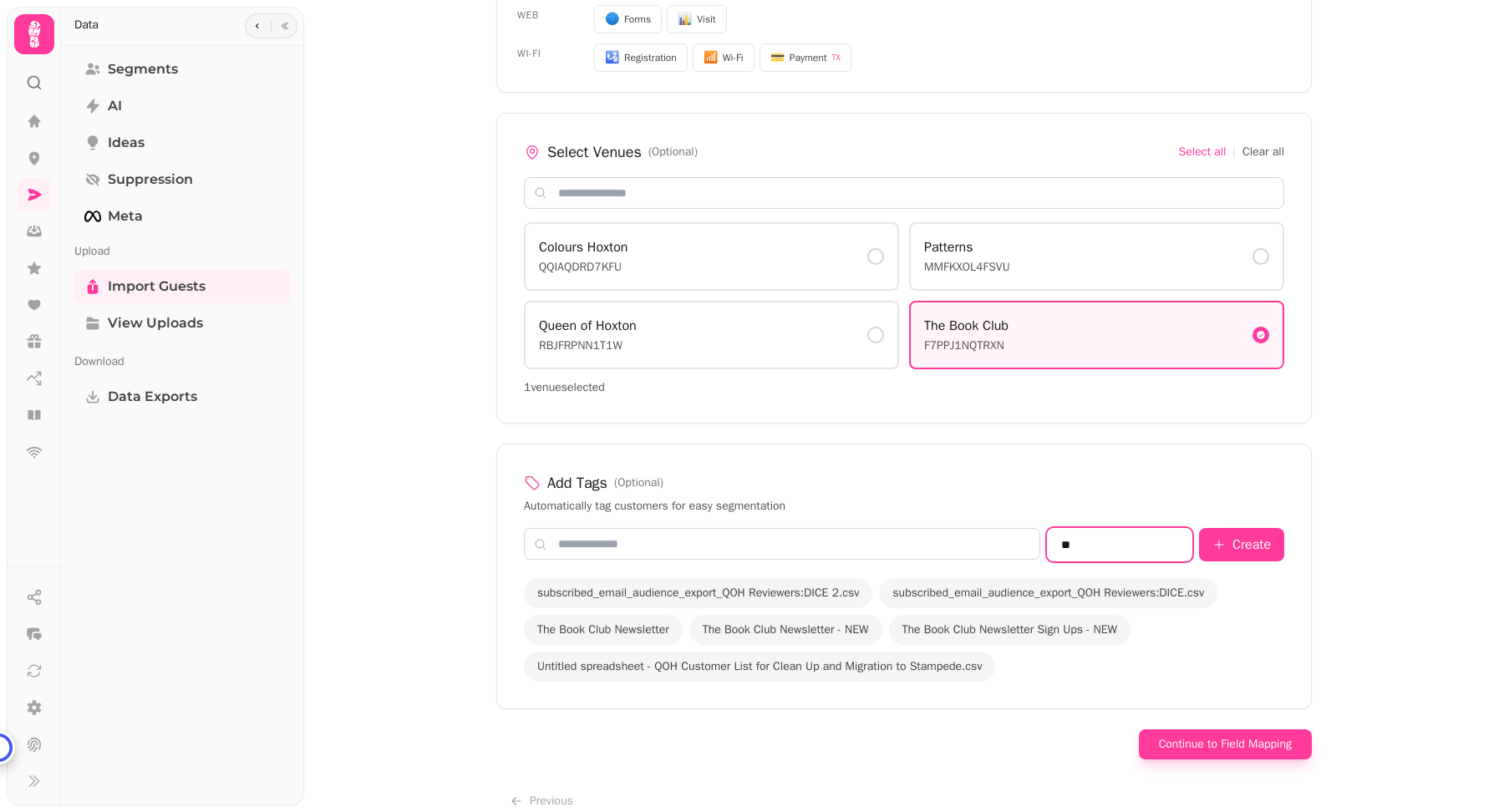 type on "*" 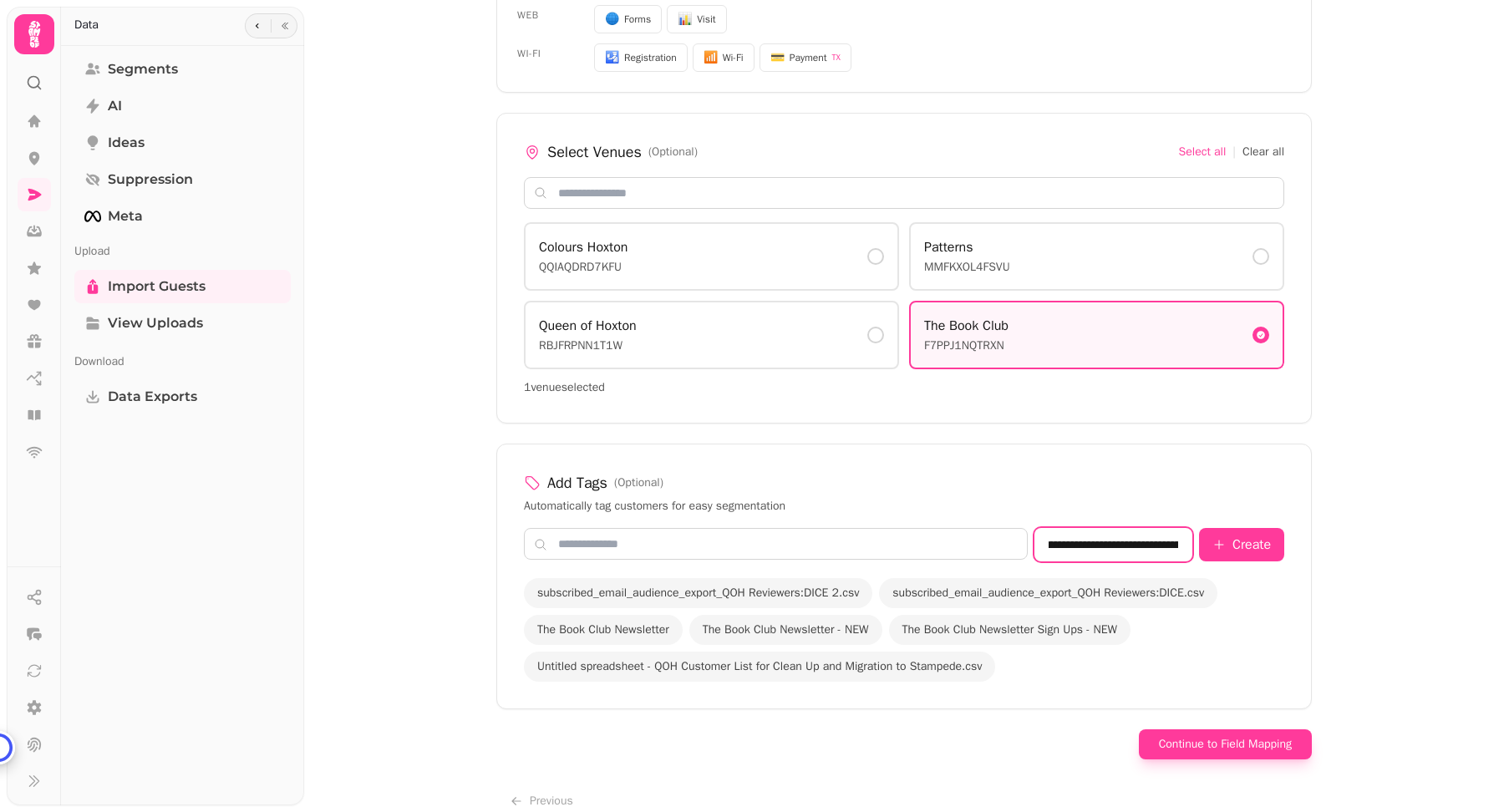 scroll, scrollTop: 0, scrollLeft: 0, axis: both 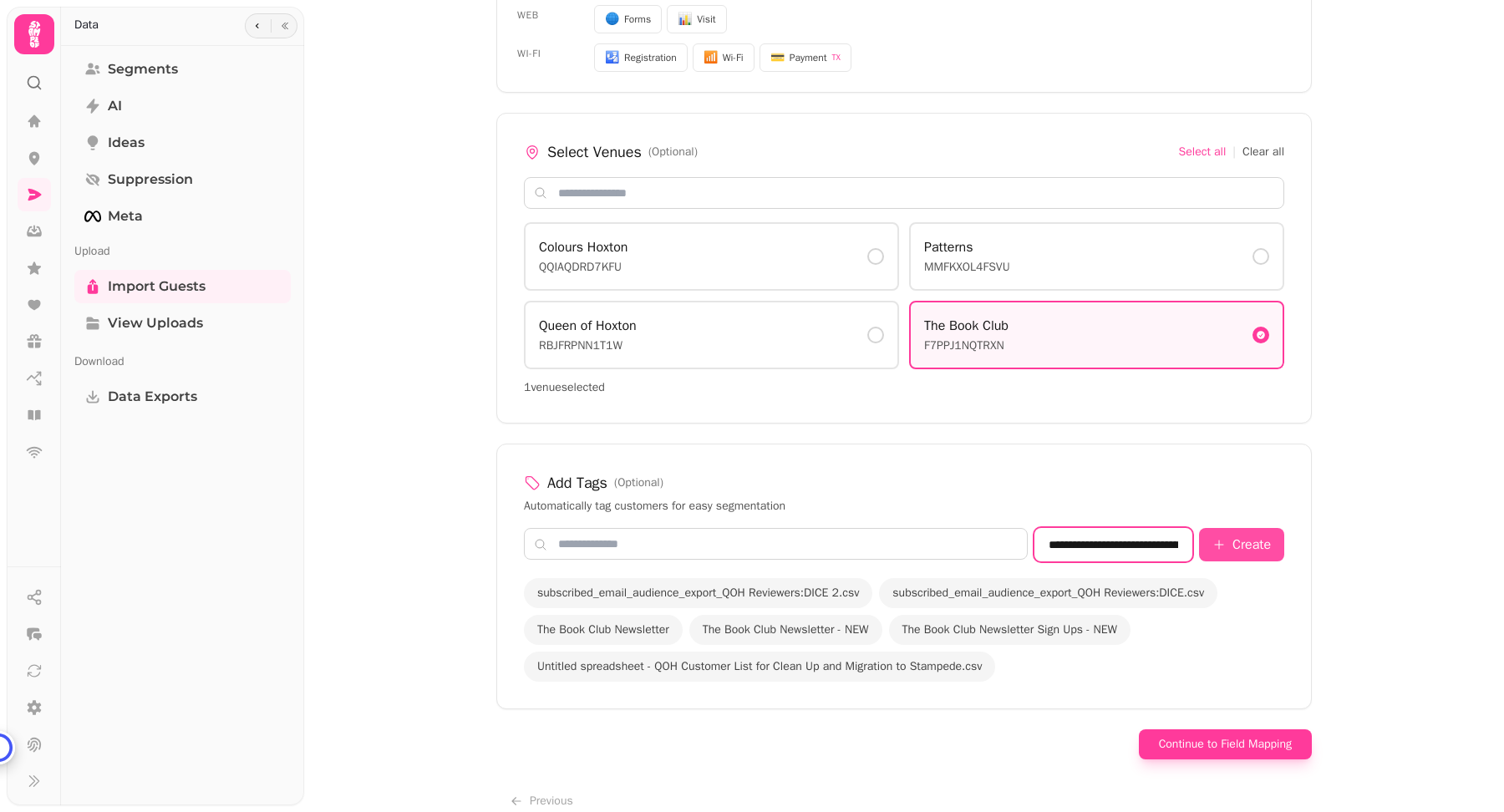 type on "**********" 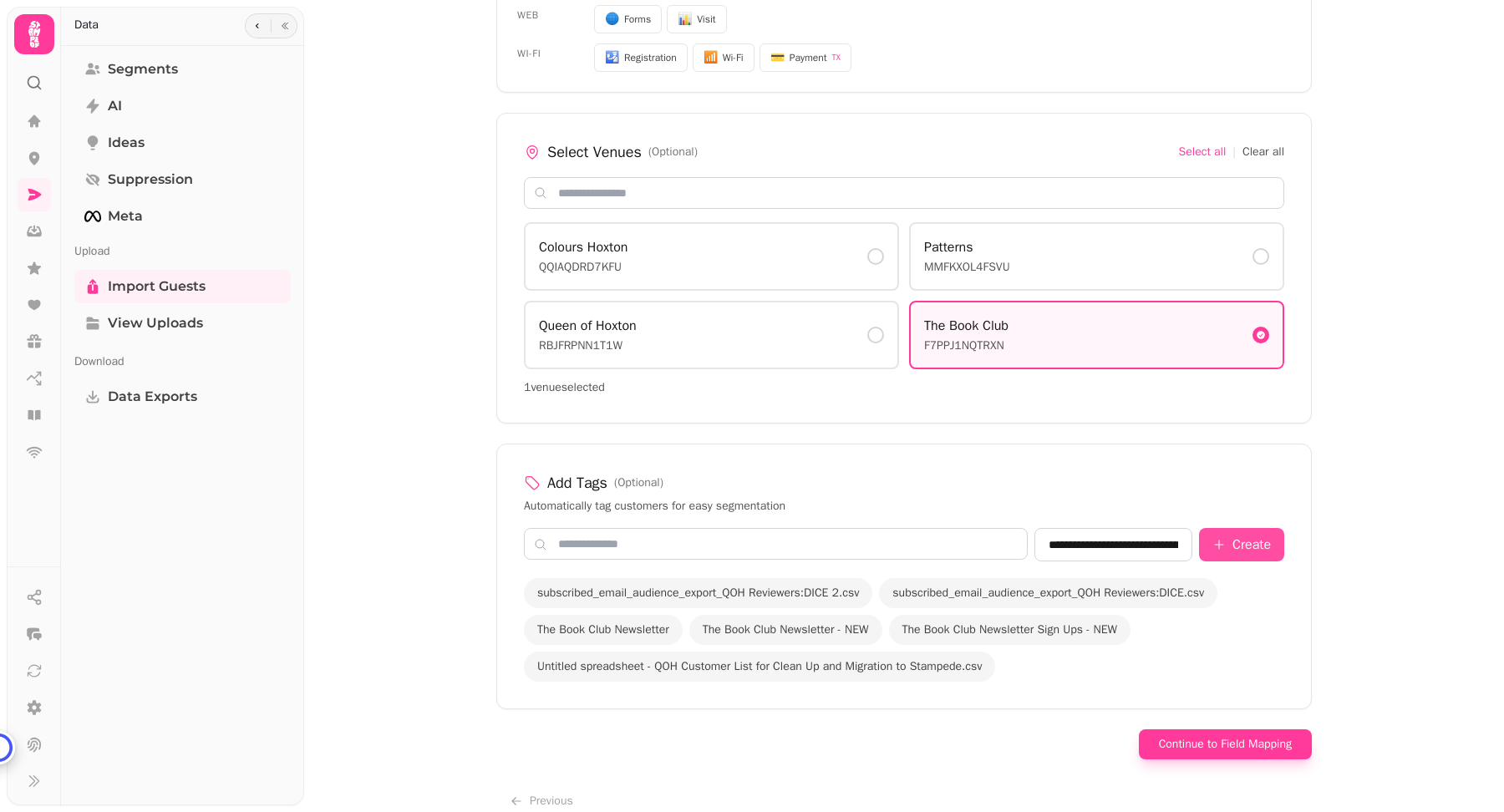 click on "Create" at bounding box center [1242, 545] 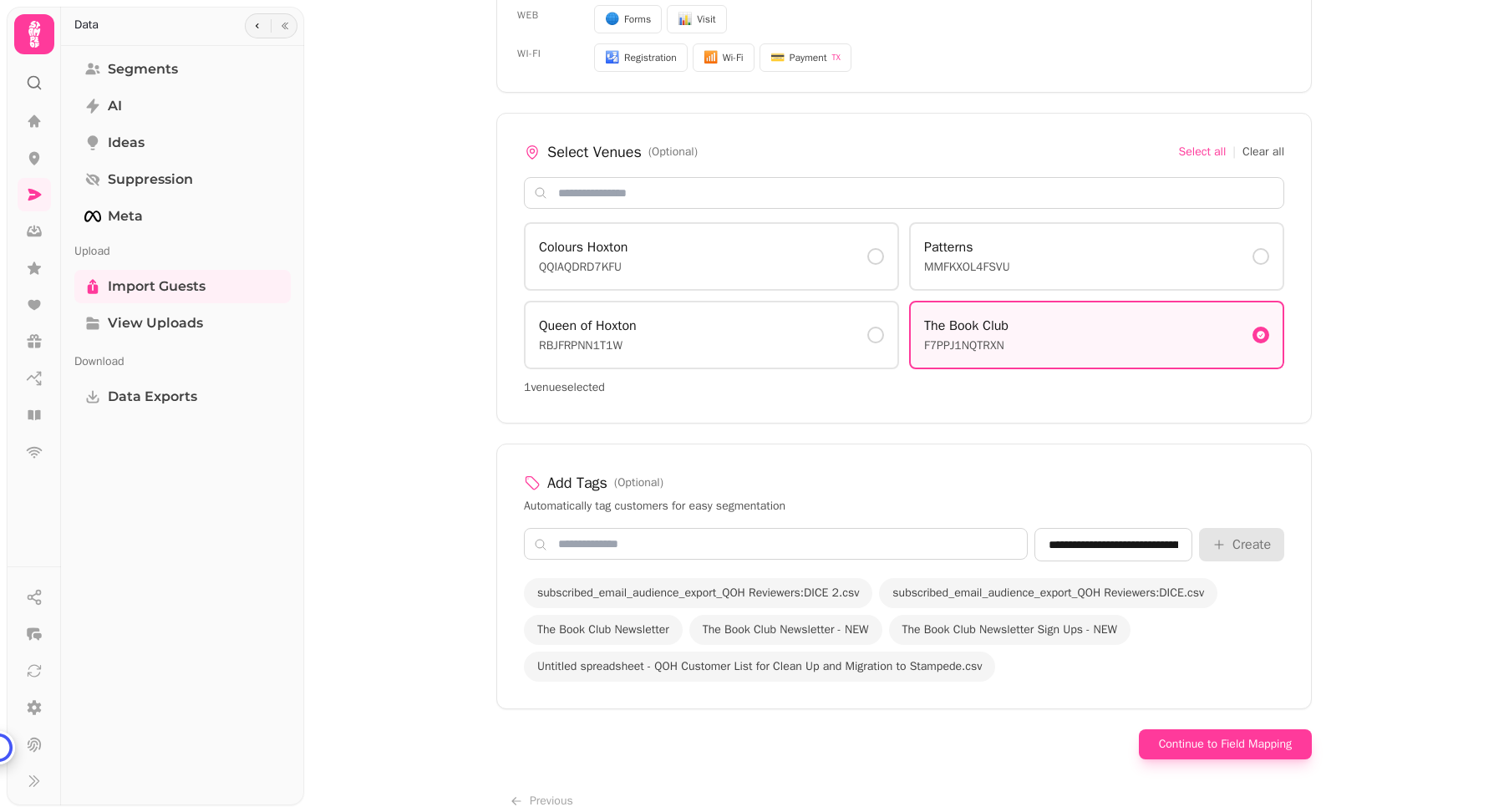 type 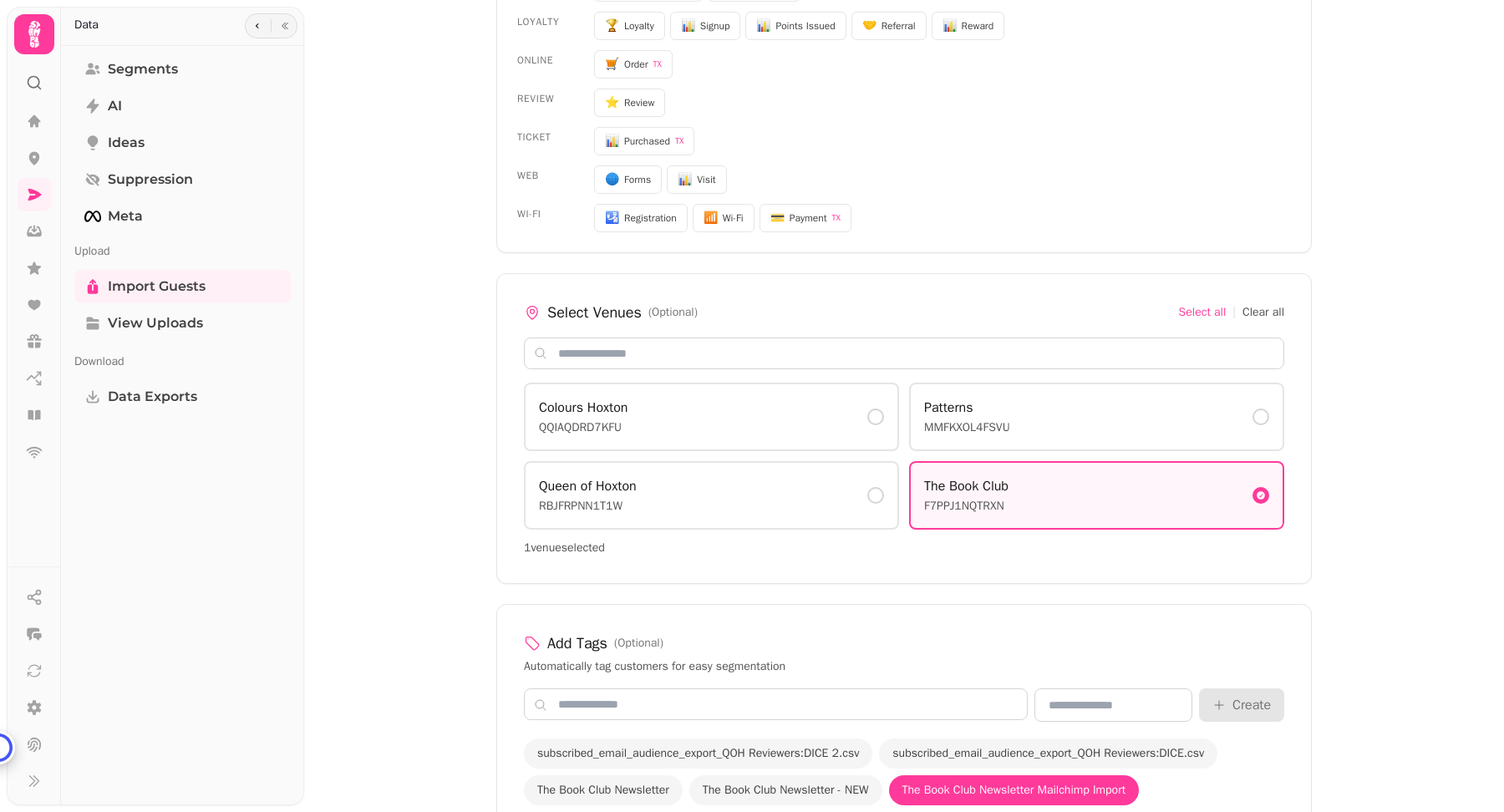 scroll, scrollTop: 1065, scrollLeft: 0, axis: vertical 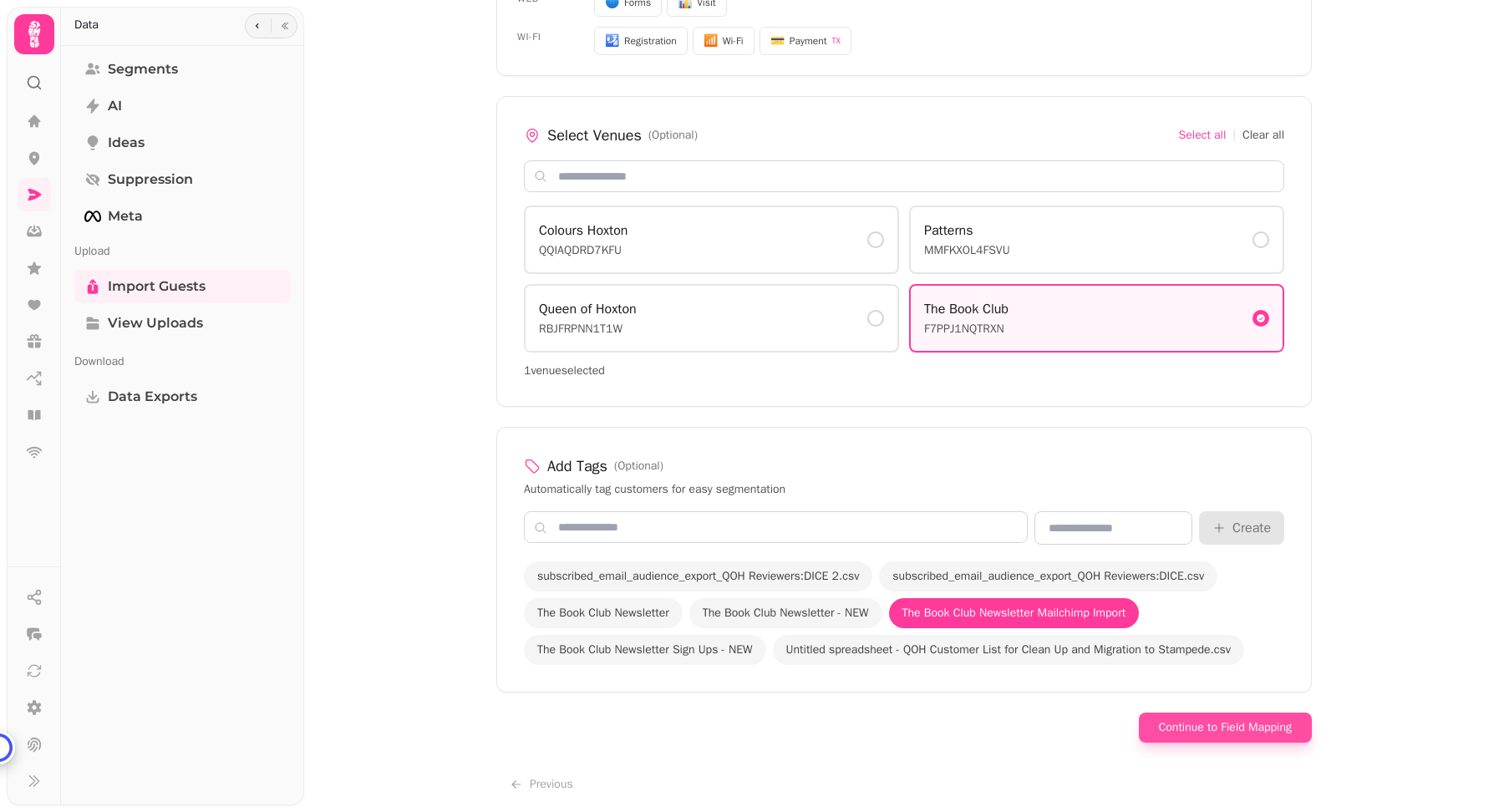 click on "Continue to Field Mapping" at bounding box center (1225, 728) 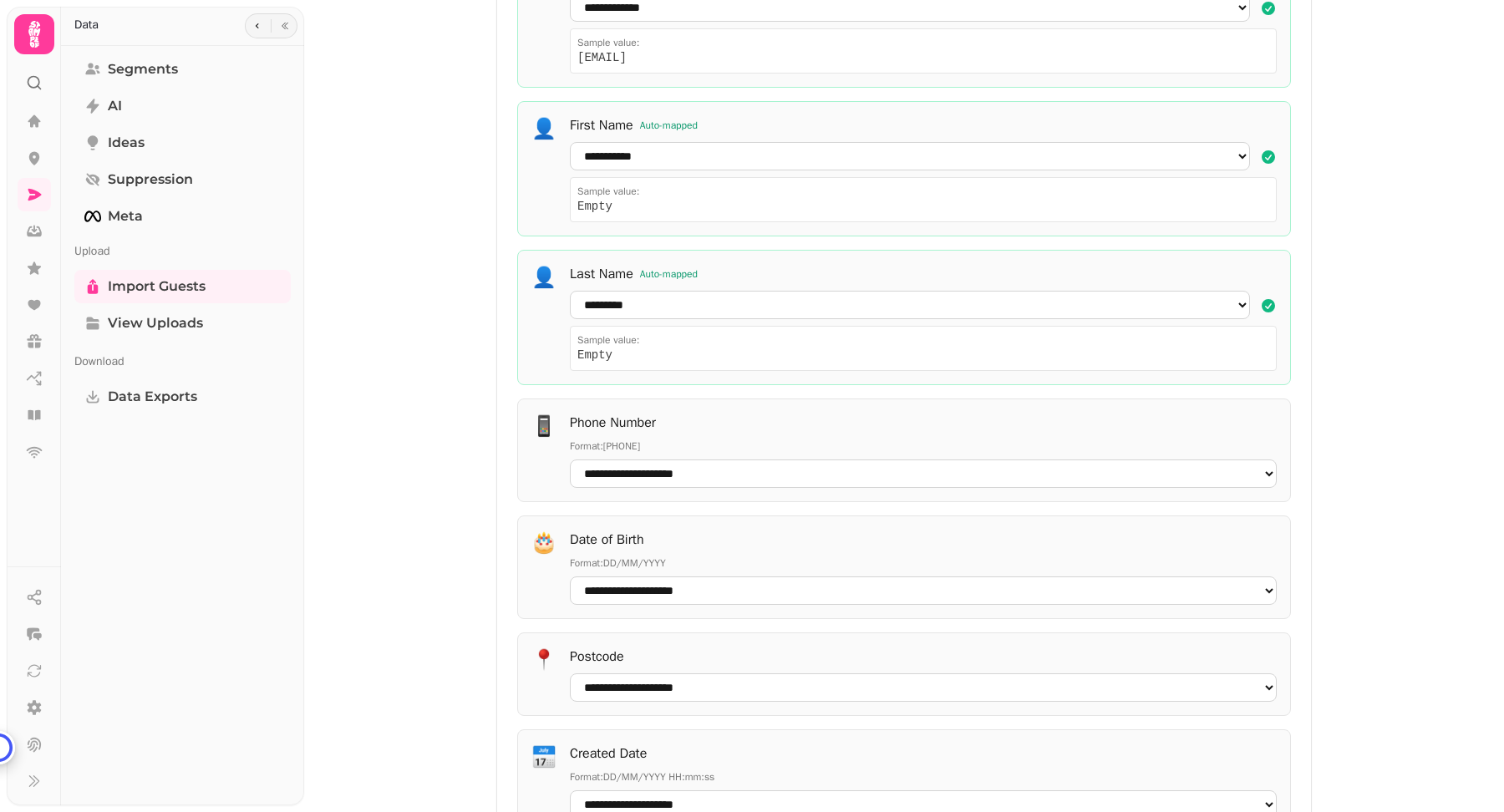 scroll, scrollTop: 405, scrollLeft: 0, axis: vertical 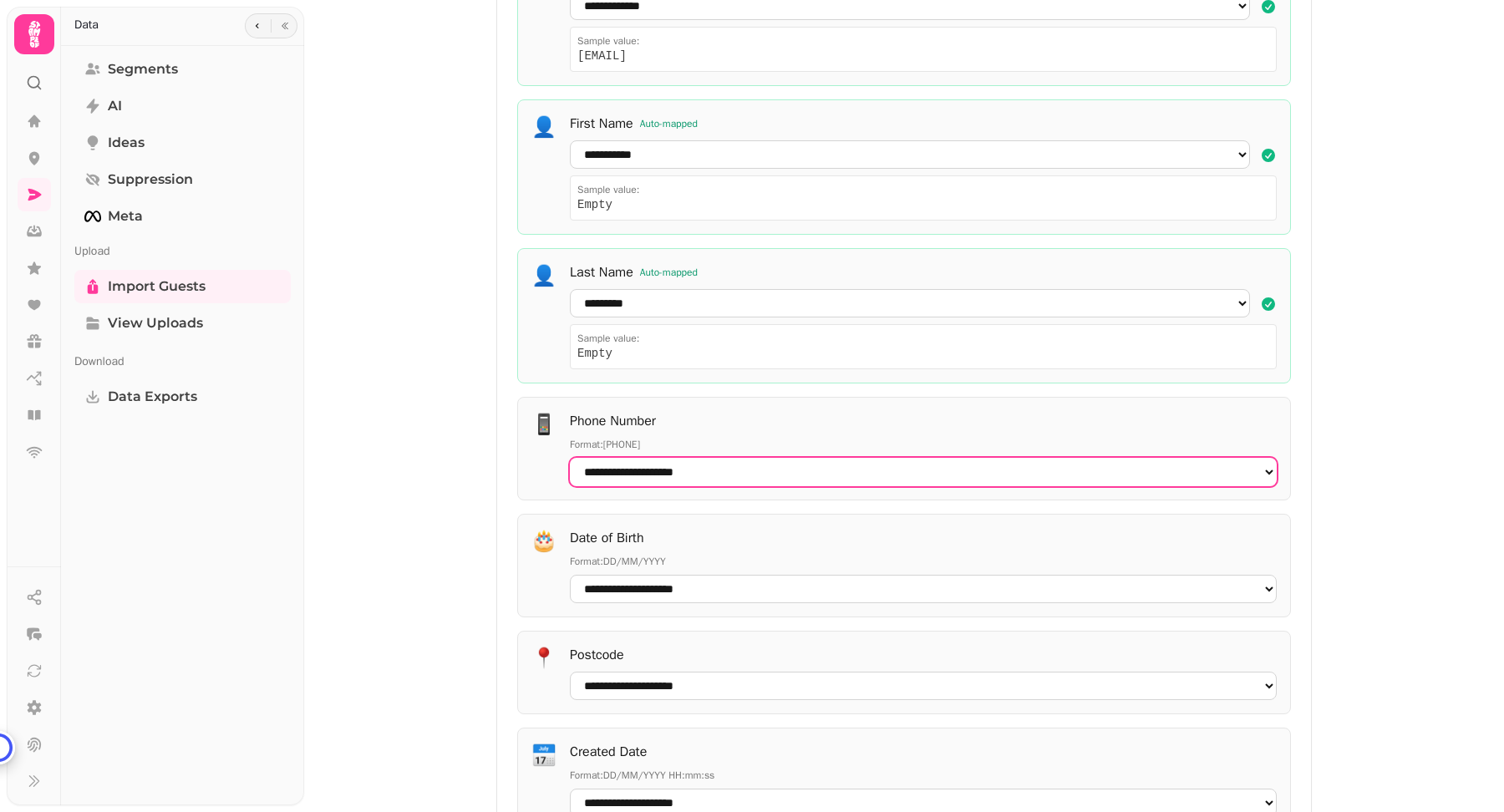 click on "**********" at bounding box center (923, 472) 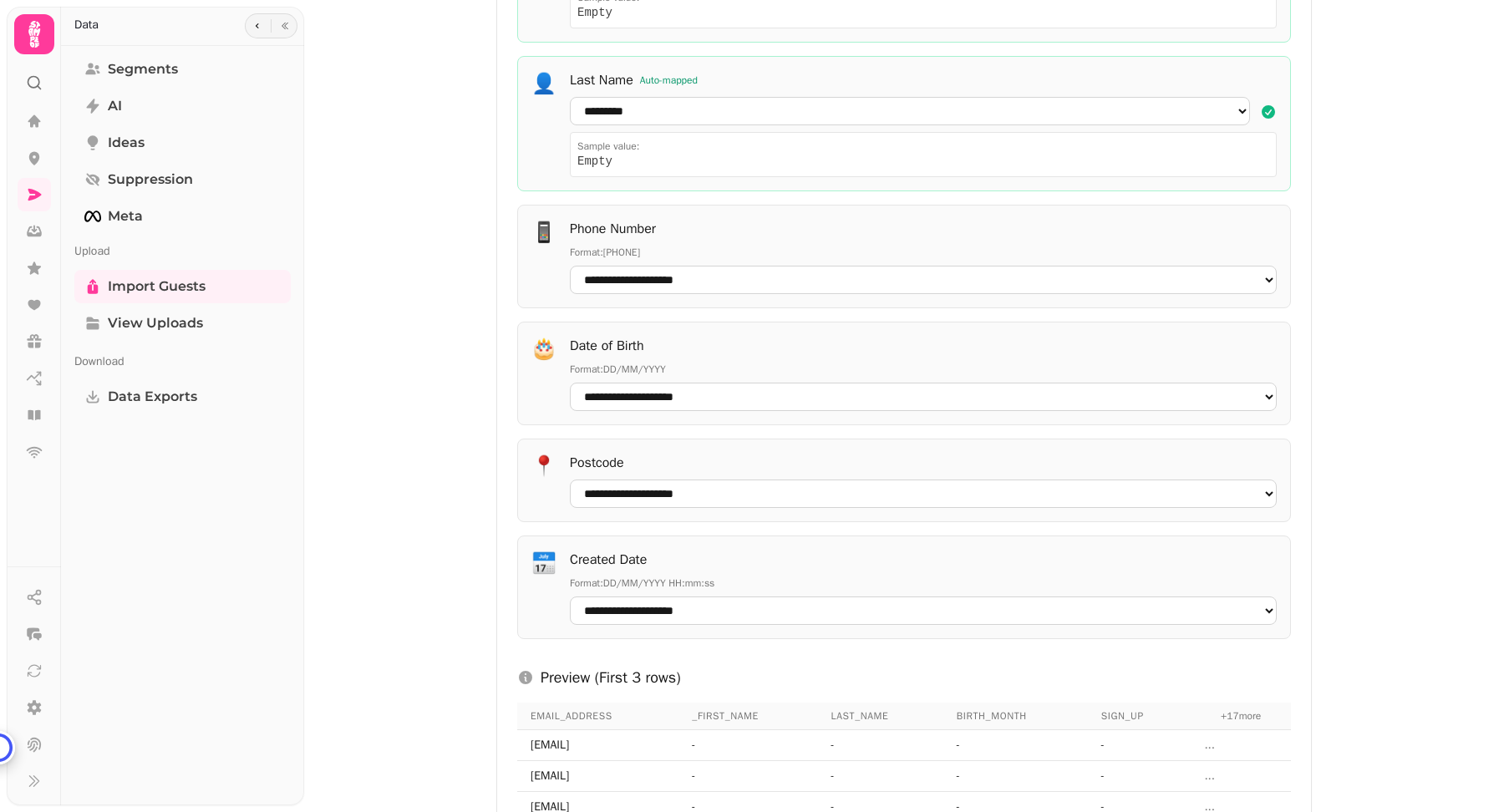 scroll, scrollTop: 614, scrollLeft: 0, axis: vertical 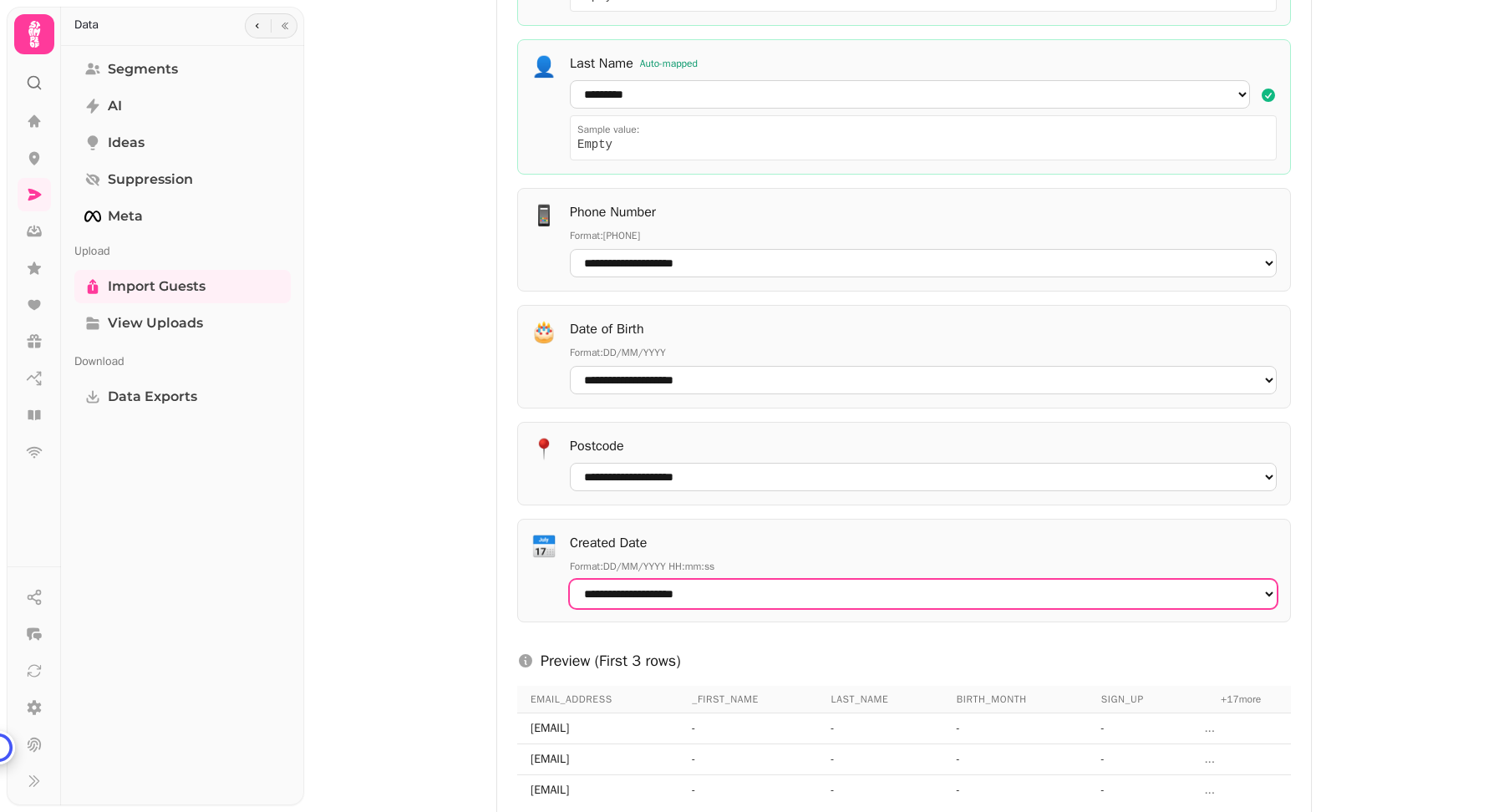 click on "**********" at bounding box center [923, 594] 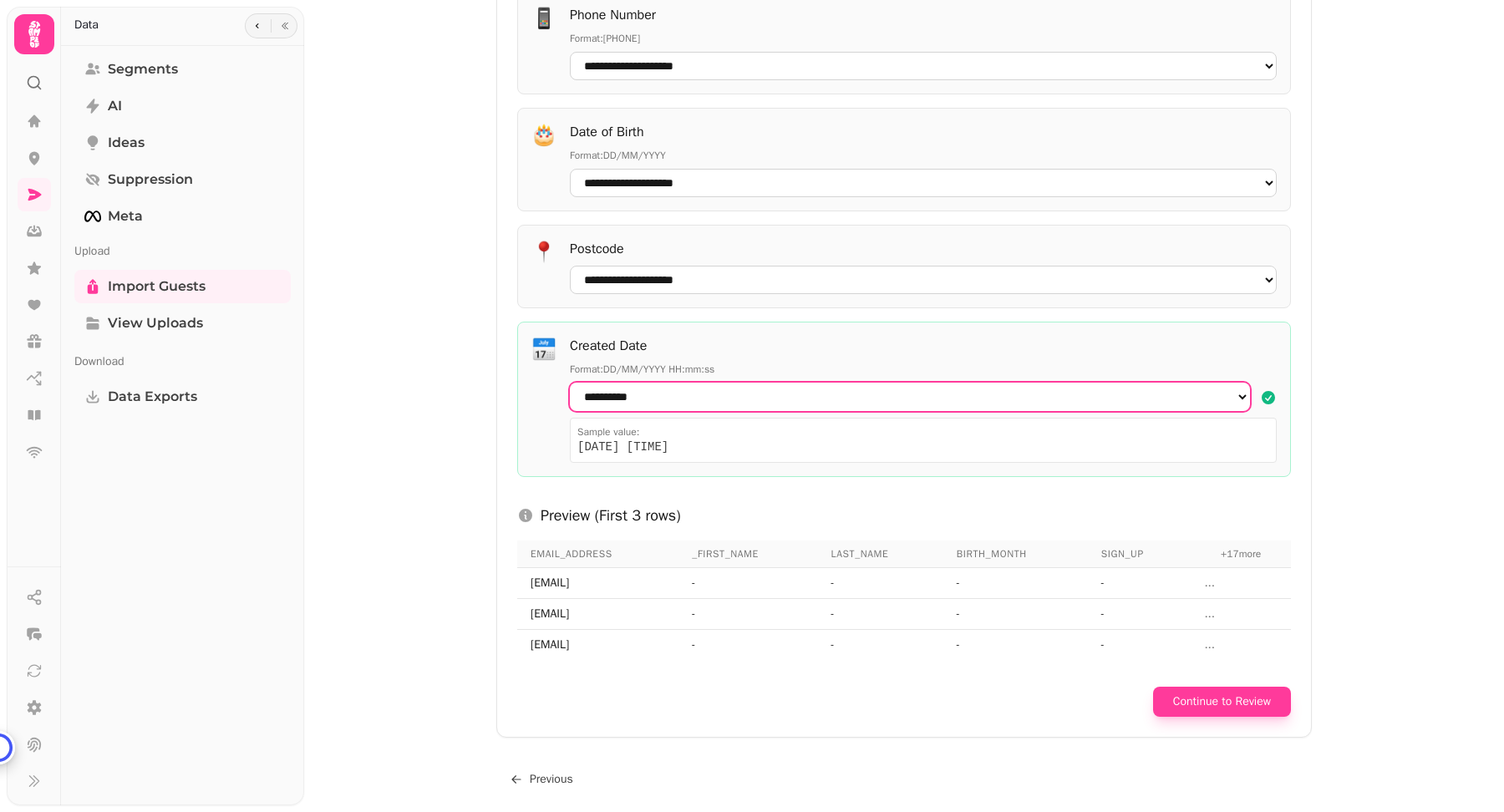 scroll, scrollTop: 614, scrollLeft: 0, axis: vertical 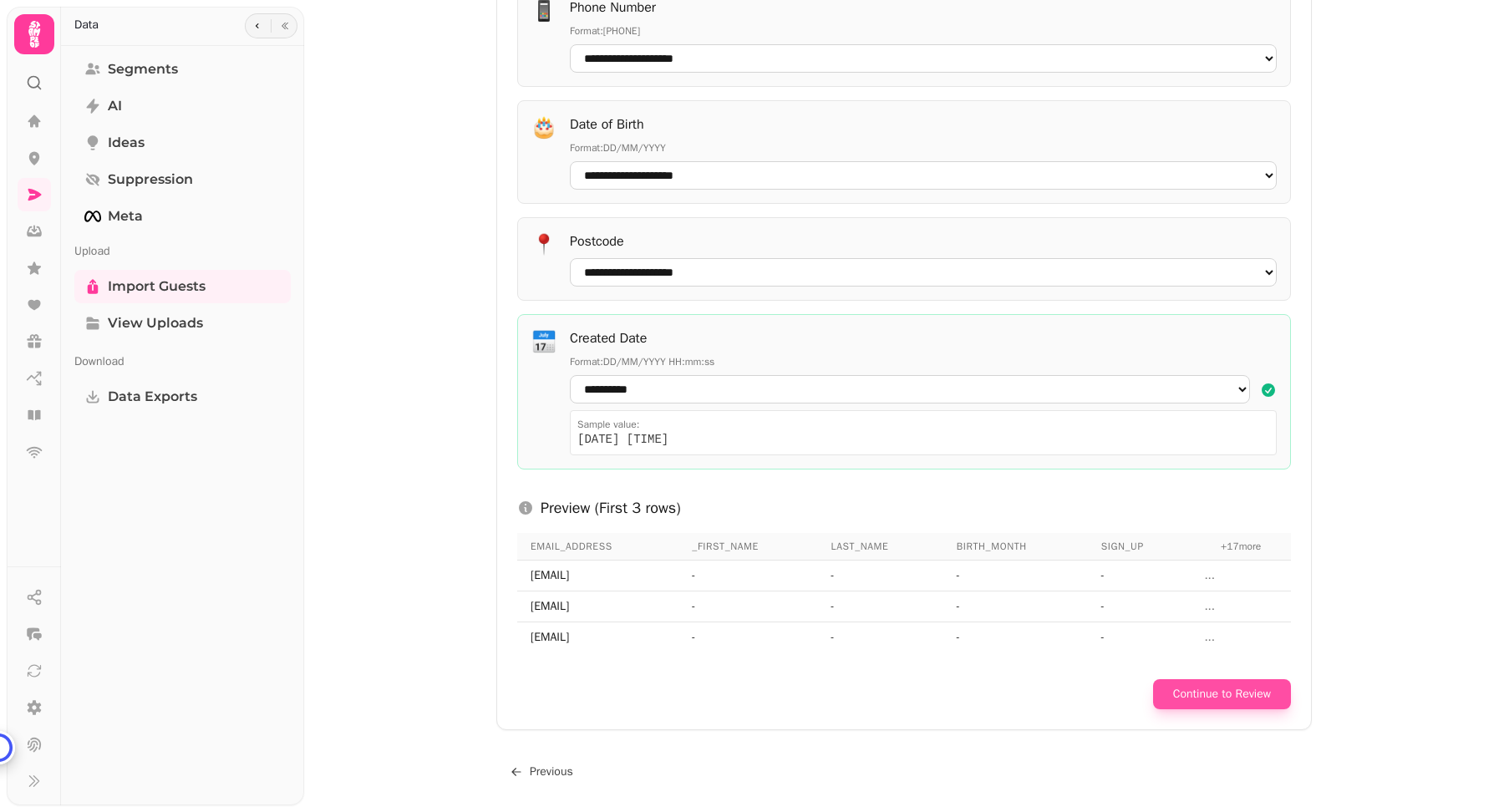 click on "Continue to Review" at bounding box center [1222, 694] 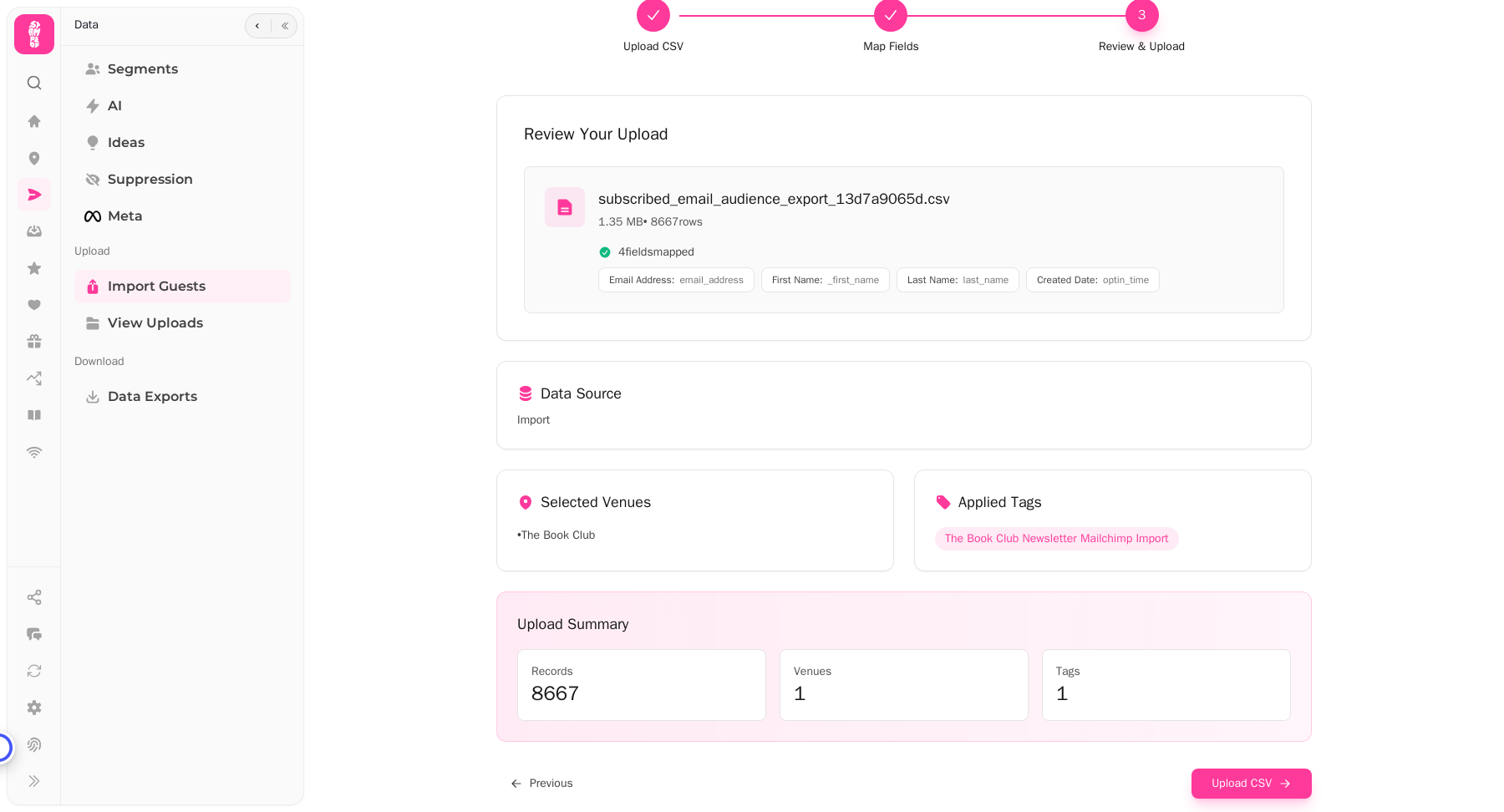 scroll, scrollTop: 144, scrollLeft: 0, axis: vertical 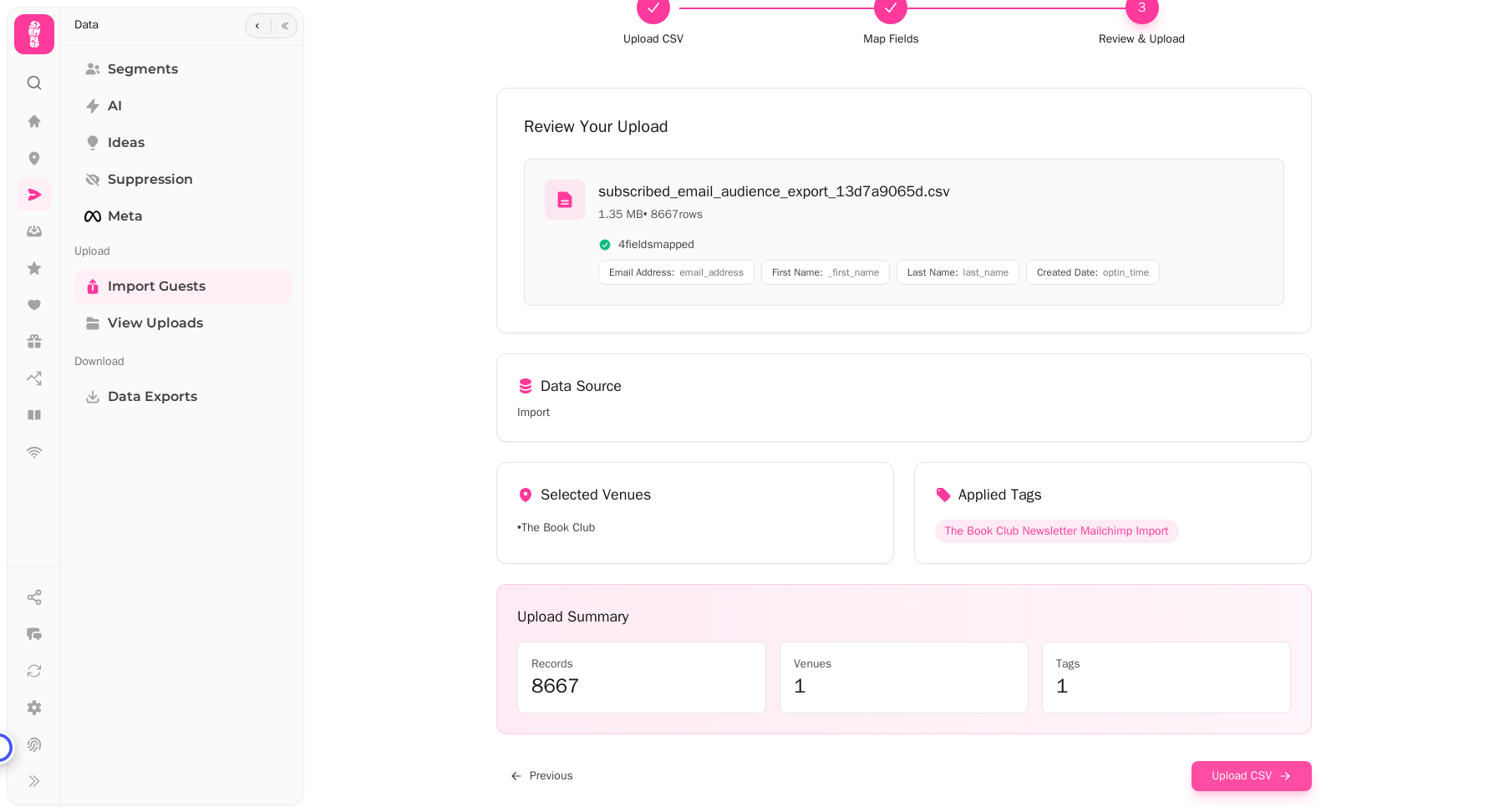 click on "Upload CSV" at bounding box center [1252, 776] 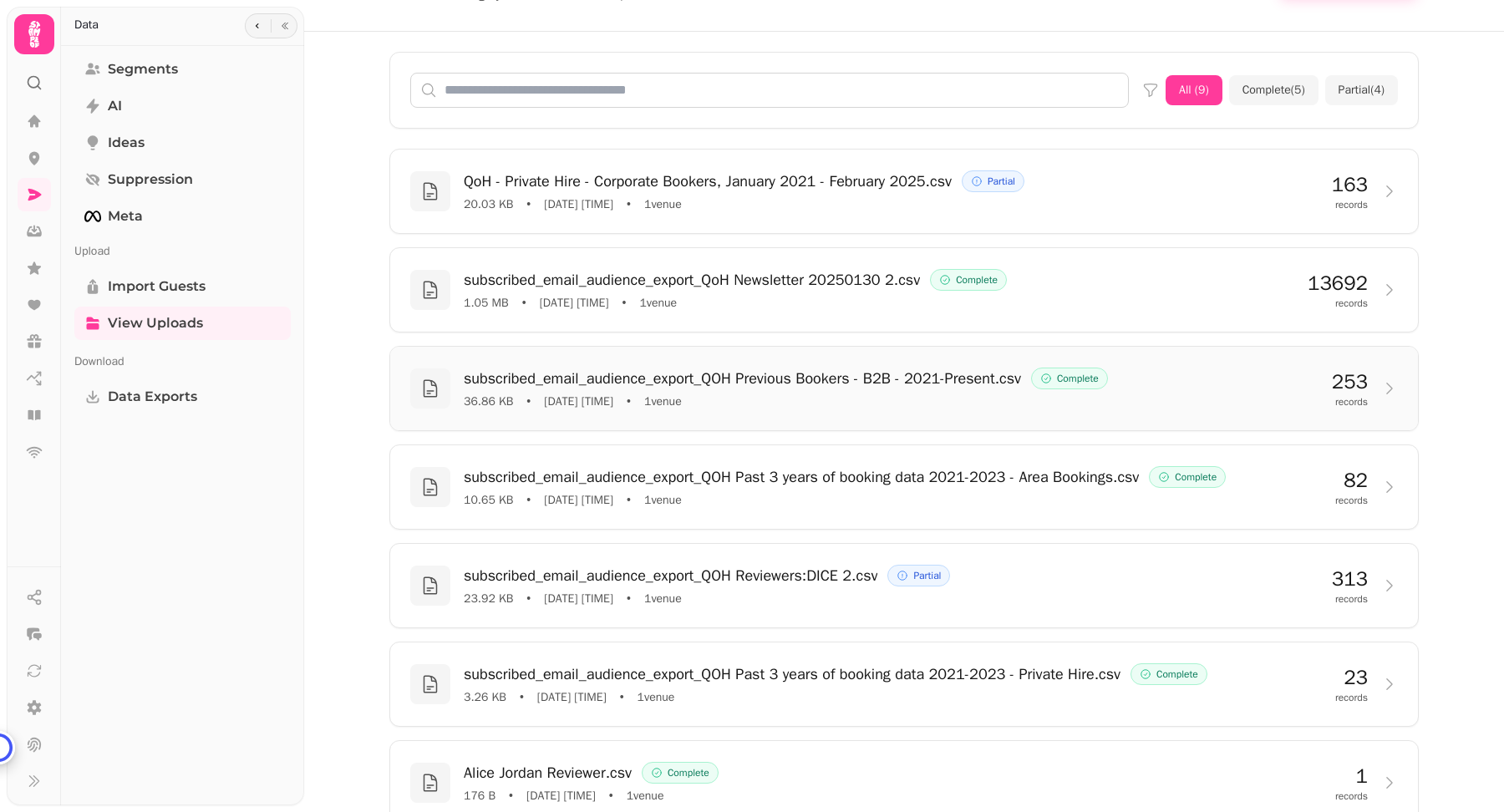 scroll, scrollTop: 0, scrollLeft: 0, axis: both 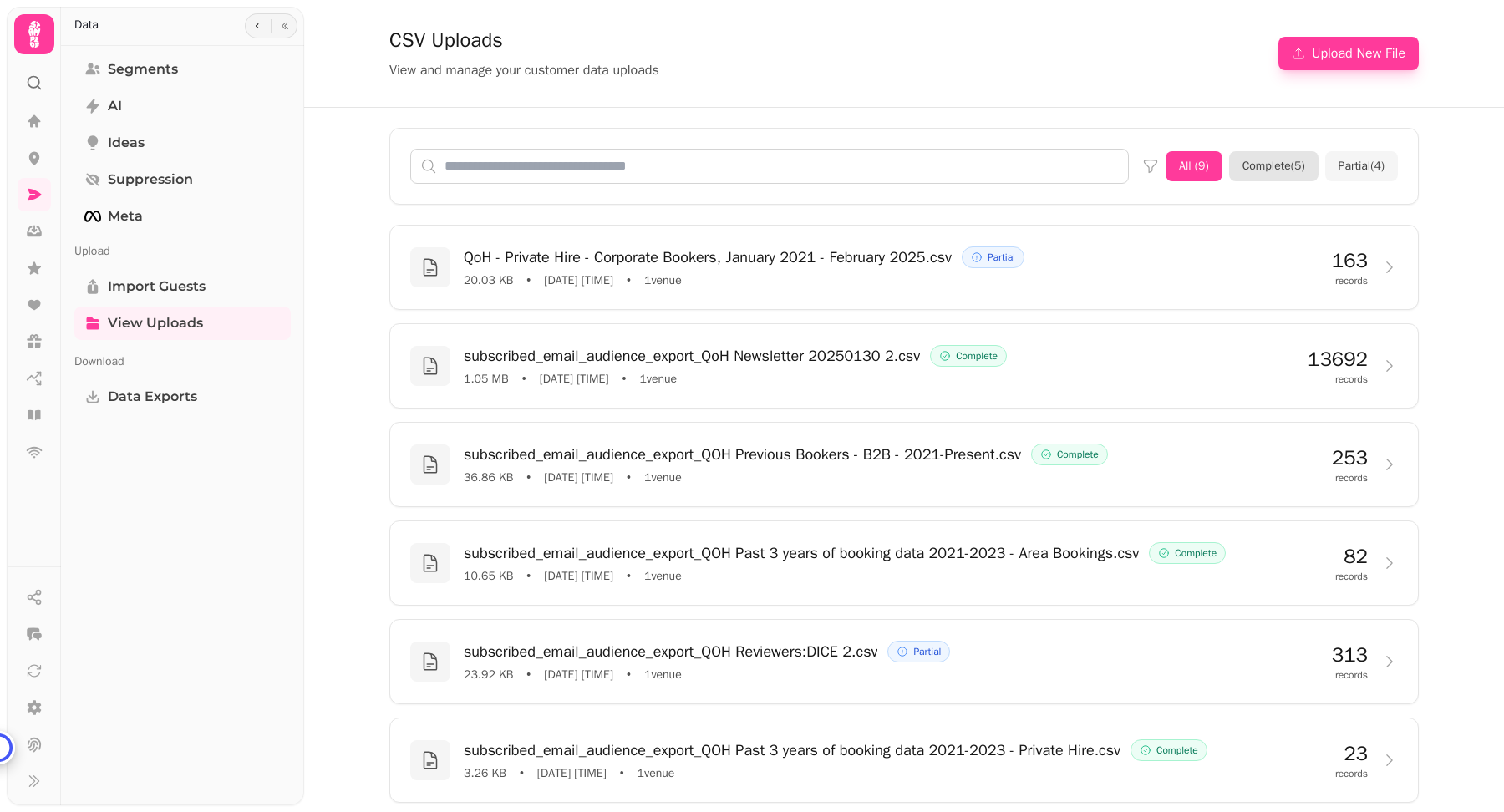 click on "Complete  ( 5 )" at bounding box center [1273, 166] 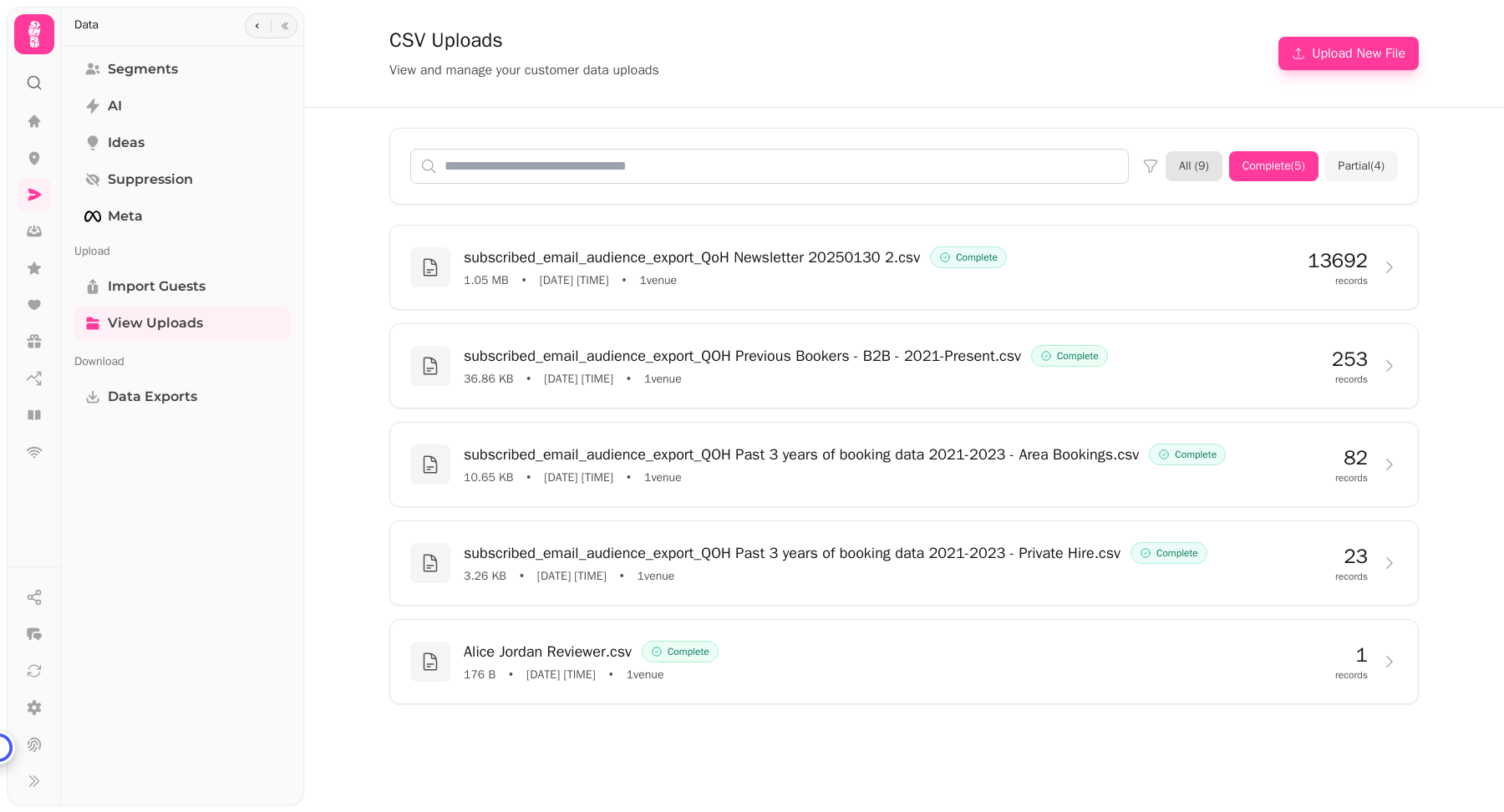click on "All ( 9 )" at bounding box center [1194, 166] 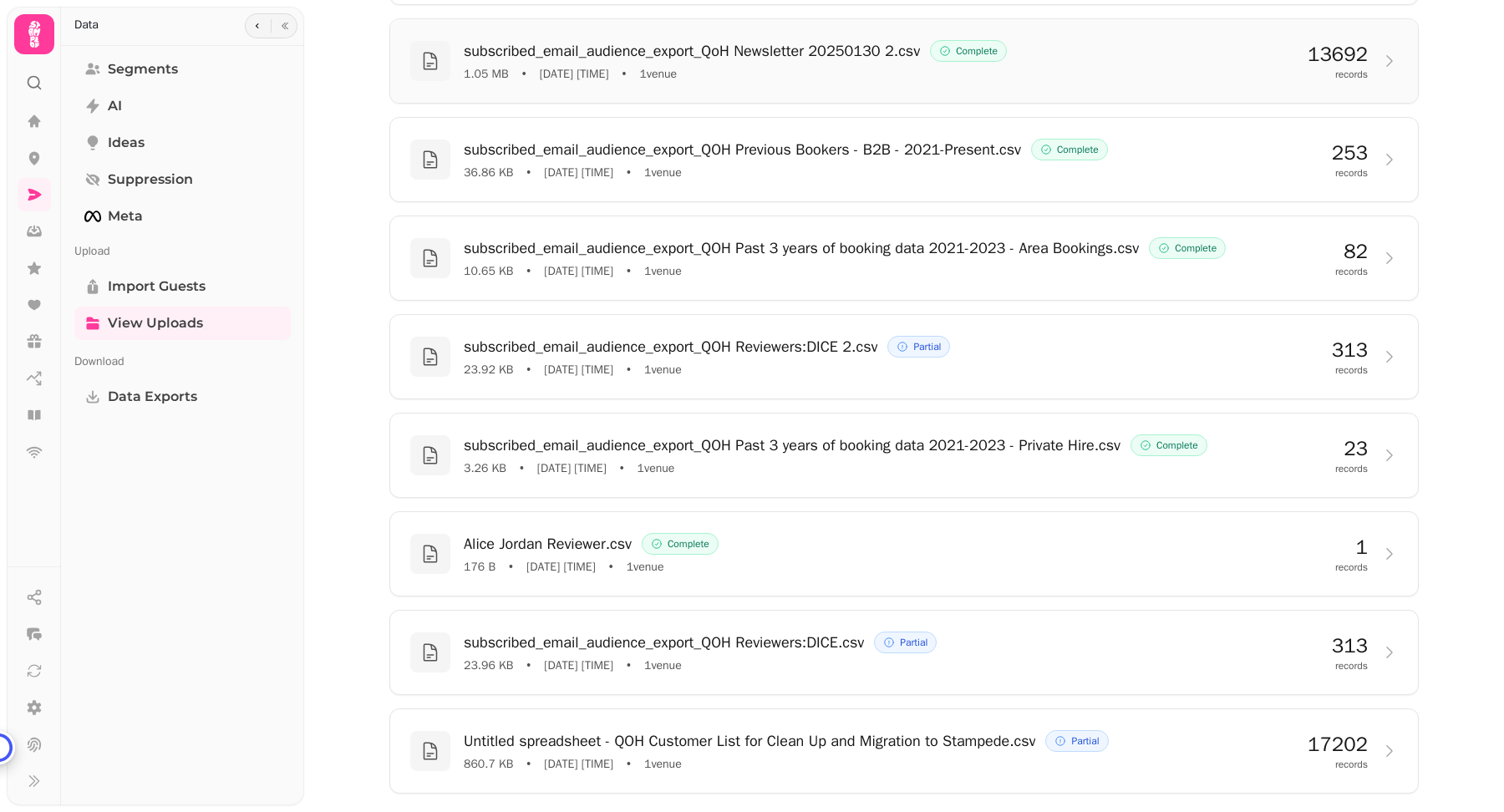 scroll, scrollTop: 0, scrollLeft: 0, axis: both 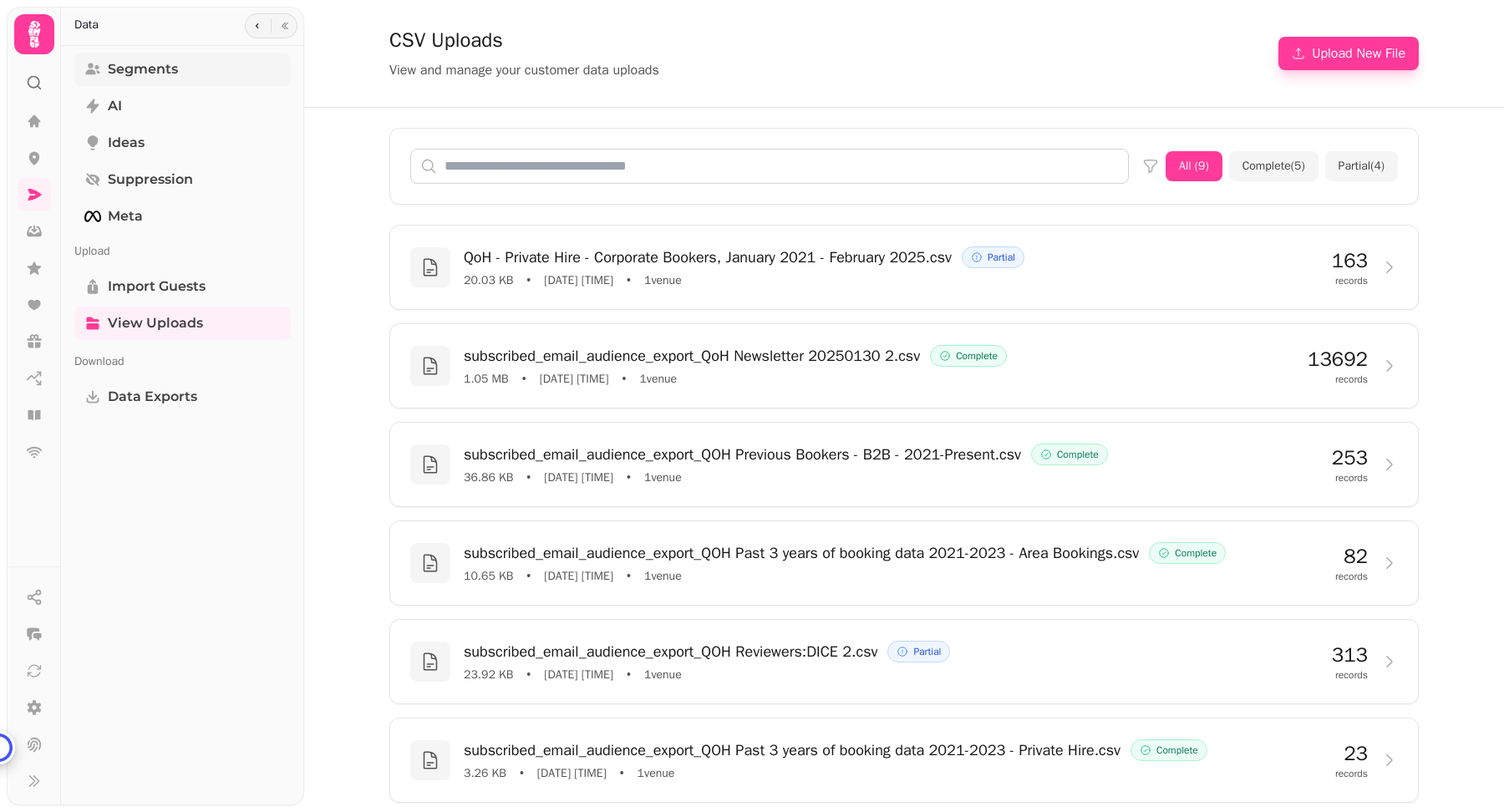 click on "Segments" at bounding box center [143, 69] 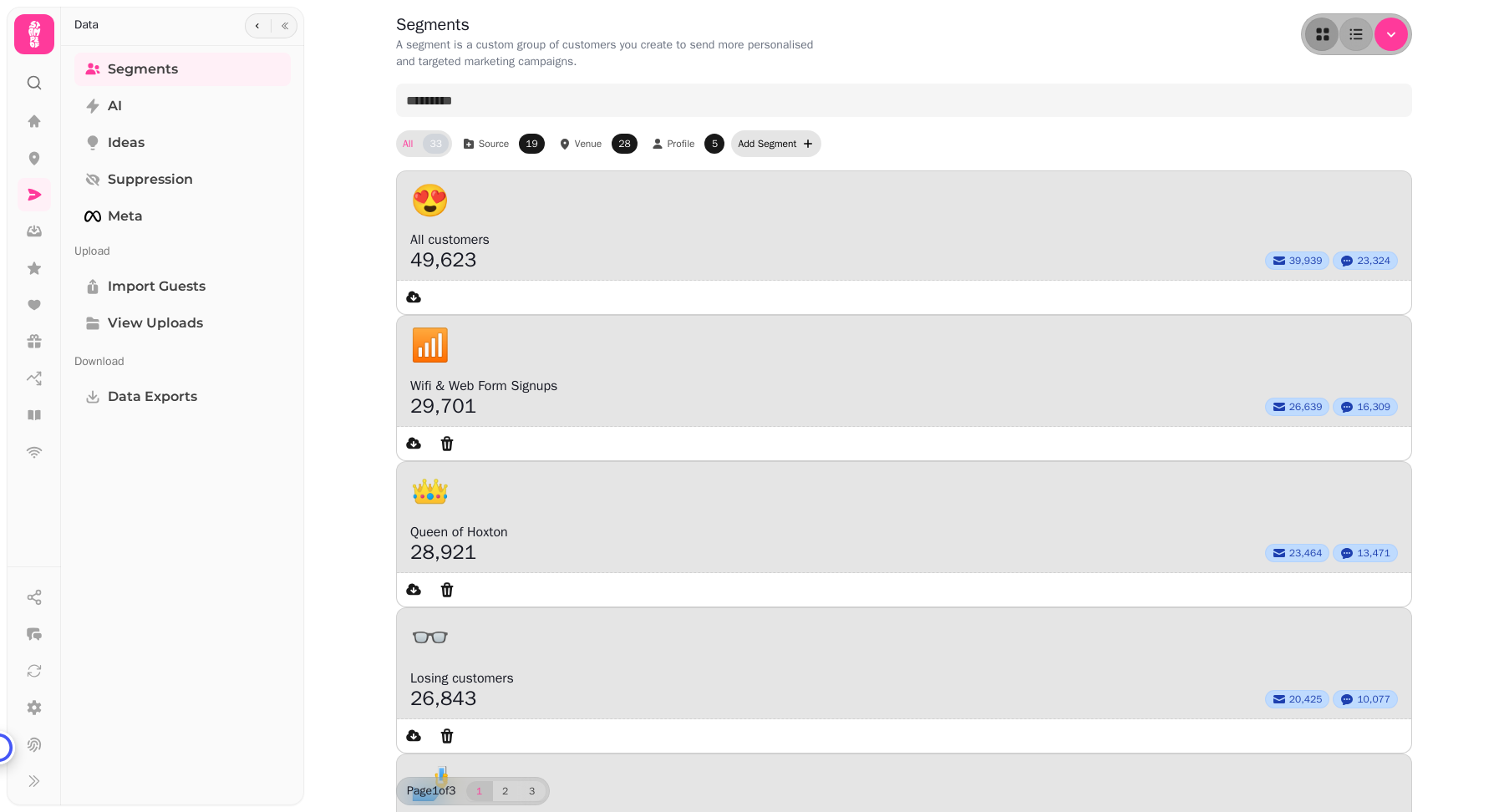 click on "Add Segment" at bounding box center (767, 144) 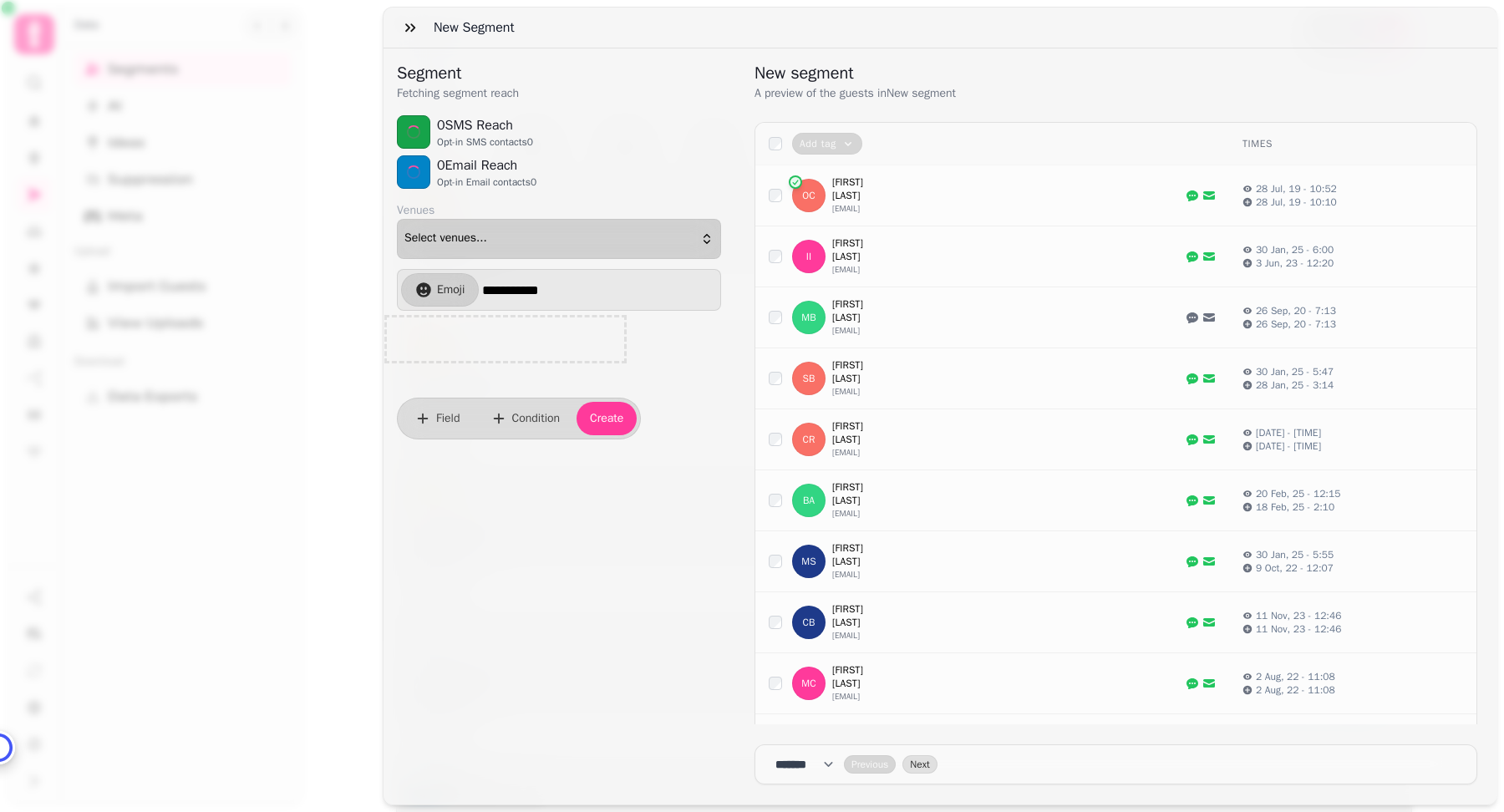 click on "Select venues..." at bounding box center [559, 239] 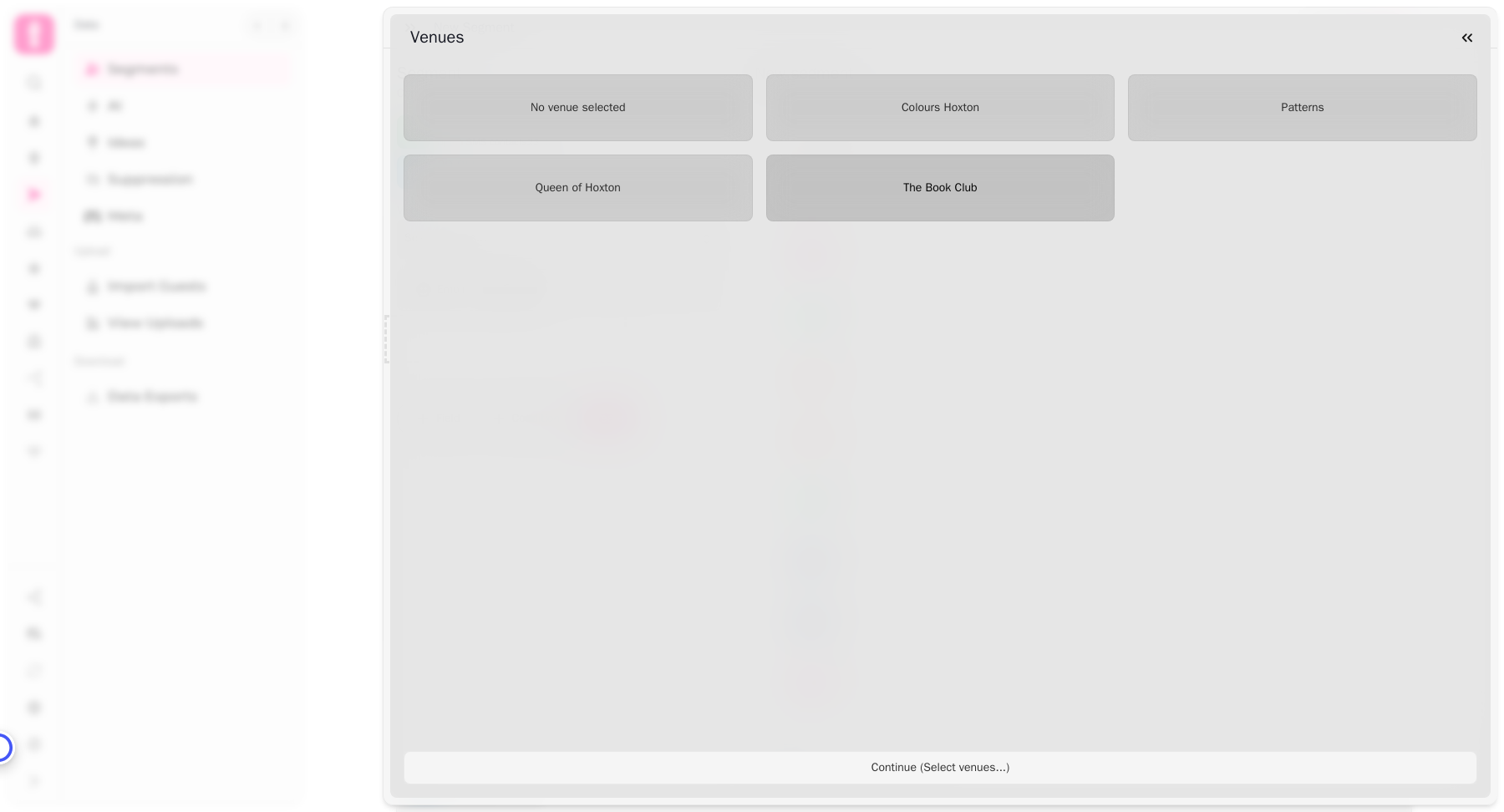 click on "The Book Club" at bounding box center (940, 187) 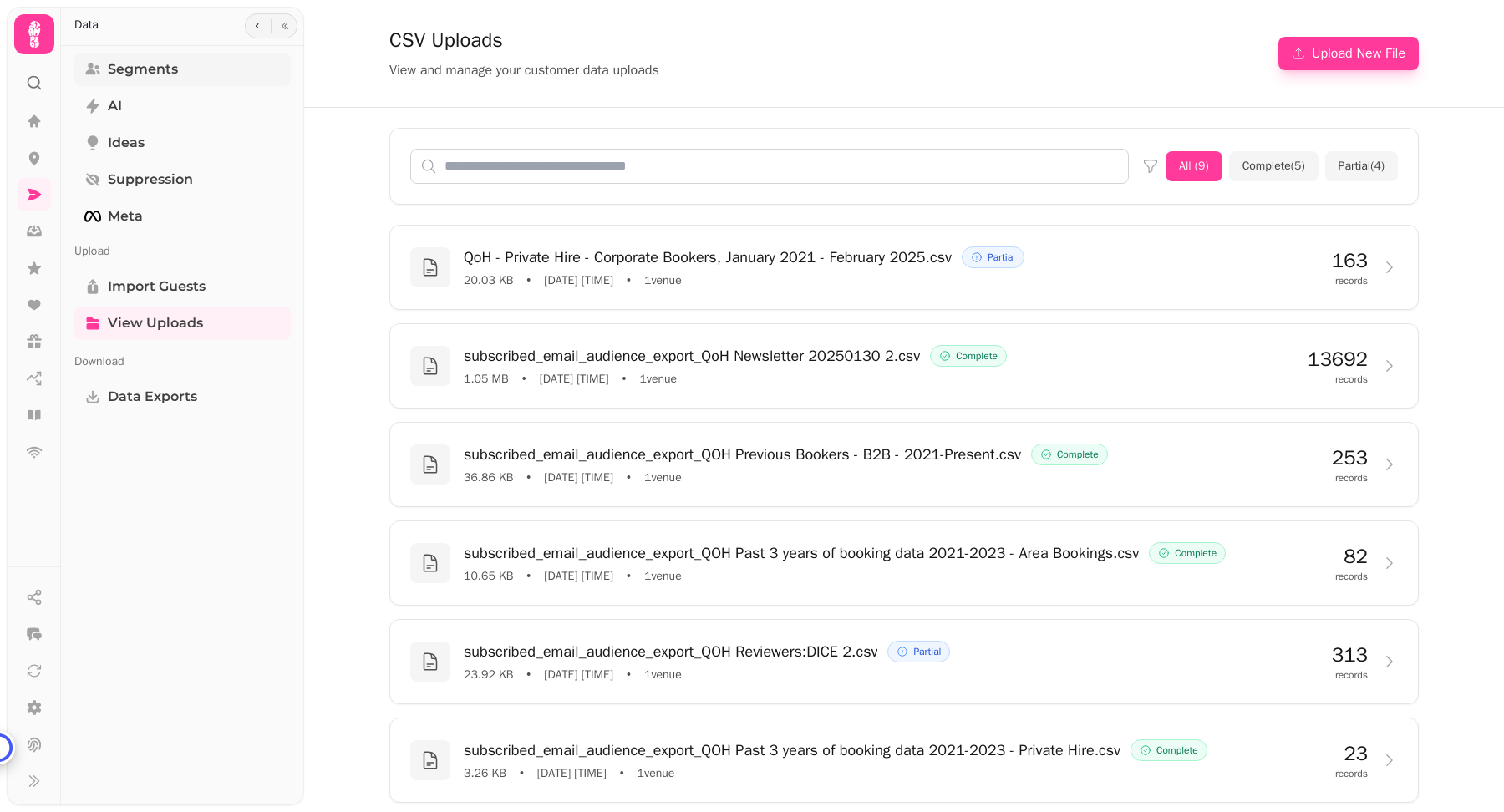 click on "Segments" at bounding box center (182, 69) 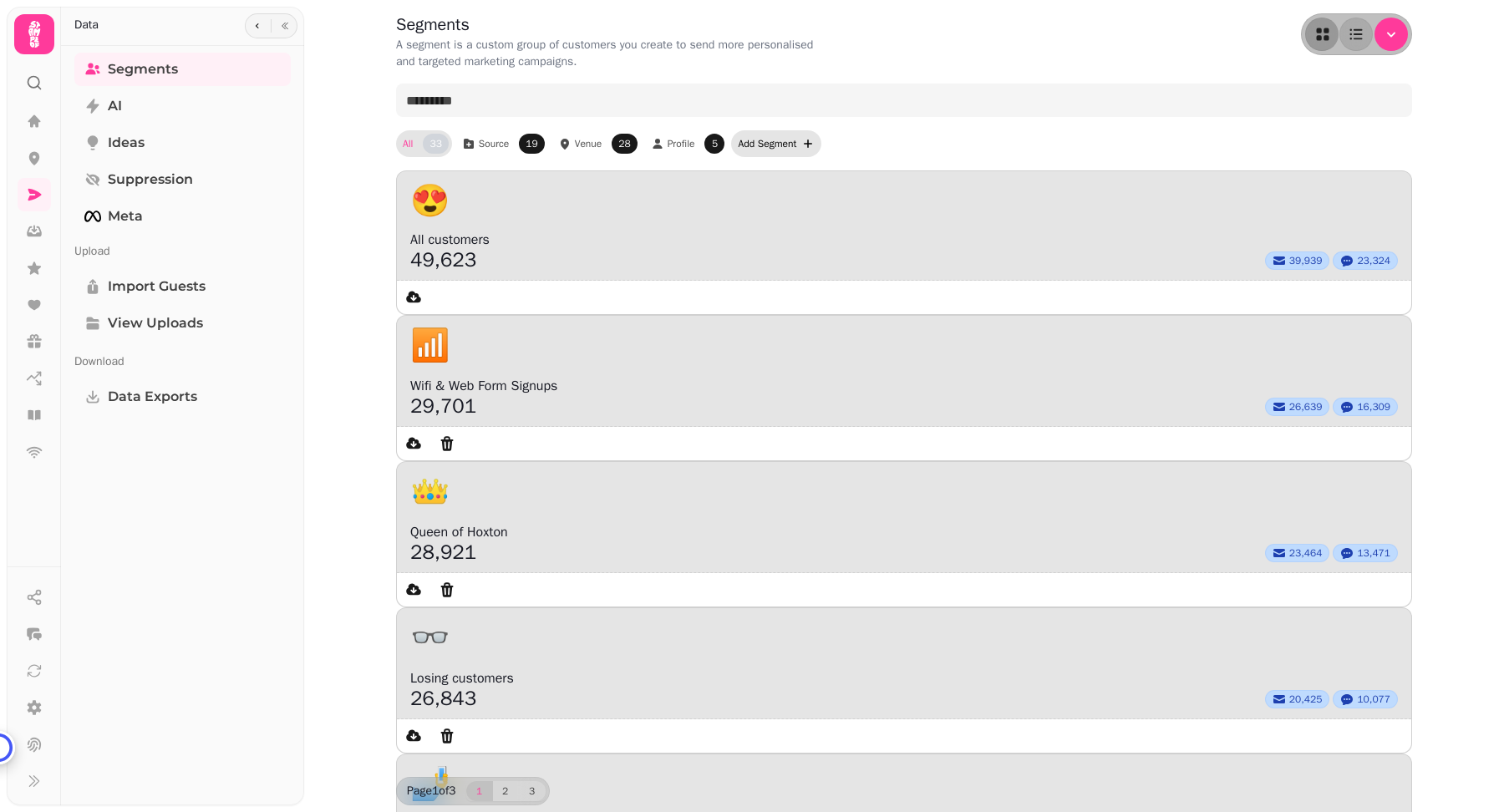 click on "Add Segment" at bounding box center (767, 144) 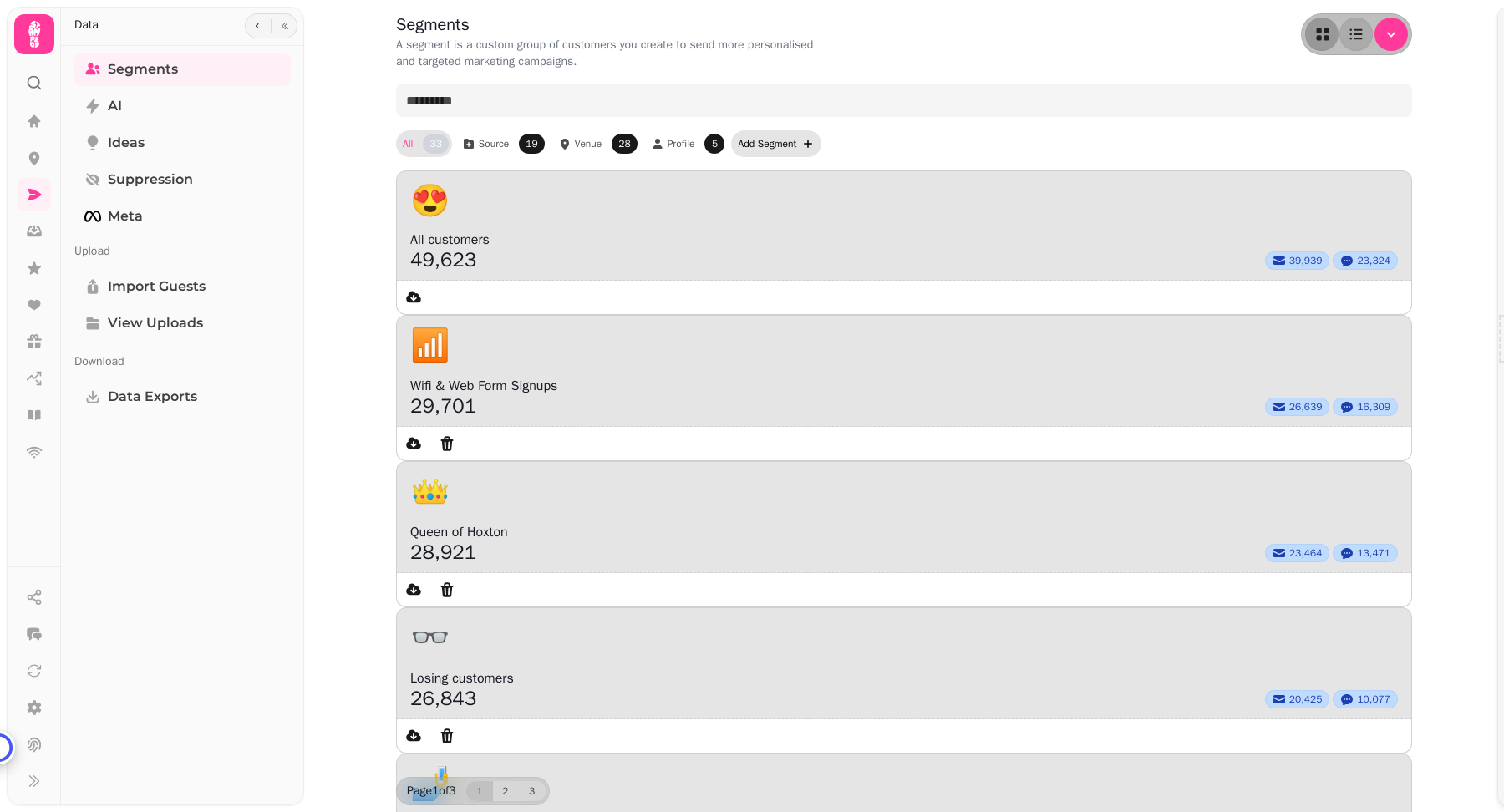 select on "**" 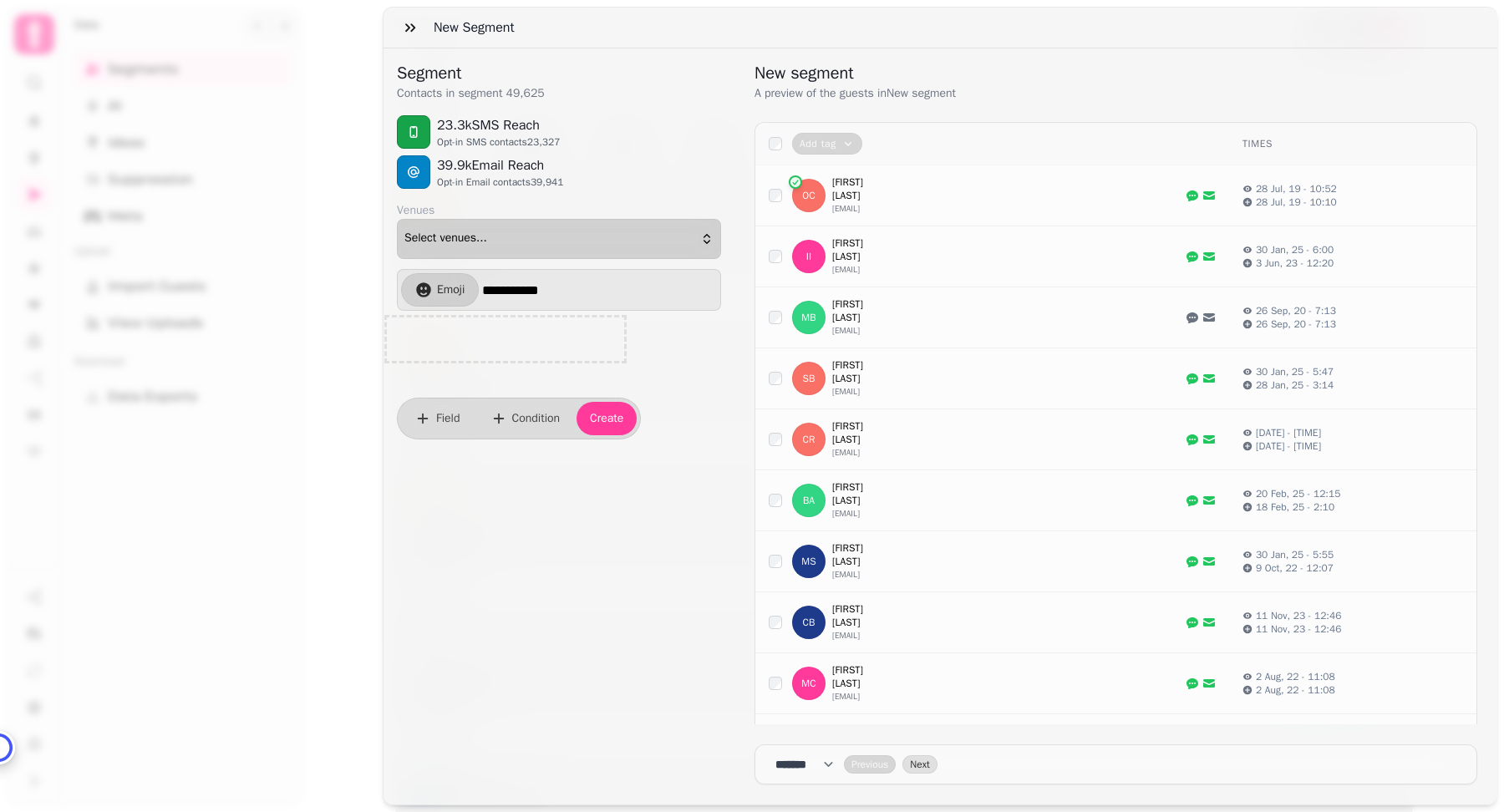 click on "Select venues..." at bounding box center (559, 239) 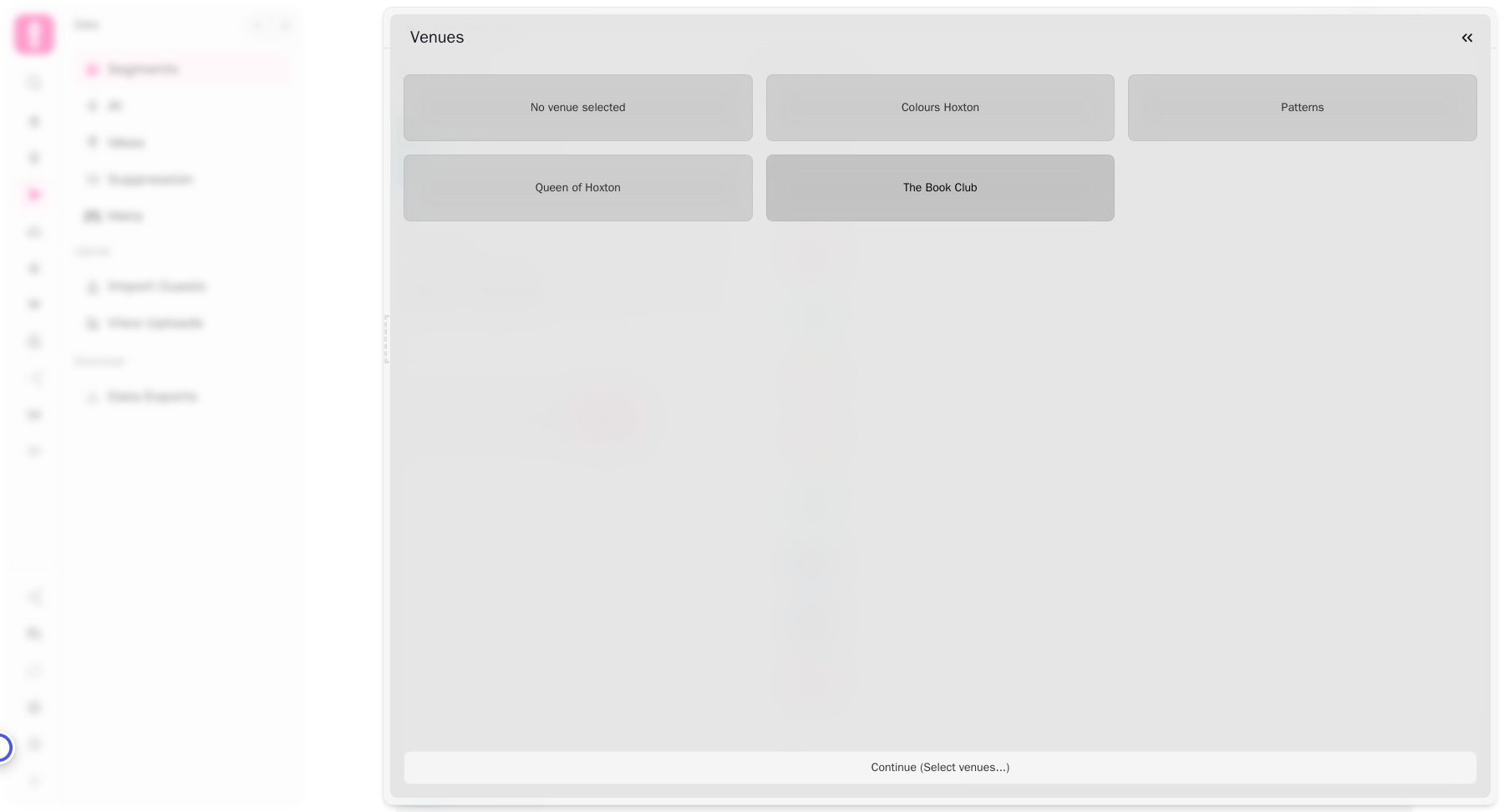 click on "The Book Club" at bounding box center [940, 187] 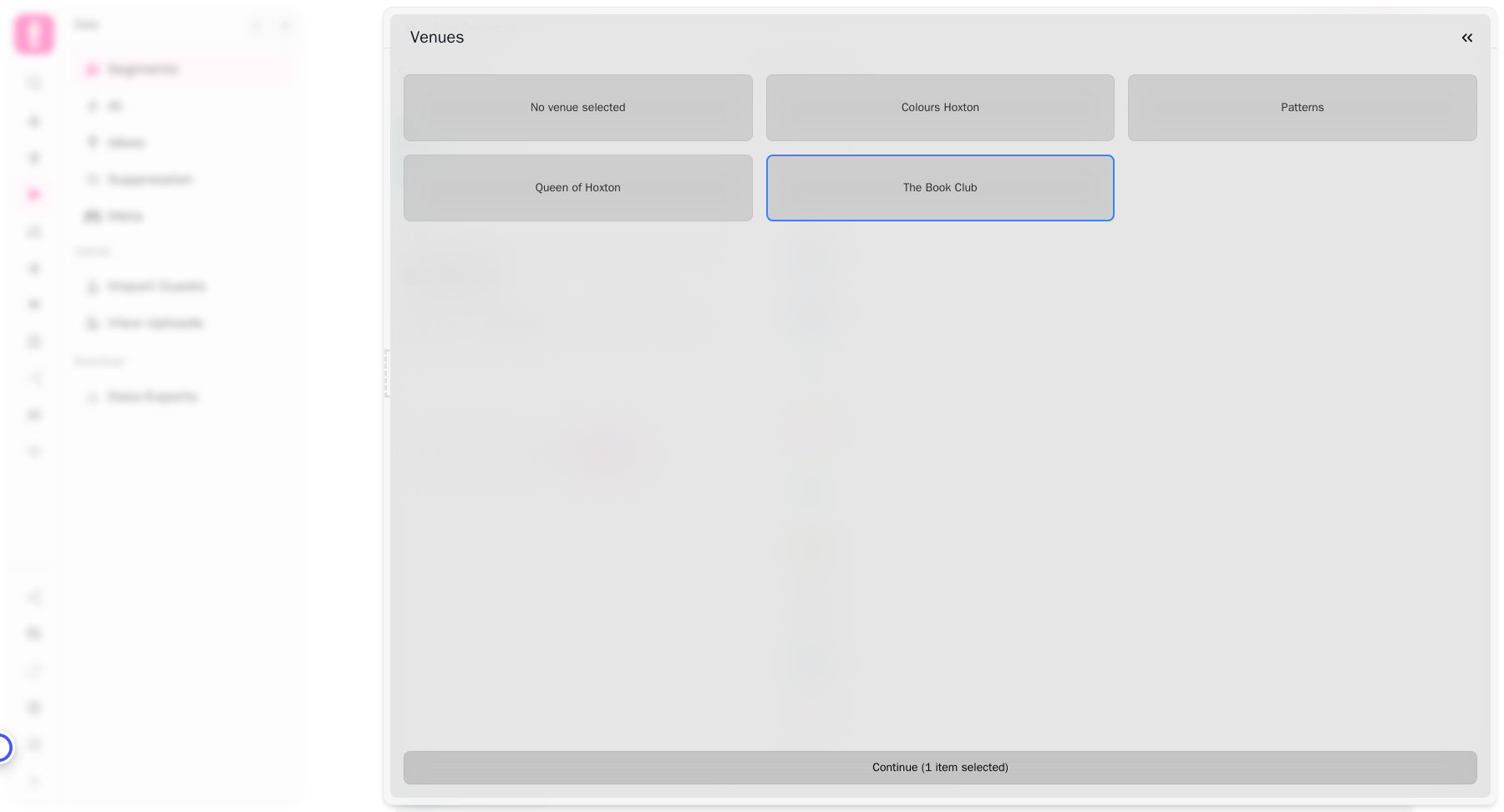 drag, startPoint x: 871, startPoint y: 771, endPoint x: 861, endPoint y: 771, distance: 10 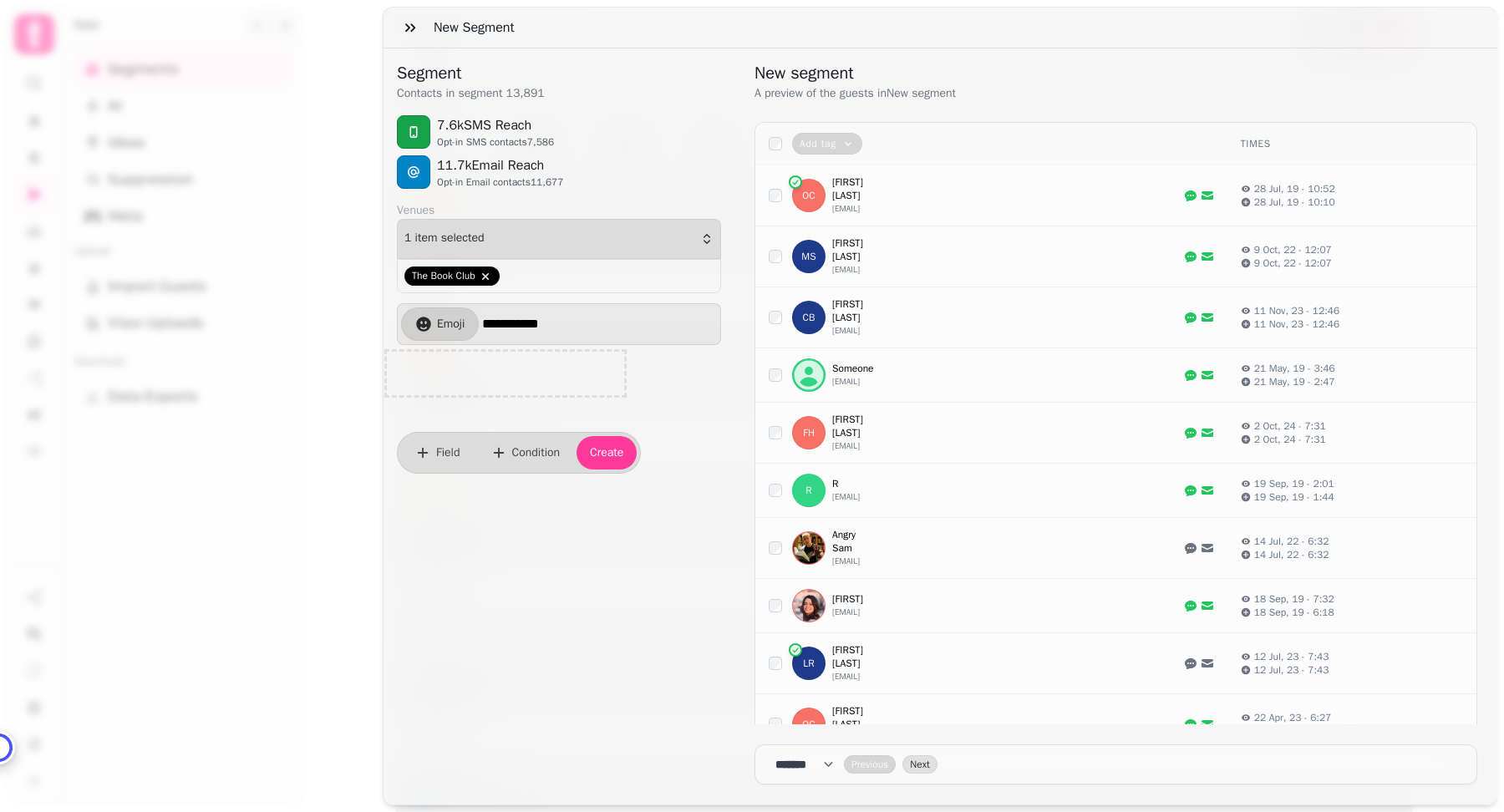 click on "**********" at bounding box center [599, 324] 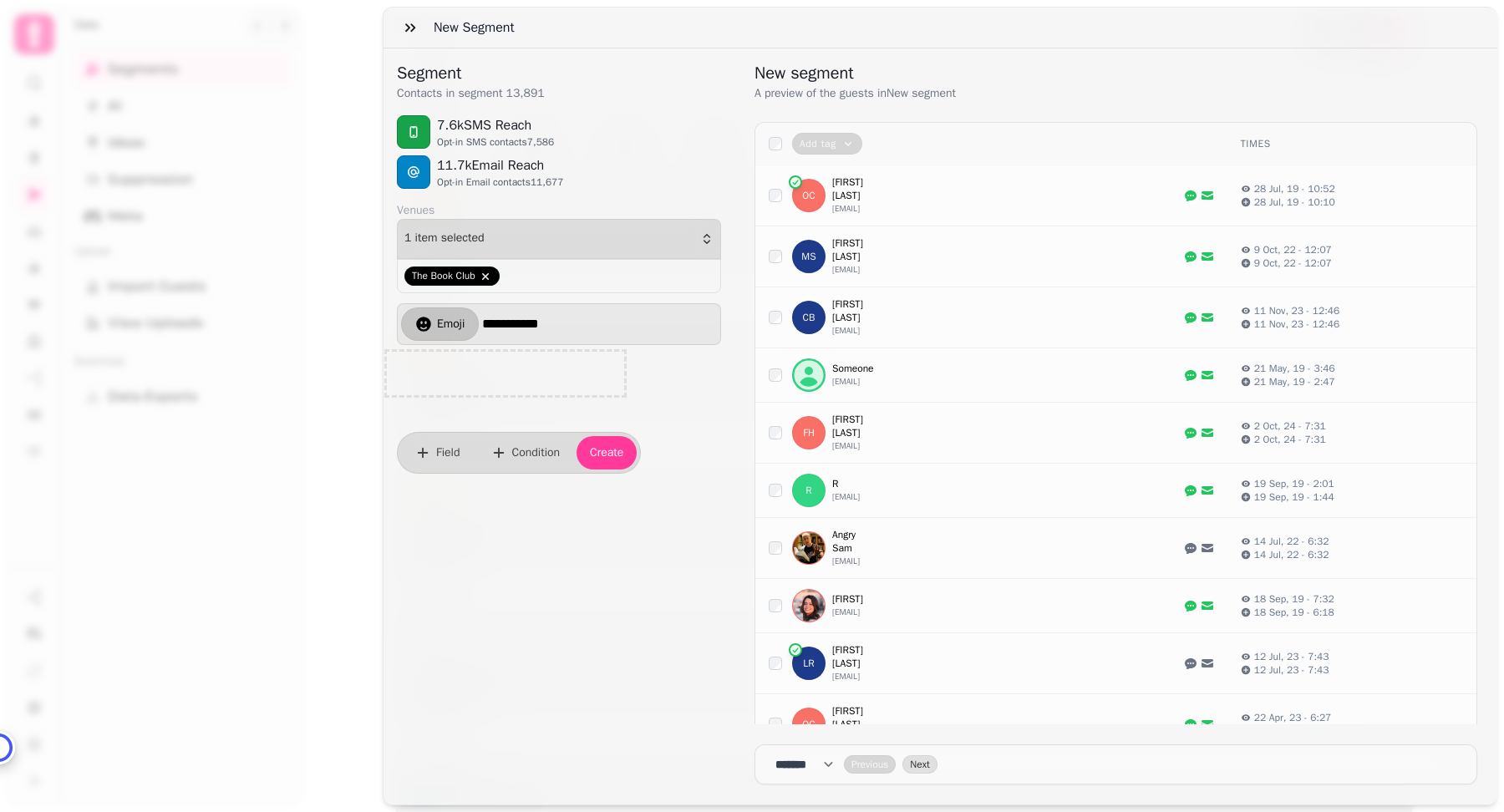 drag, startPoint x: 579, startPoint y: 320, endPoint x: 445, endPoint y: 317, distance: 134.03358 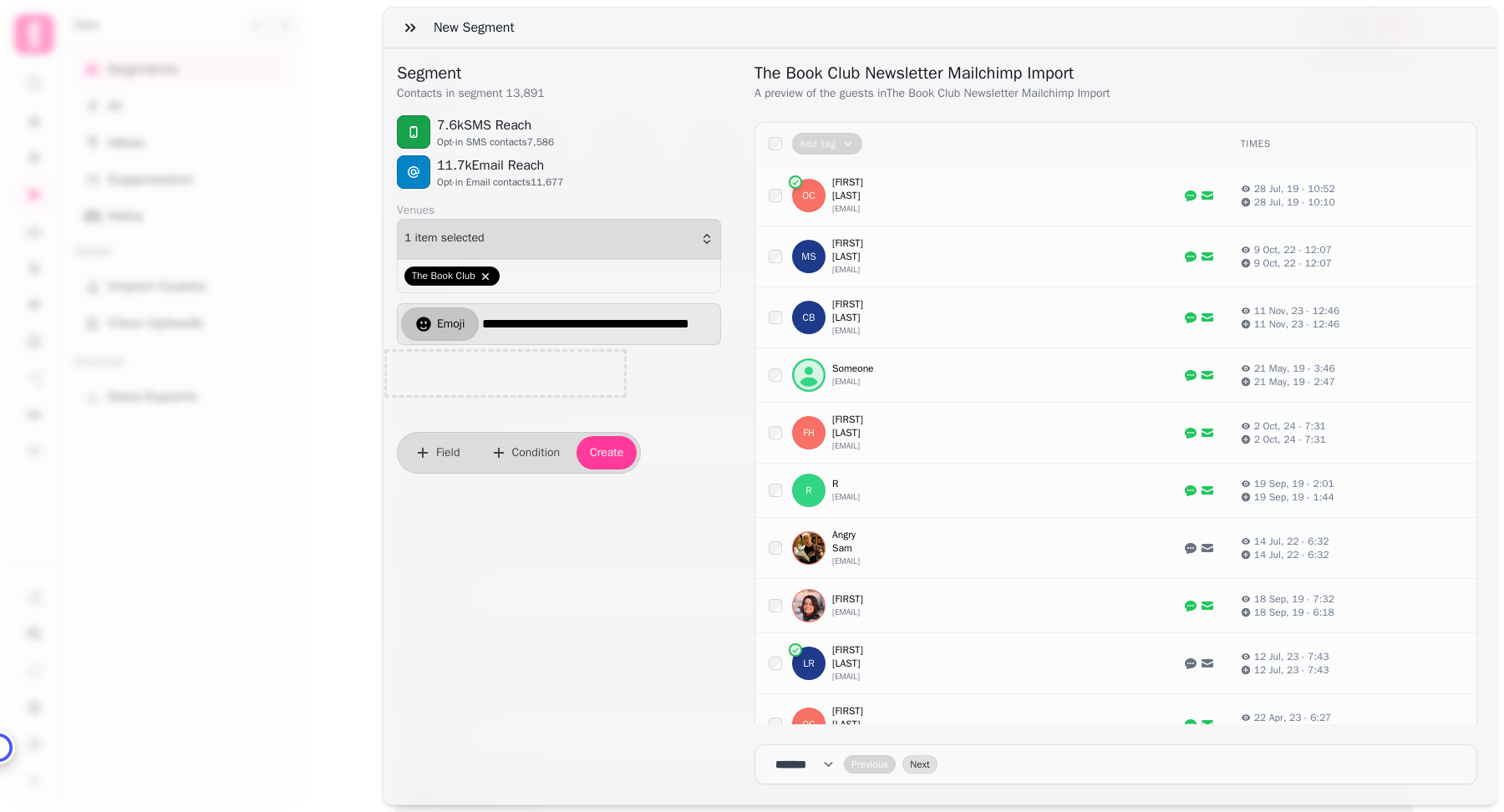 scroll, scrollTop: 0, scrollLeft: 43, axis: horizontal 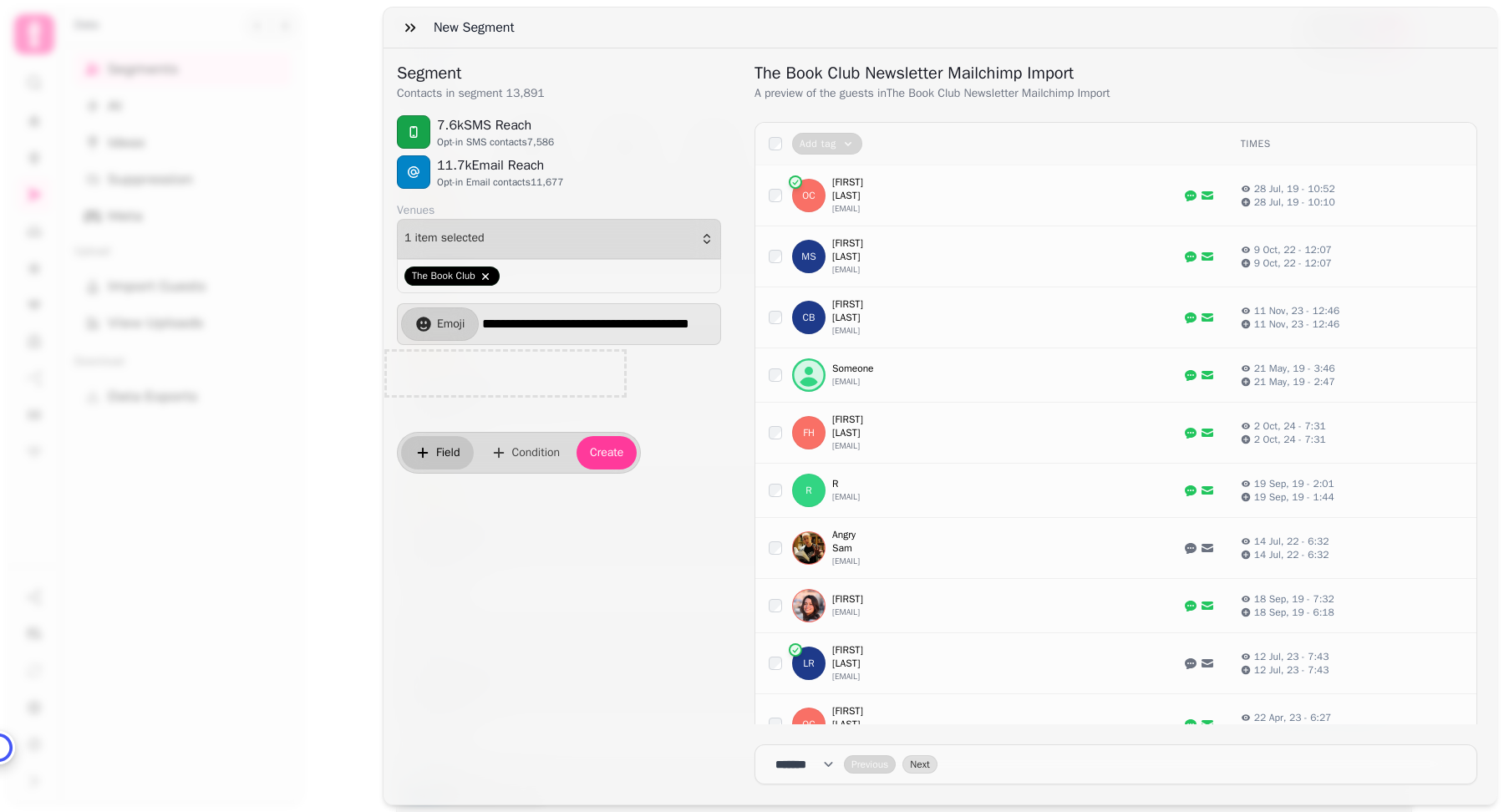 type on "**********" 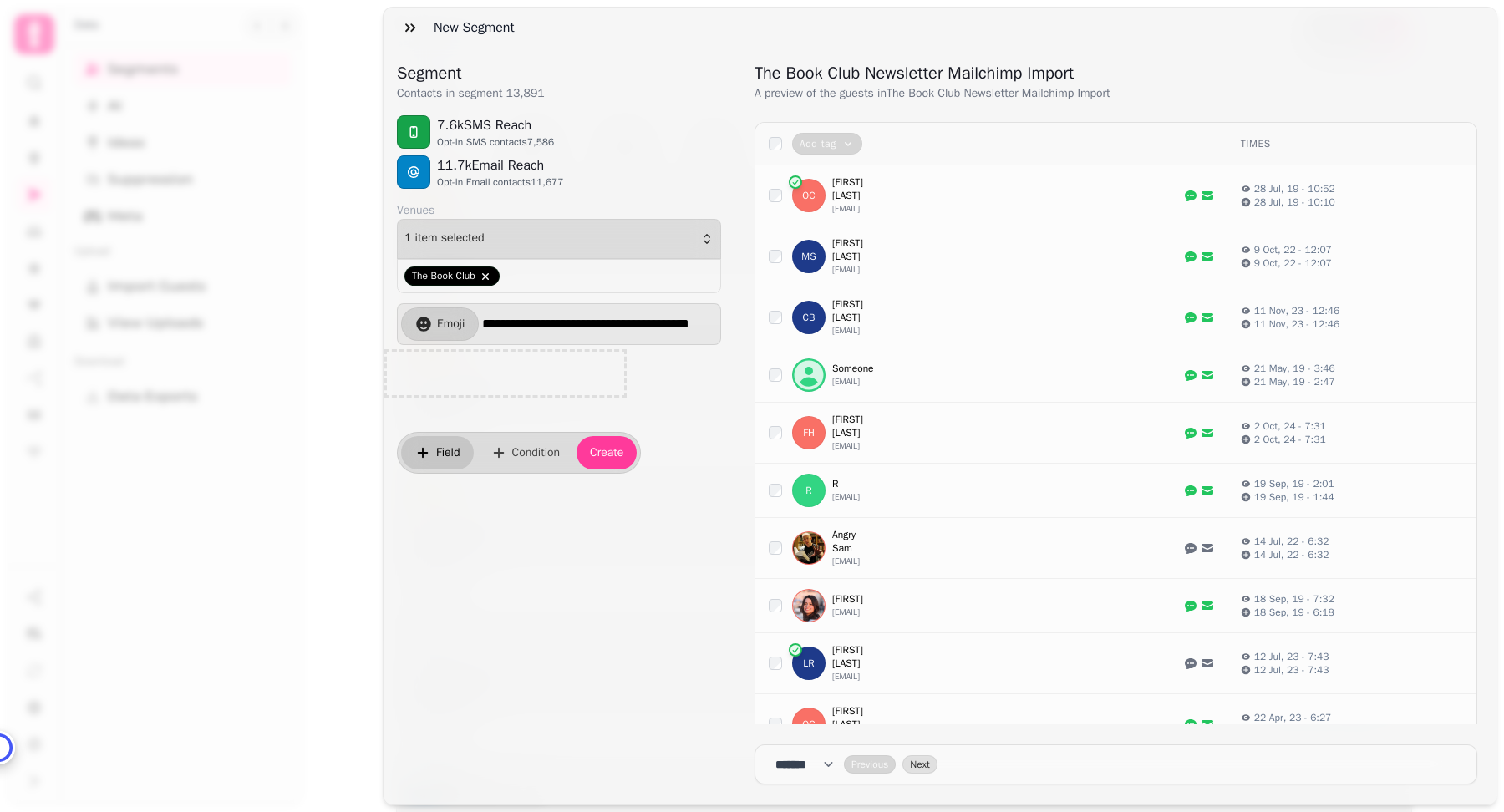 click on "Field" at bounding box center (448, 453) 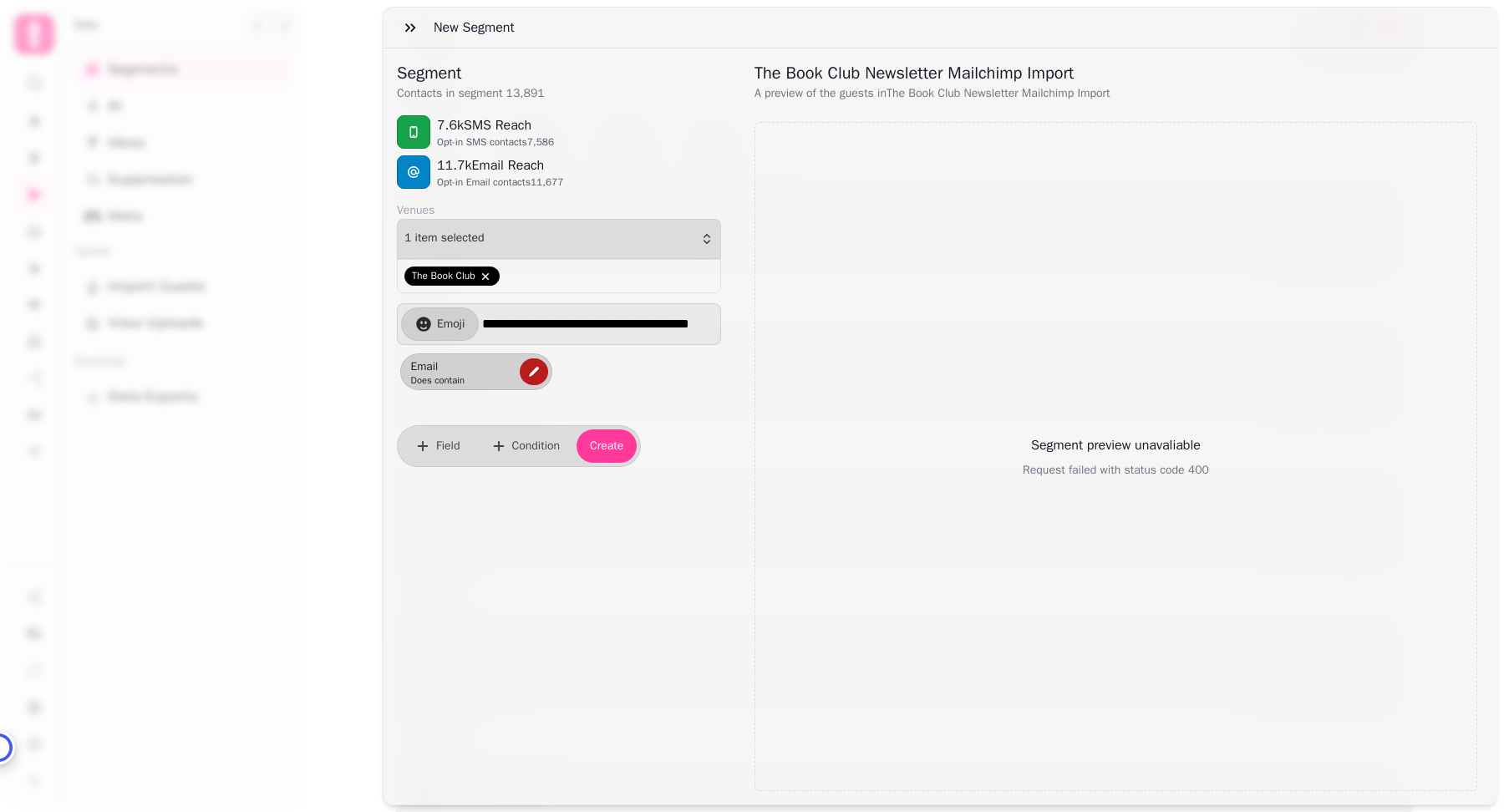 click 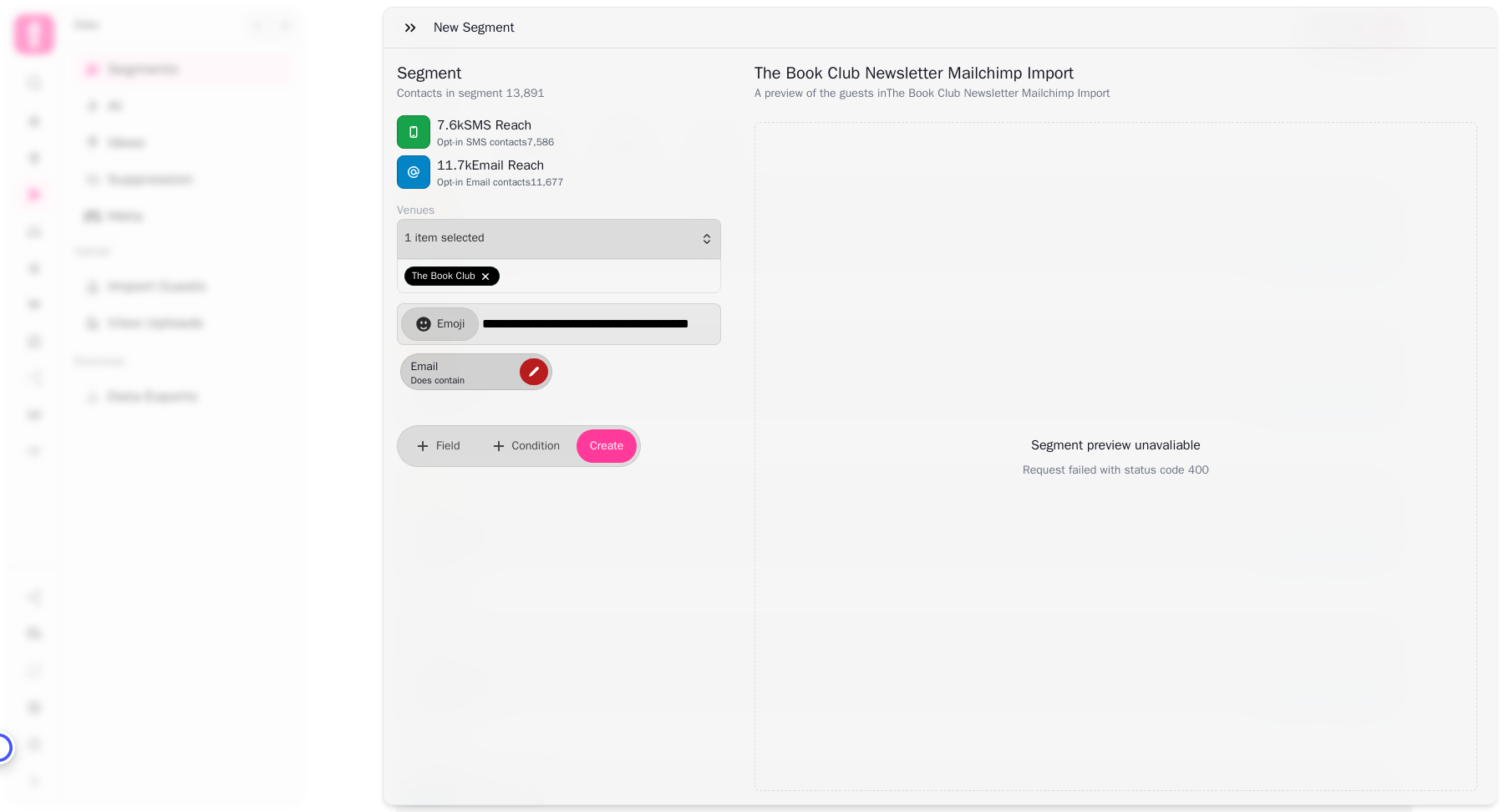 select on "*****" 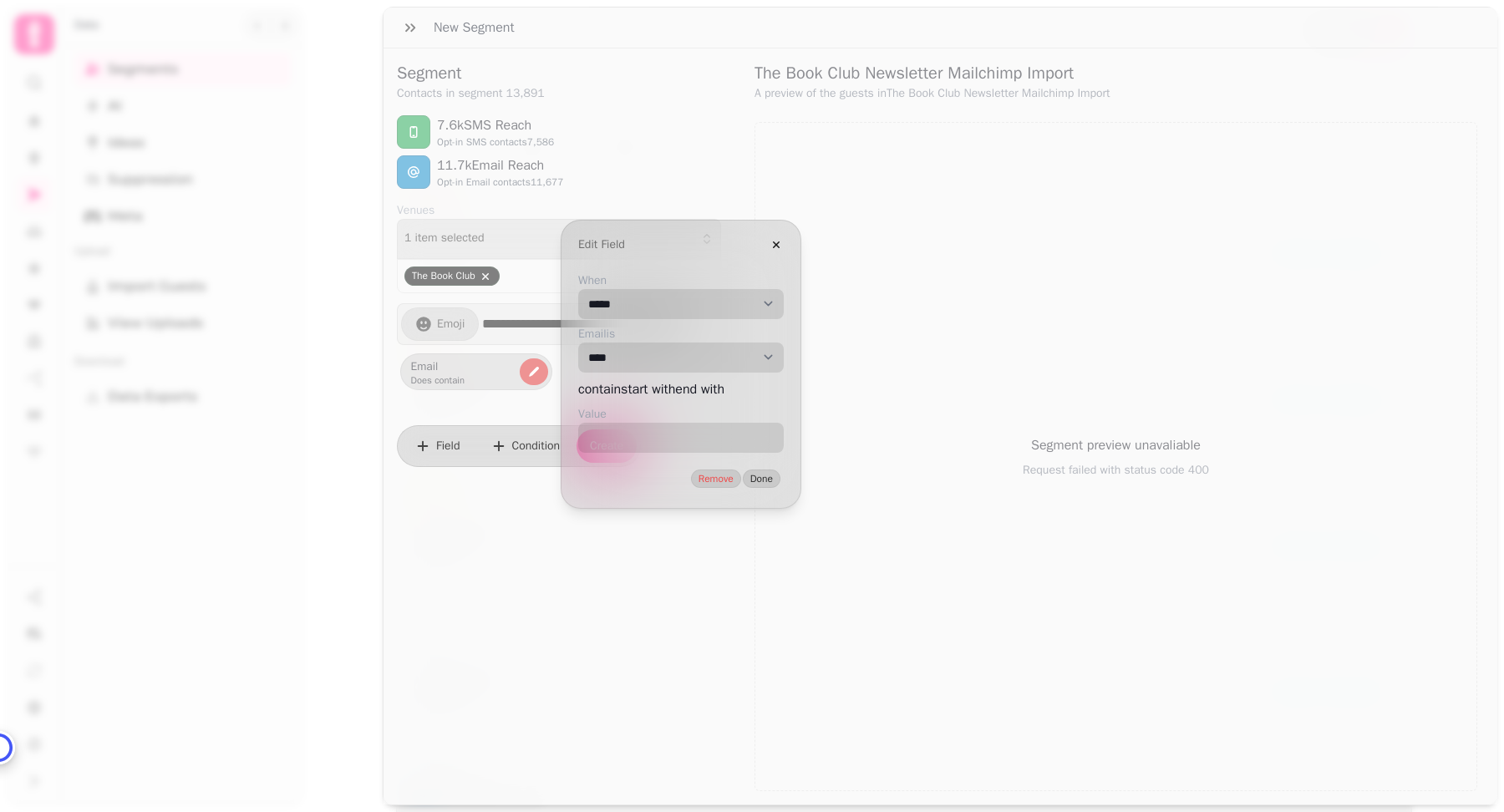 click on "**********" at bounding box center (681, 304) 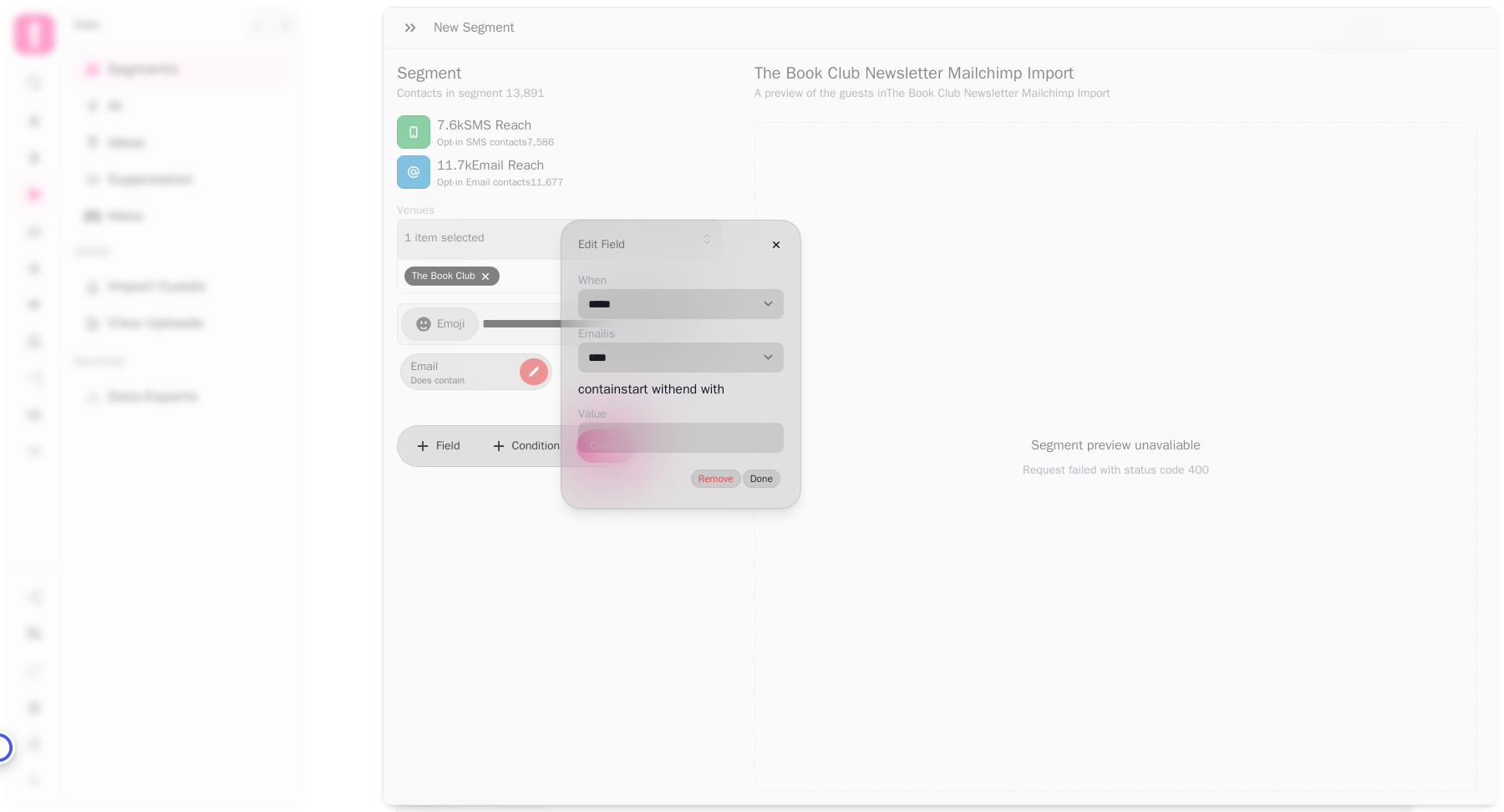 select on "**********" 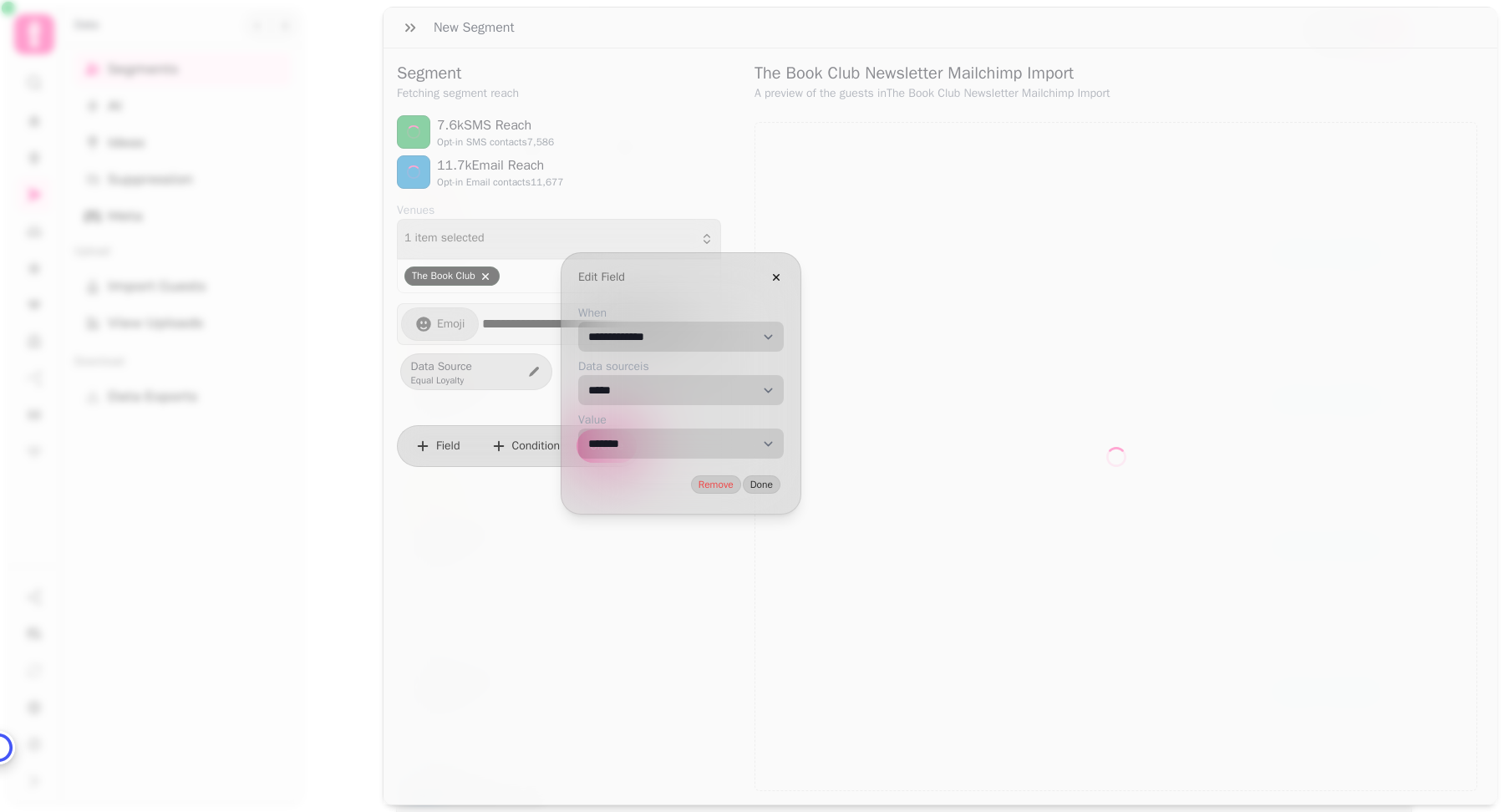 click on "**********" at bounding box center (681, 444) 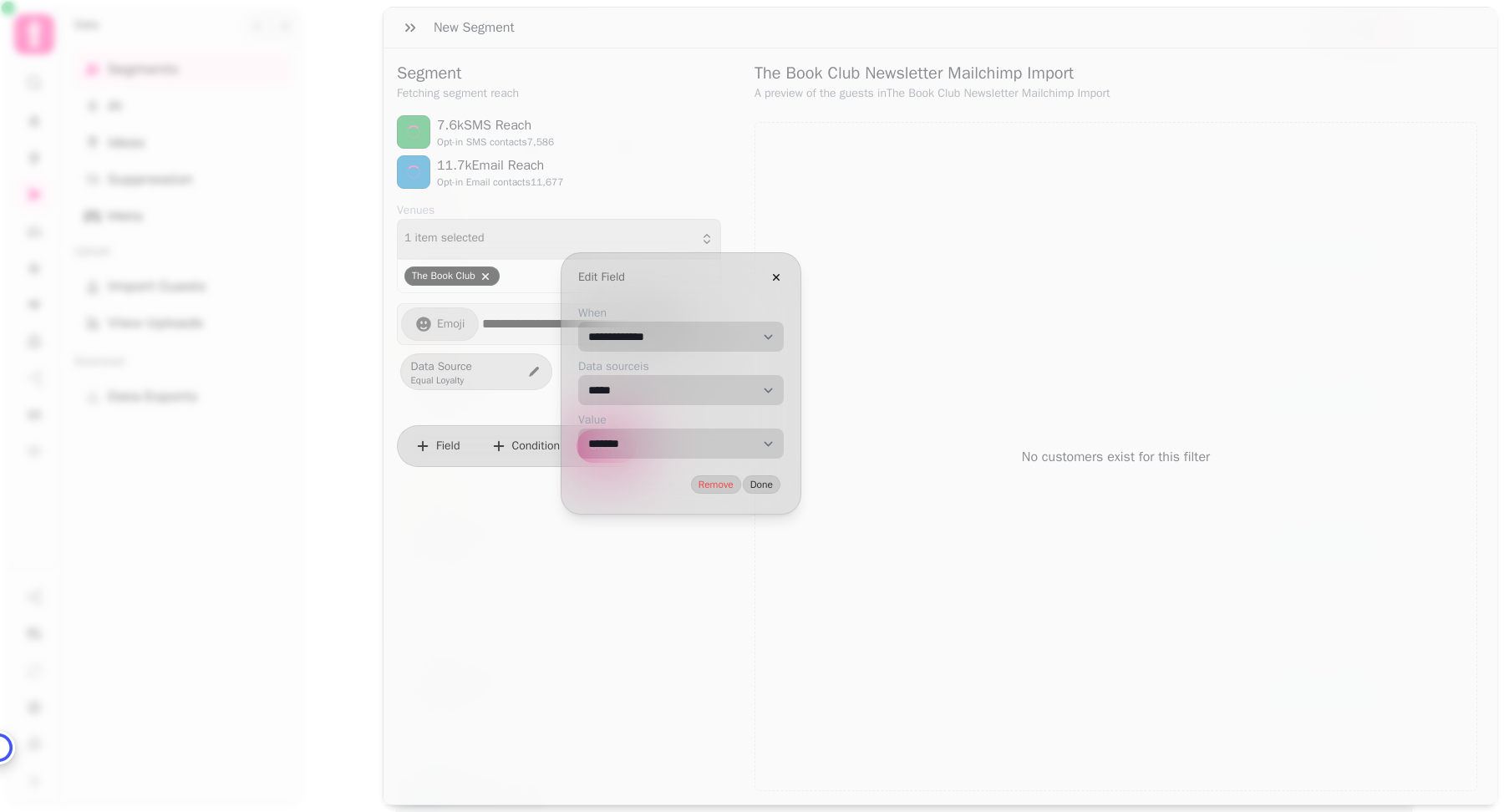 select on "******" 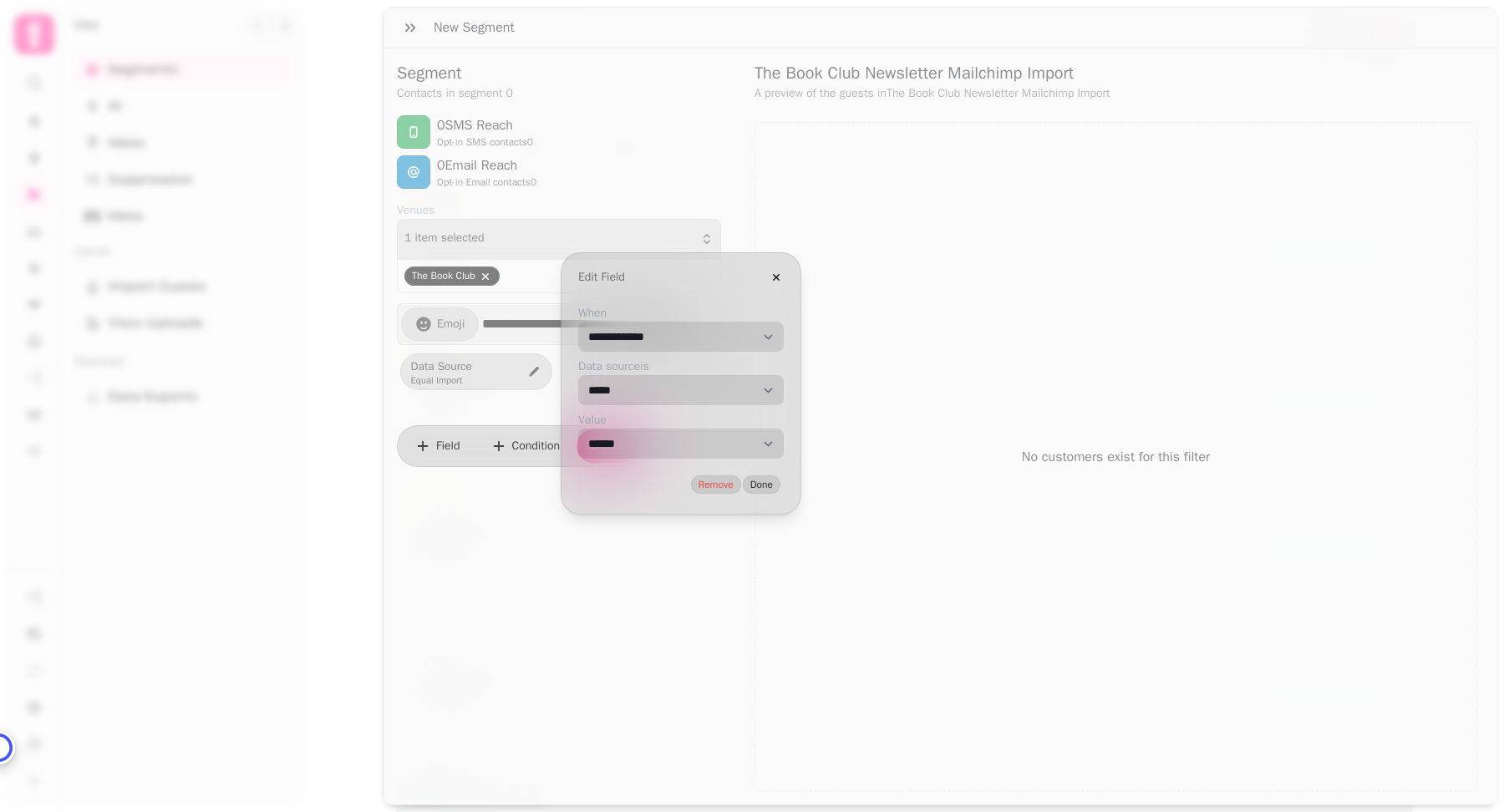 click on "**********" at bounding box center [681, 337] 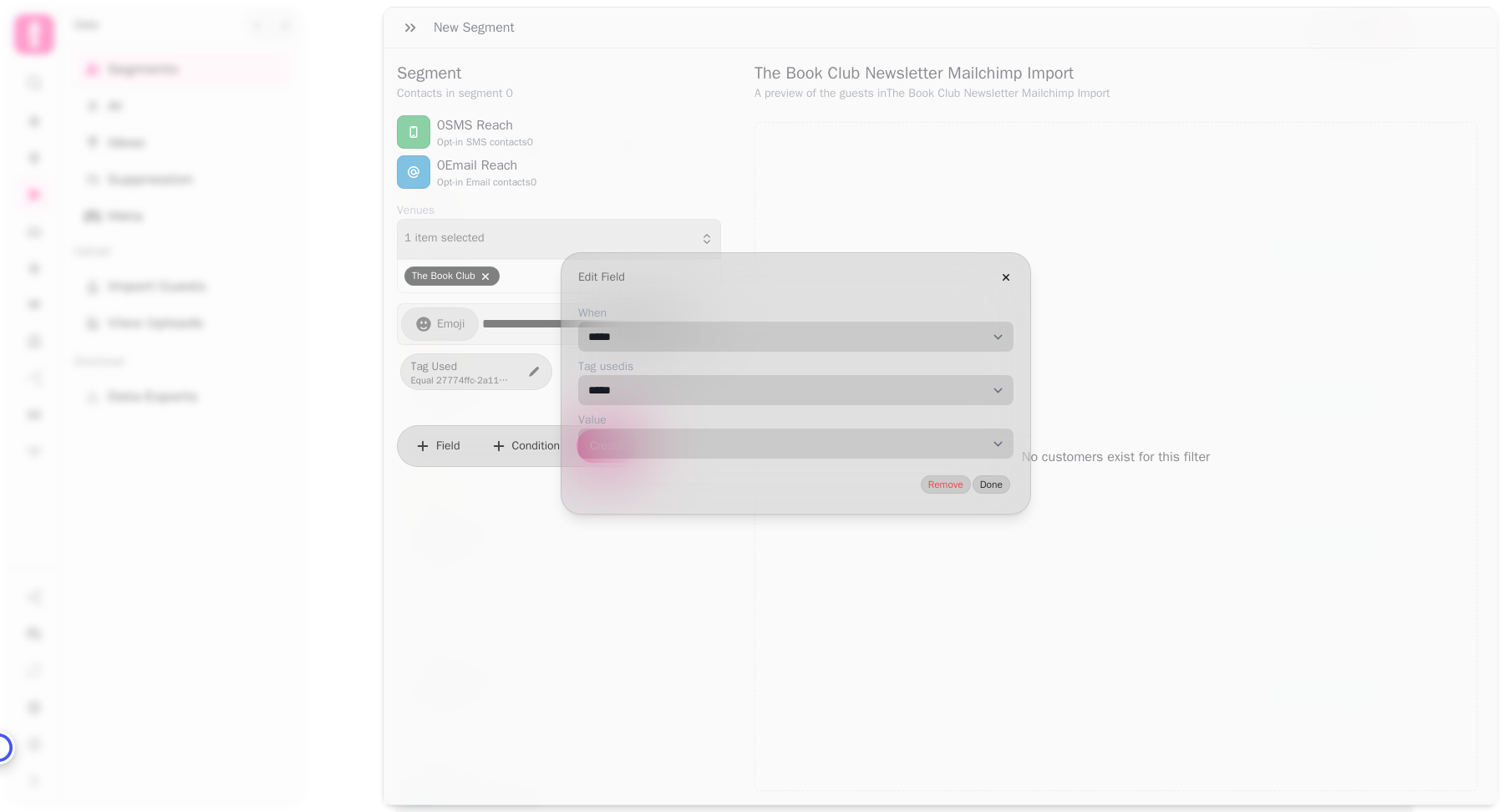 click on "**********" at bounding box center (795, 444) 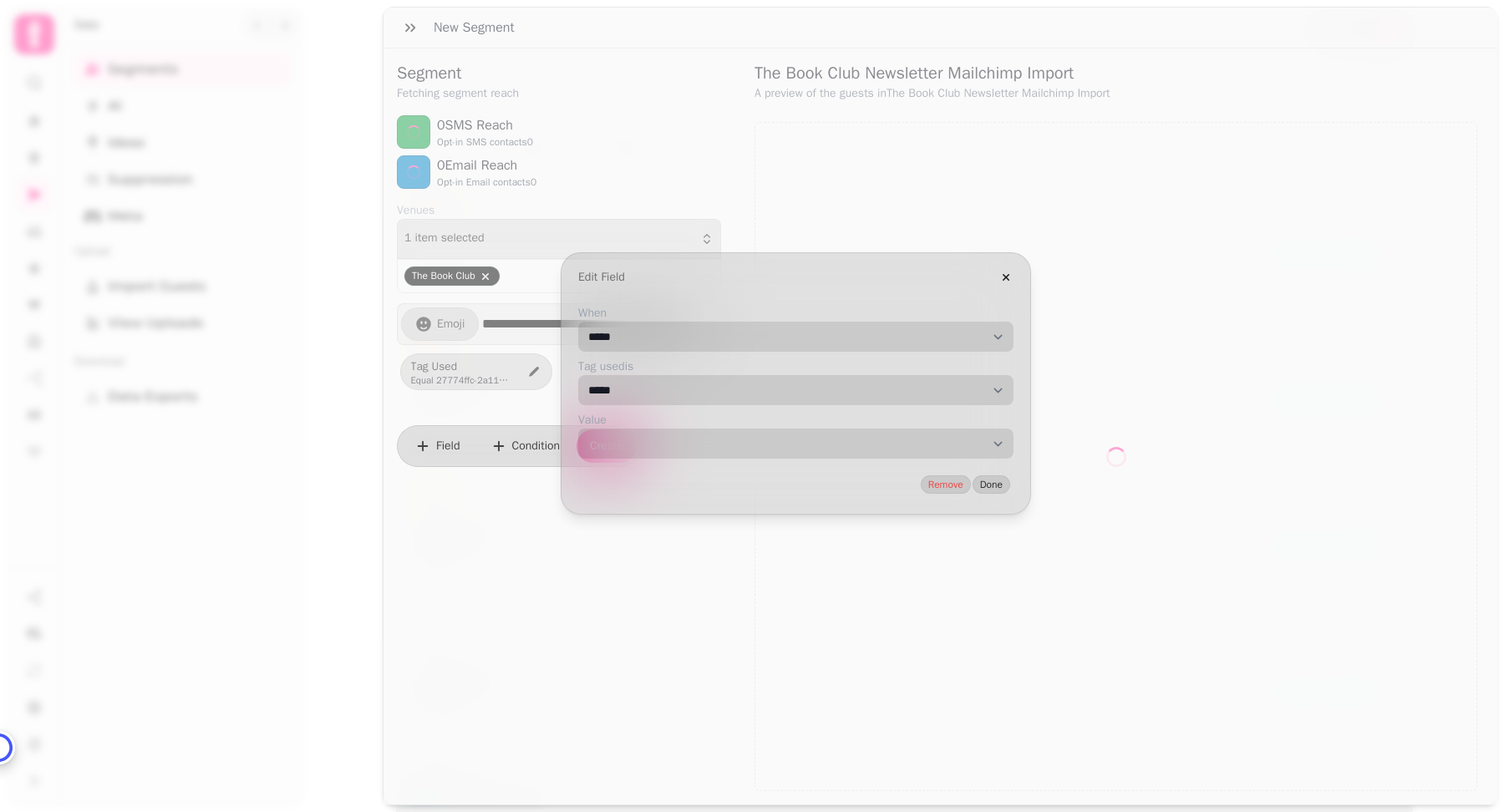 select on "**" 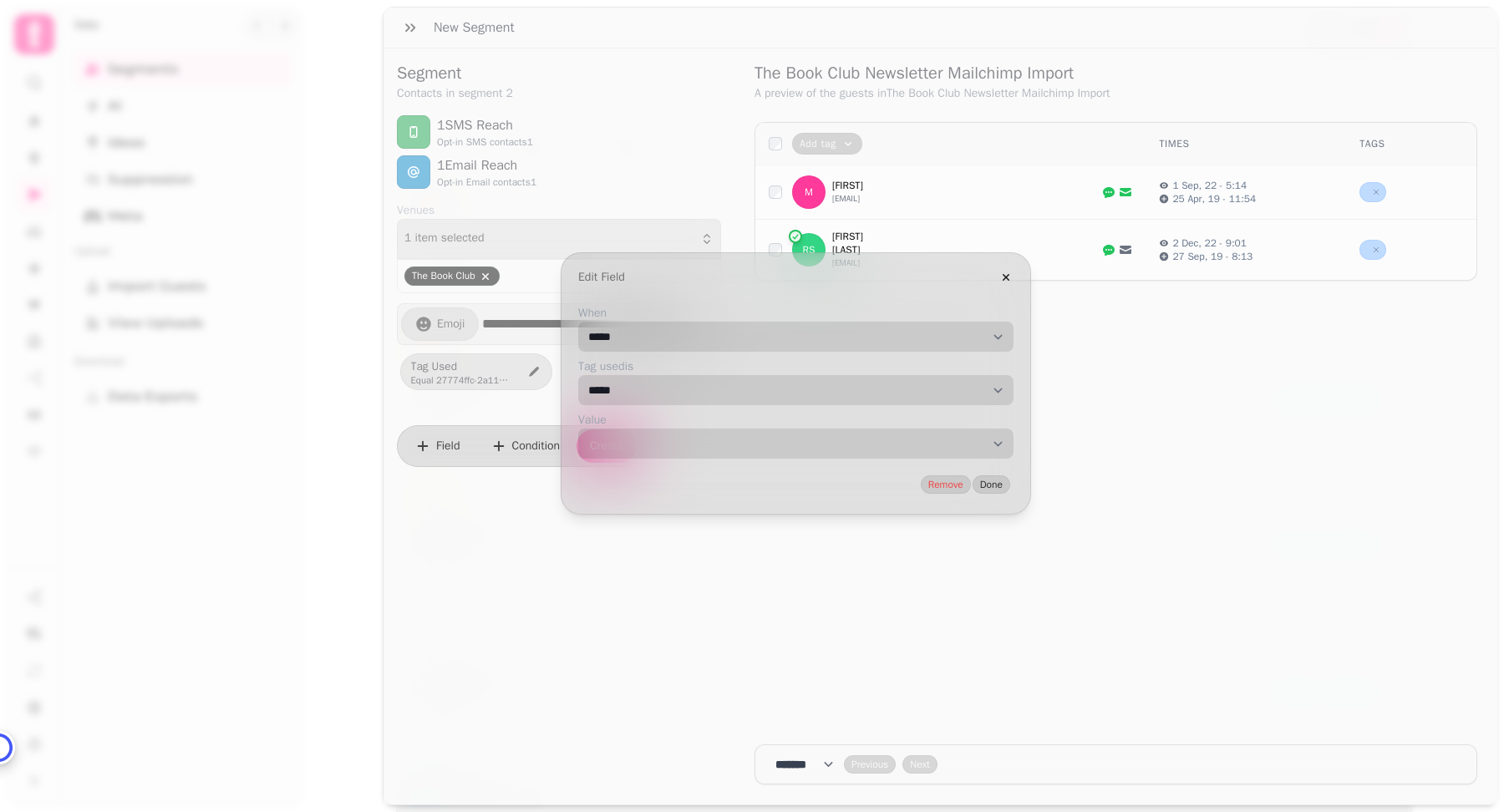 select on "**********" 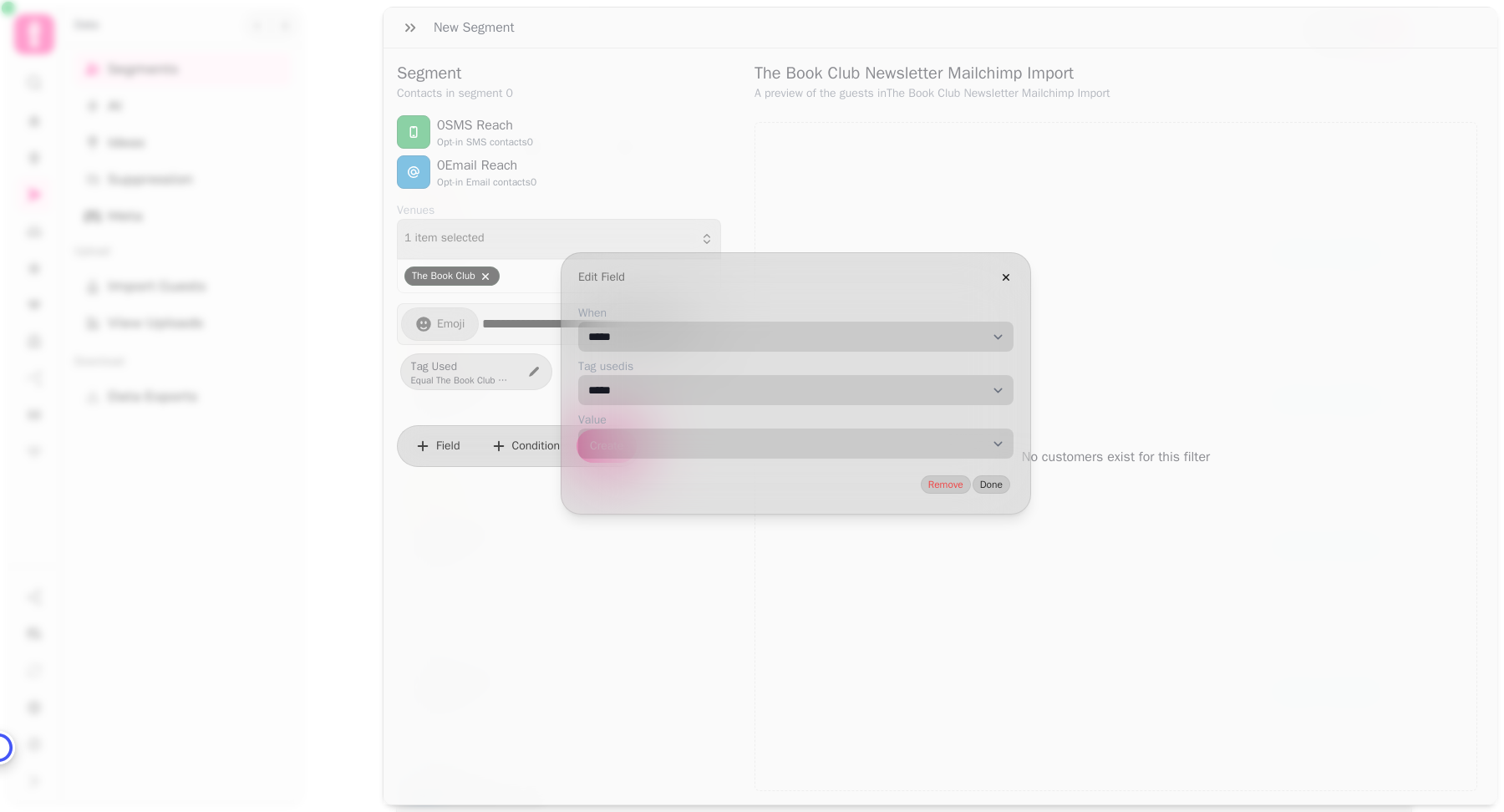 drag, startPoint x: 1154, startPoint y: 484, endPoint x: 1158, endPoint y: 496, distance: 12.649111 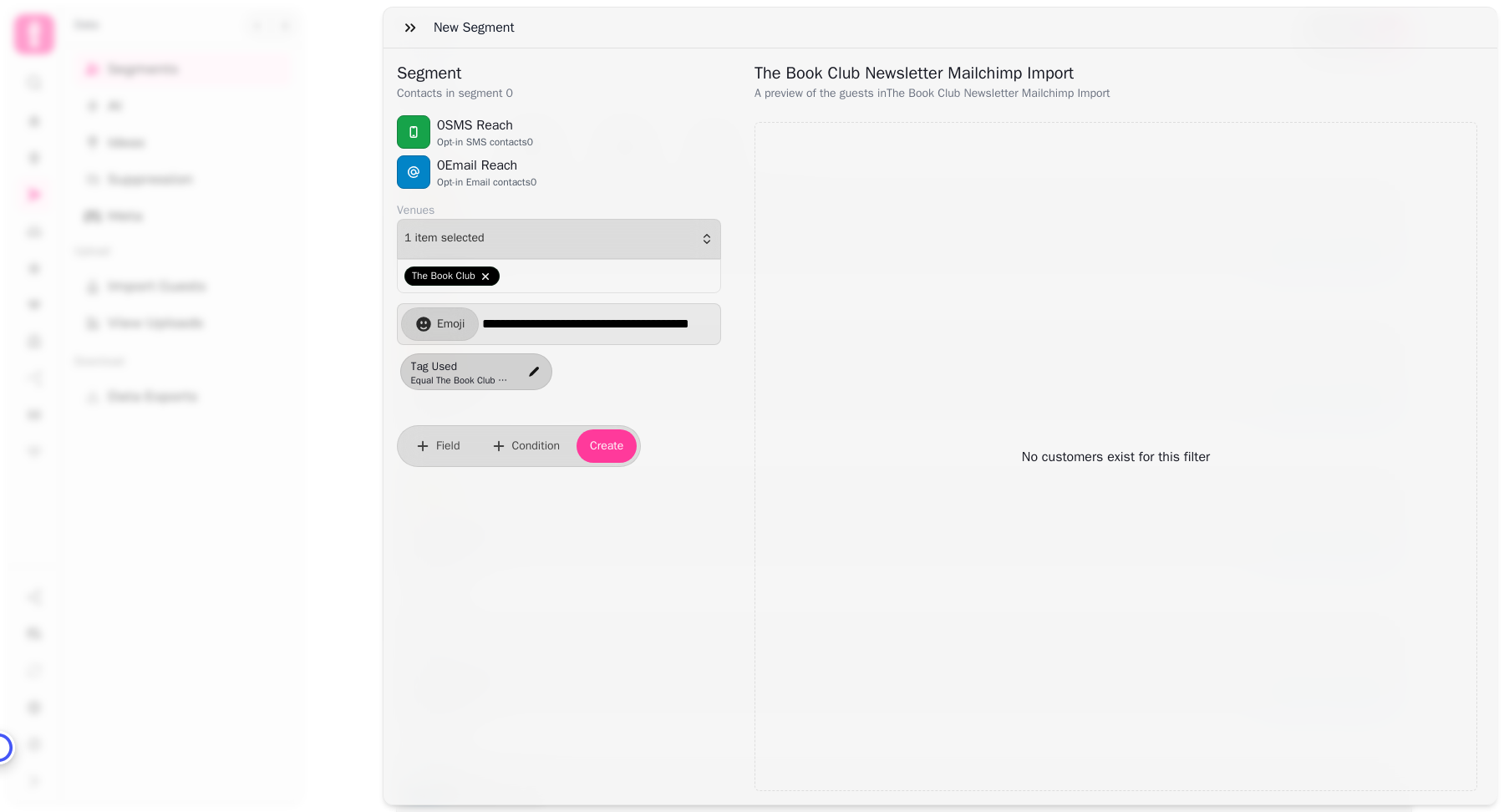 drag, startPoint x: 628, startPoint y: 439, endPoint x: 654, endPoint y: 480, distance: 48.5489 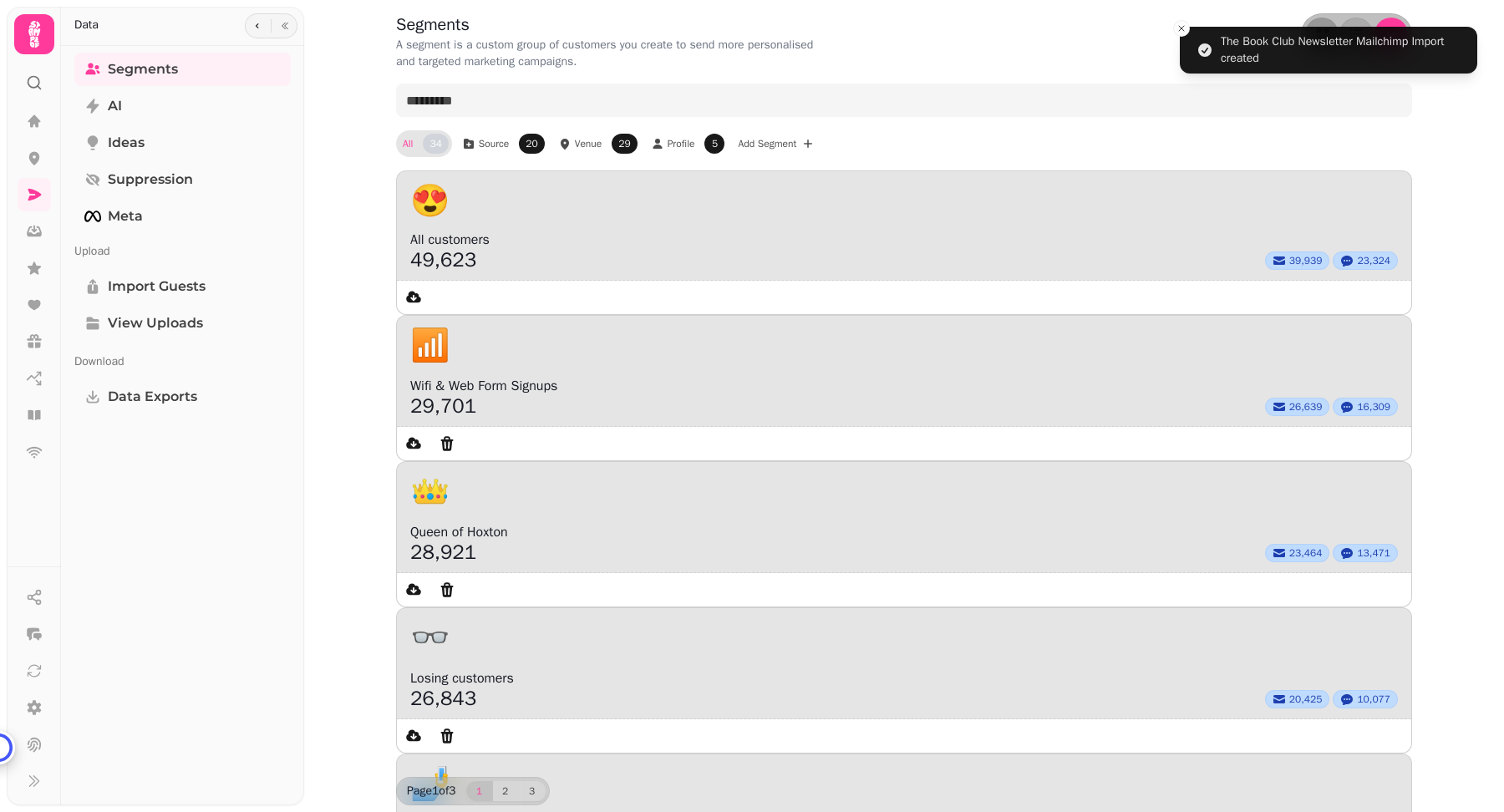 scroll, scrollTop: 13, scrollLeft: 0, axis: vertical 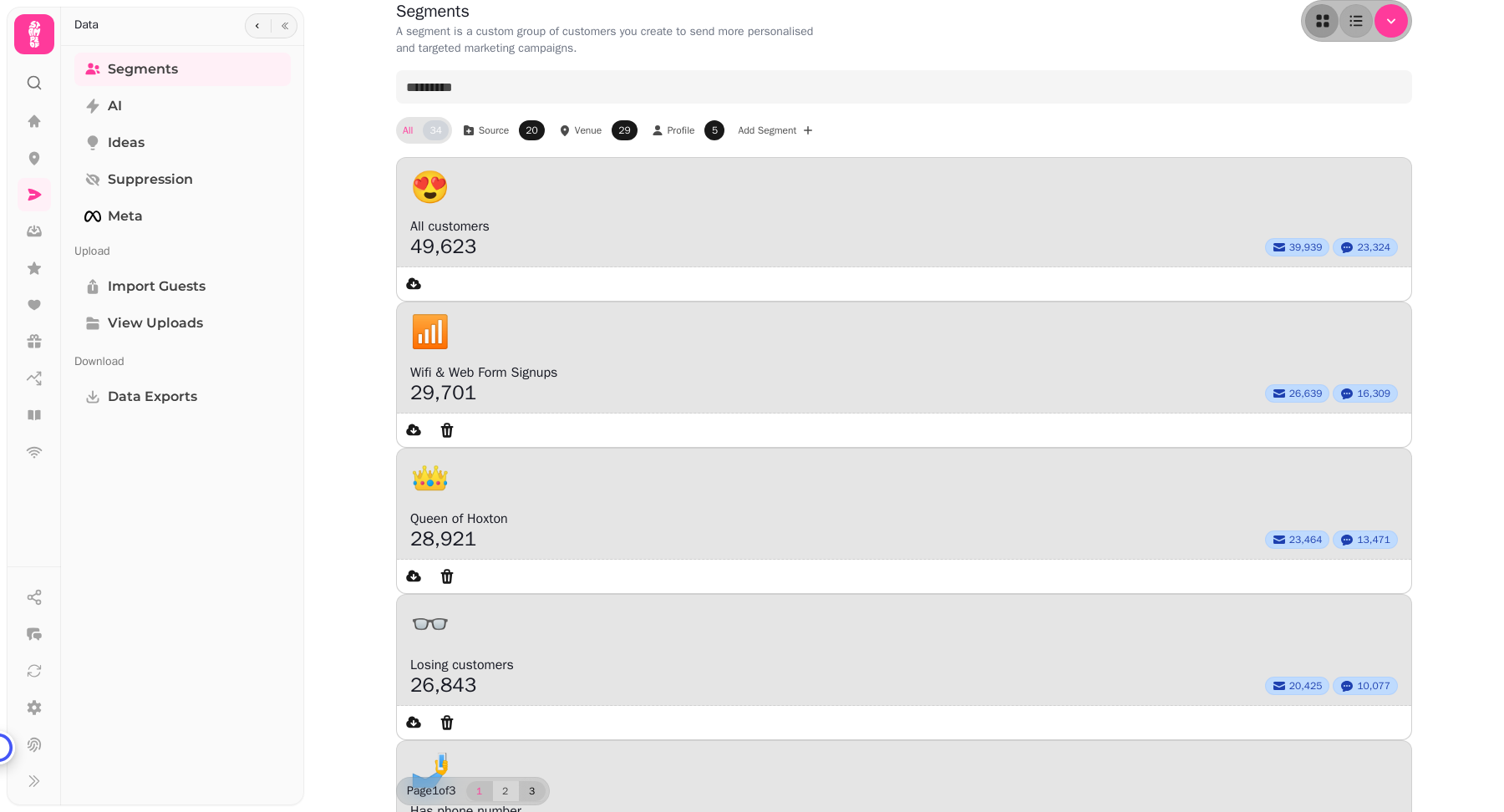 click on "3" at bounding box center [532, 791] 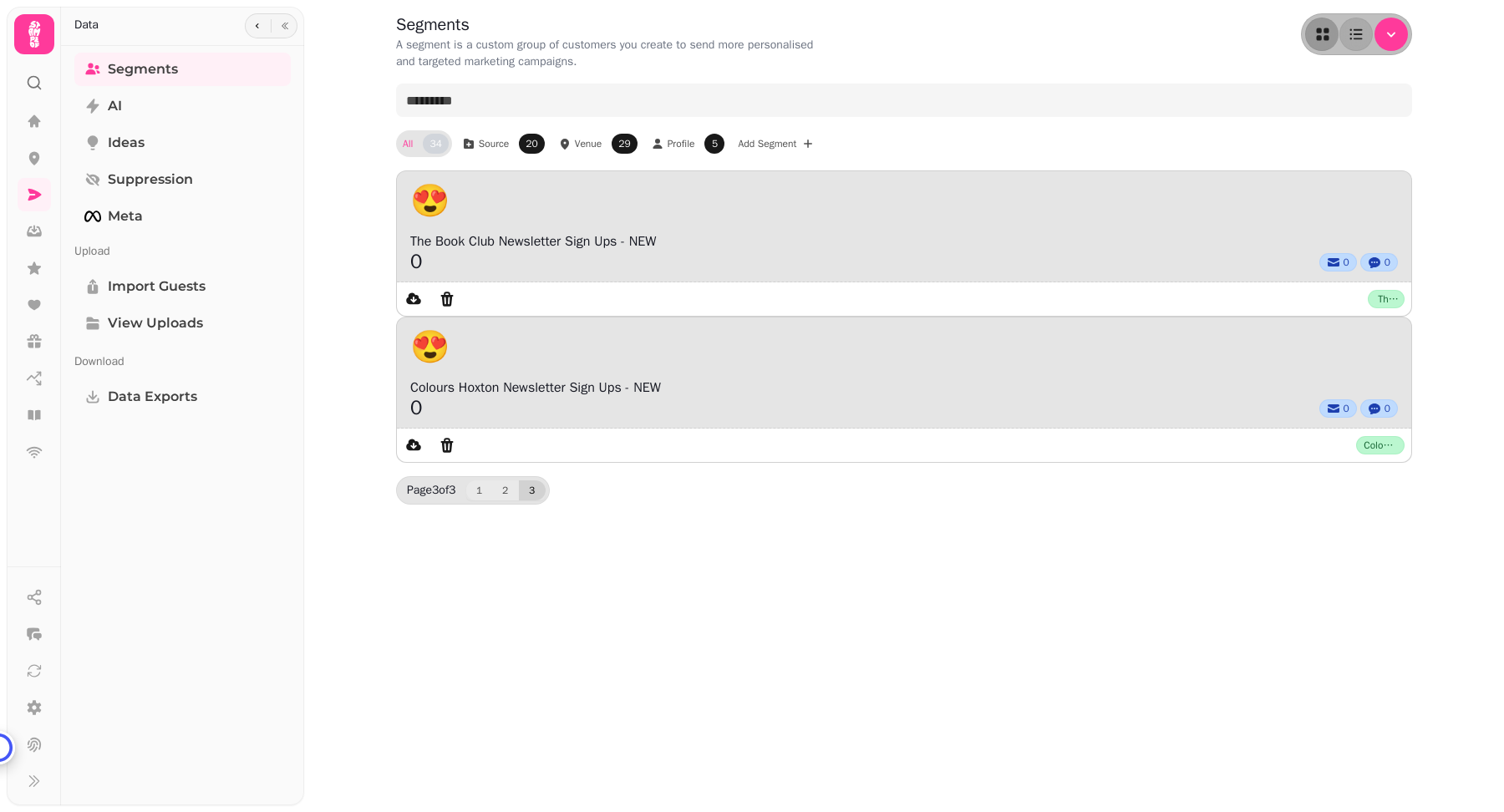 scroll, scrollTop: 0, scrollLeft: 0, axis: both 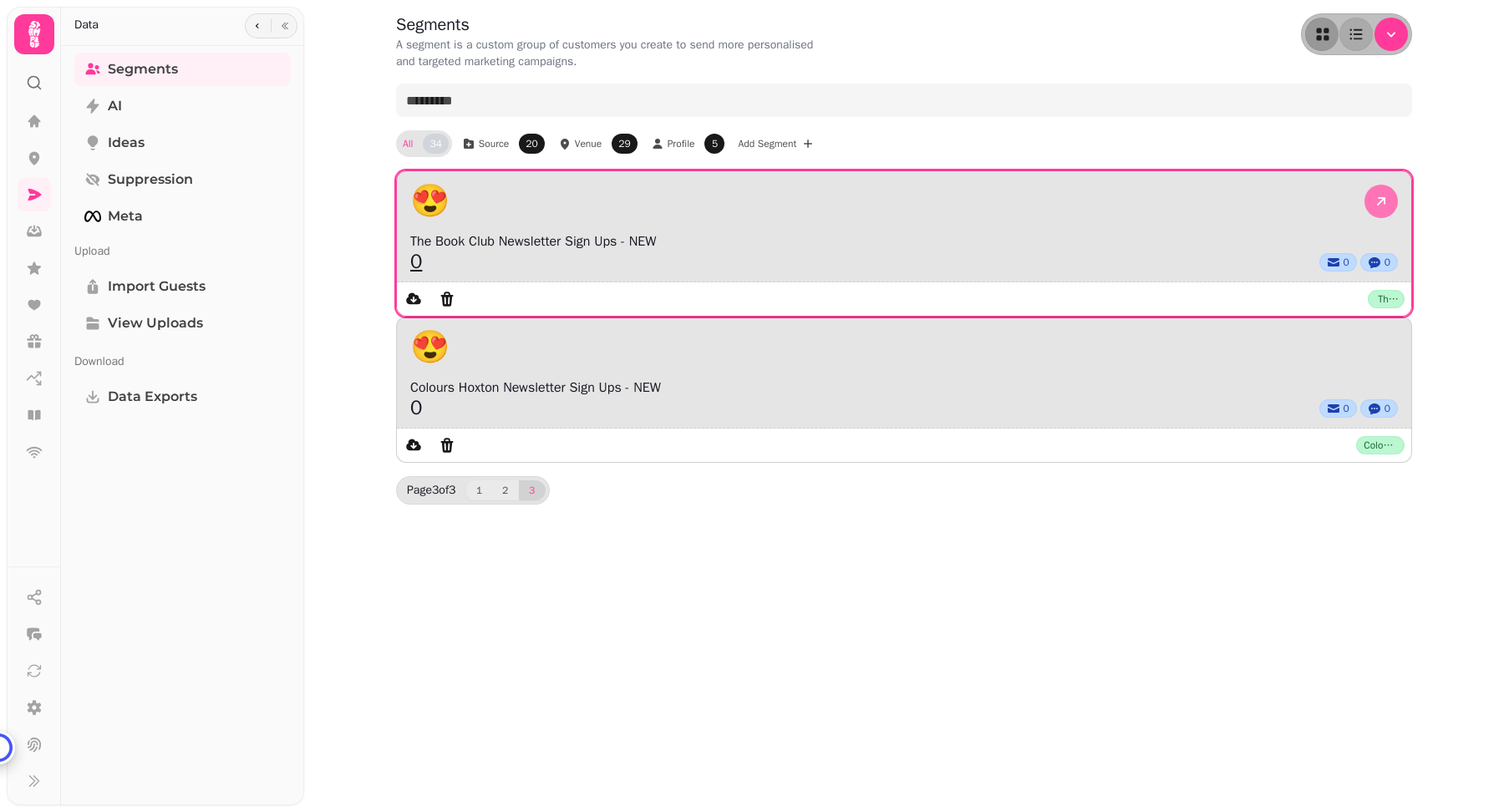 click 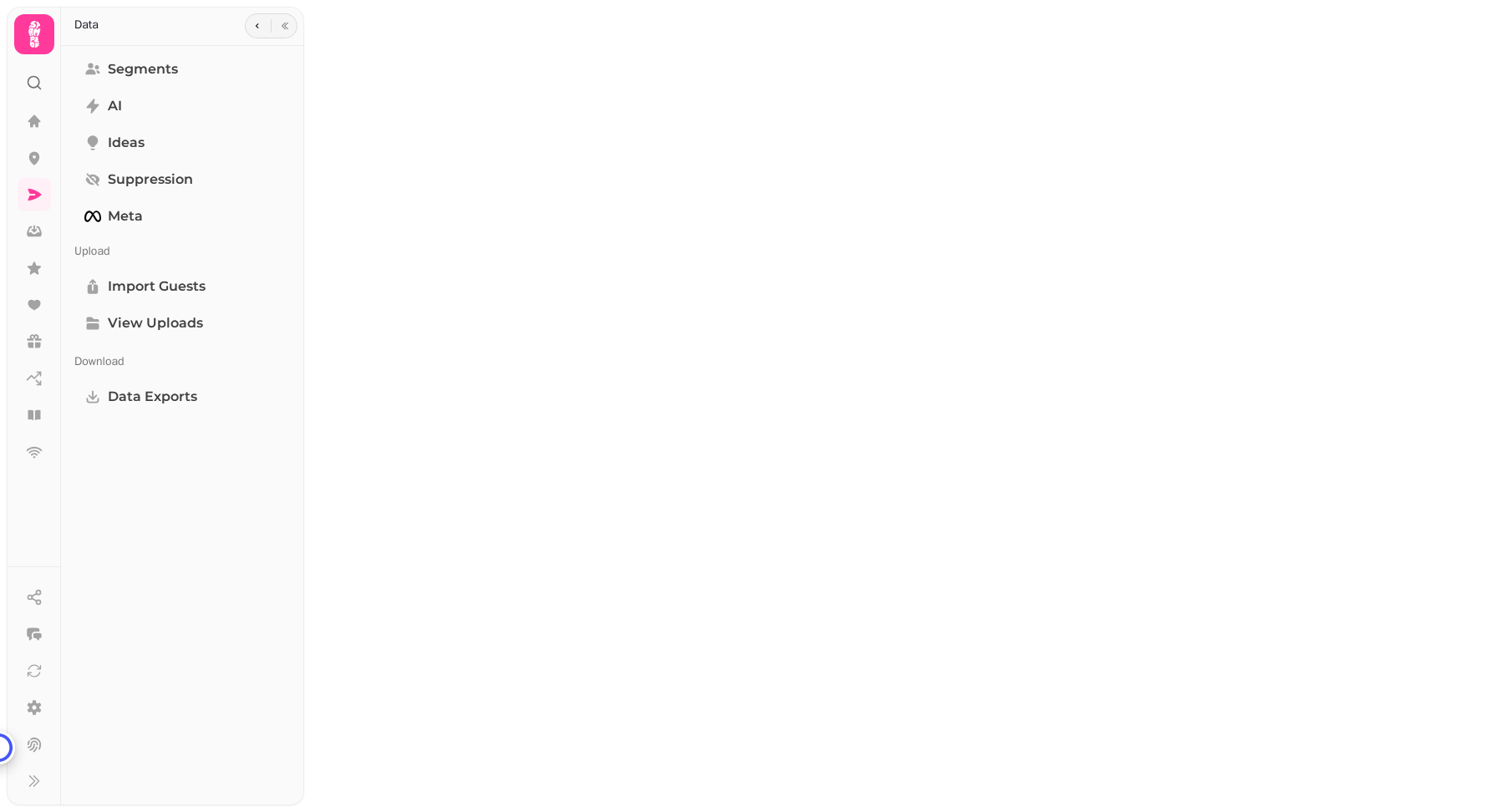 select on "**" 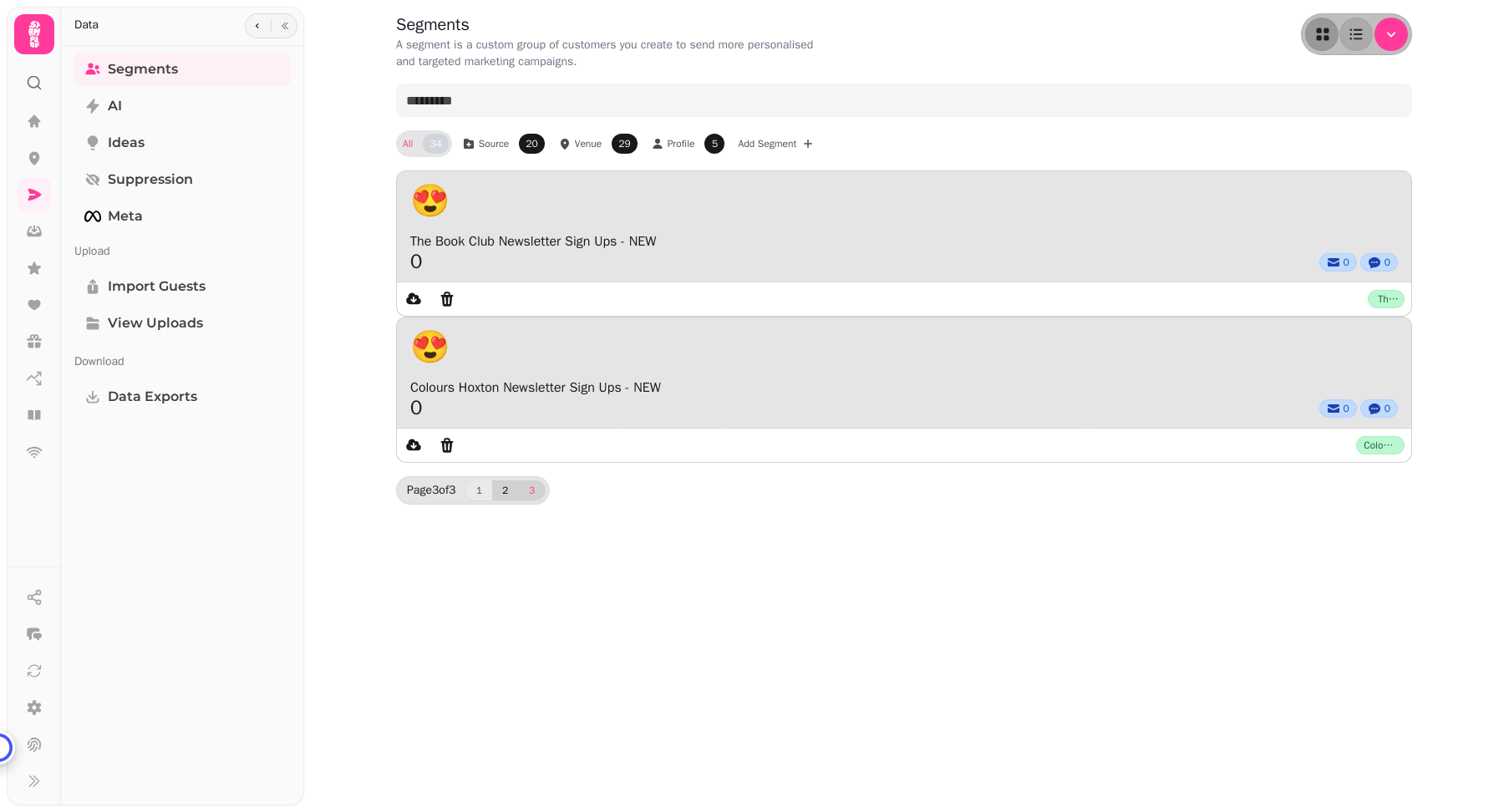 click on "2" at bounding box center (506, 490) 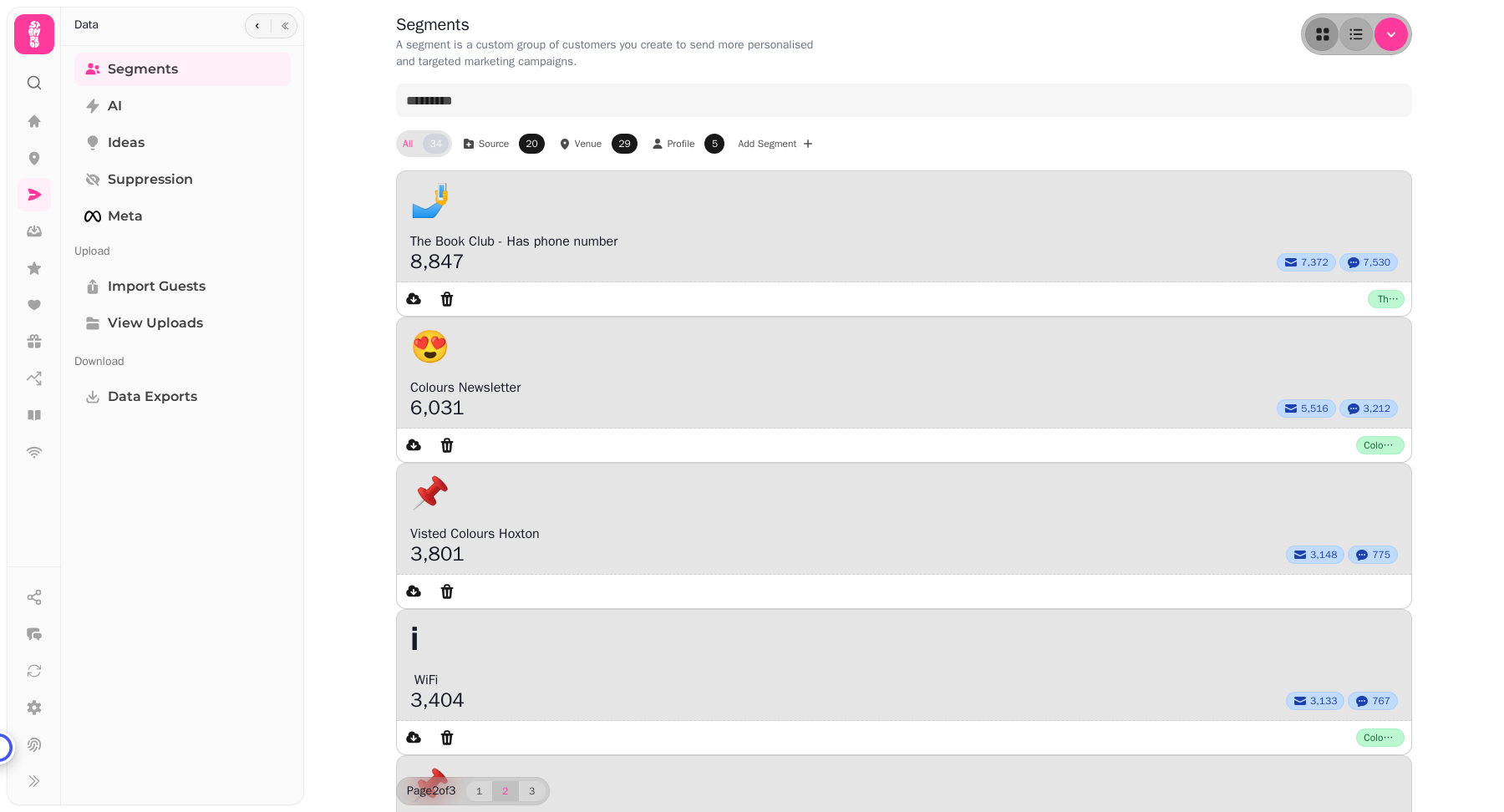 click at bounding box center (1381, 2248) 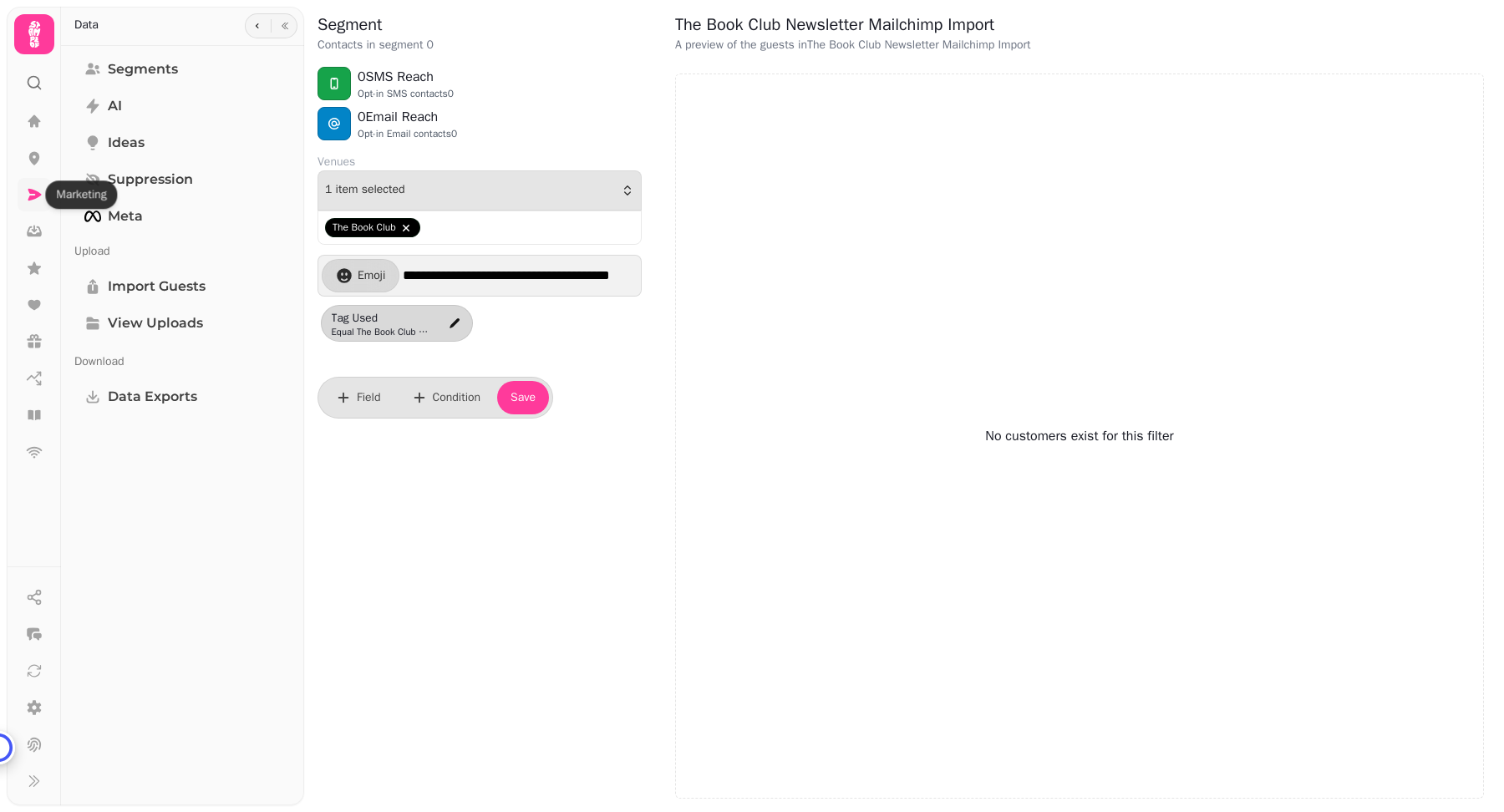 click 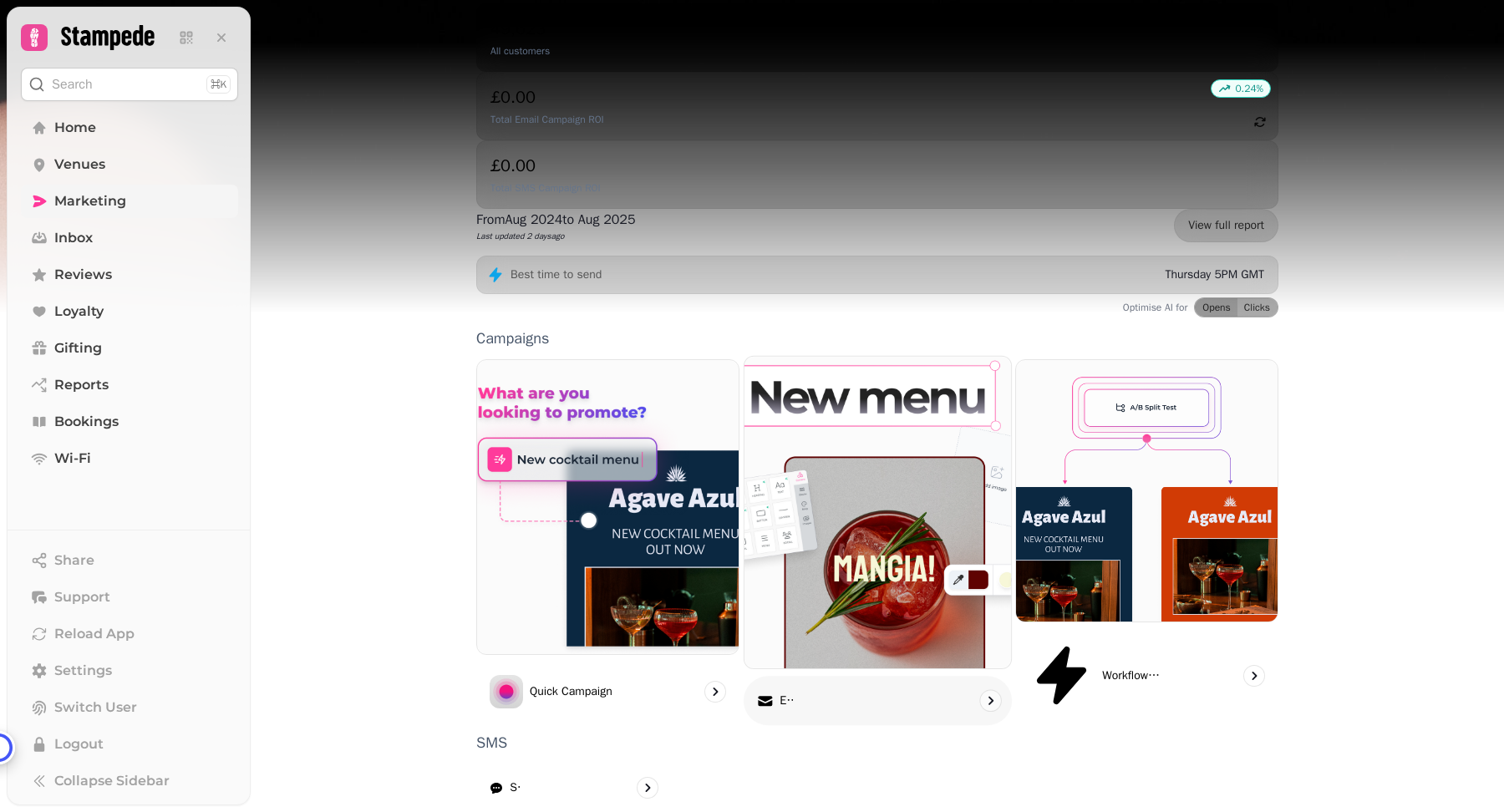 scroll, scrollTop: 226, scrollLeft: 0, axis: vertical 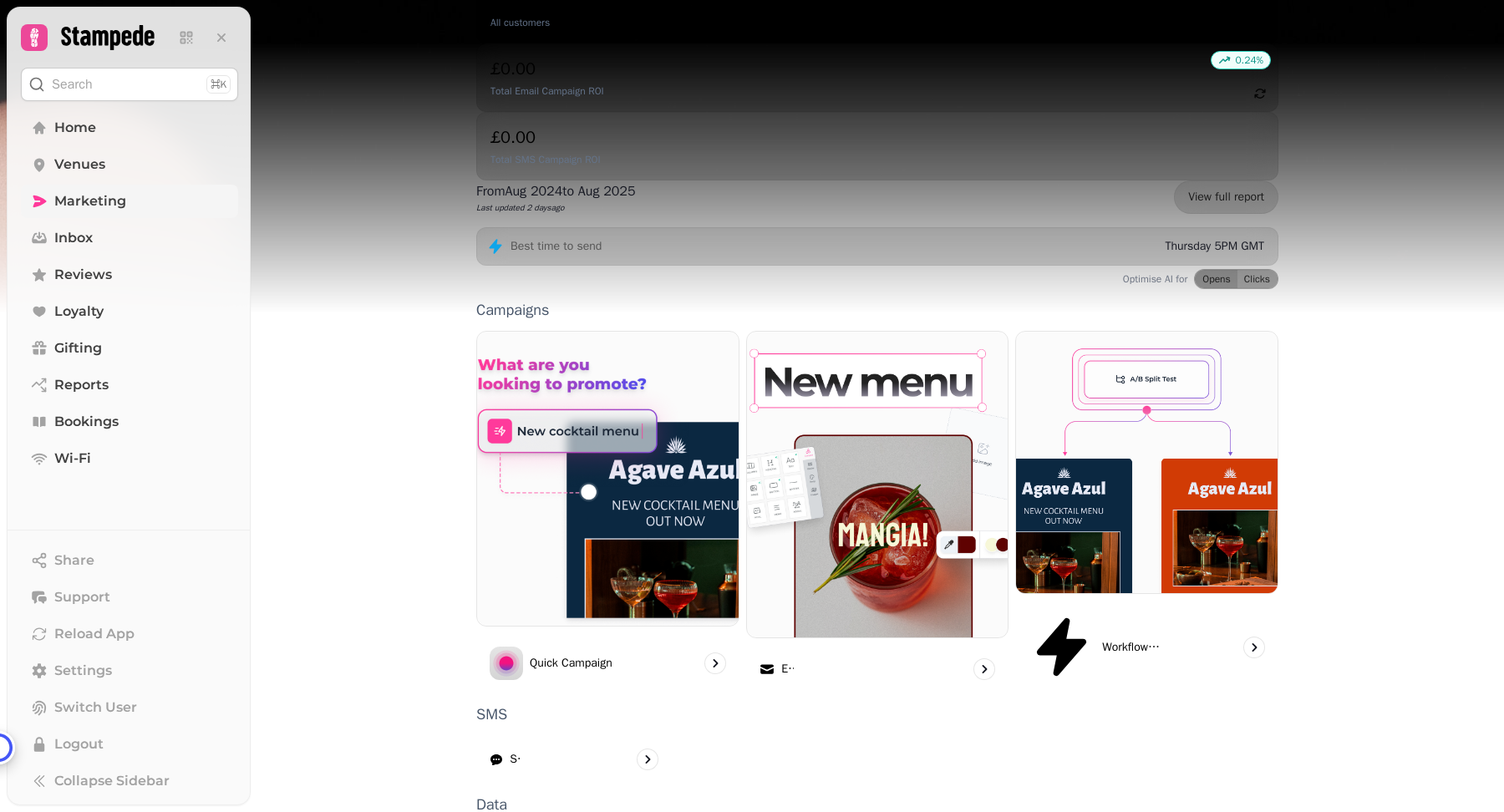 click on "Upload" at bounding box center (1130, 850) 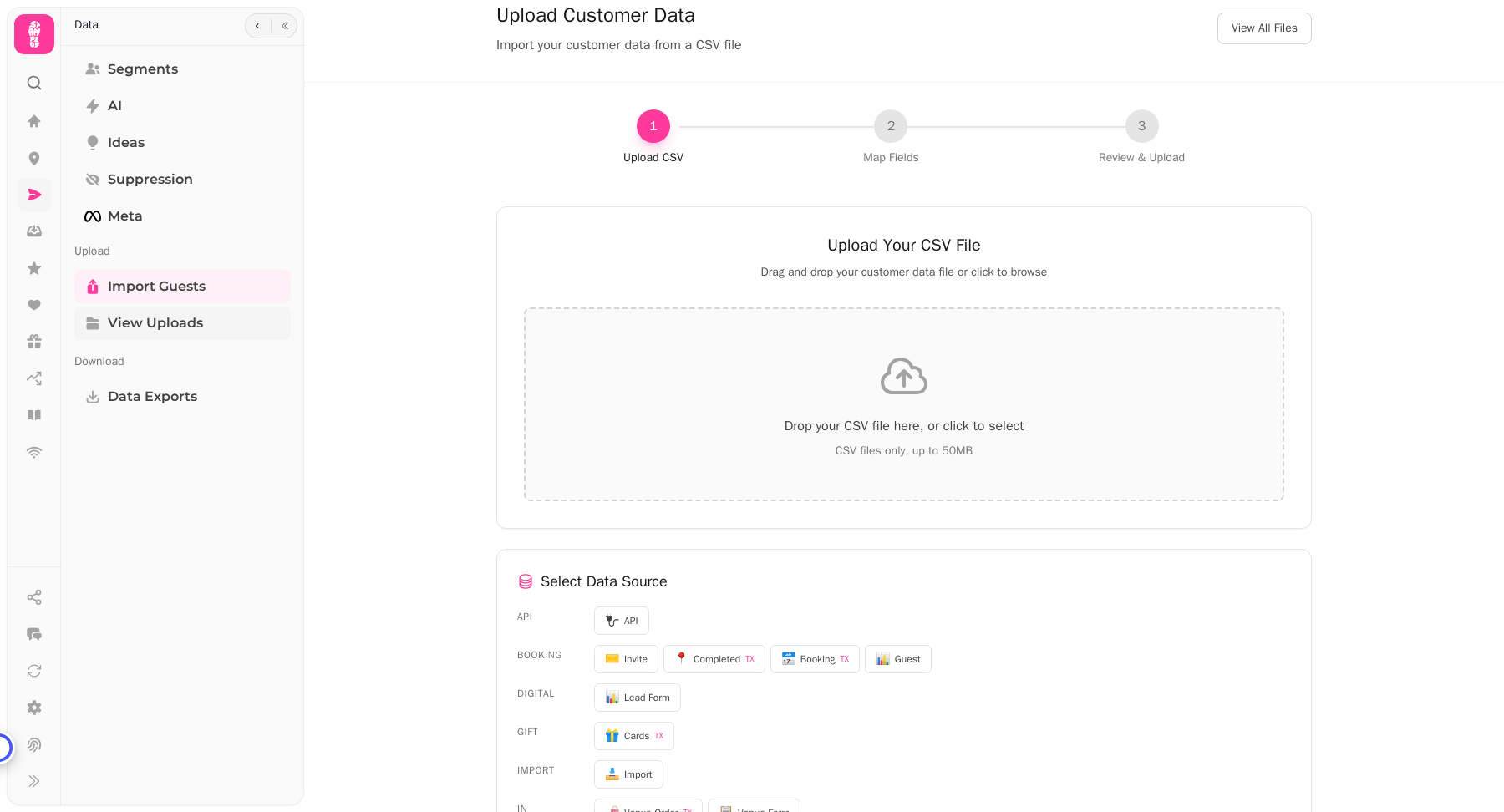 click on "View Uploads" at bounding box center (155, 323) 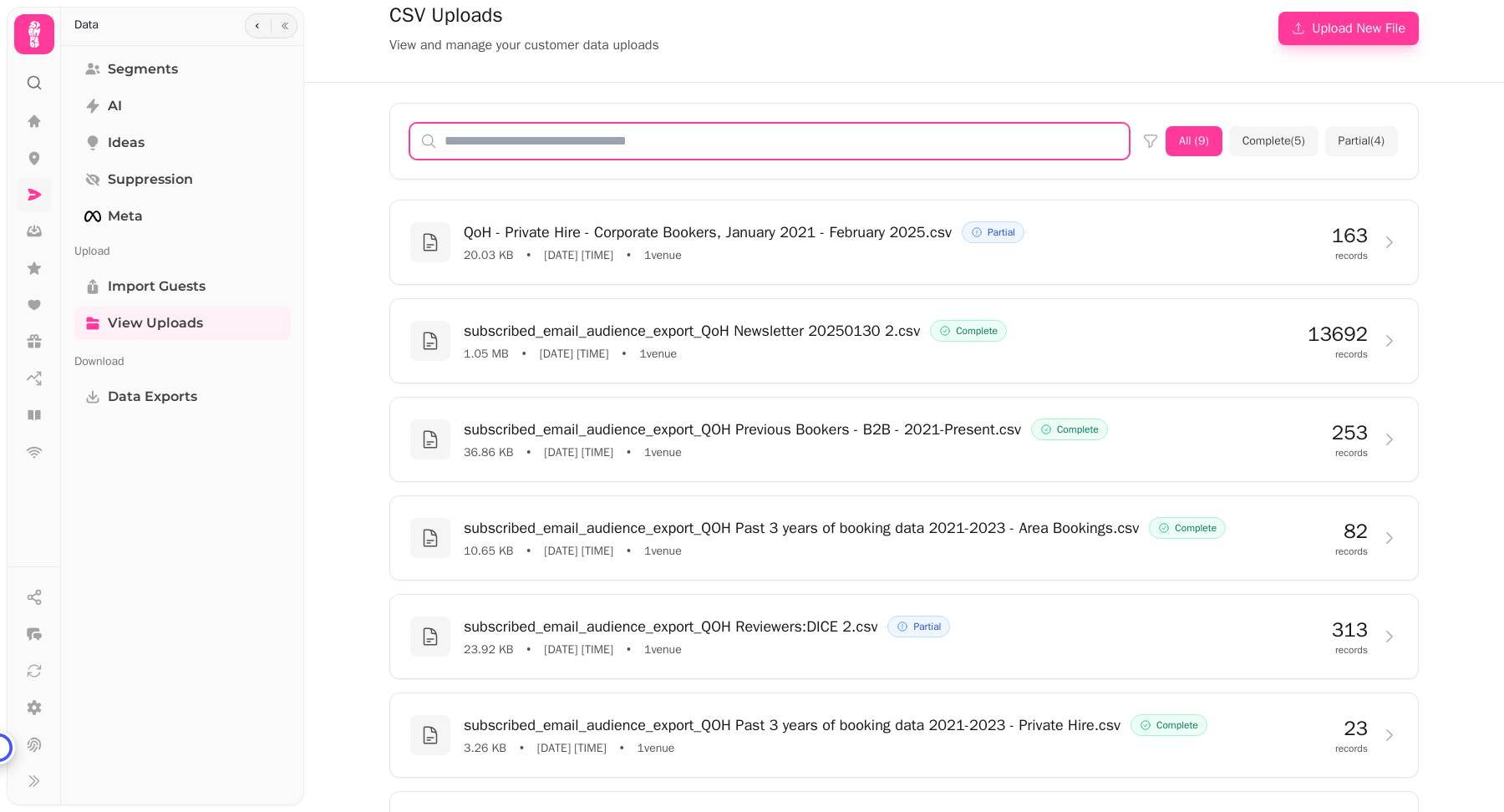 click at bounding box center (770, 141) 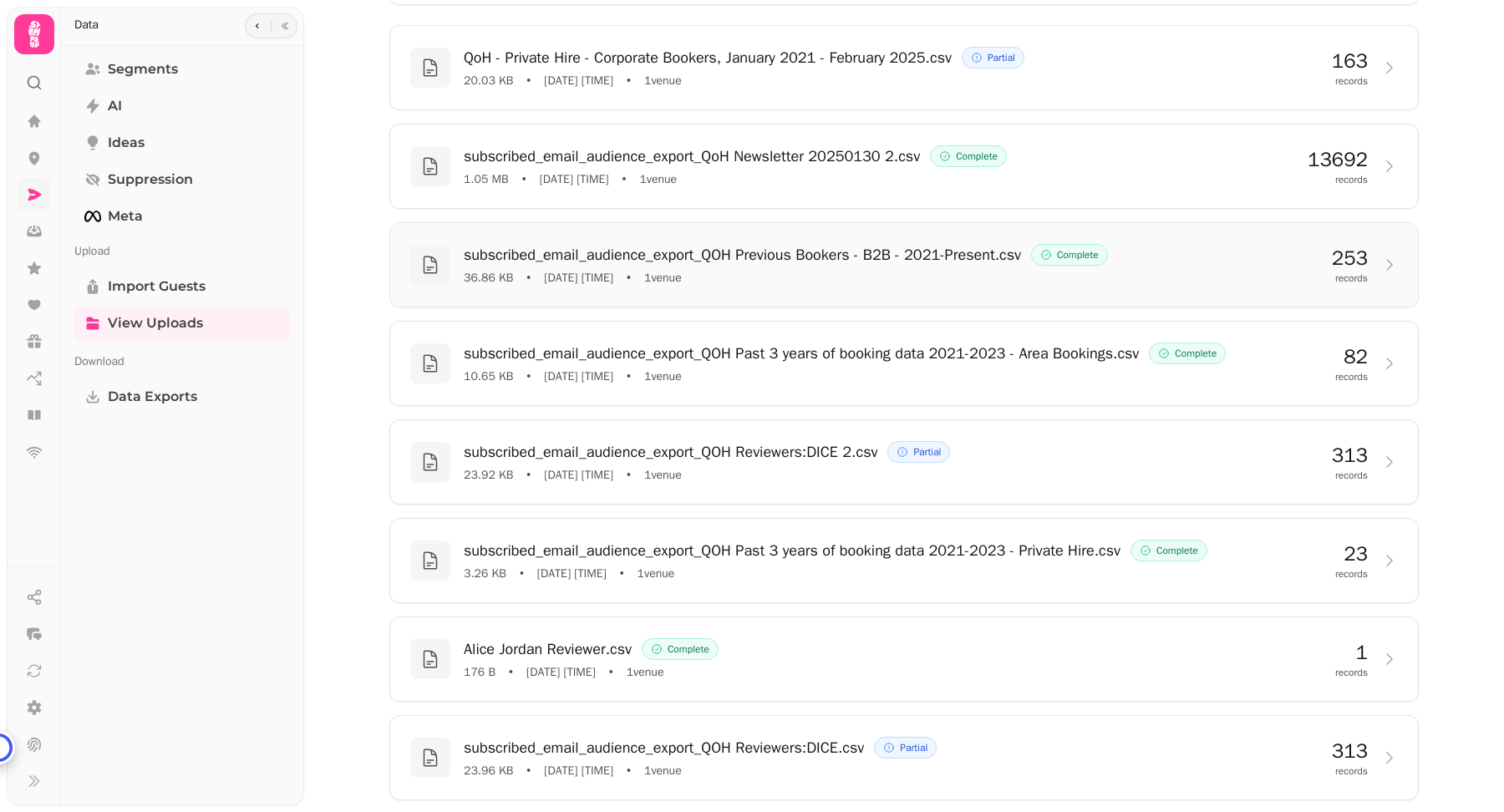 scroll, scrollTop: 0, scrollLeft: 0, axis: both 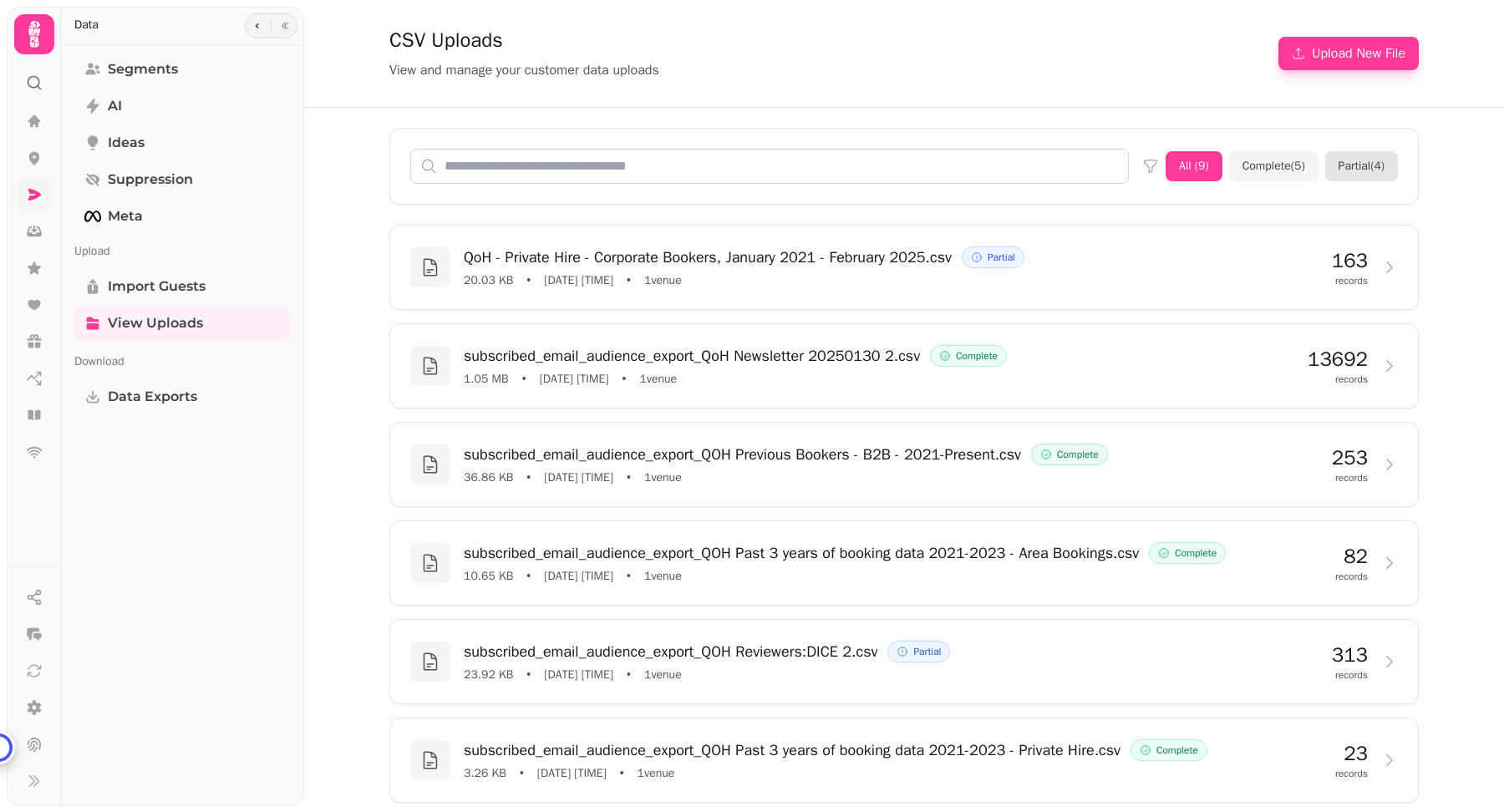 click on "Partial  ( 4 )" at bounding box center (1361, 166) 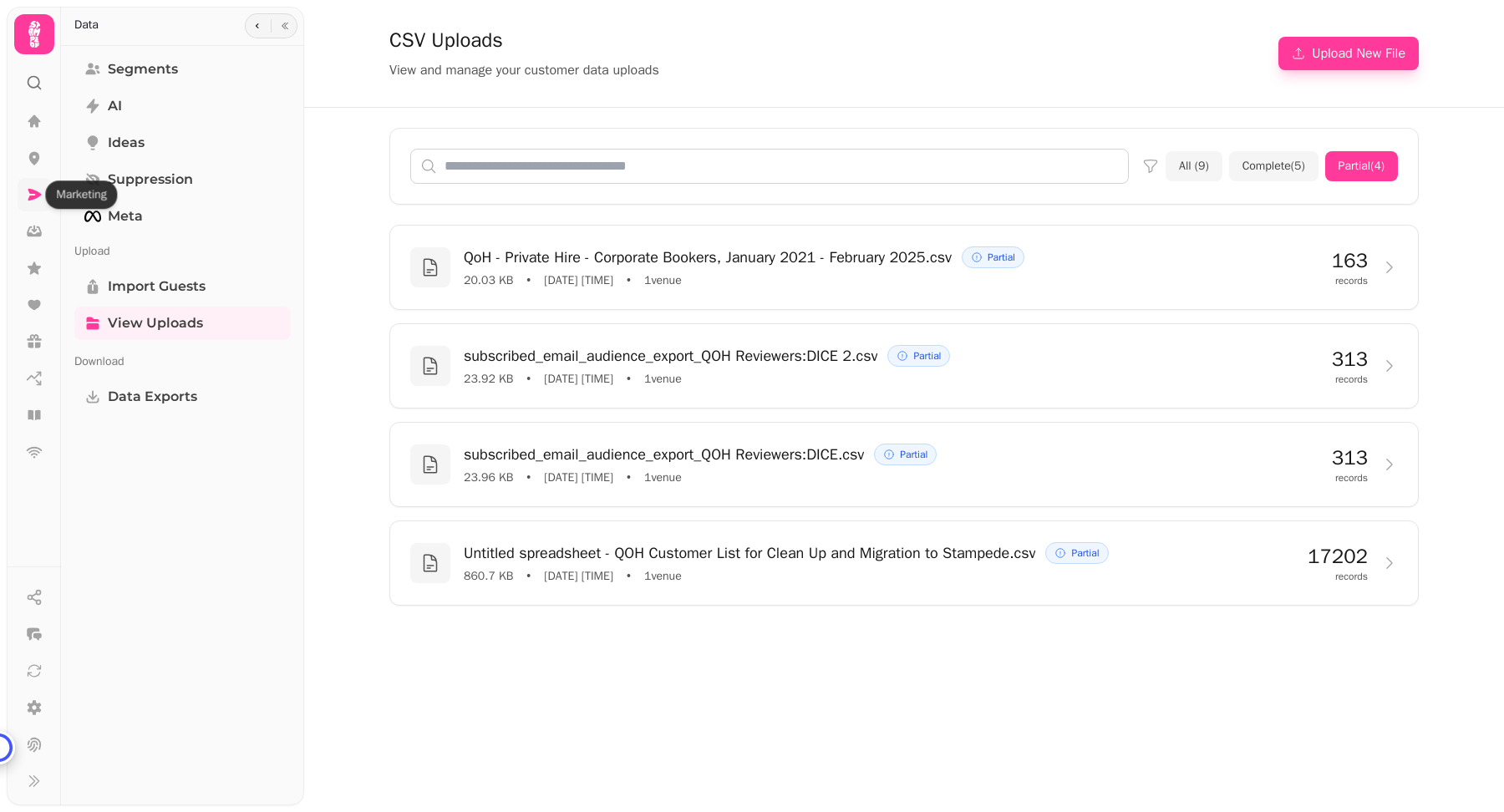 click 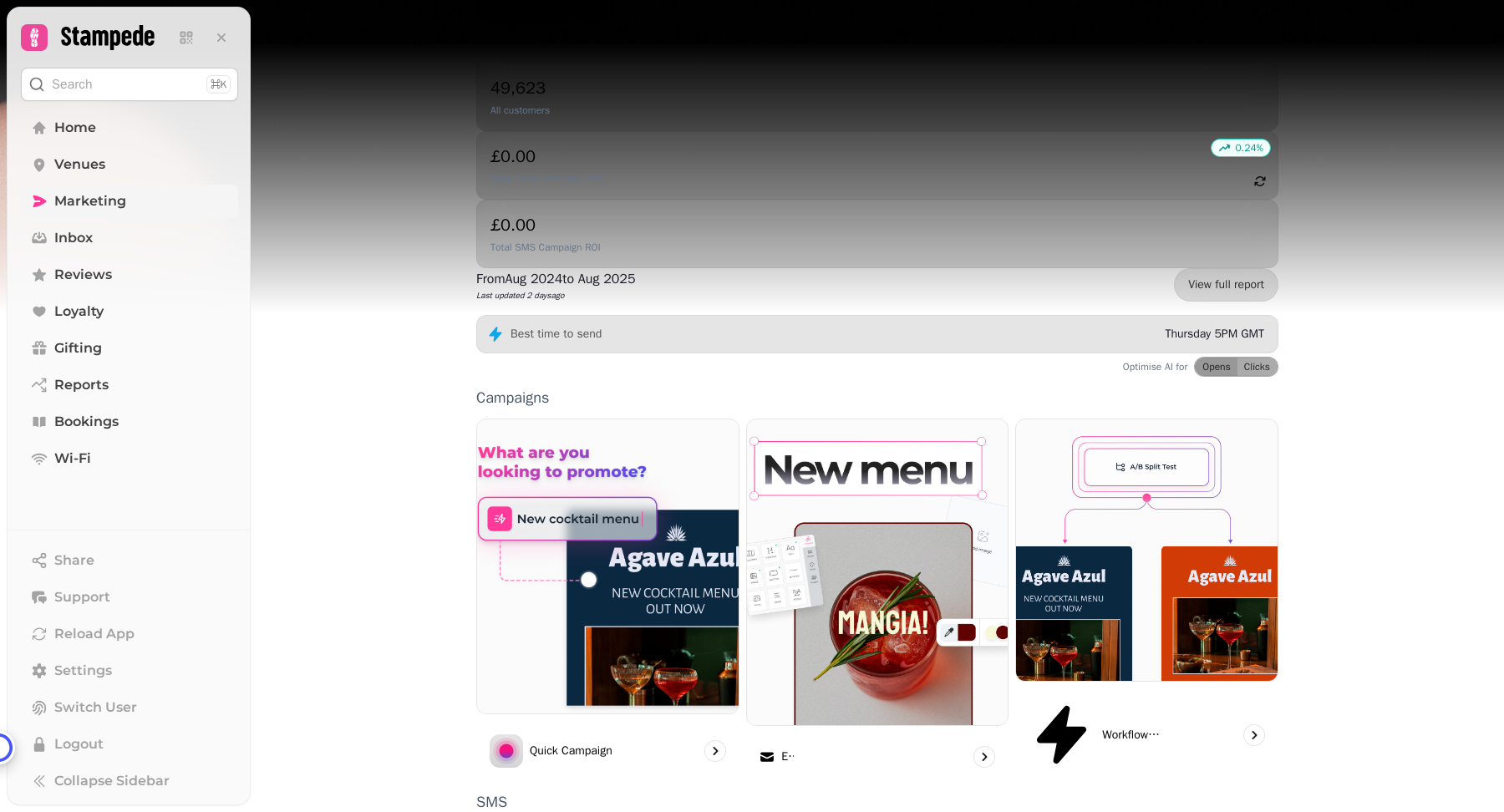 scroll, scrollTop: 226, scrollLeft: 0, axis: vertical 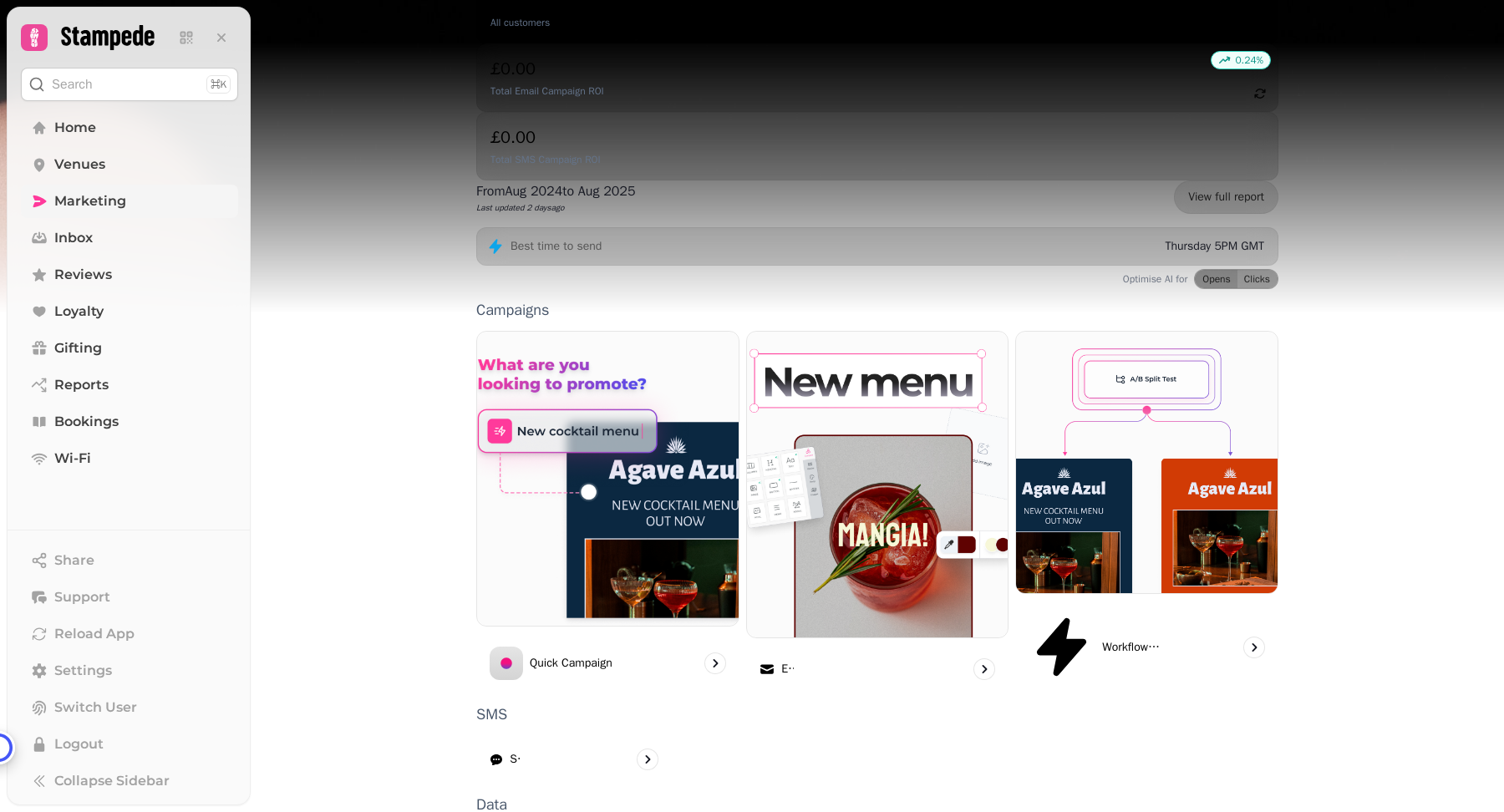 click on "Upload" at bounding box center [1181, 850] 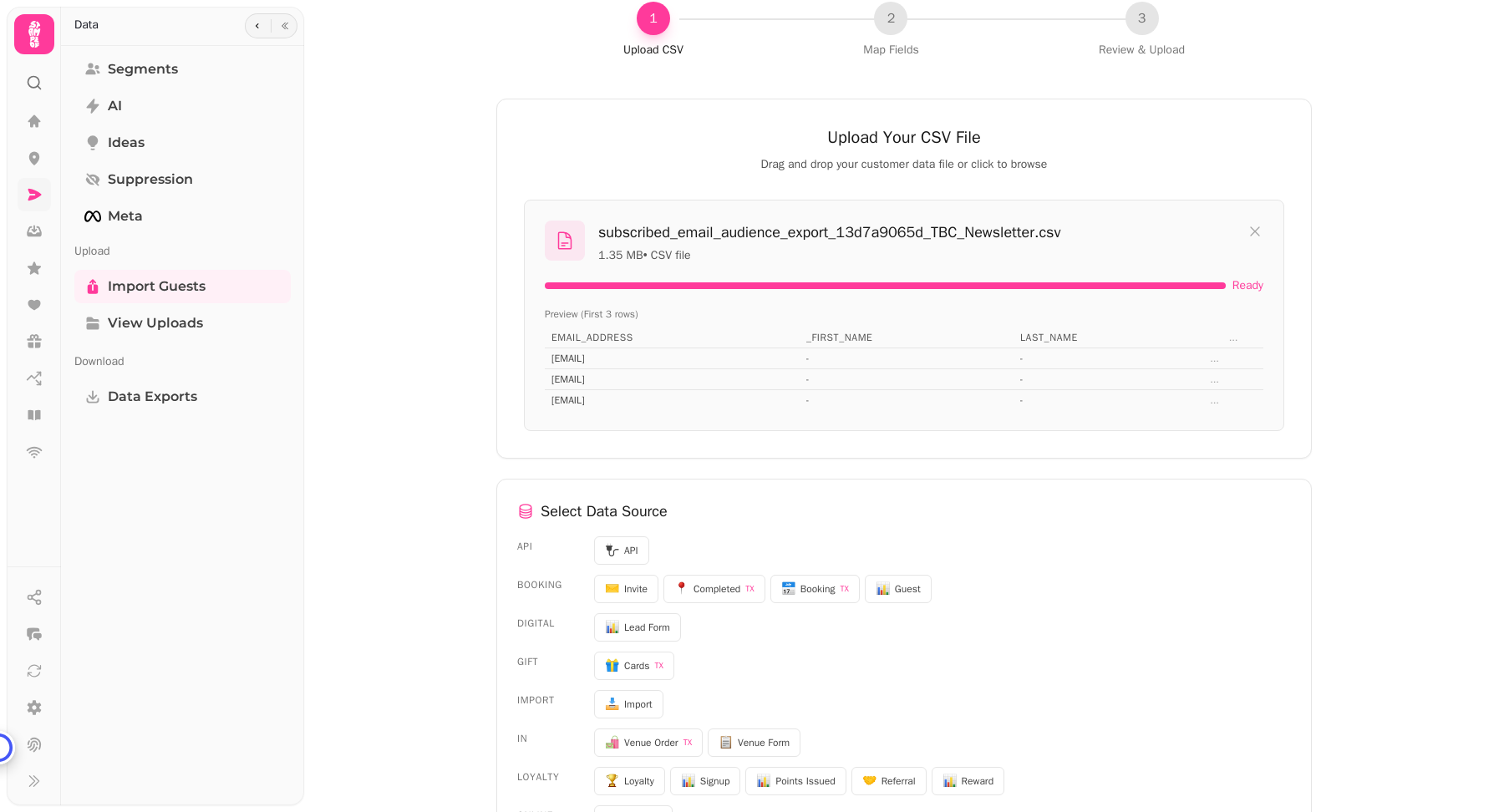 scroll, scrollTop: 136, scrollLeft: 0, axis: vertical 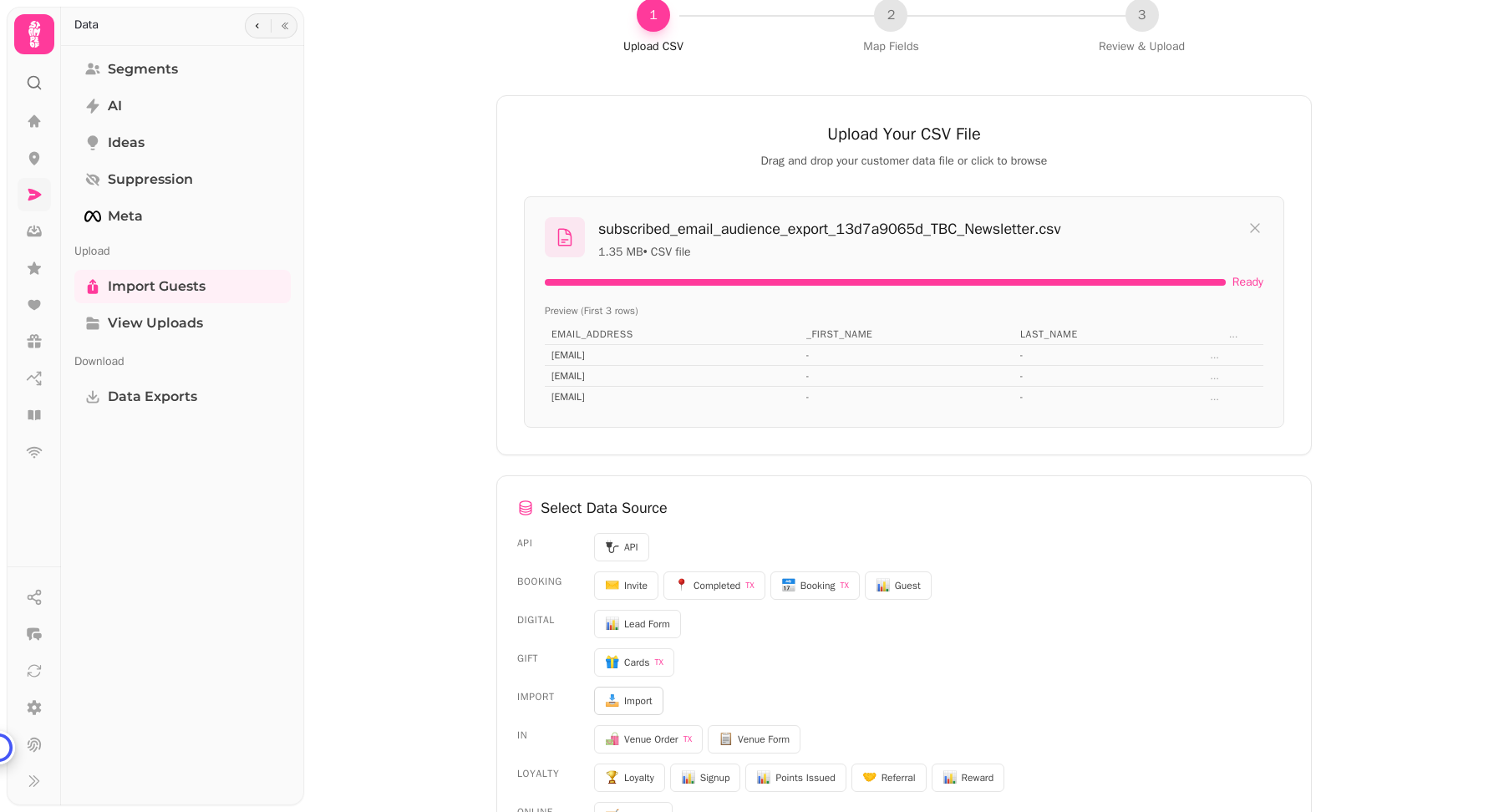 click on "Import" at bounding box center (638, 701) 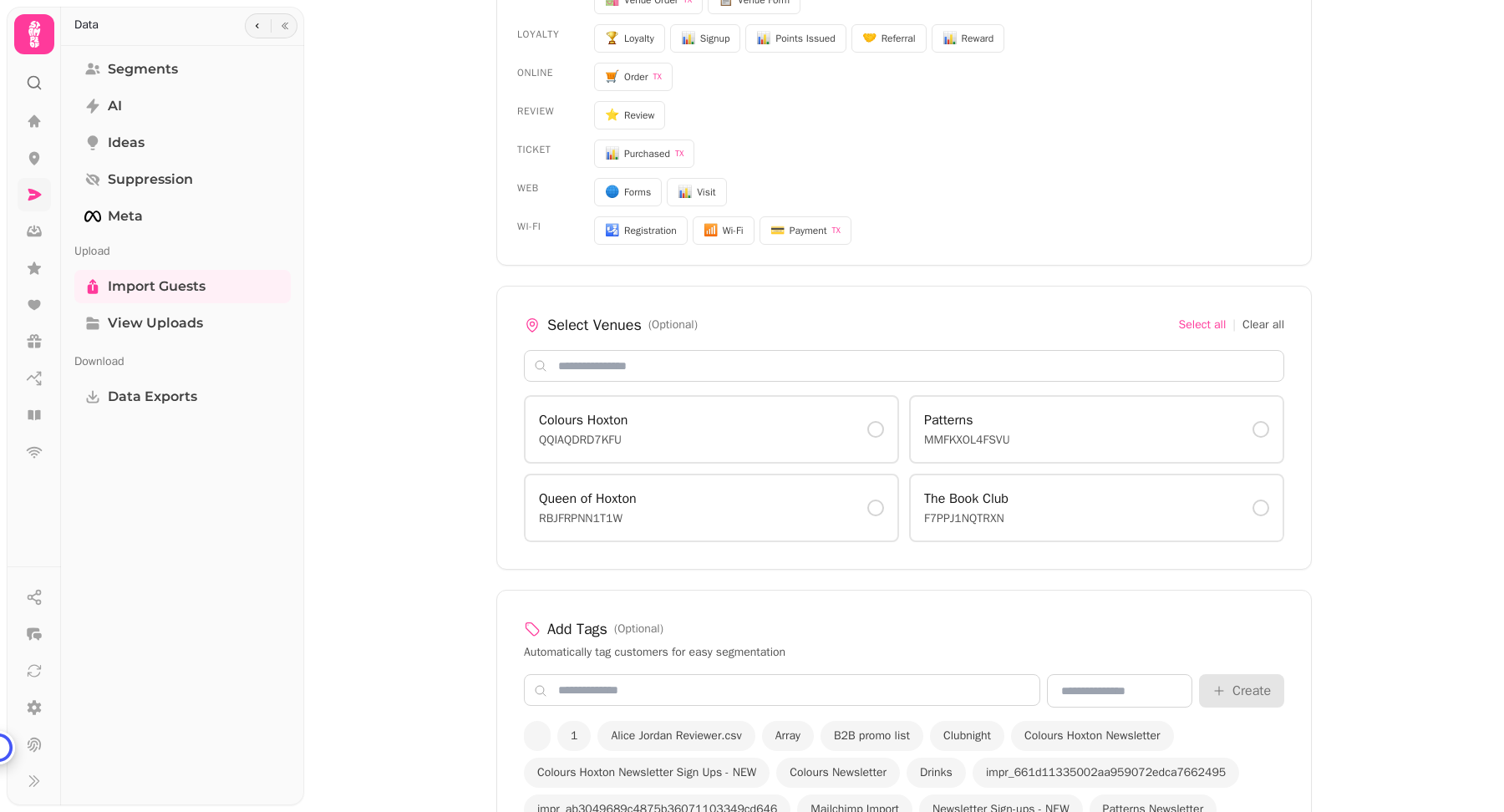 scroll, scrollTop: 878, scrollLeft: 0, axis: vertical 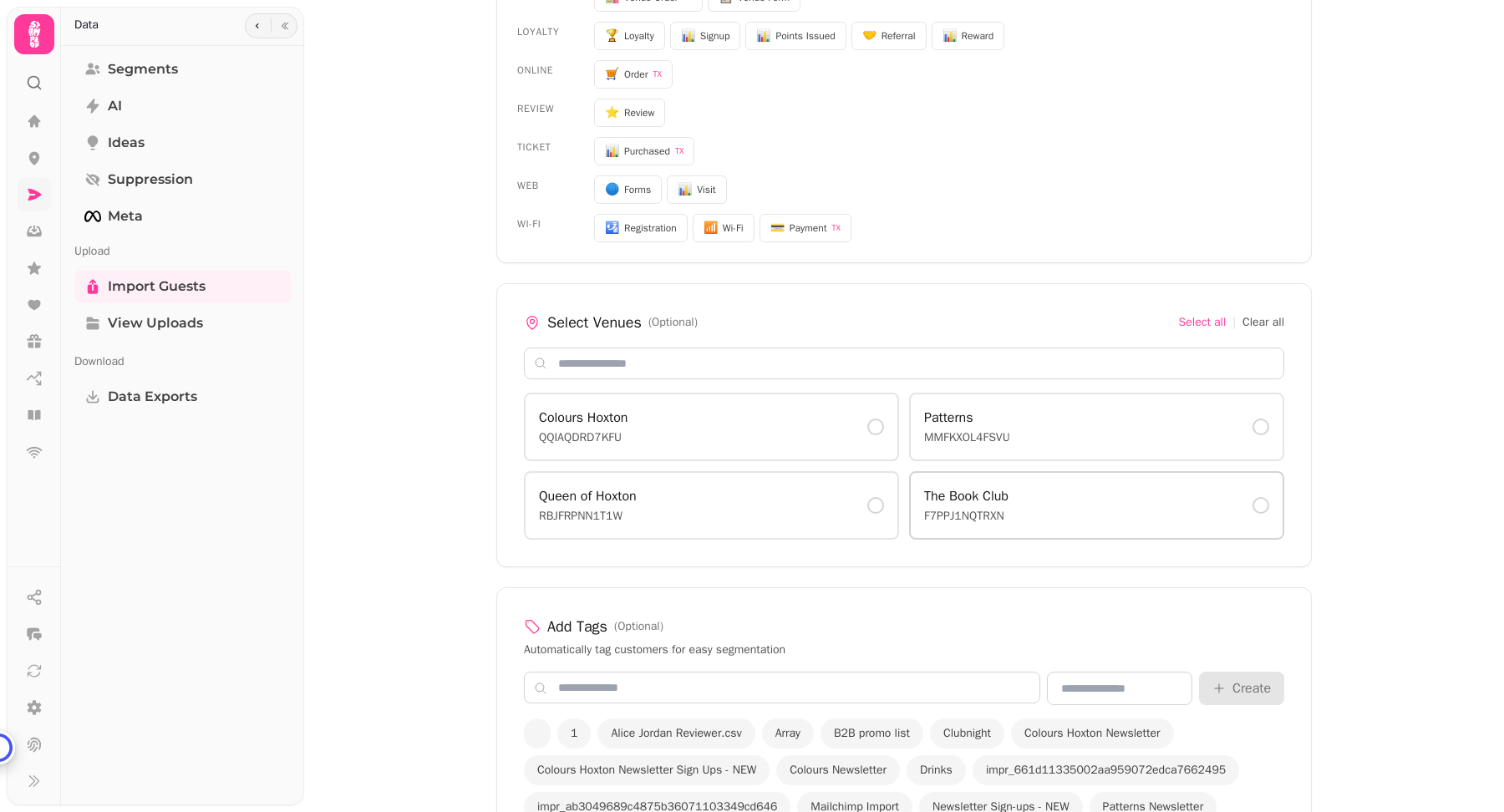 click on "The Book Club F7PPJ1NQTRXN" at bounding box center (1096, 505) 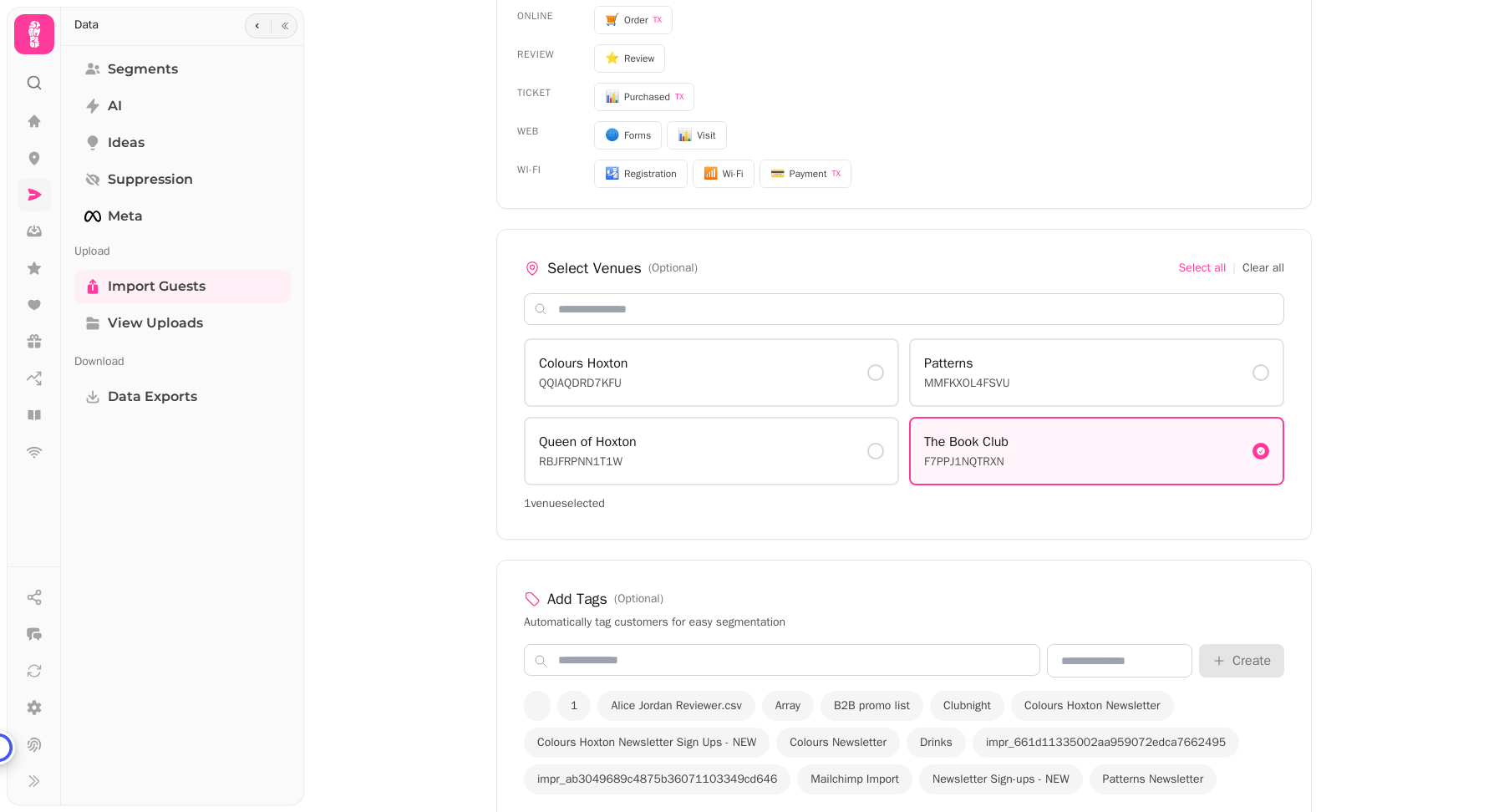 scroll, scrollTop: 1065, scrollLeft: 0, axis: vertical 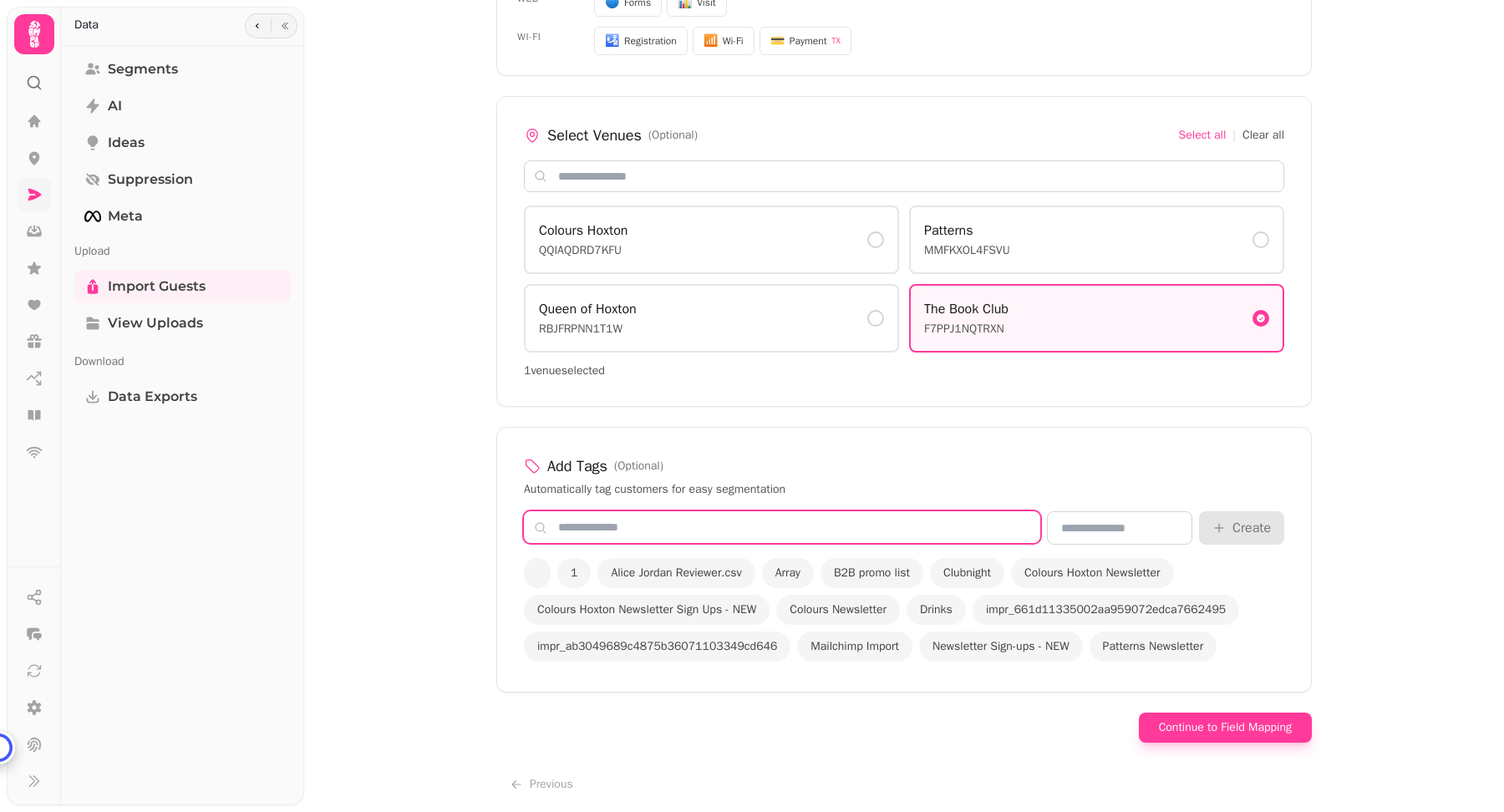 click at bounding box center (782, 527) 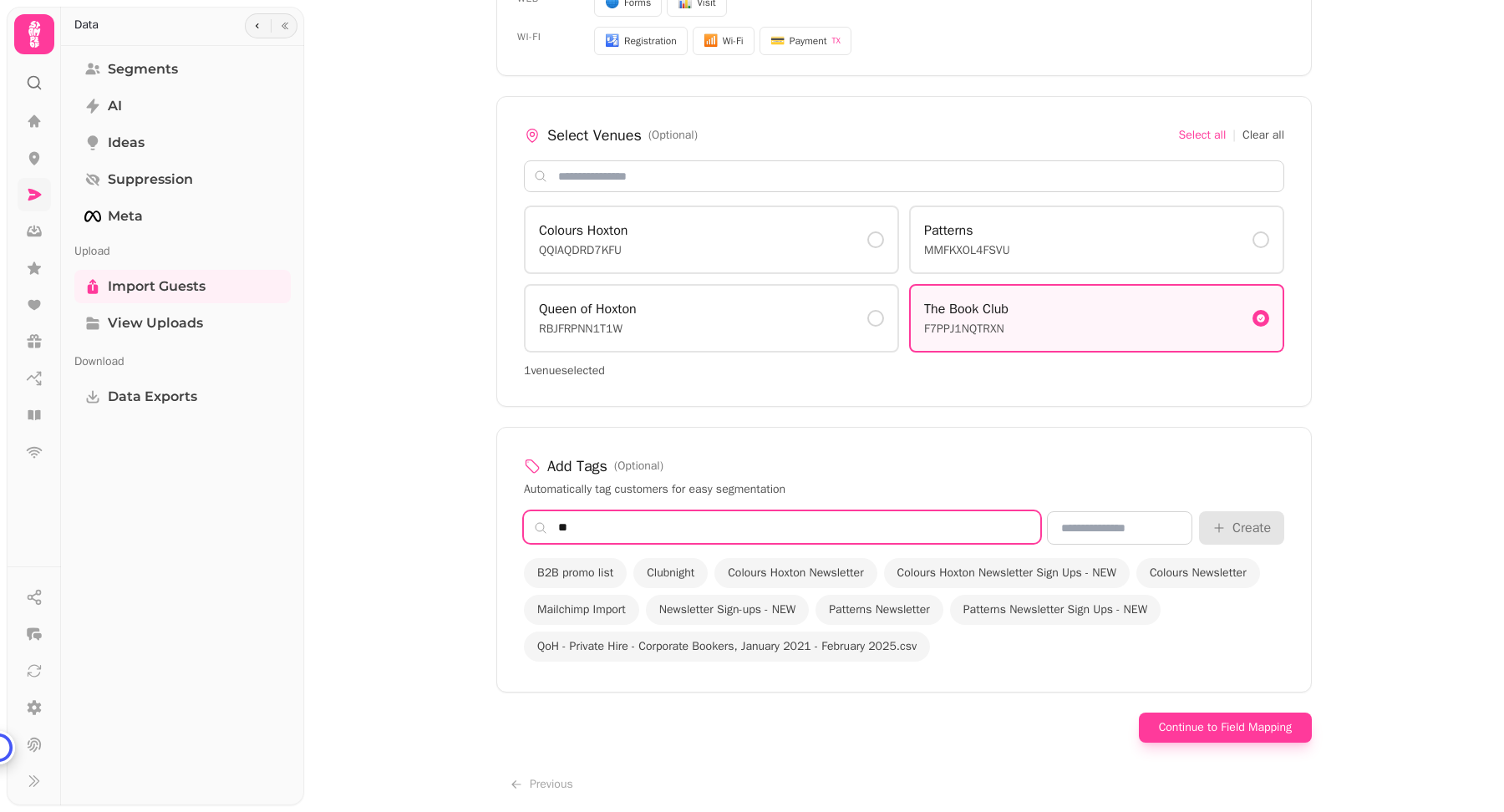scroll, scrollTop: 1025, scrollLeft: 0, axis: vertical 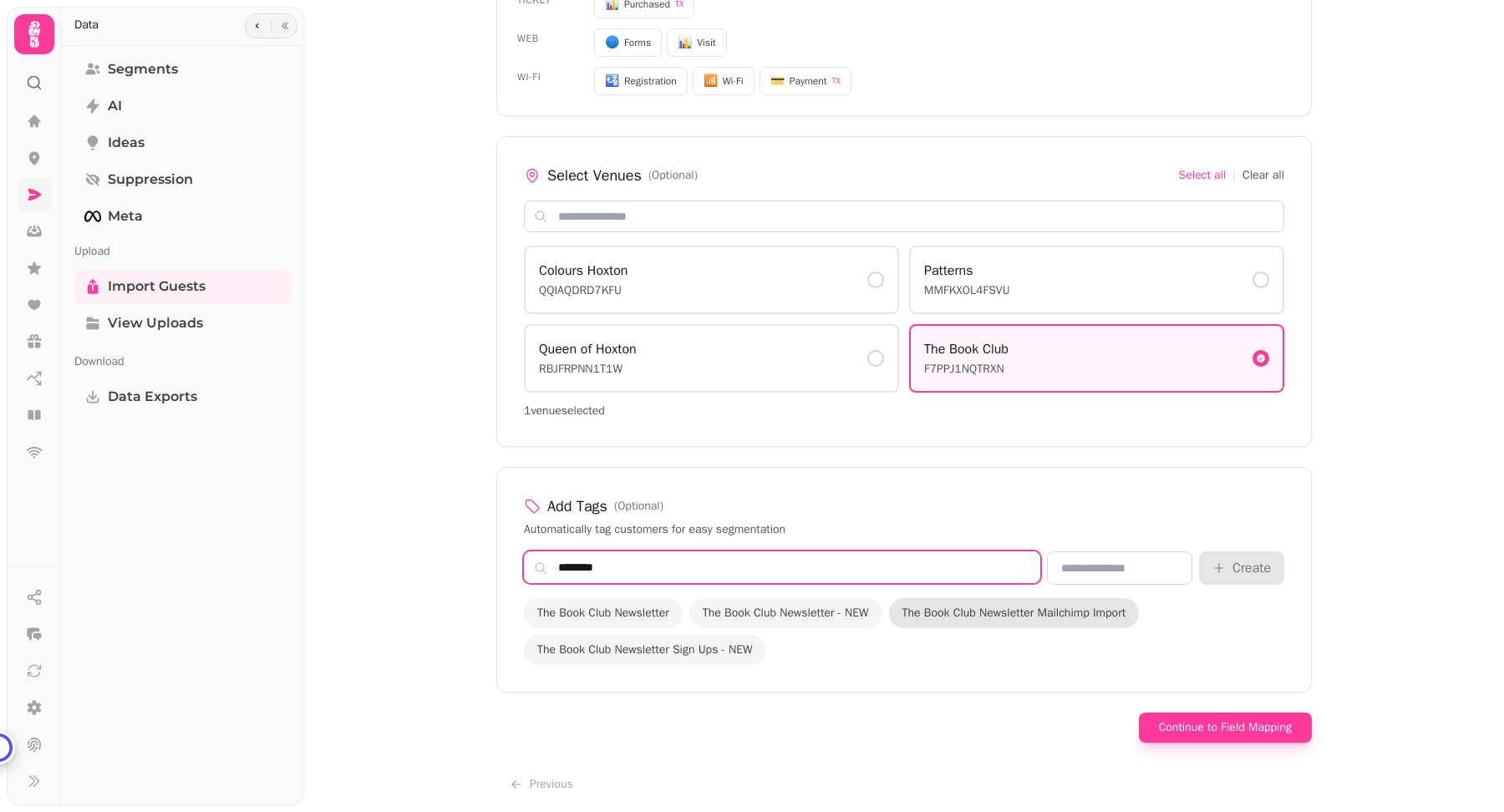 type on "********" 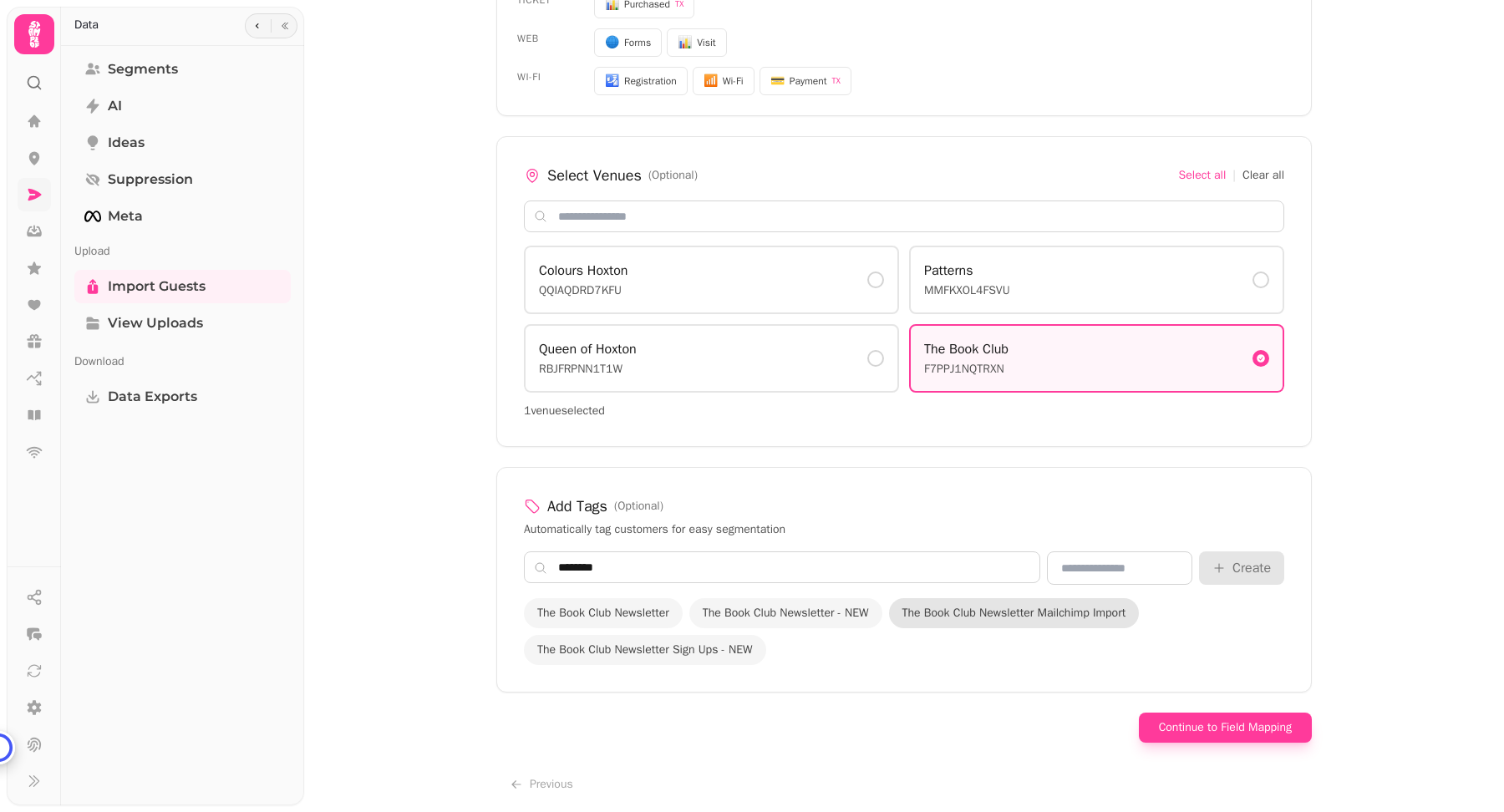 click on "The Book Club Newsletter Mailchimp Import" at bounding box center [1014, 613] 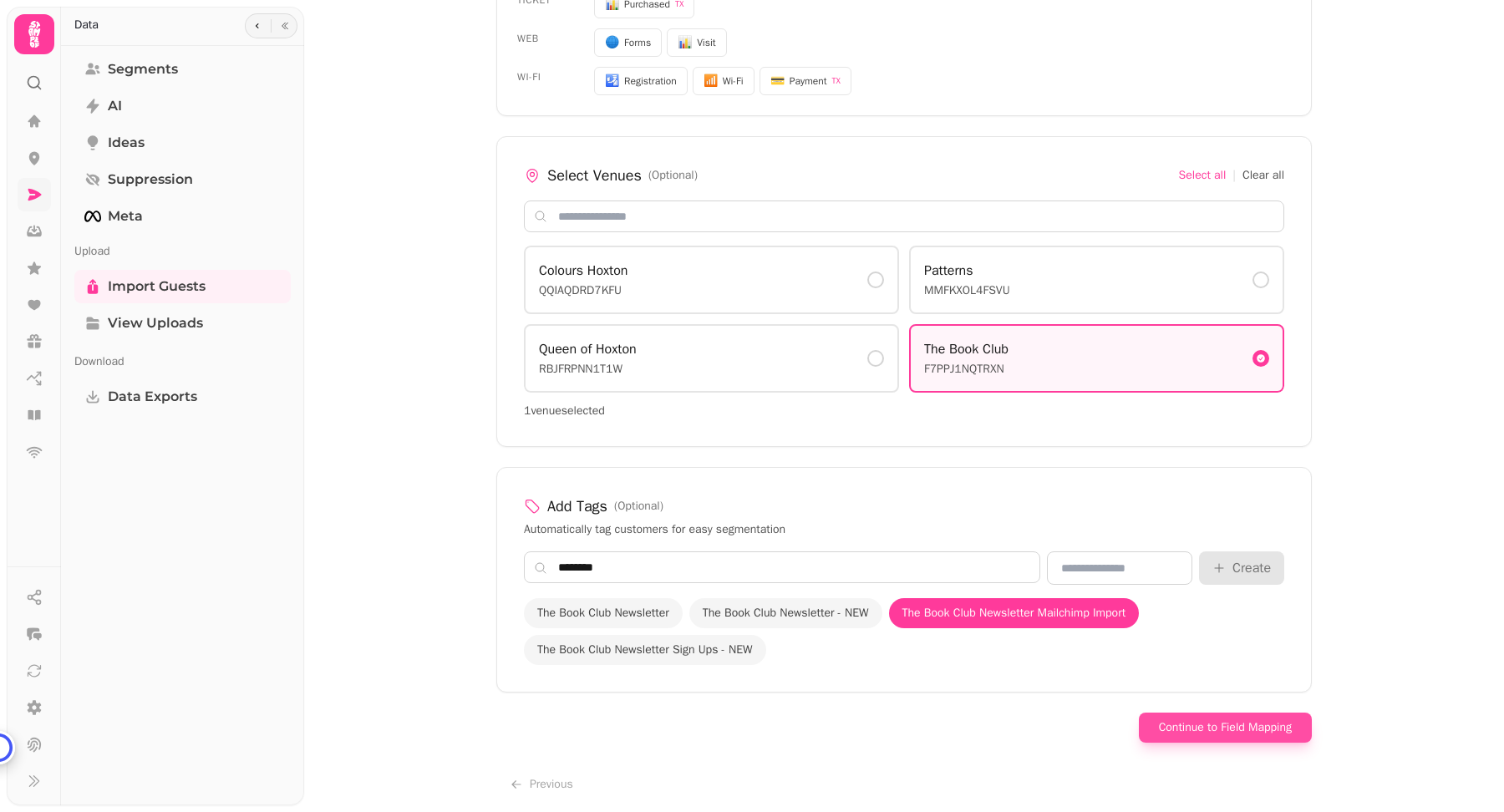 click on "Continue to Field Mapping" at bounding box center [1225, 728] 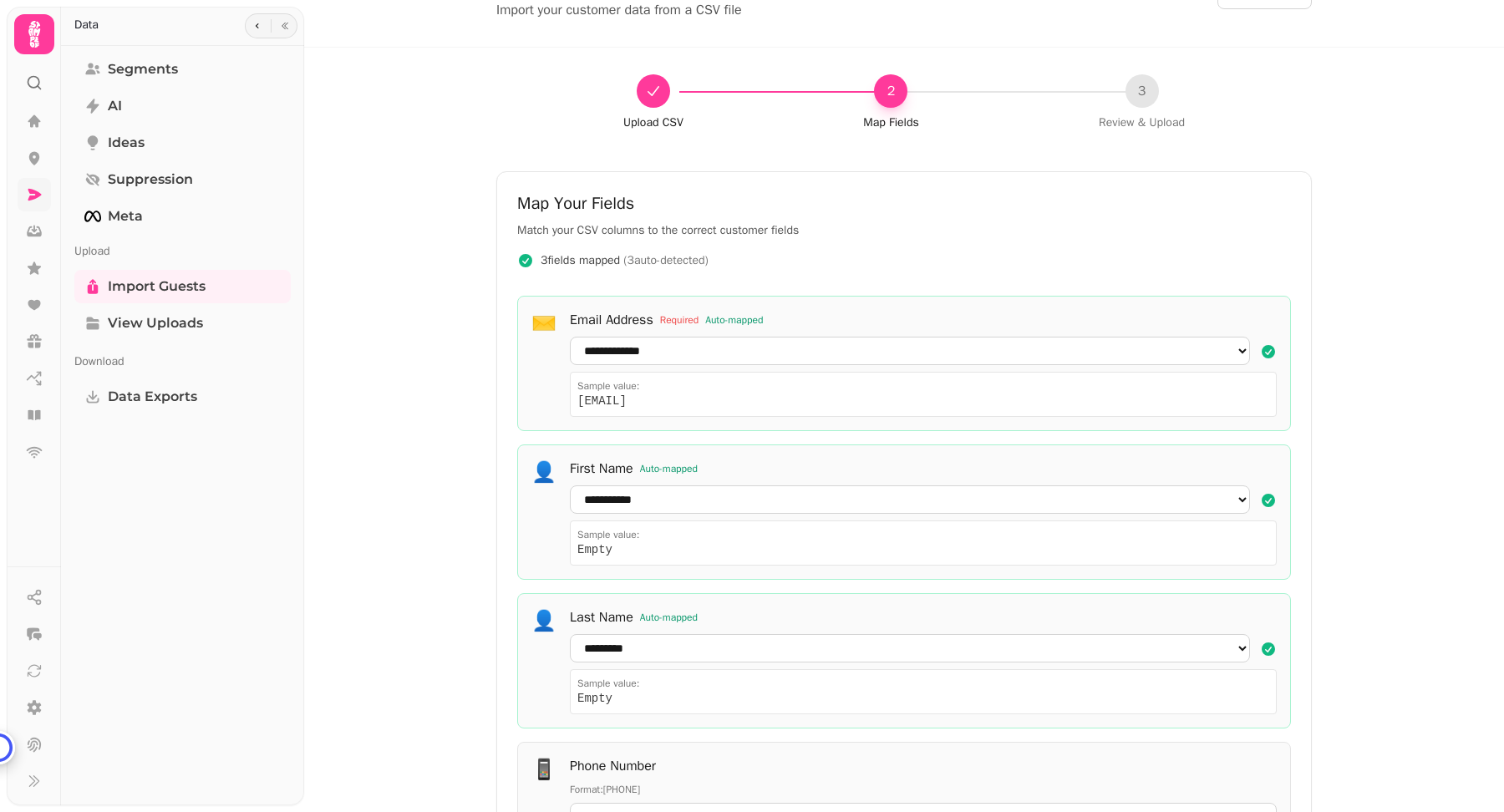 scroll, scrollTop: 0, scrollLeft: 0, axis: both 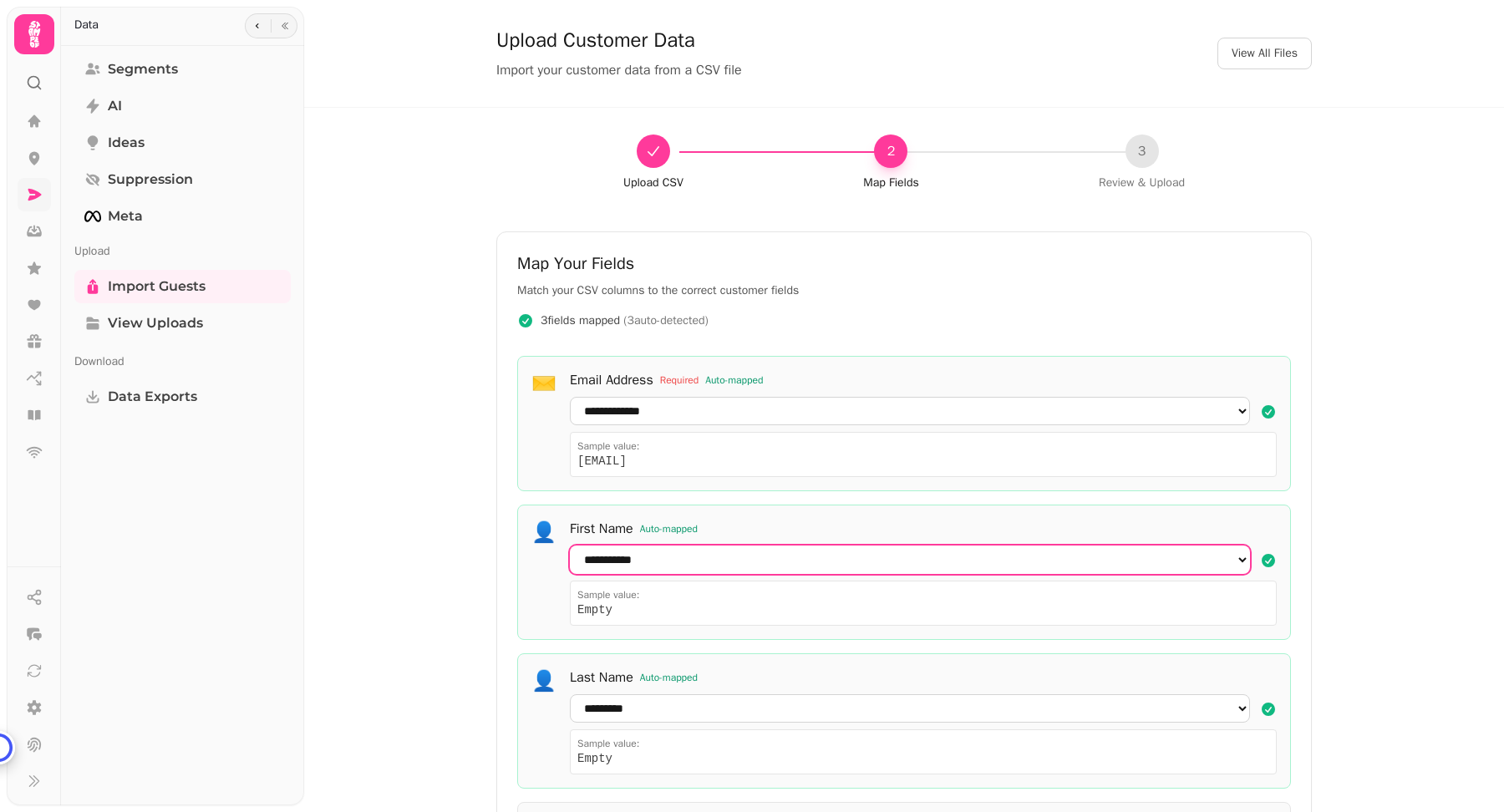 click on "**********" at bounding box center (910, 560) 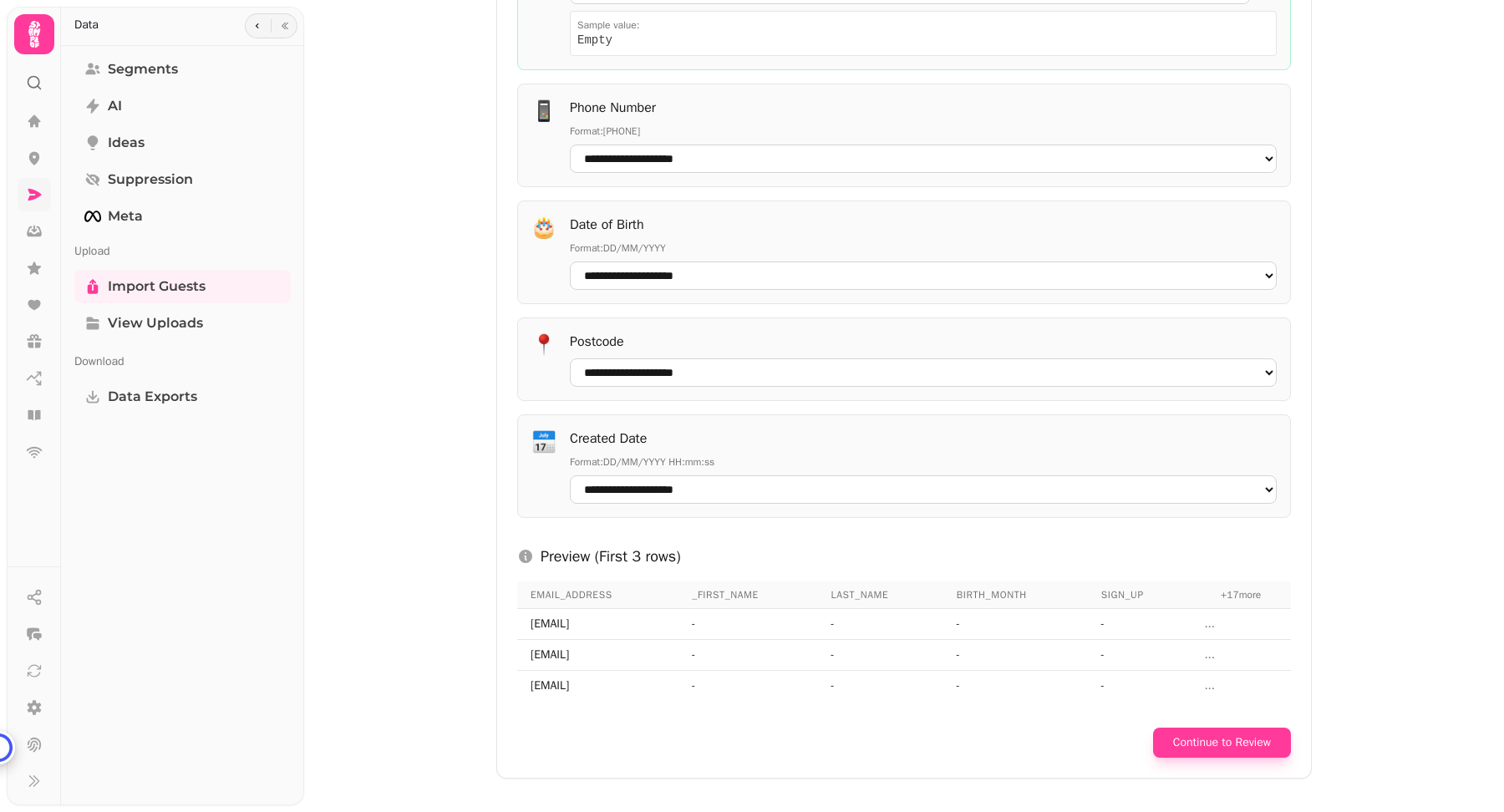 scroll, scrollTop: 767, scrollLeft: 0, axis: vertical 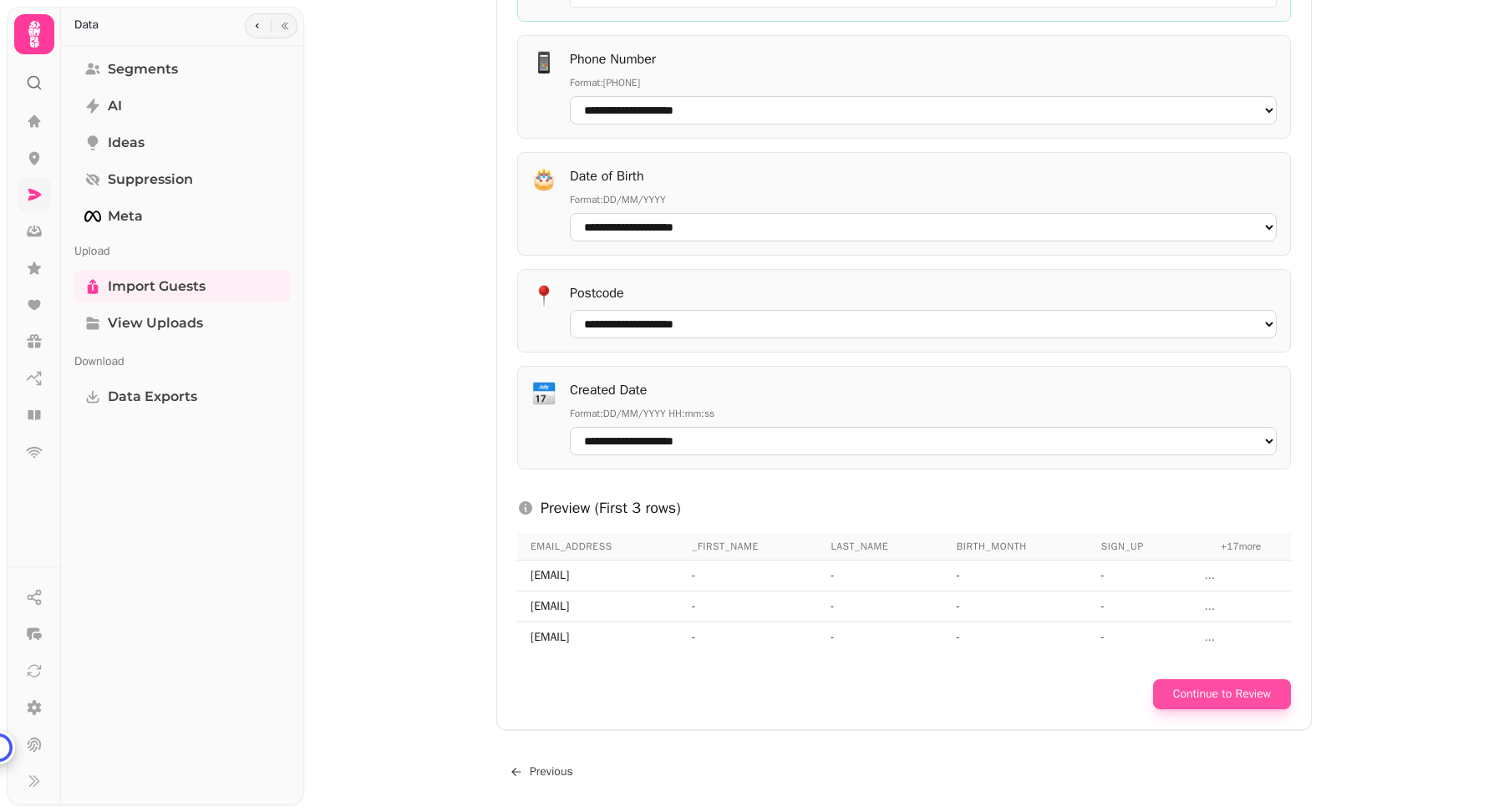 click on "Continue to Review" at bounding box center [1222, 694] 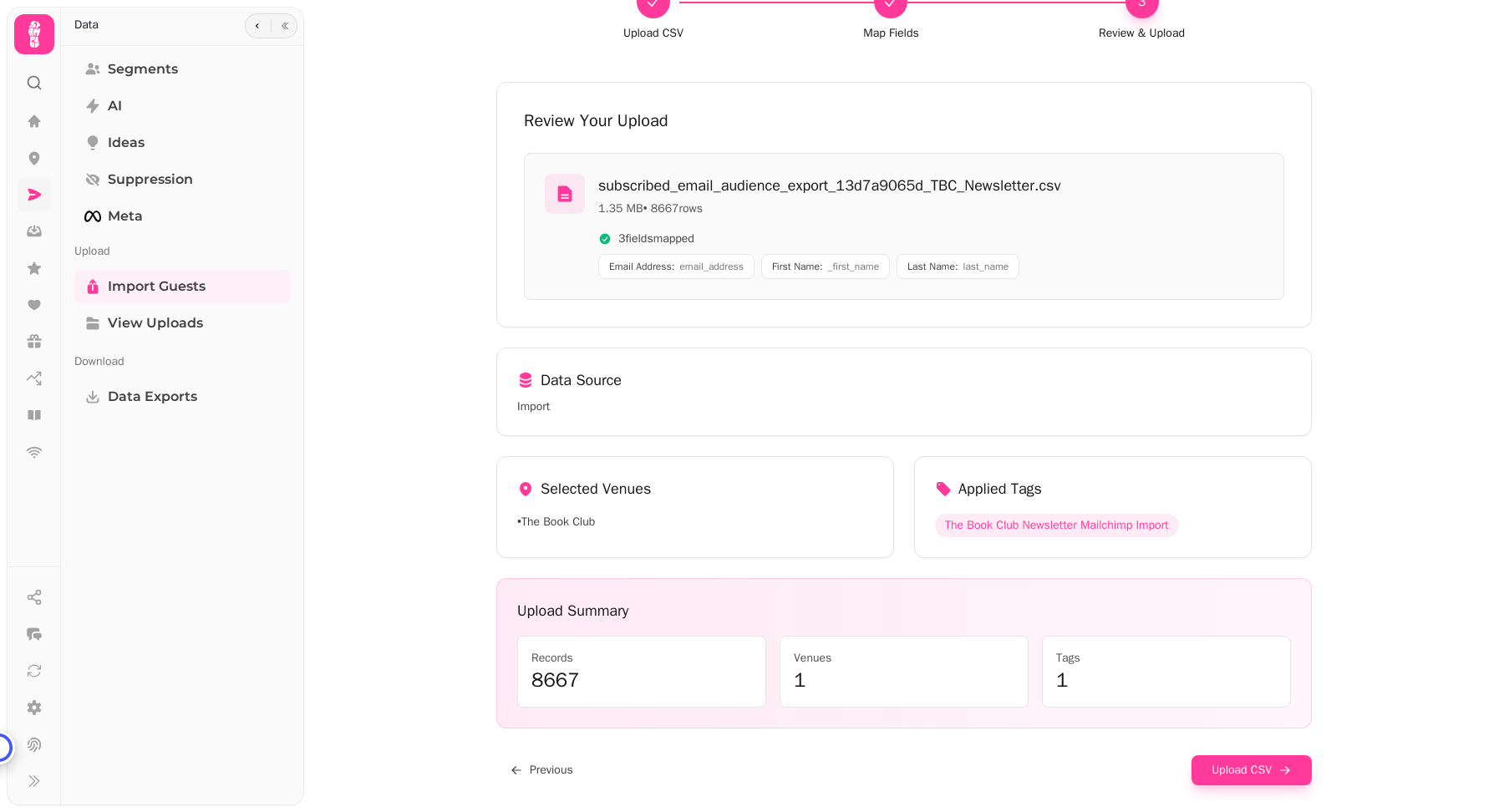 scroll, scrollTop: 144, scrollLeft: 0, axis: vertical 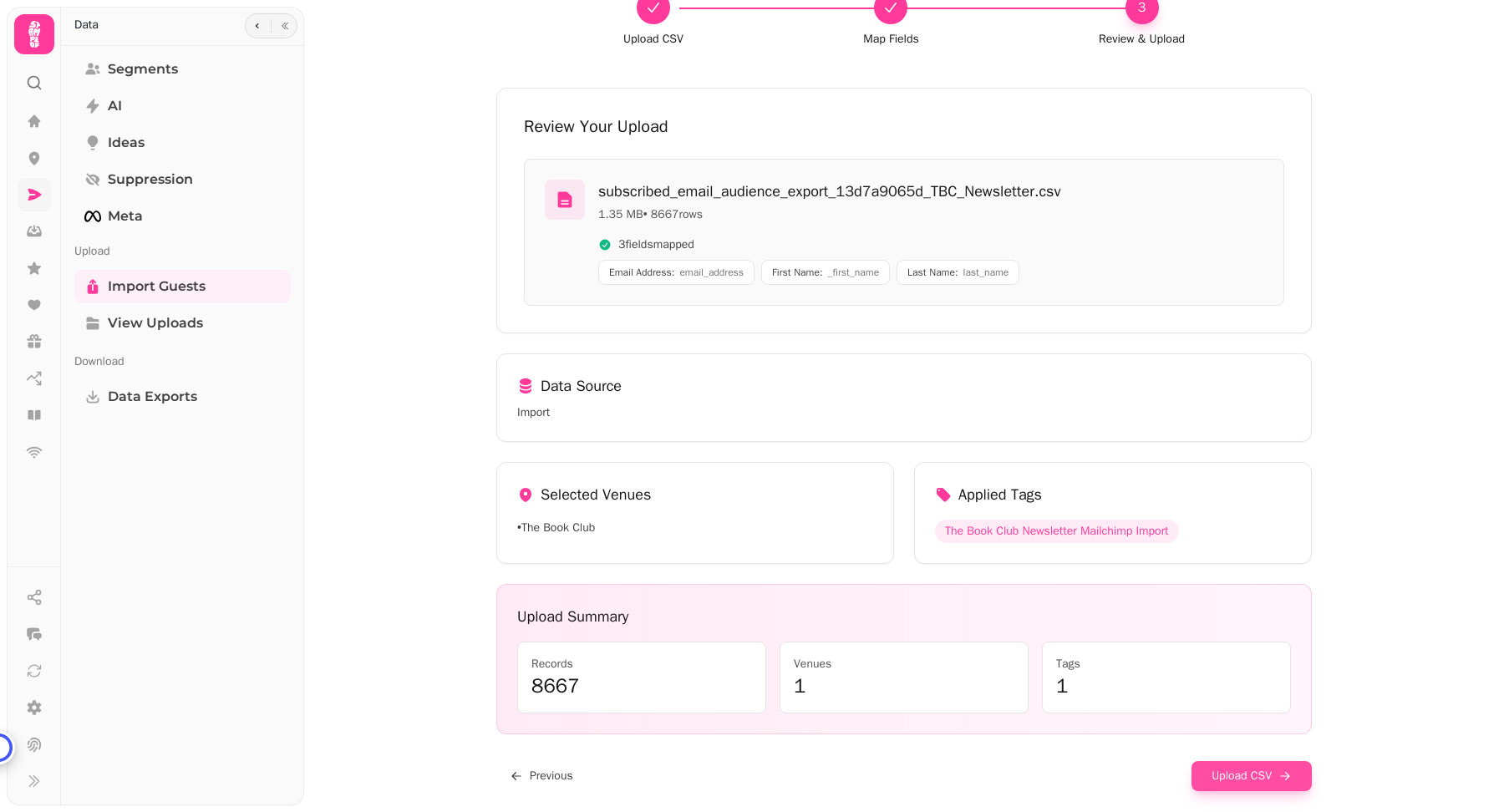 click on "Upload CSV" at bounding box center [1252, 776] 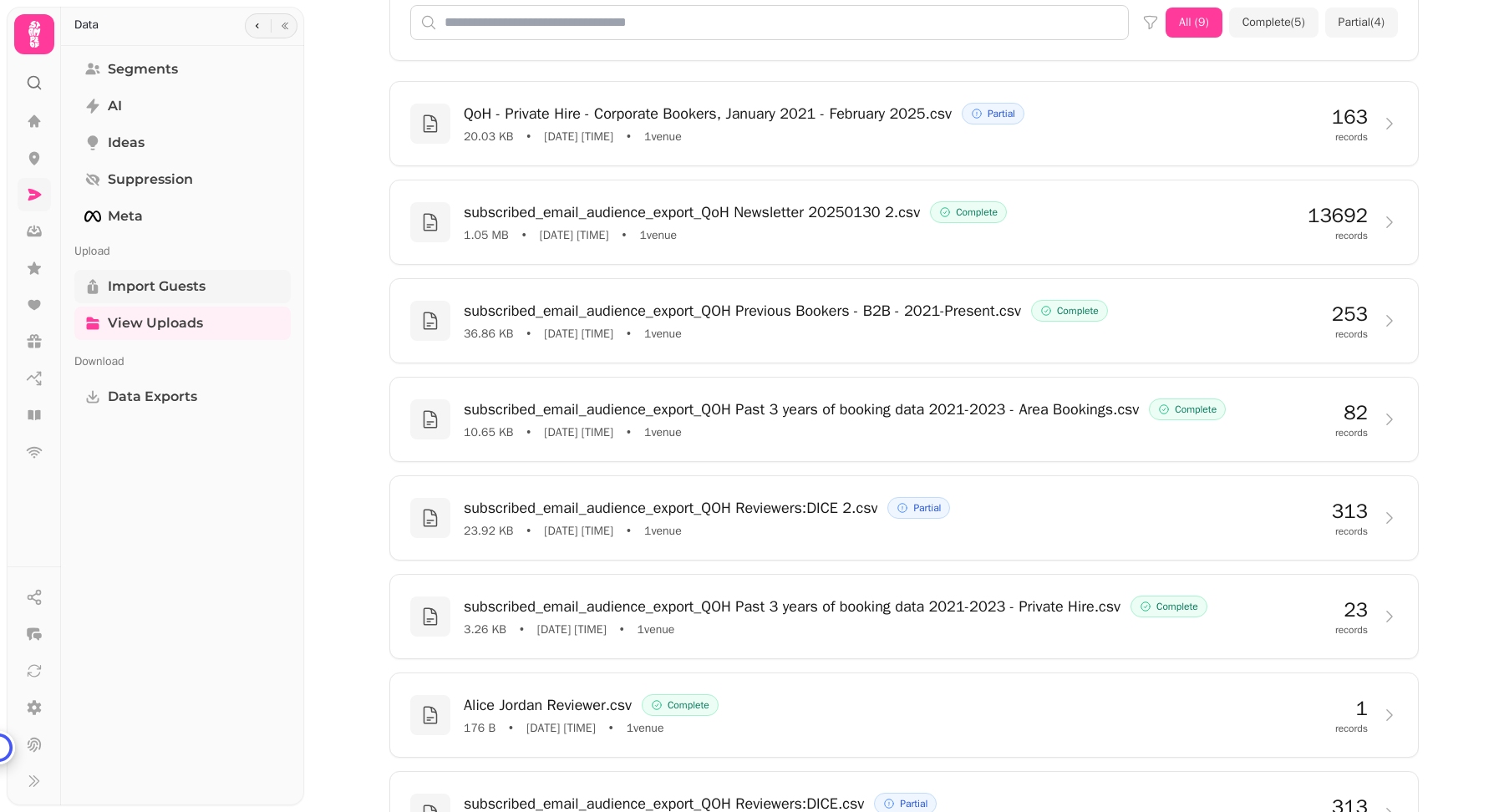 click on "Import Guests" at bounding box center (156, 287) 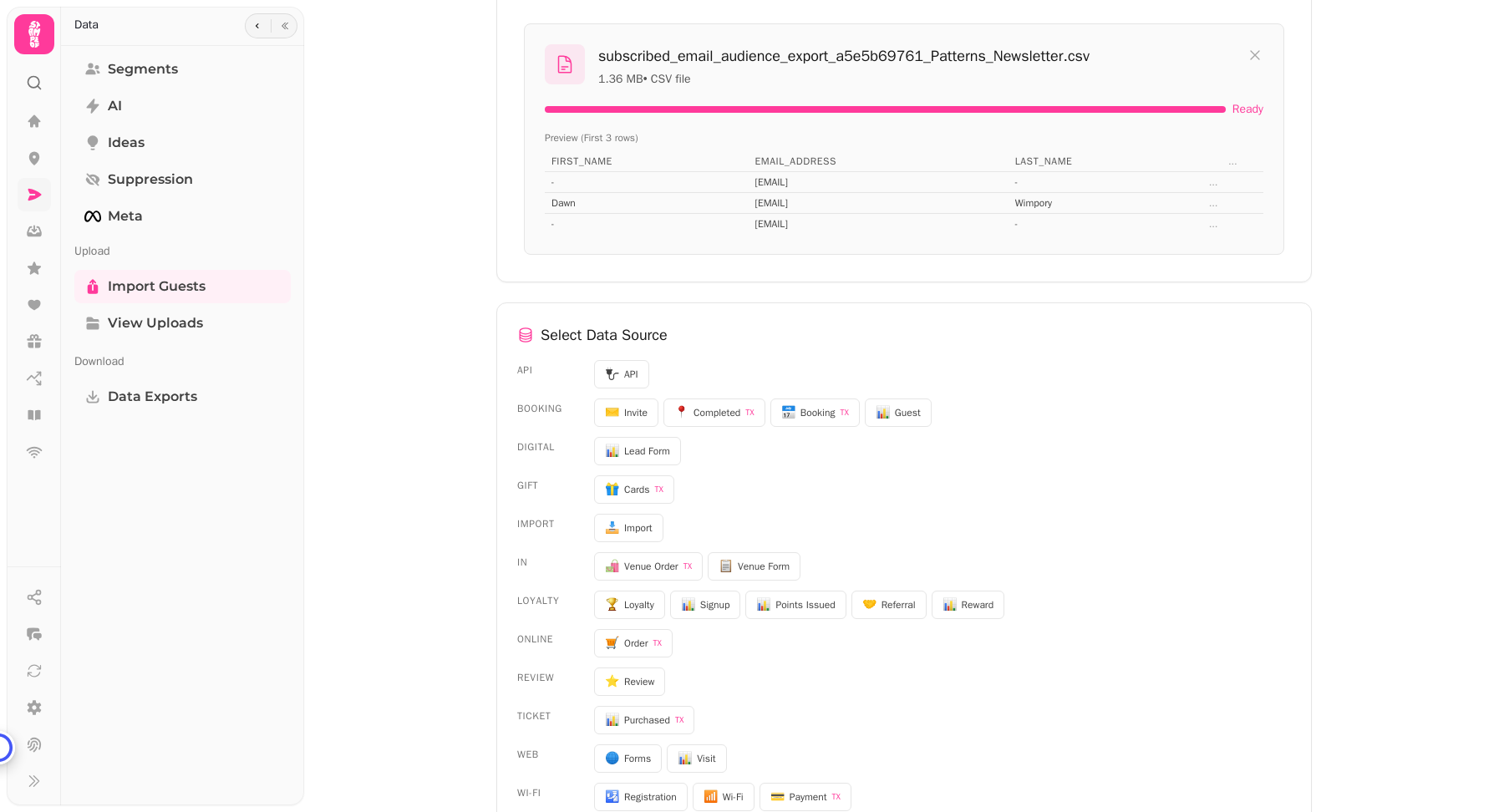 scroll, scrollTop: 310, scrollLeft: 0, axis: vertical 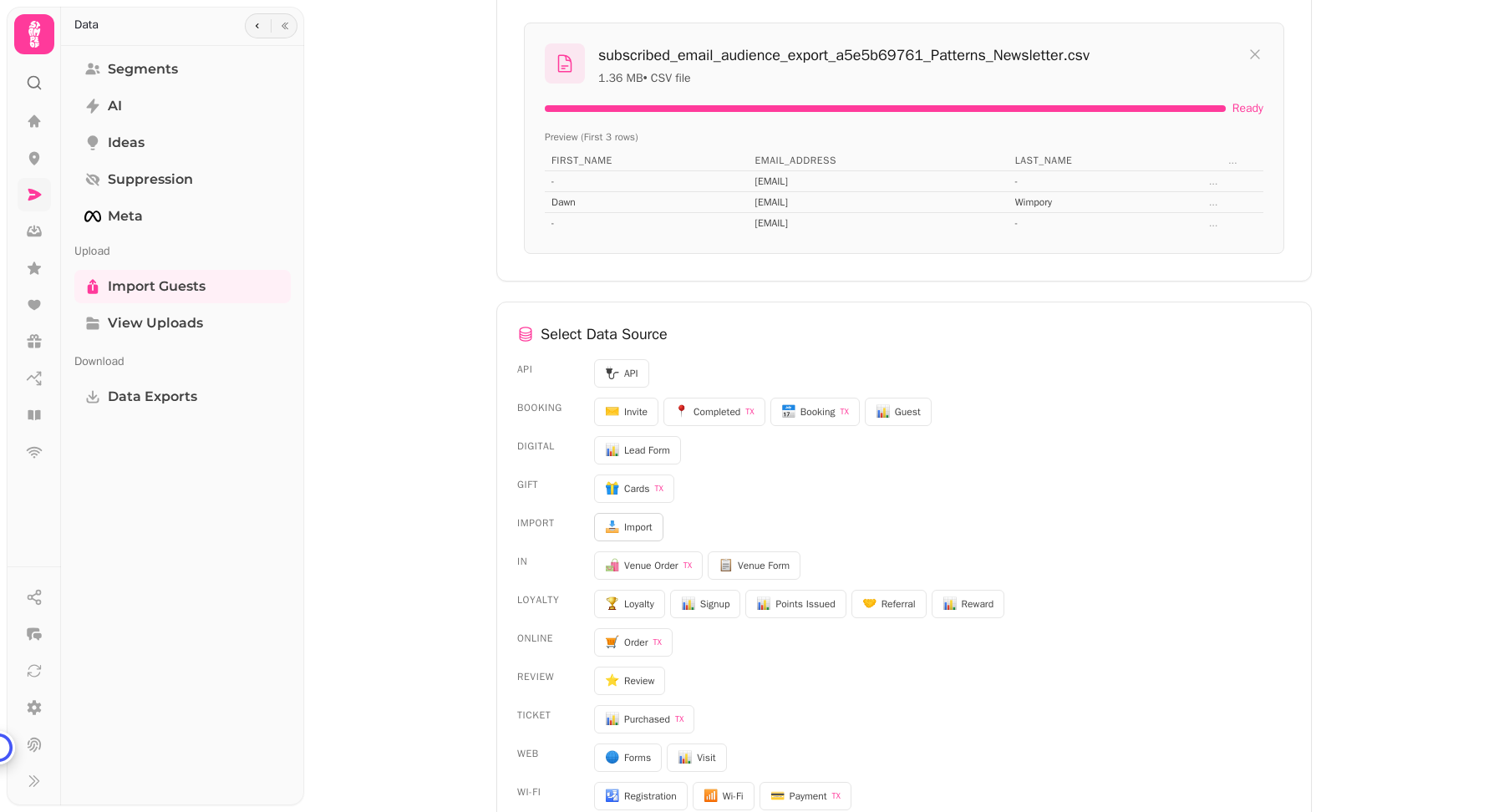 click on "Import" at bounding box center [638, 527] 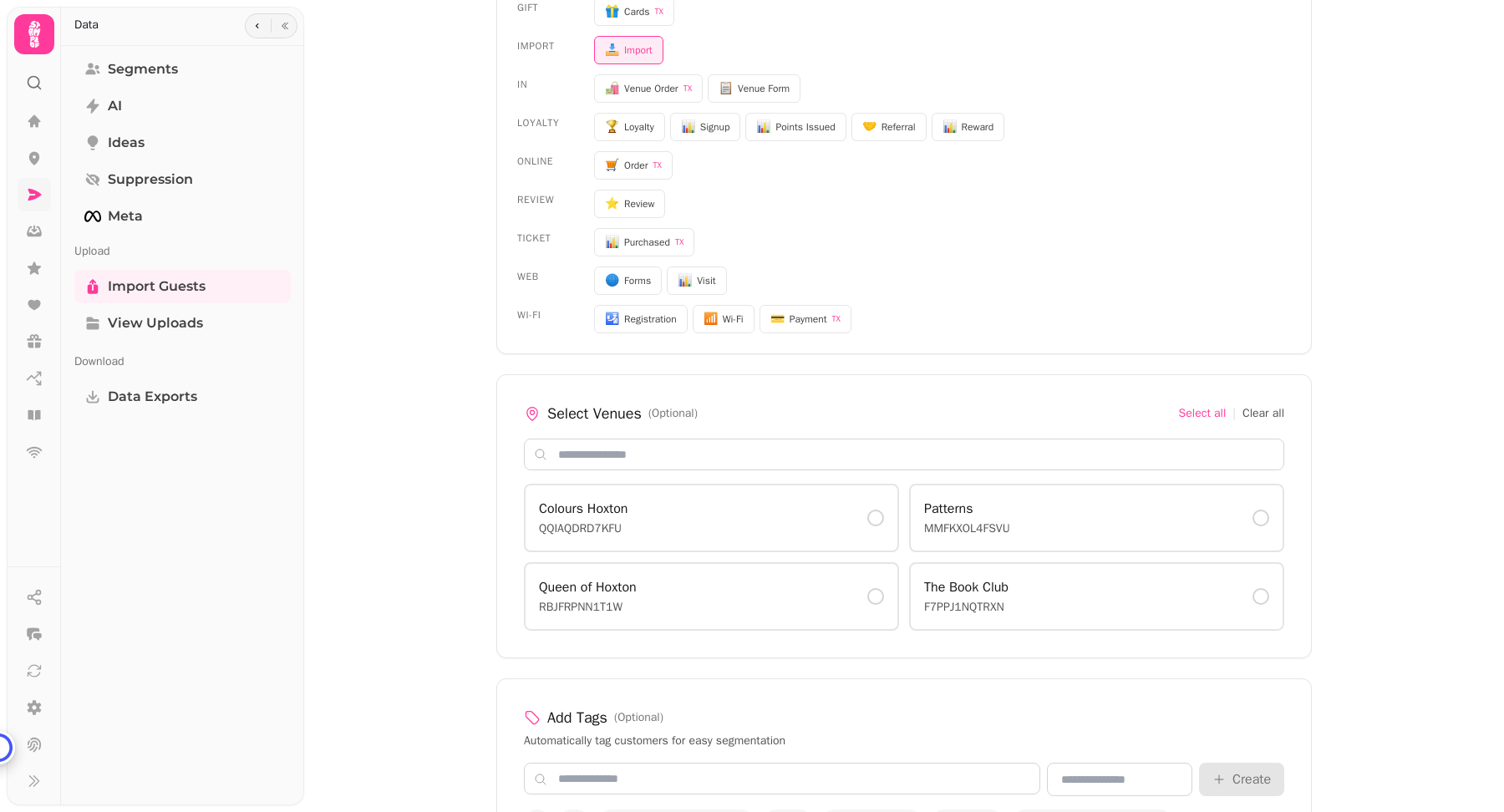 scroll, scrollTop: 795, scrollLeft: 0, axis: vertical 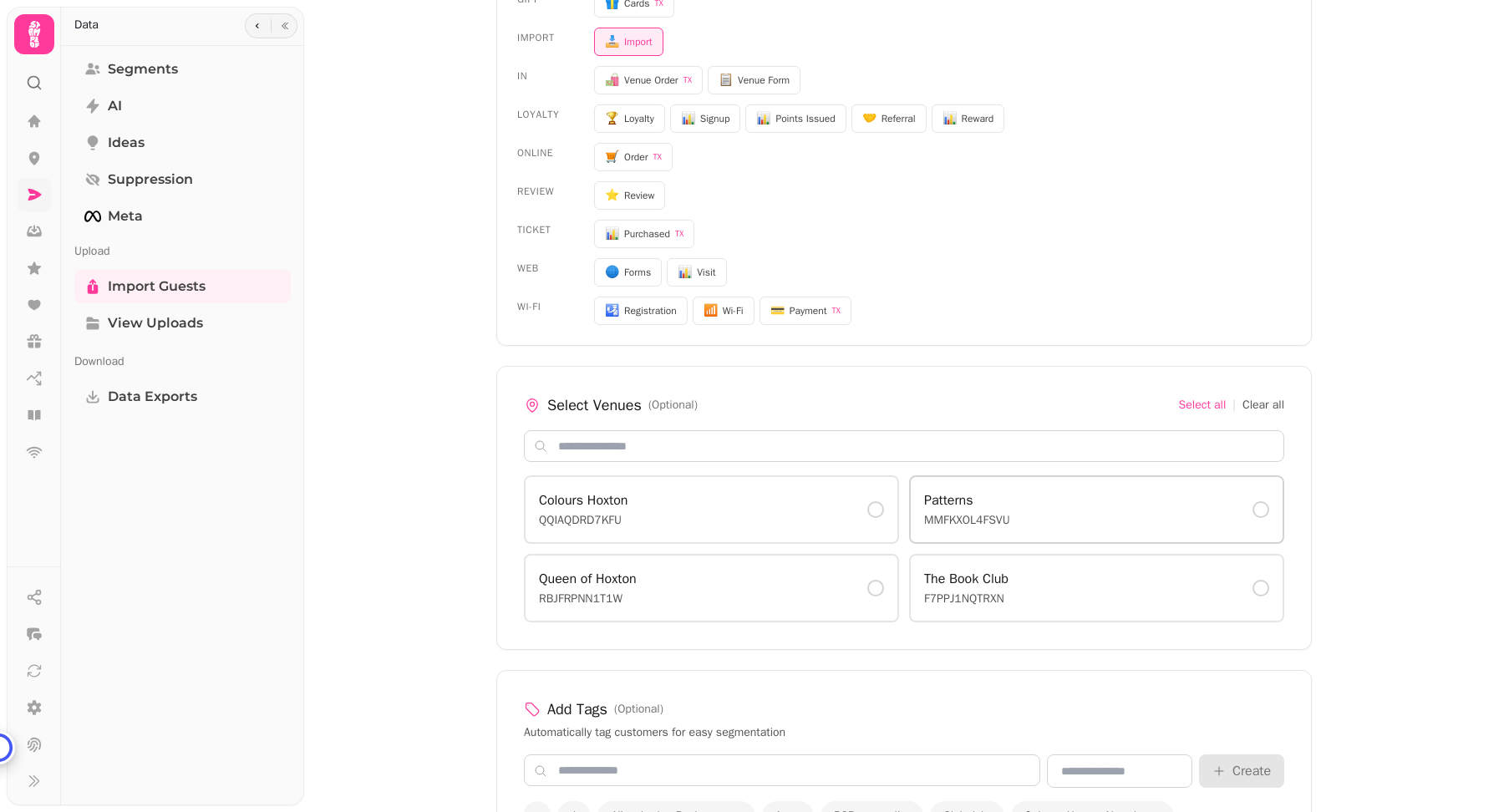 click on "MMFKXOL4FSVU" at bounding box center (967, 520) 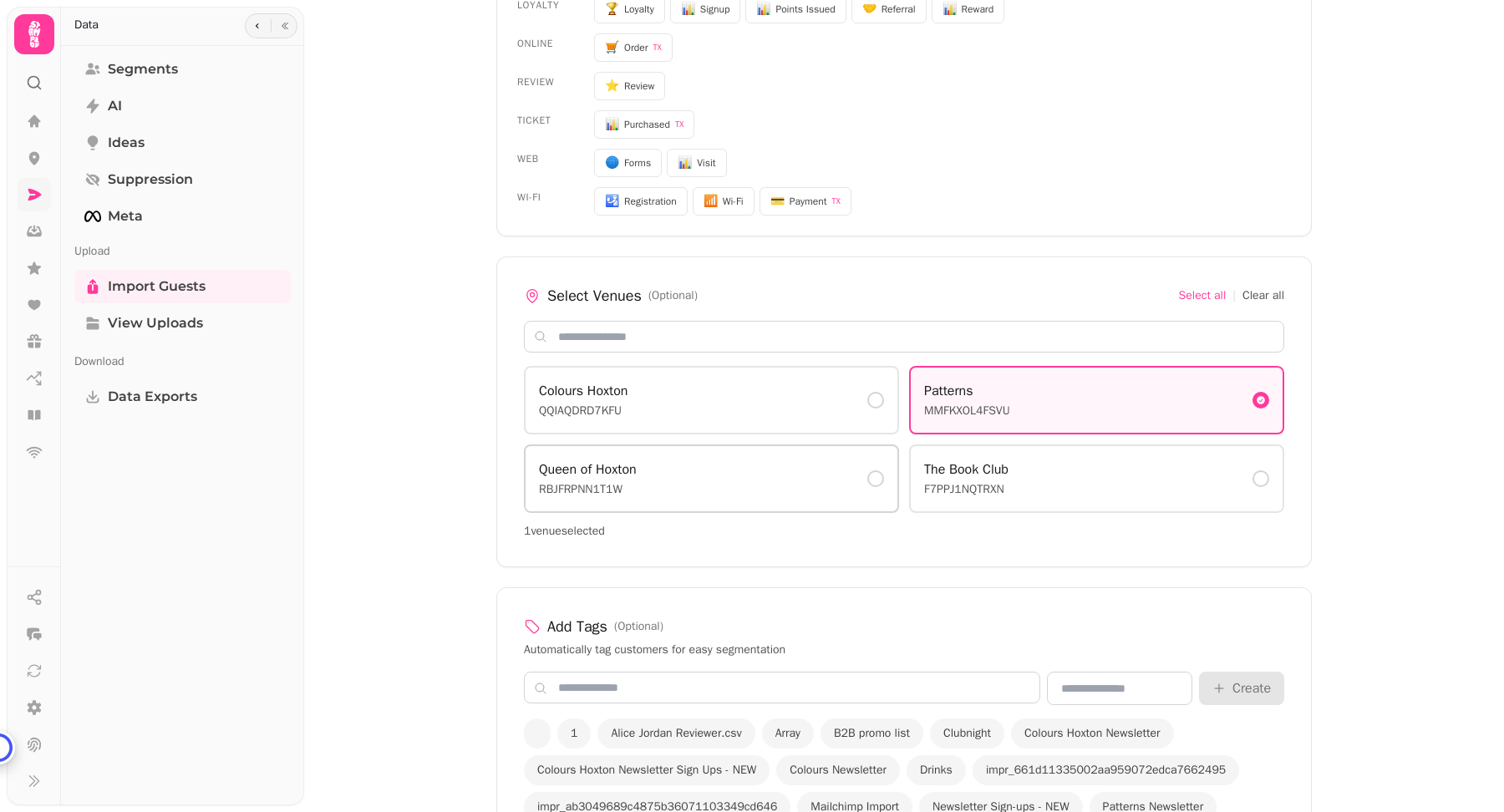 scroll, scrollTop: 1021, scrollLeft: 0, axis: vertical 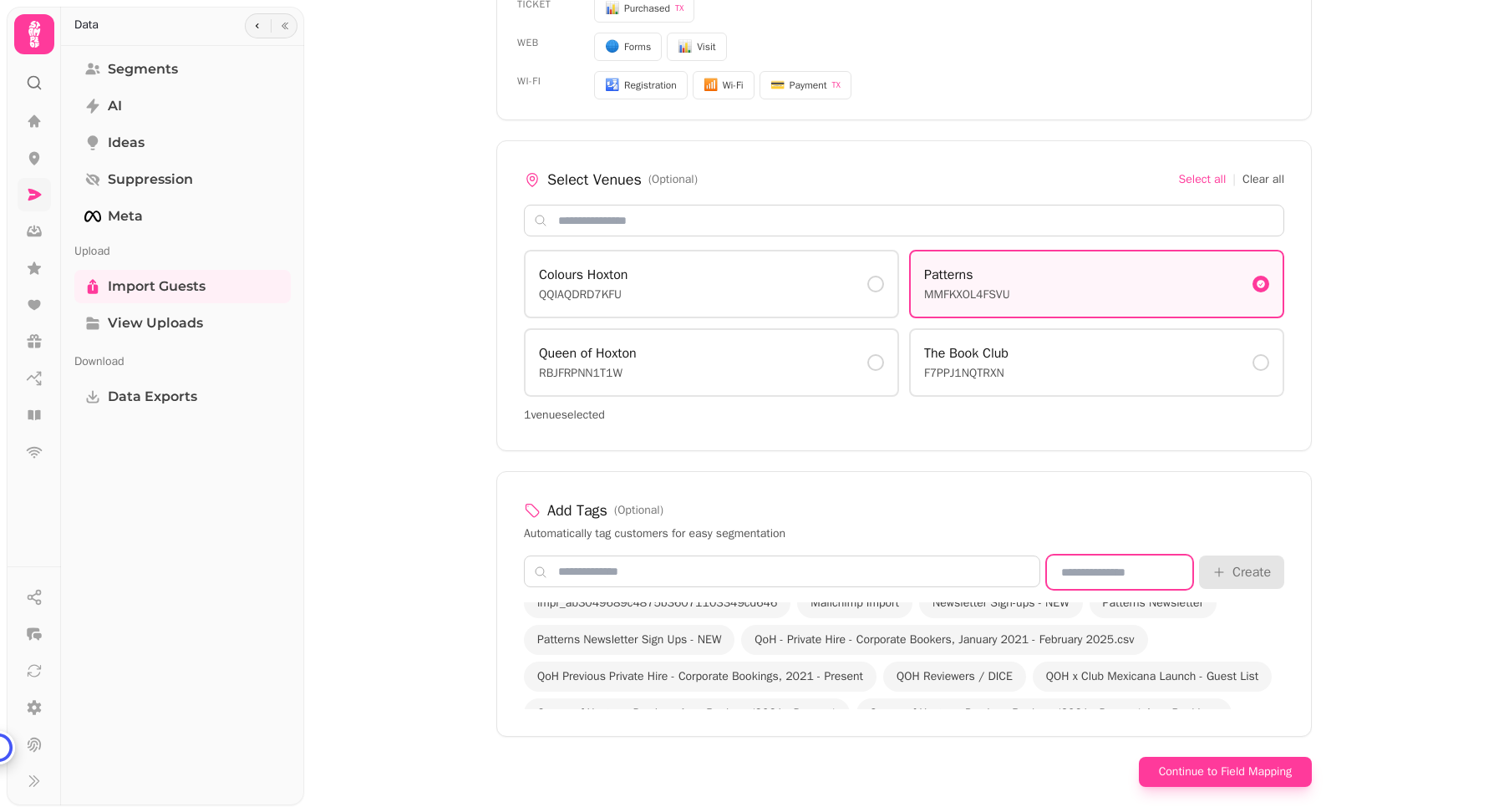 click at bounding box center (1120, 572) 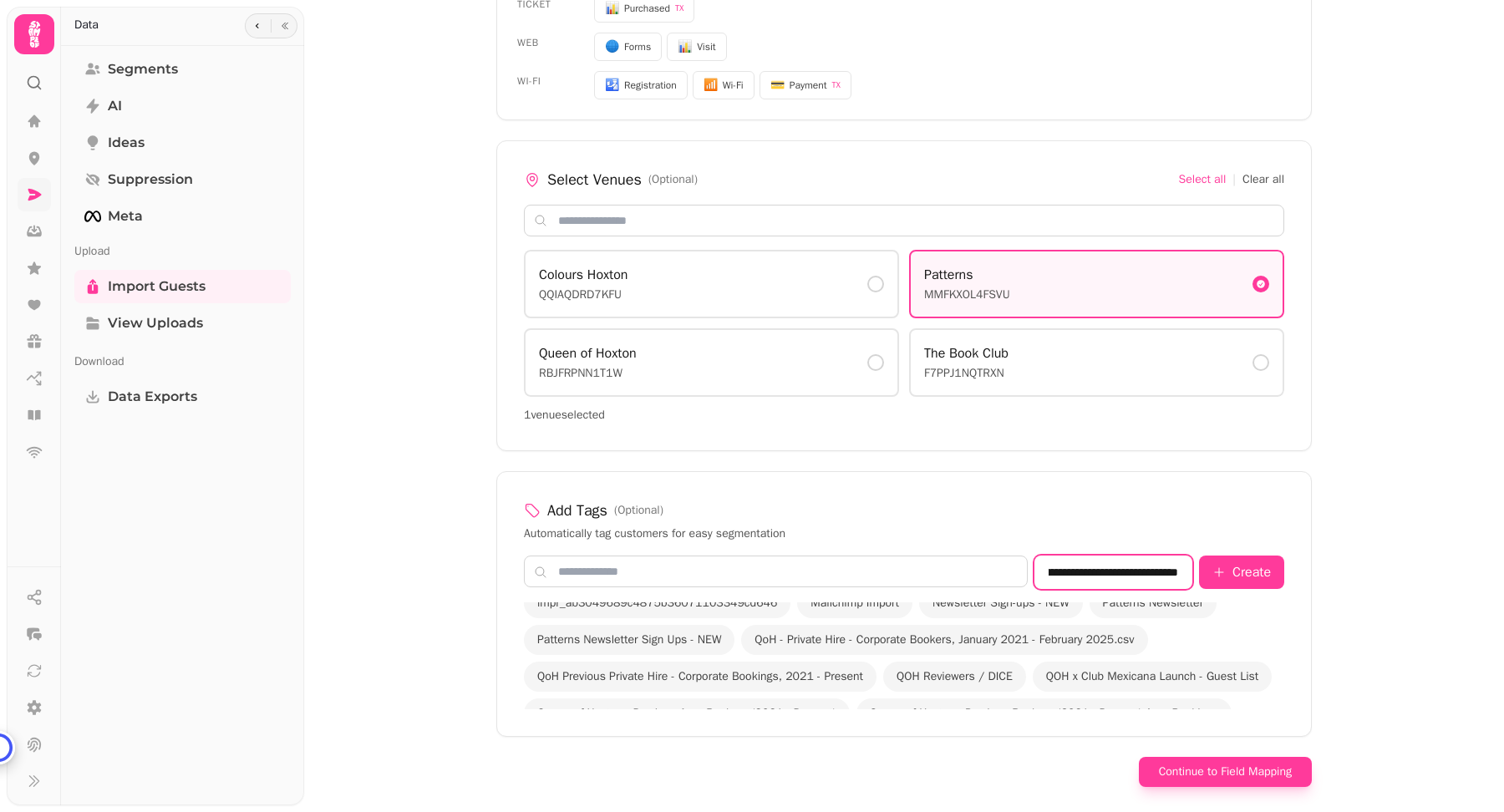 scroll, scrollTop: 0, scrollLeft: 68, axis: horizontal 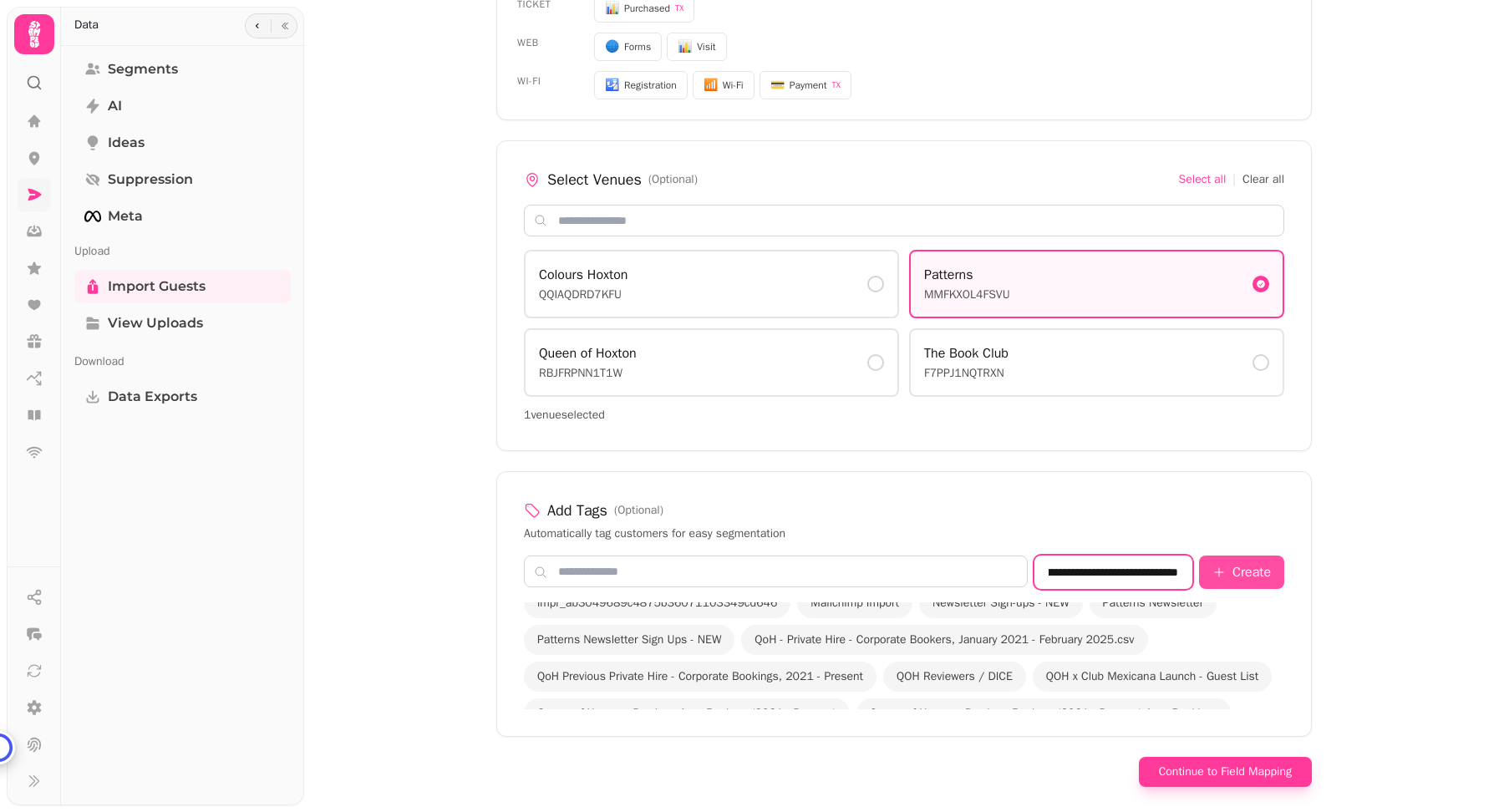 type on "**********" 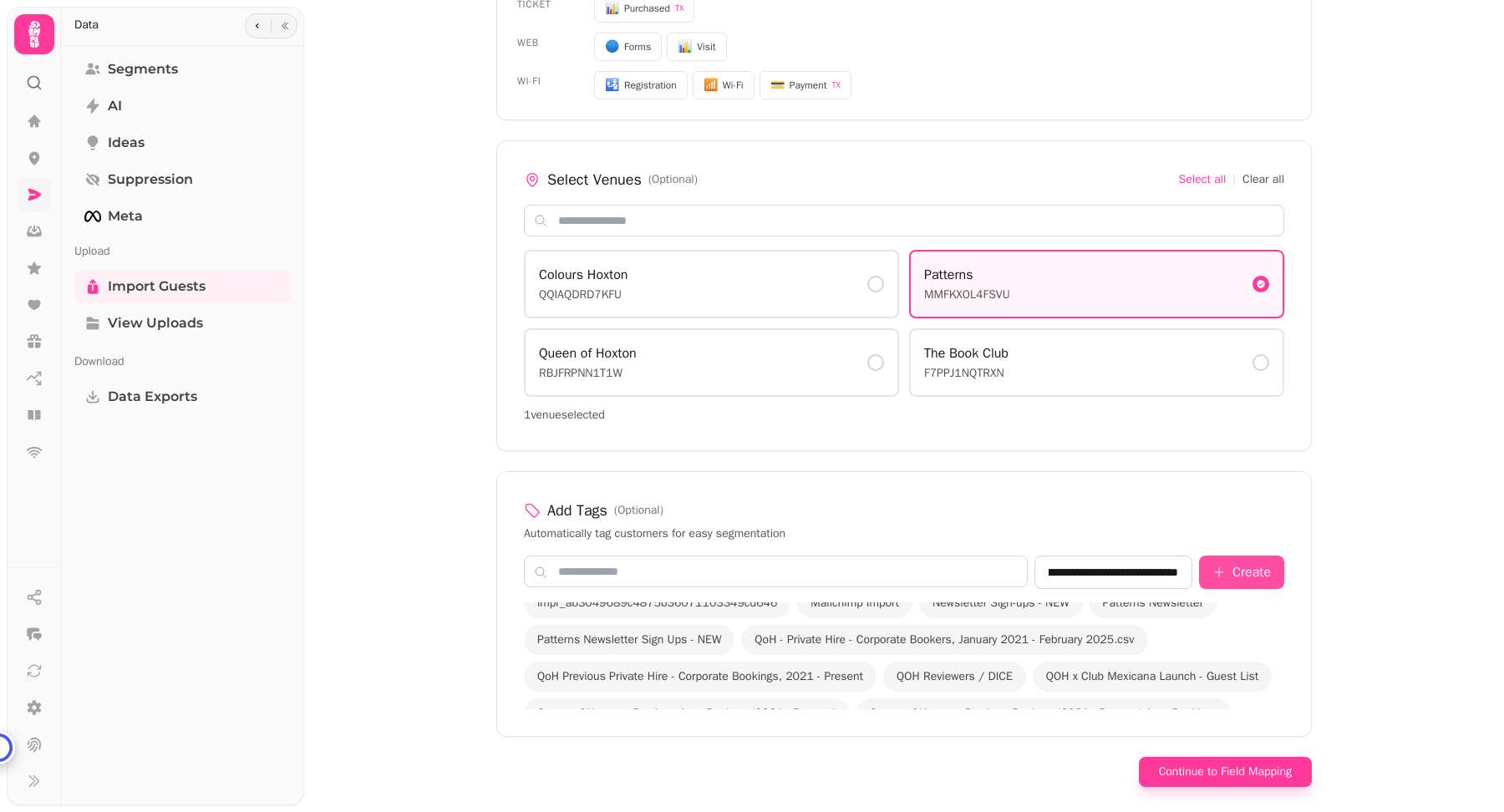 scroll, scrollTop: 0, scrollLeft: 0, axis: both 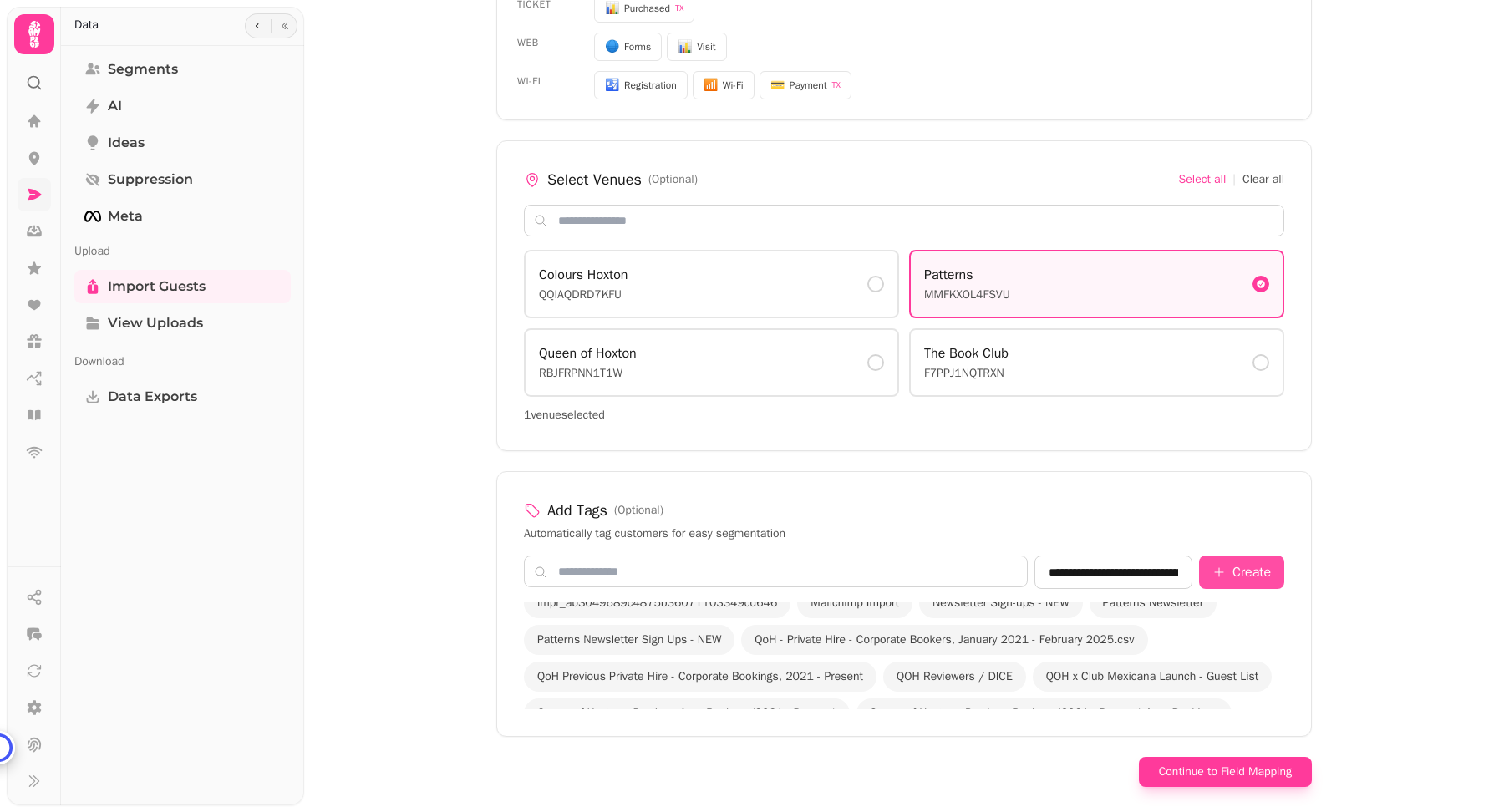 click on "Create" at bounding box center (1242, 572) 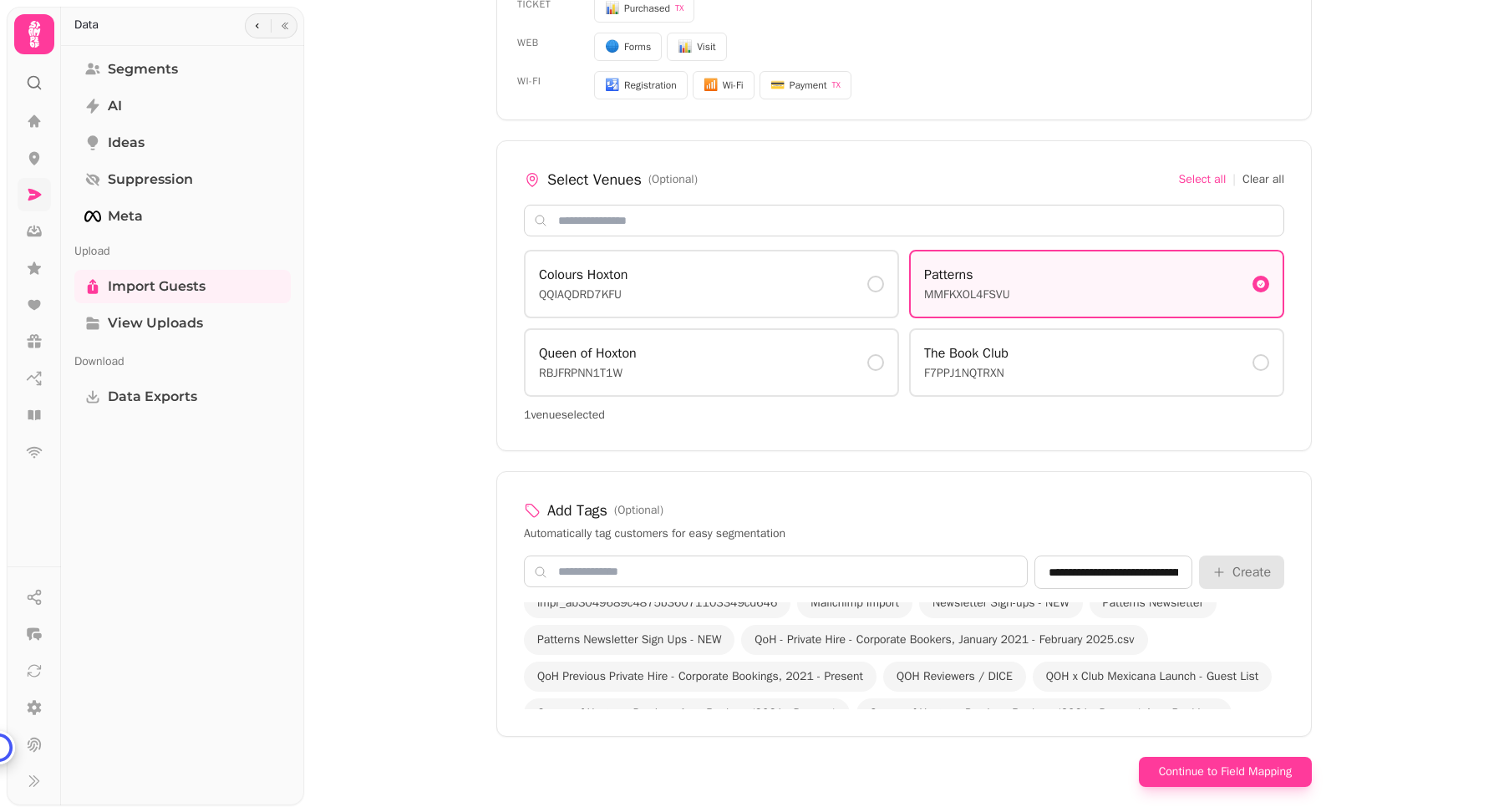 type 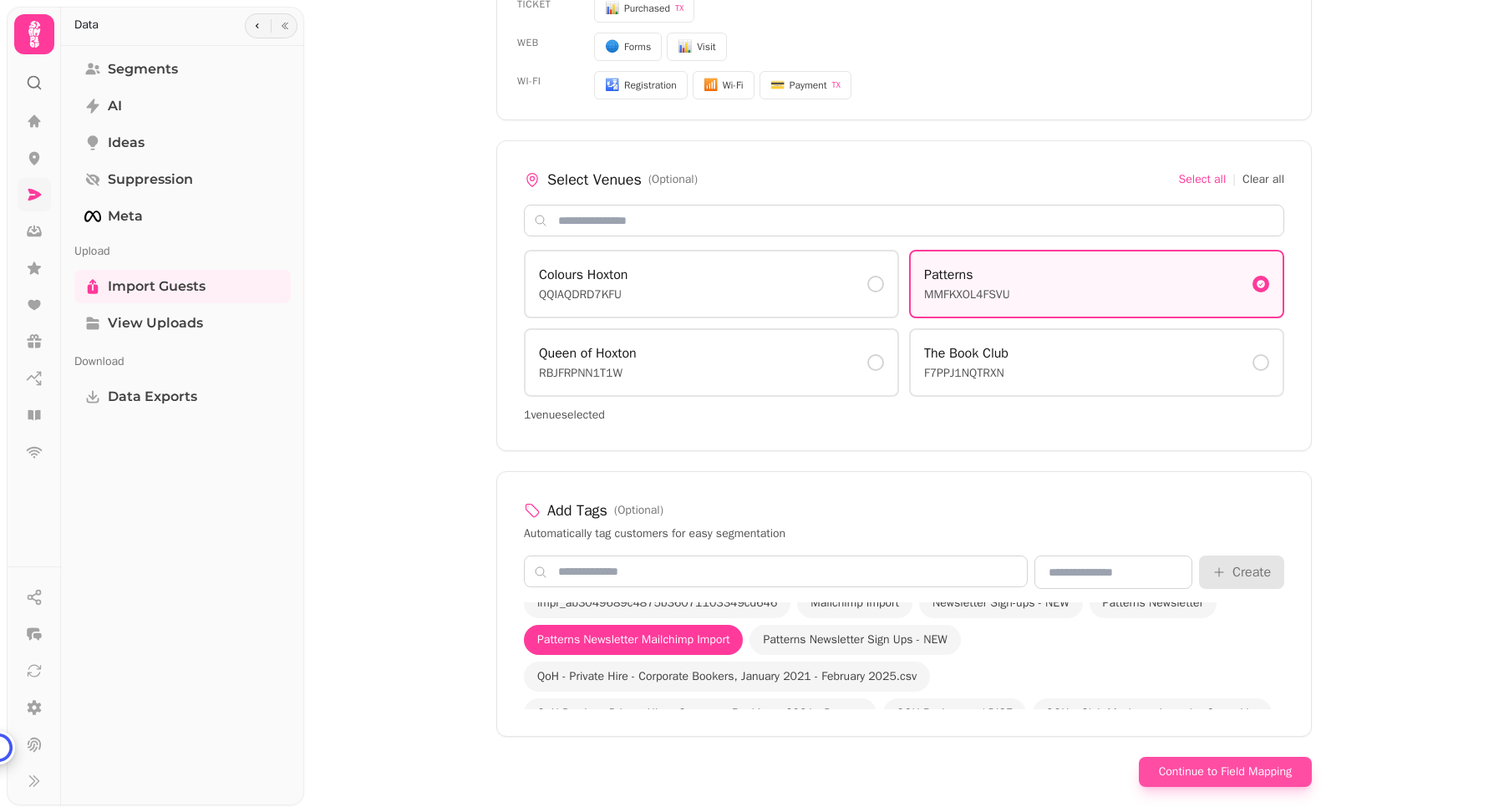 click on "Continue to Field Mapping" at bounding box center [1225, 772] 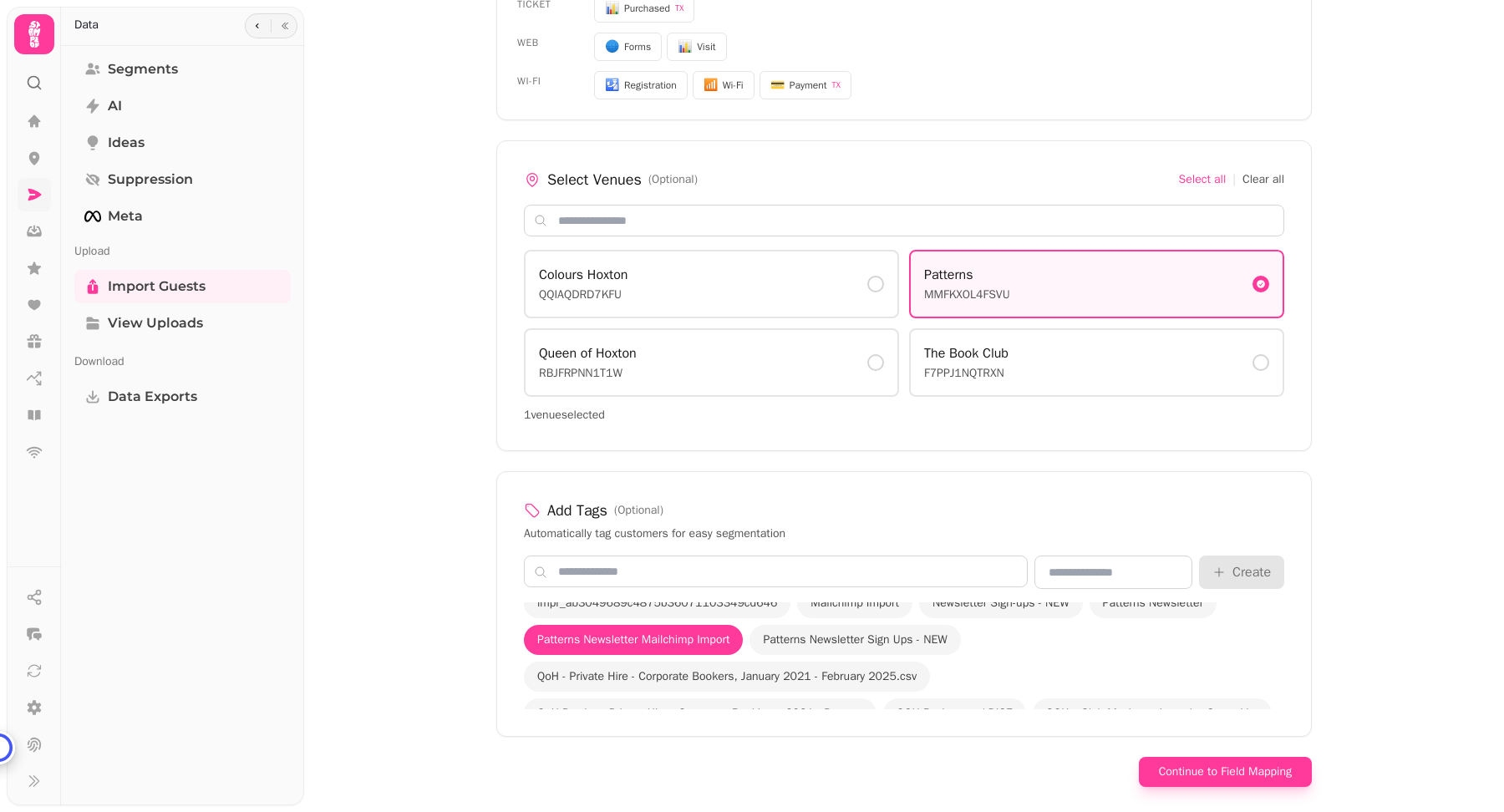 select on "**********" 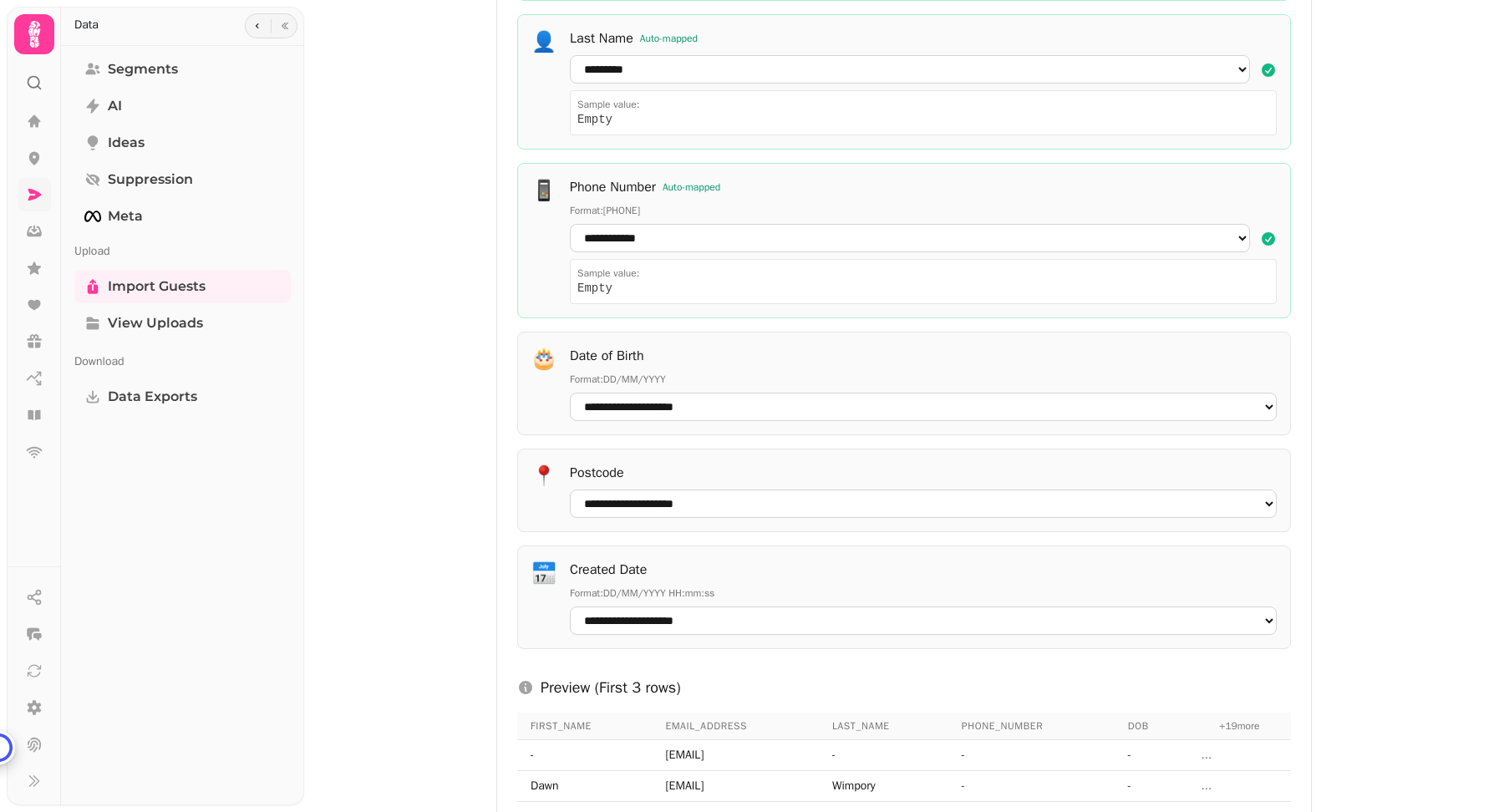 scroll, scrollTop: 641, scrollLeft: 0, axis: vertical 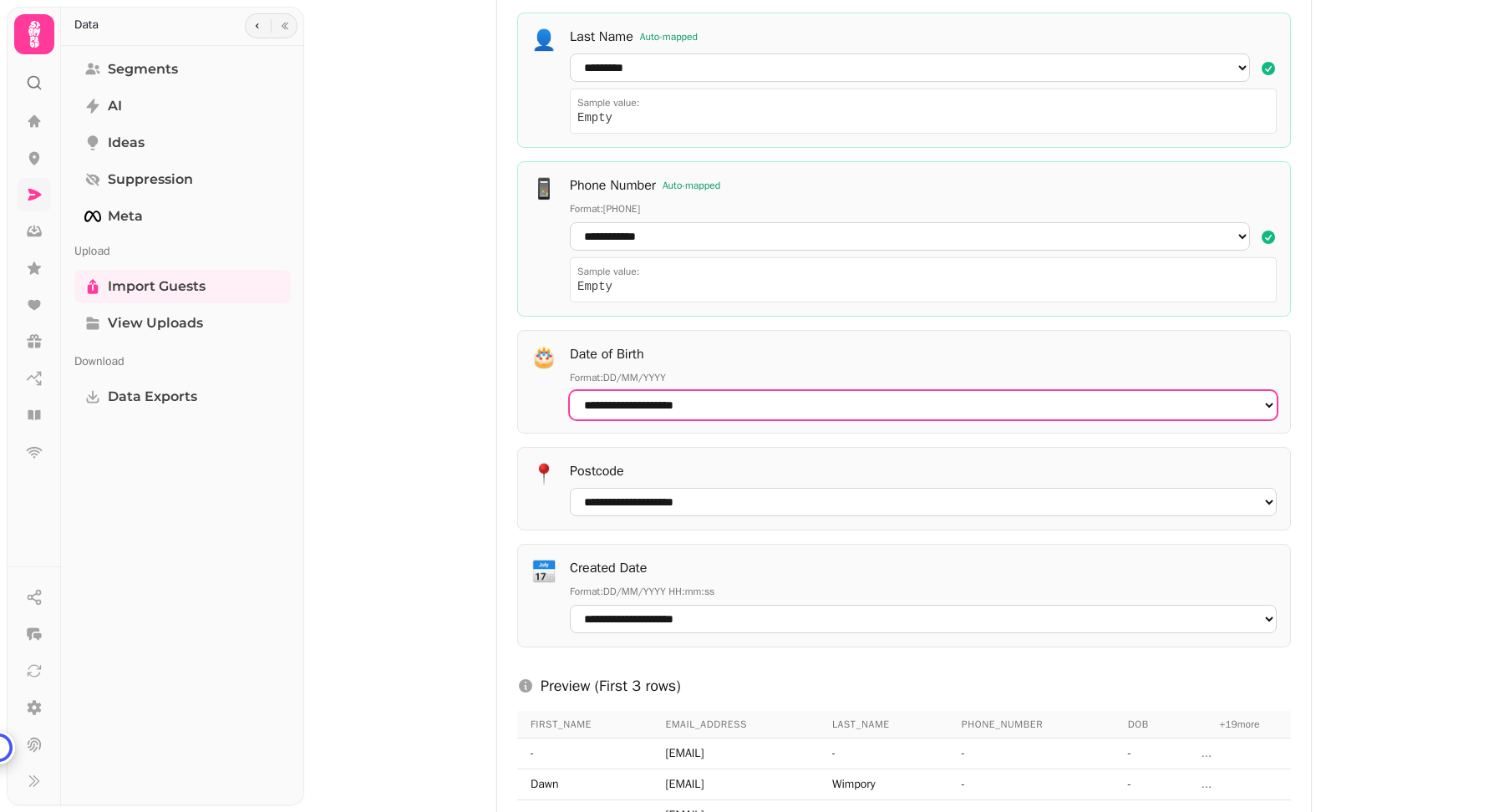 click on "**********" at bounding box center (923, 405) 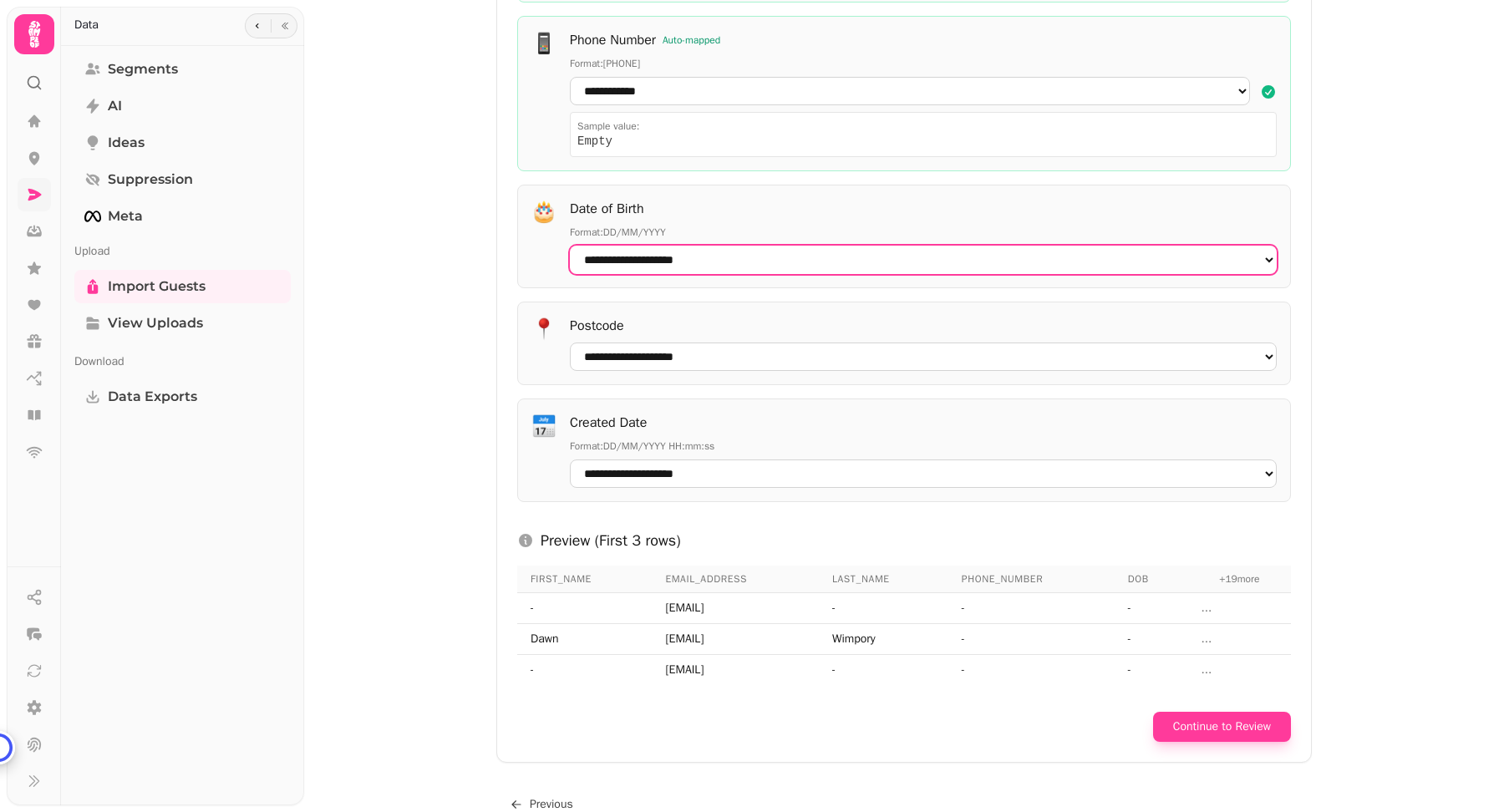 scroll, scrollTop: 819, scrollLeft: 0, axis: vertical 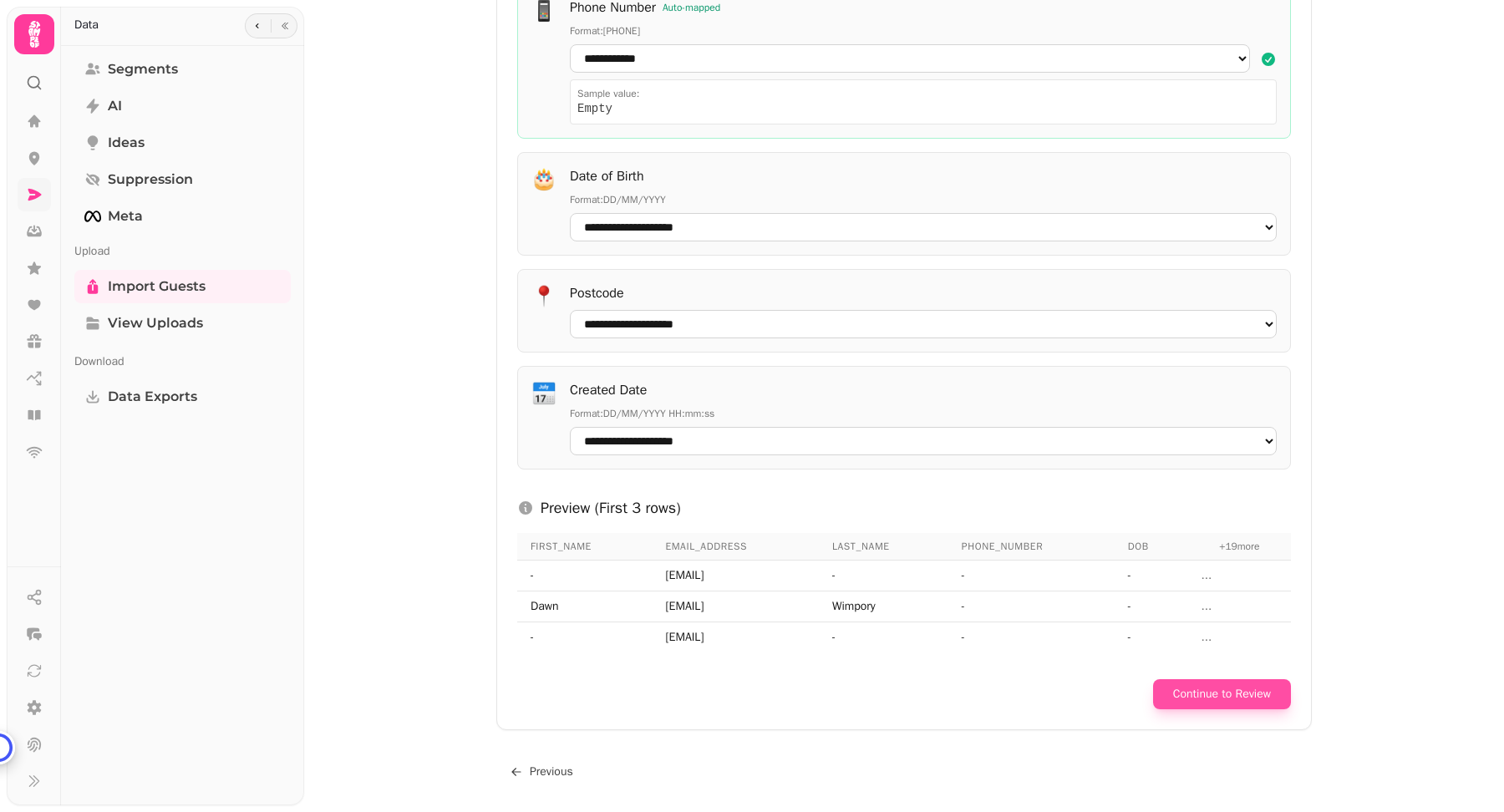 click on "Continue to Review" at bounding box center (1222, 694) 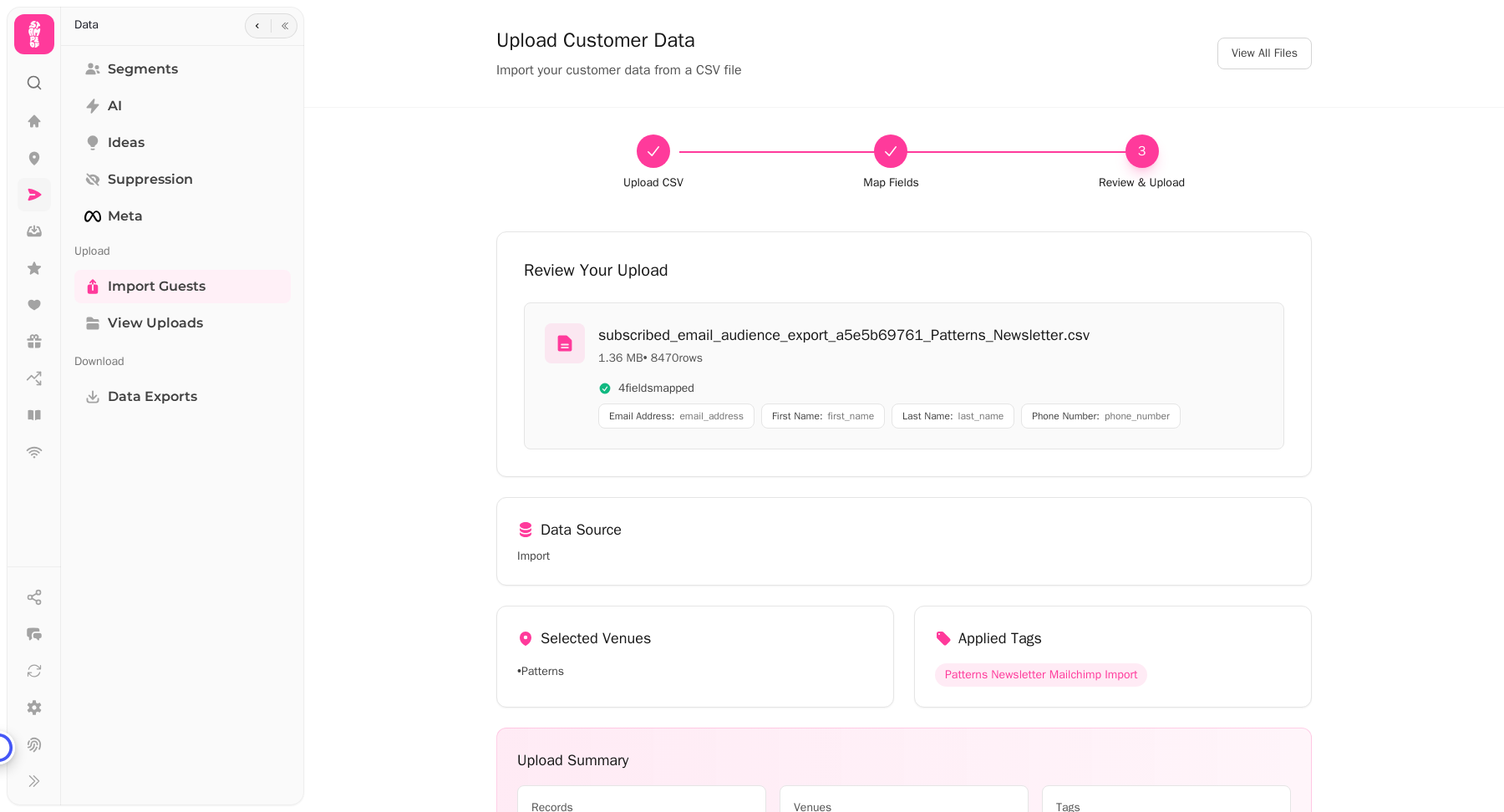 scroll, scrollTop: 144, scrollLeft: 0, axis: vertical 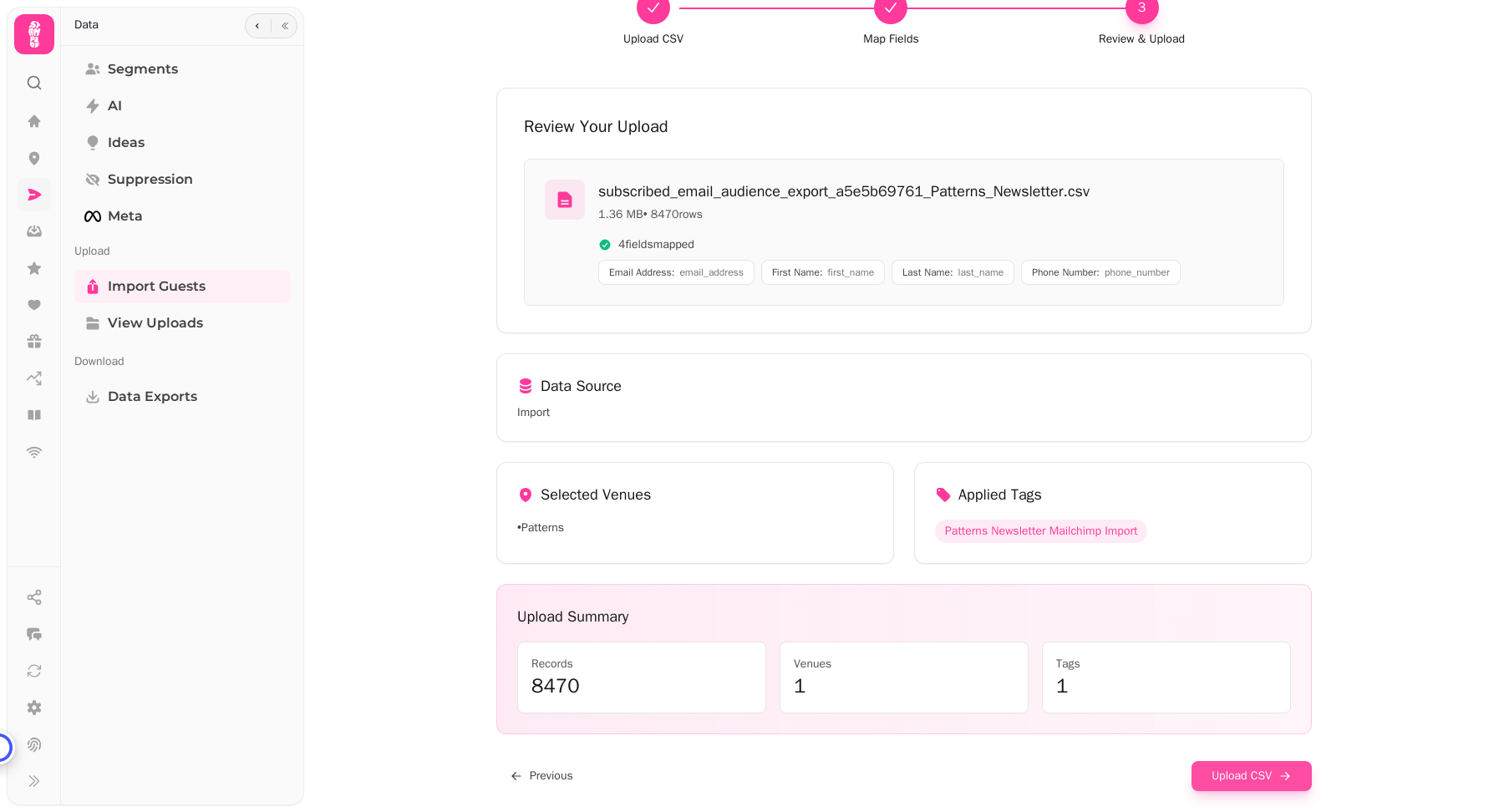 click on "Upload CSV" at bounding box center [1252, 776] 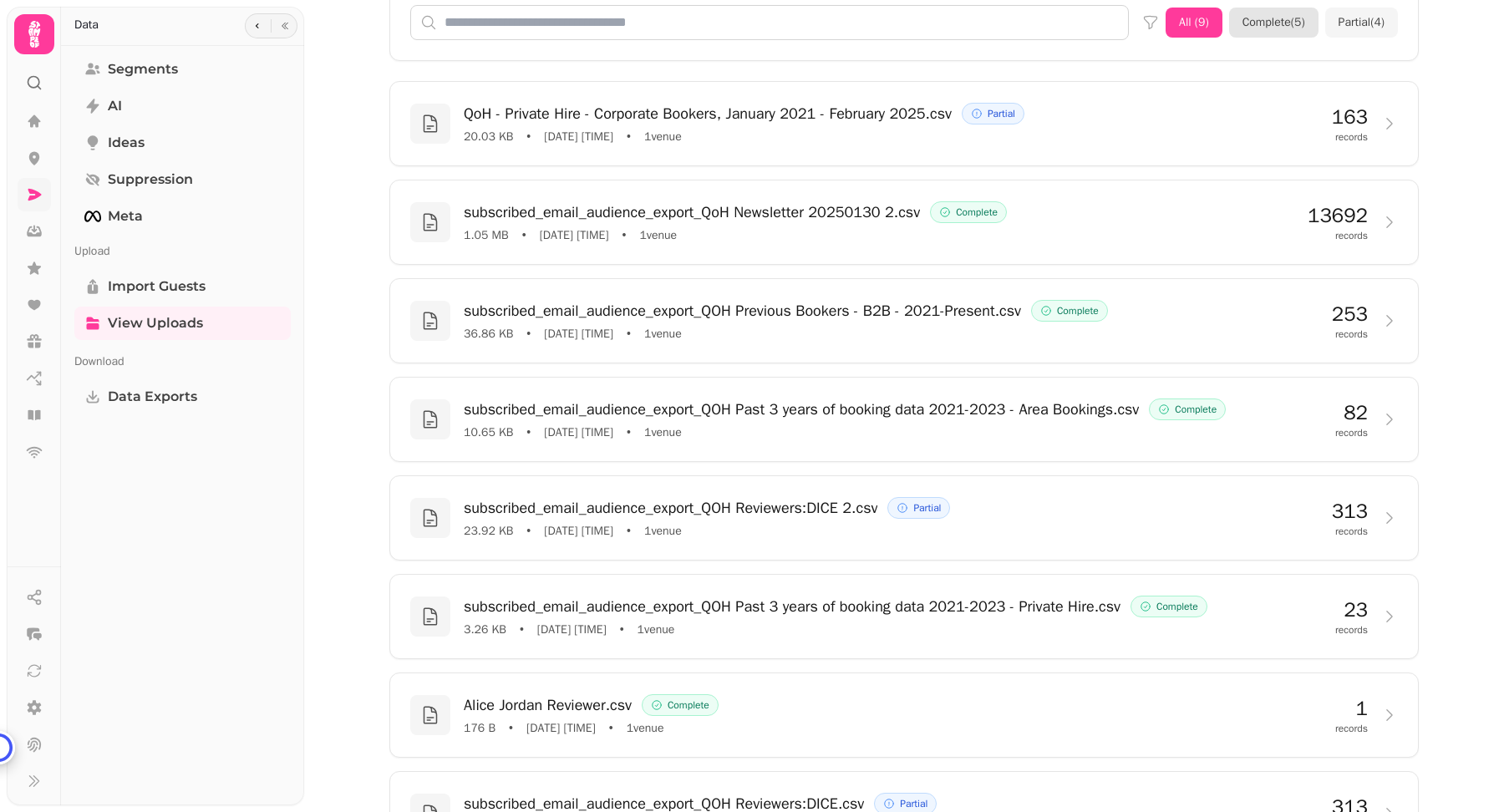 click on "Complete  ( 5 )" at bounding box center (1273, 23) 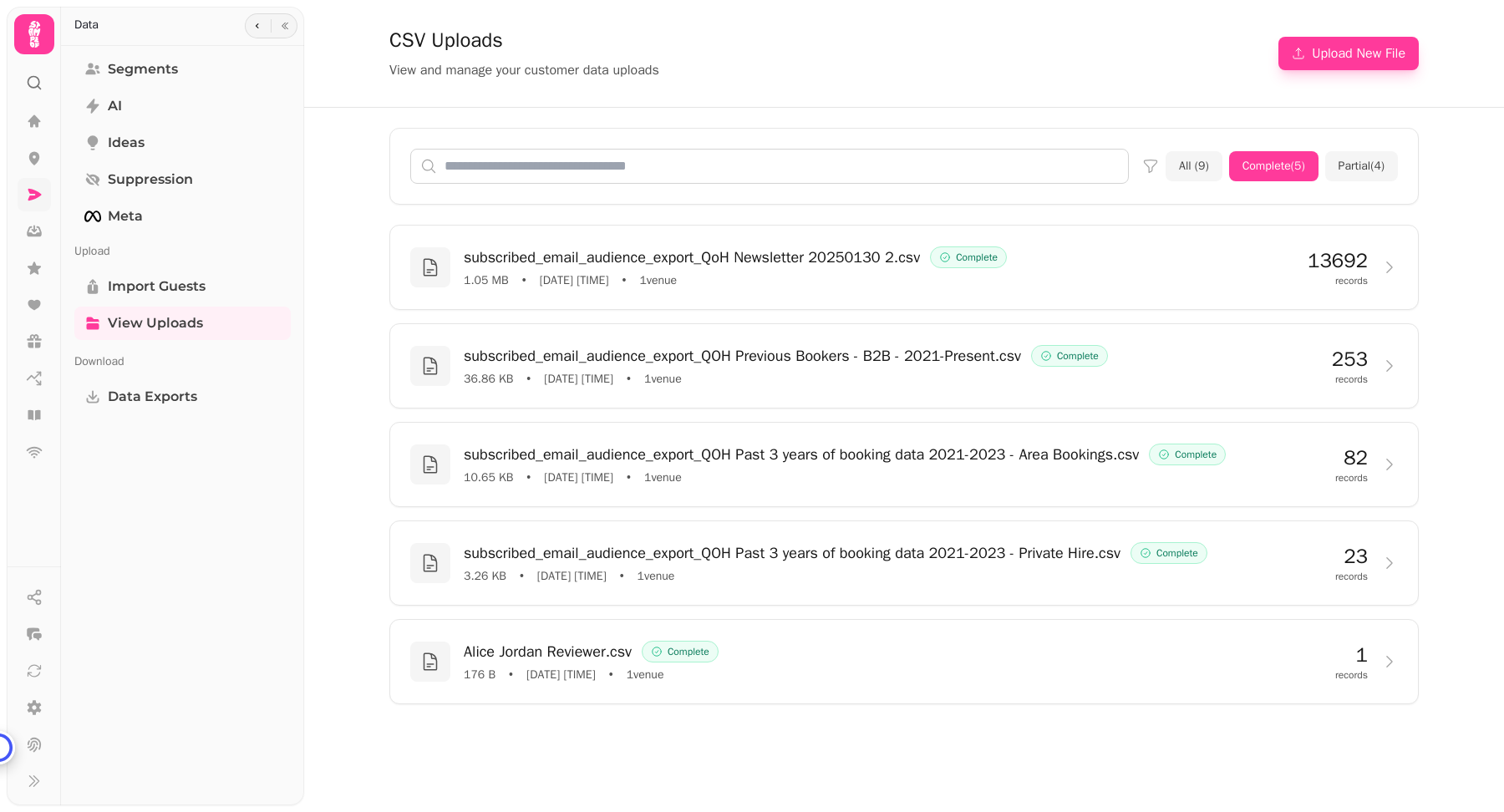 drag, startPoint x: 1361, startPoint y: 163, endPoint x: 1400, endPoint y: 178, distance: 41.785165 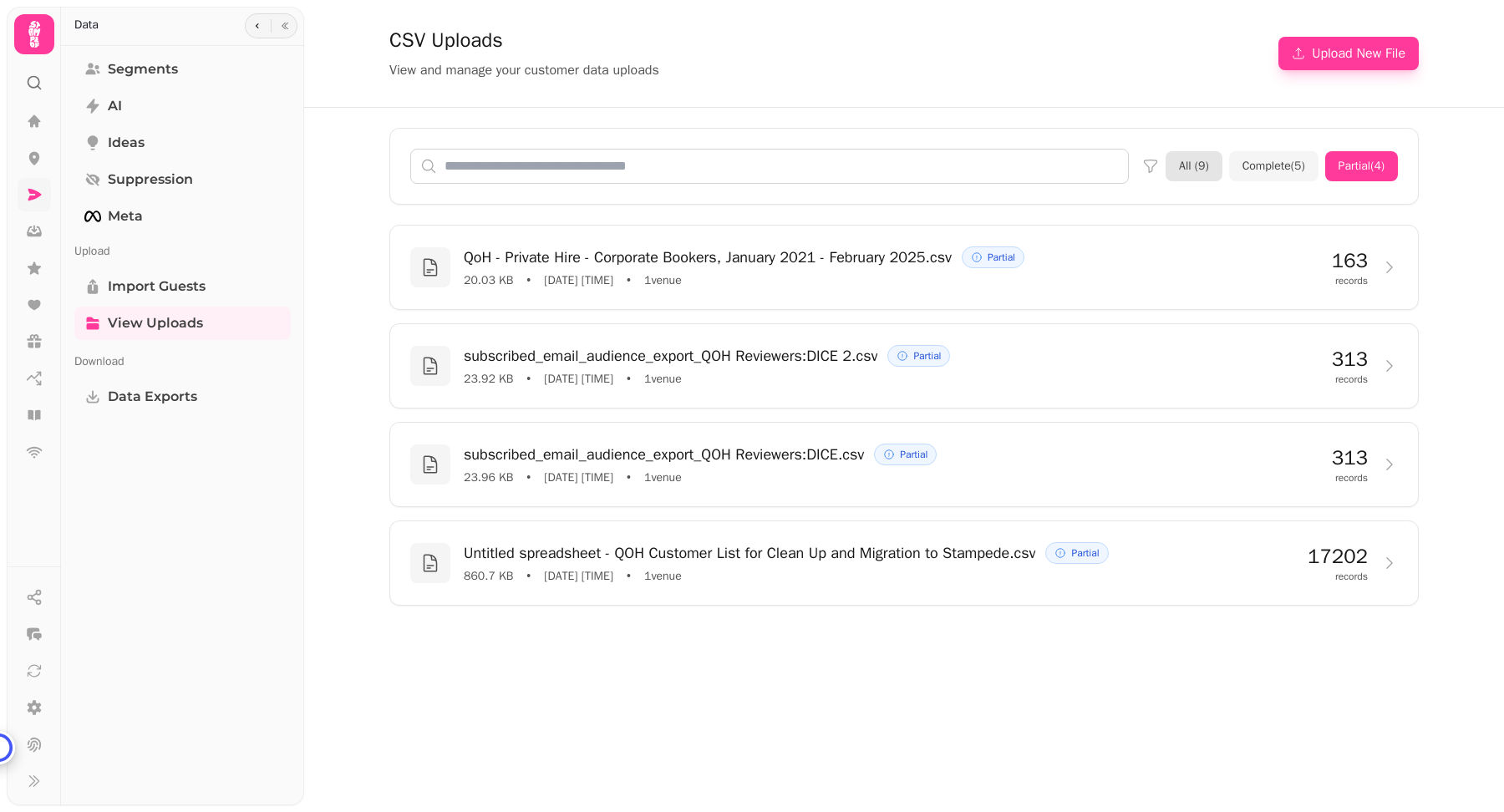 click on "All ( 9 )" at bounding box center [1194, 166] 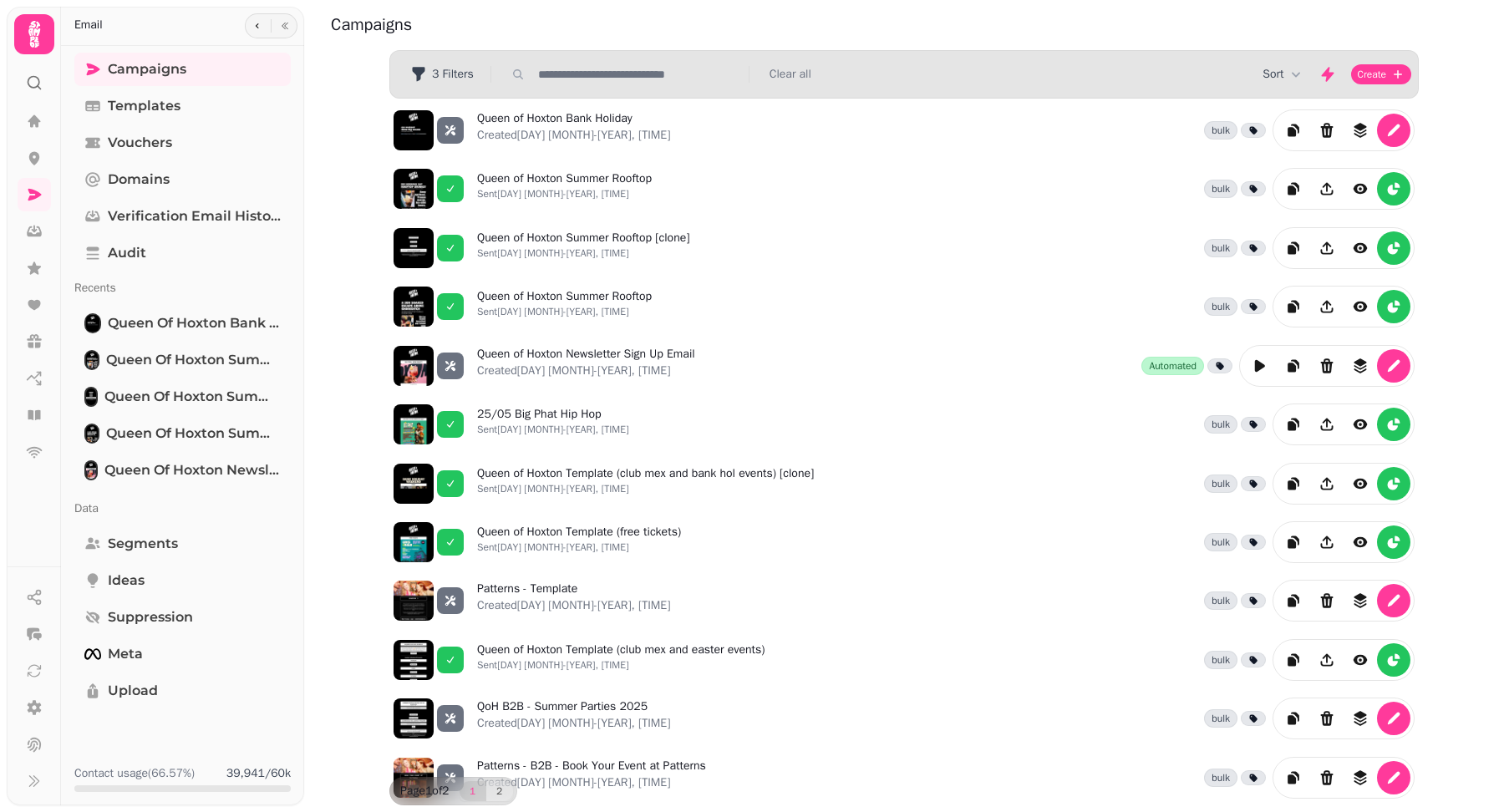 scroll, scrollTop: 0, scrollLeft: 0, axis: both 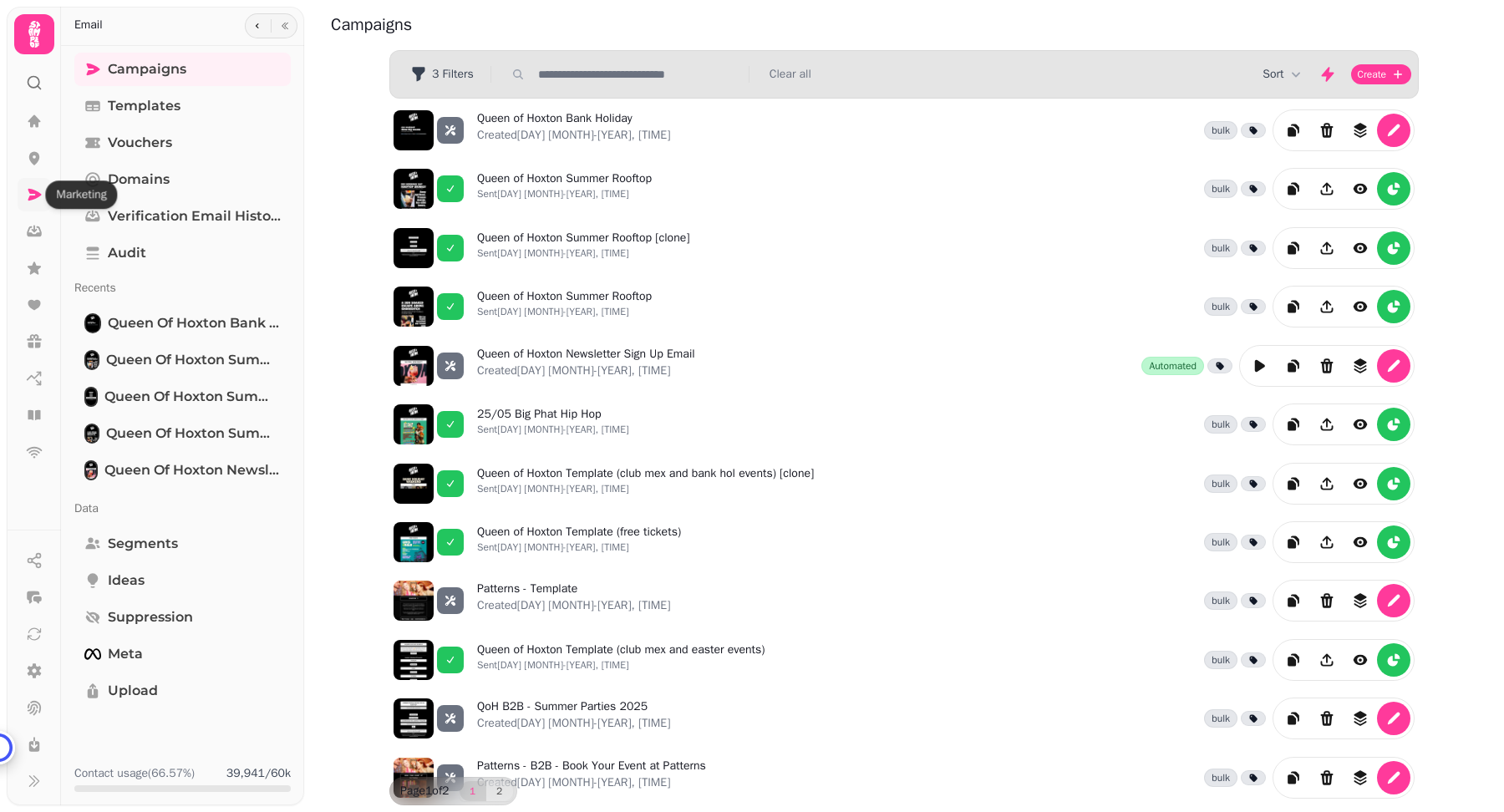 click 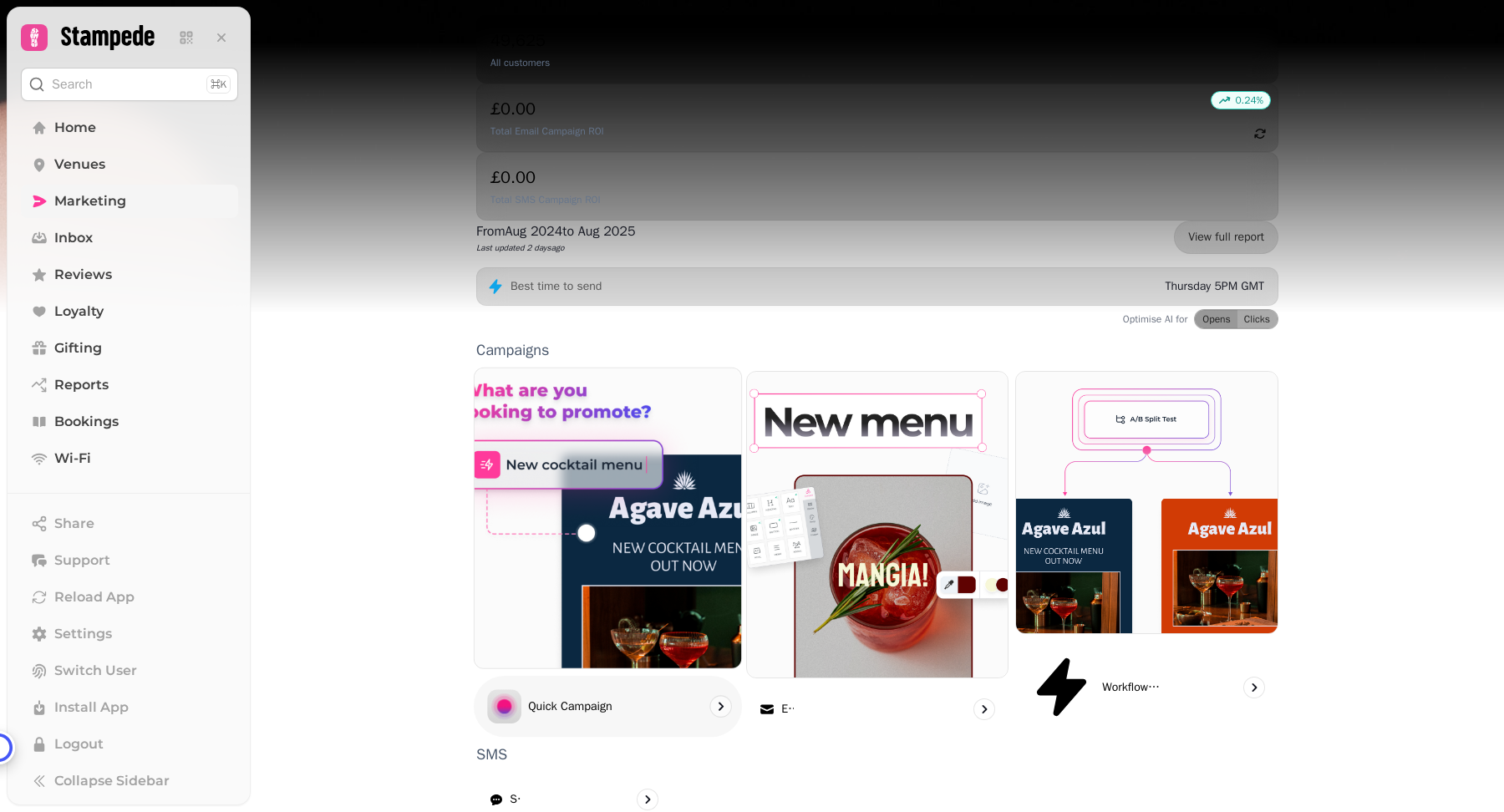 scroll, scrollTop: 226, scrollLeft: 0, axis: vertical 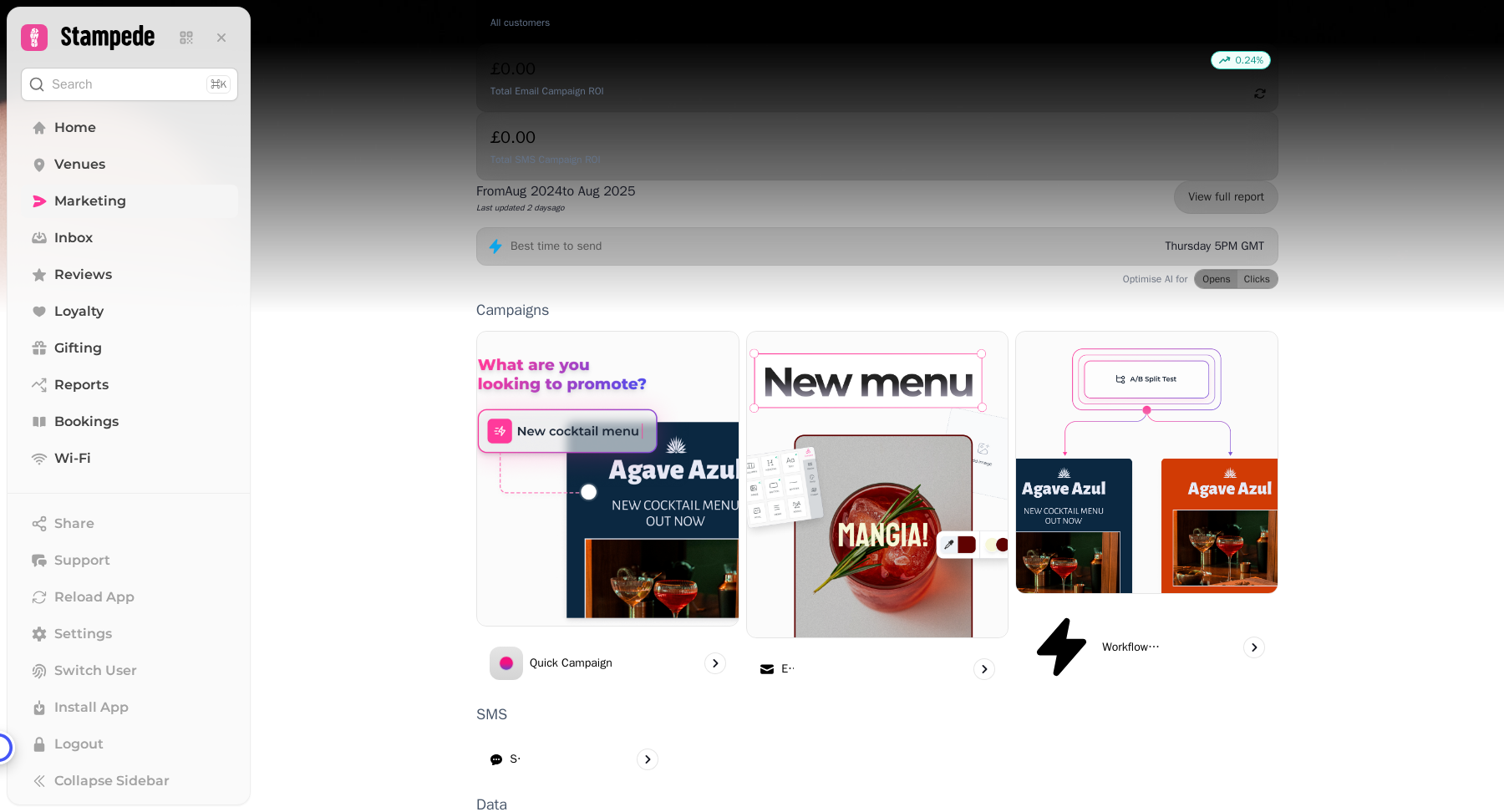 drag, startPoint x: 588, startPoint y: 682, endPoint x: 580, endPoint y: 680, distance: 8.246211 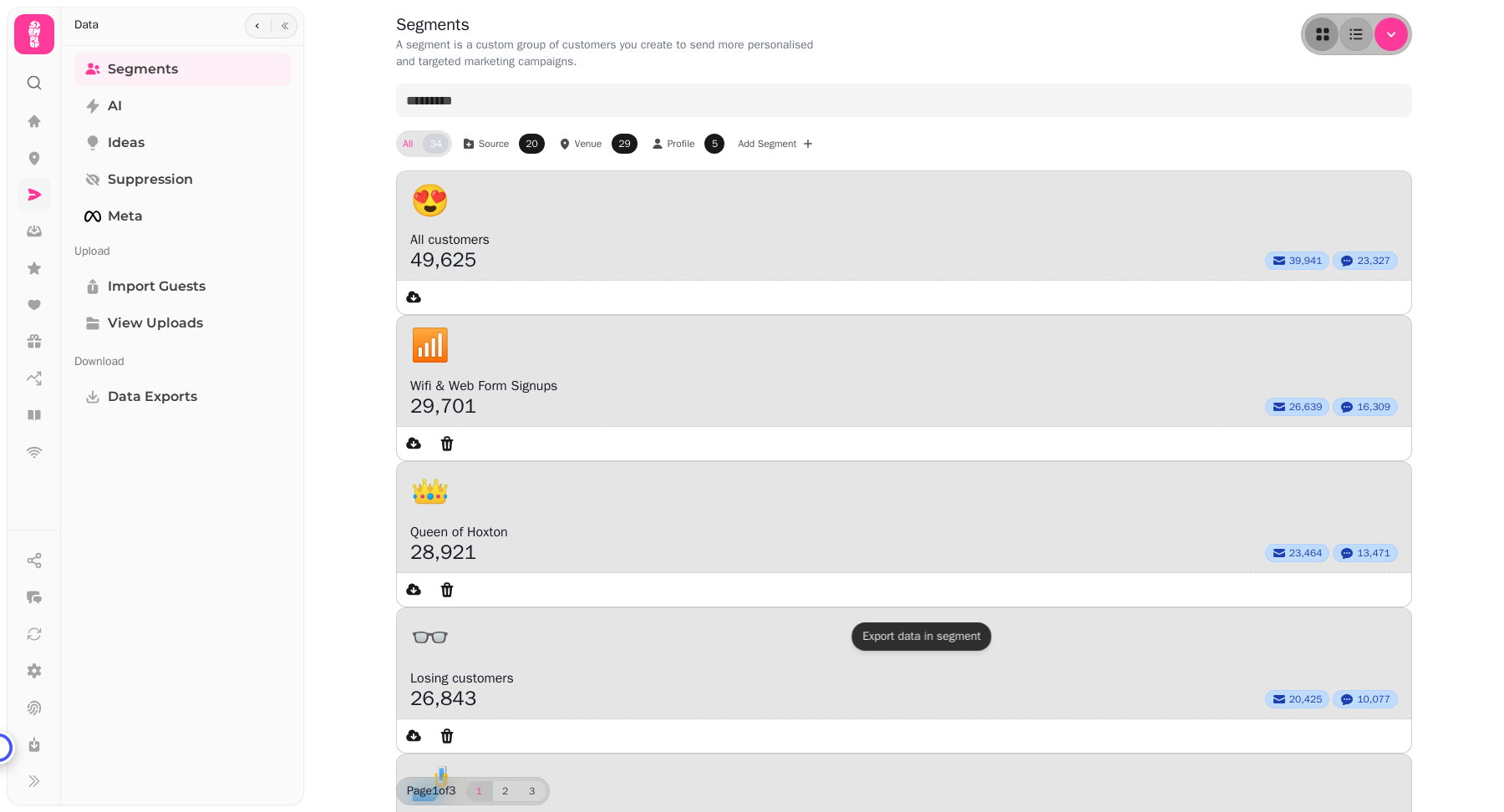 scroll, scrollTop: 13, scrollLeft: 0, axis: vertical 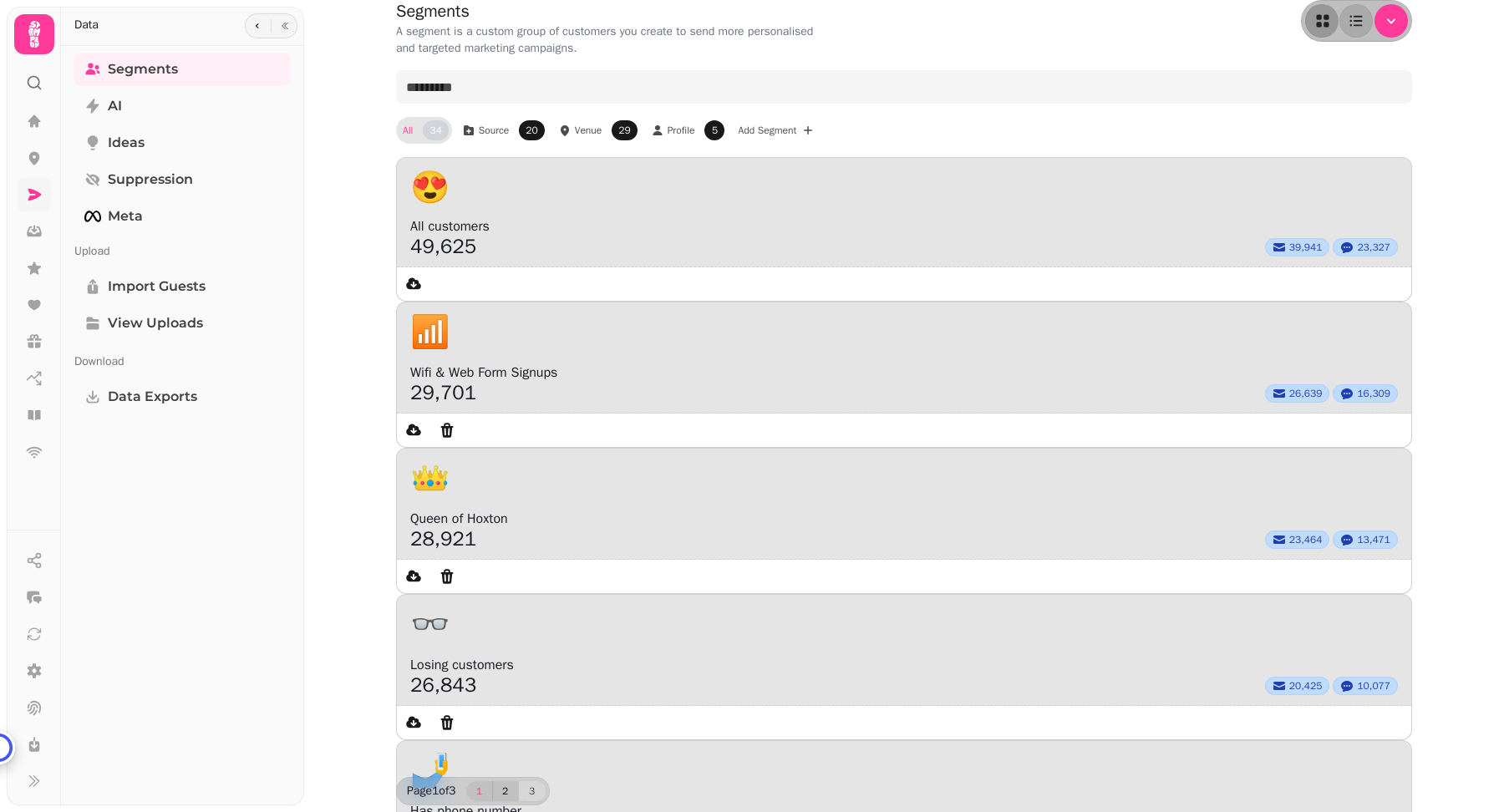 click on "2" at bounding box center [506, 791] 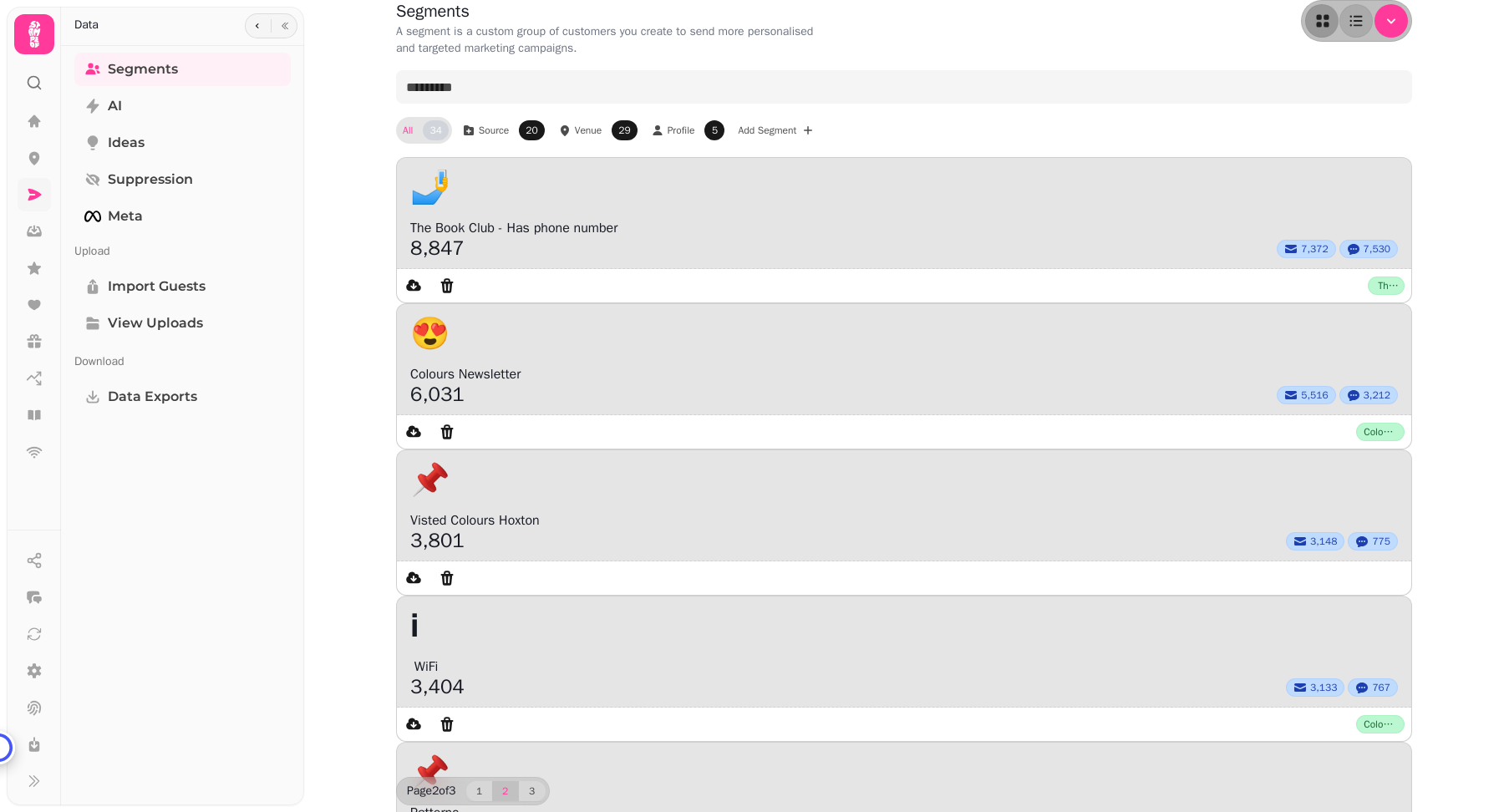 click at bounding box center [1381, 2235] 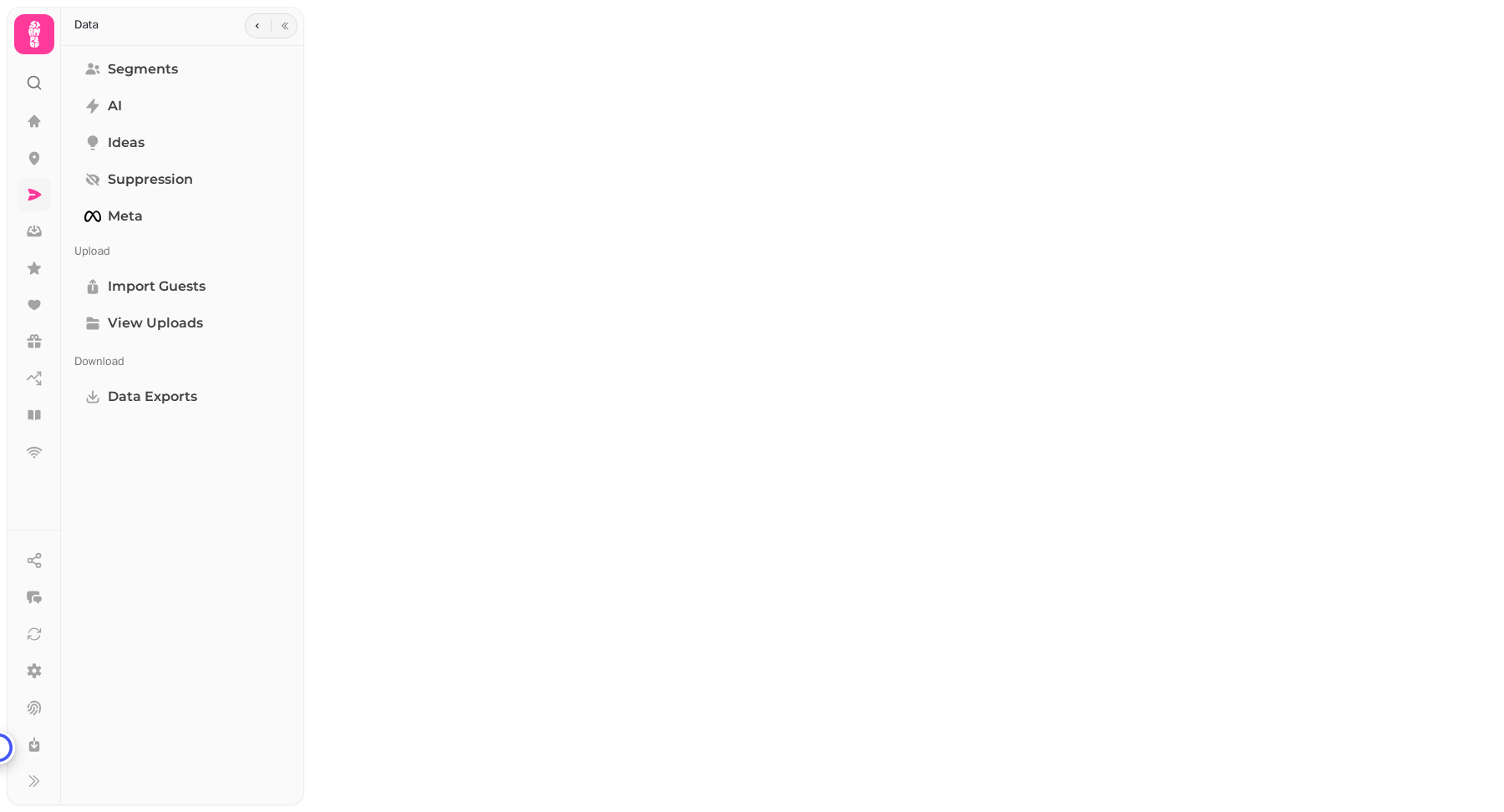 scroll, scrollTop: 0, scrollLeft: 0, axis: both 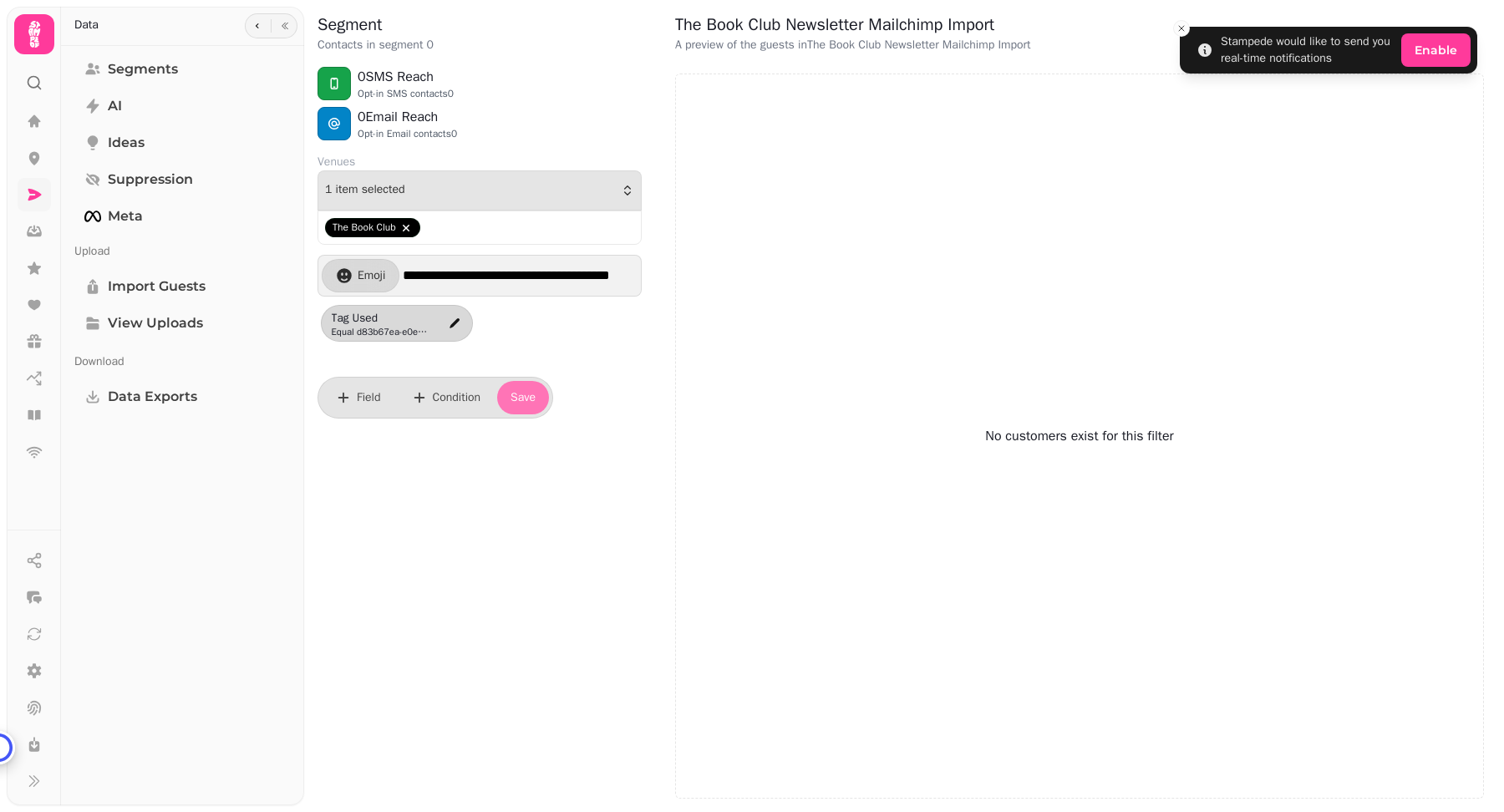 click on "Save" at bounding box center [523, 398] 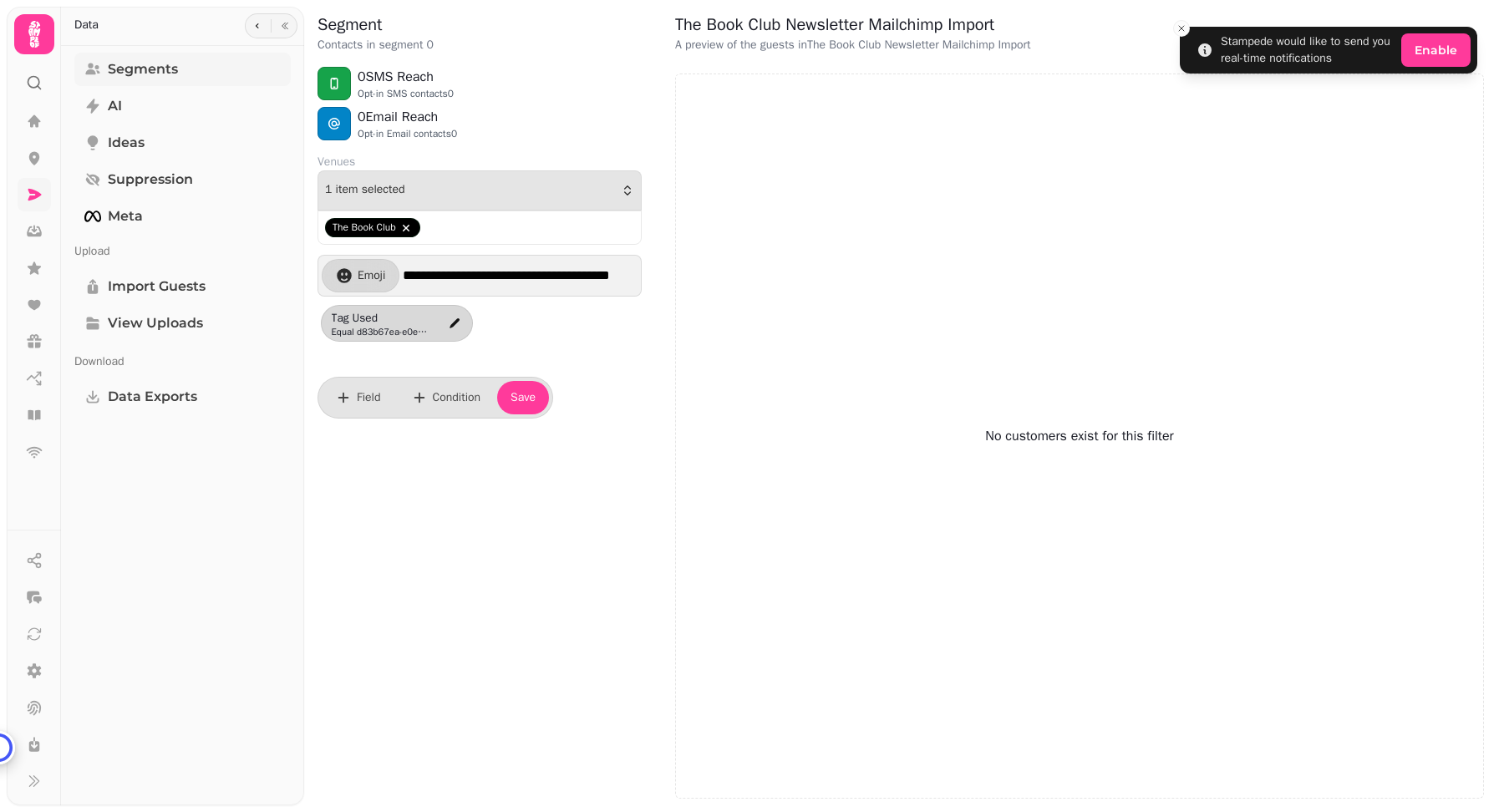 click on "Segments" at bounding box center [143, 69] 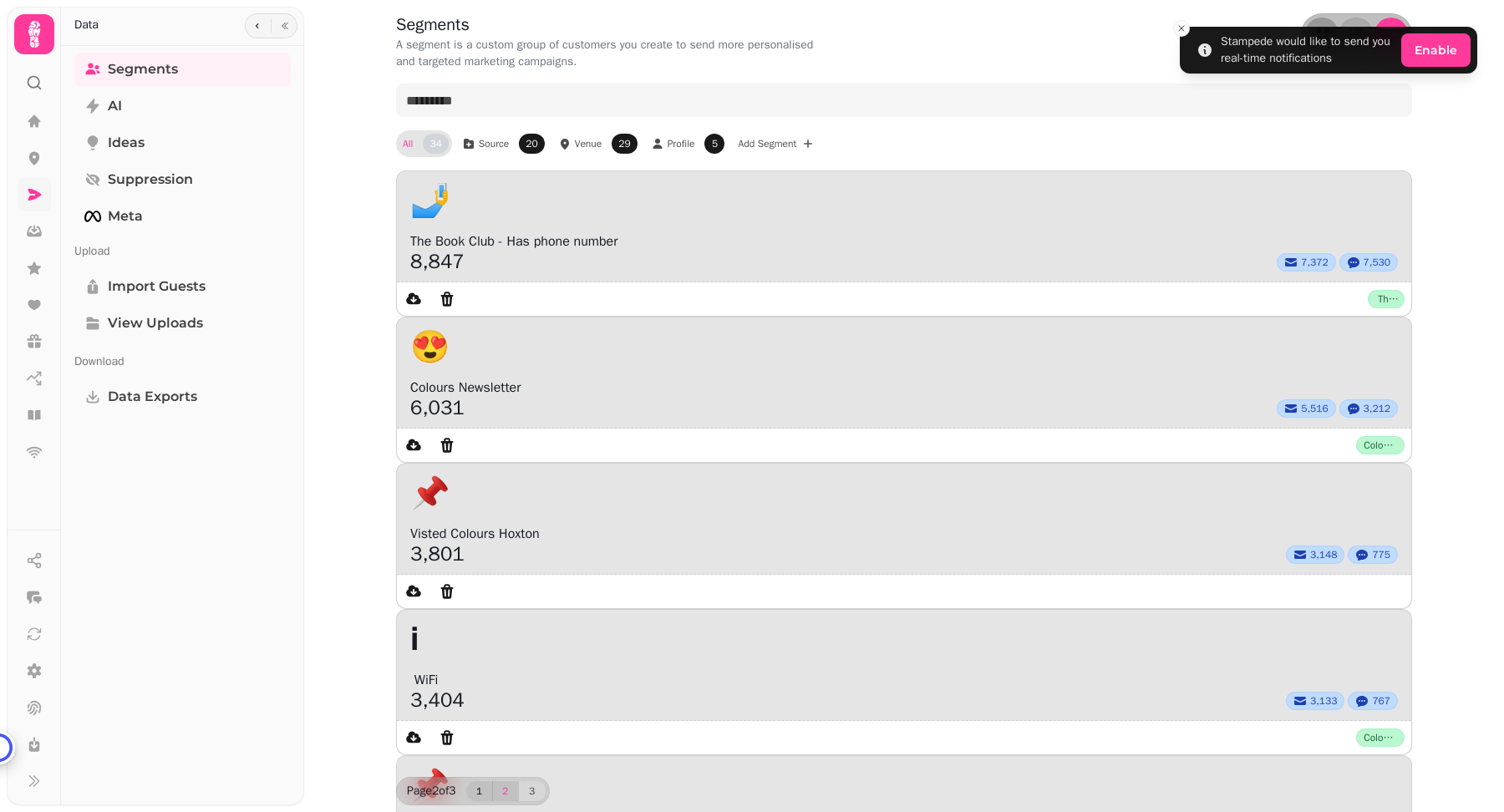 click on "1" at bounding box center (480, 791) 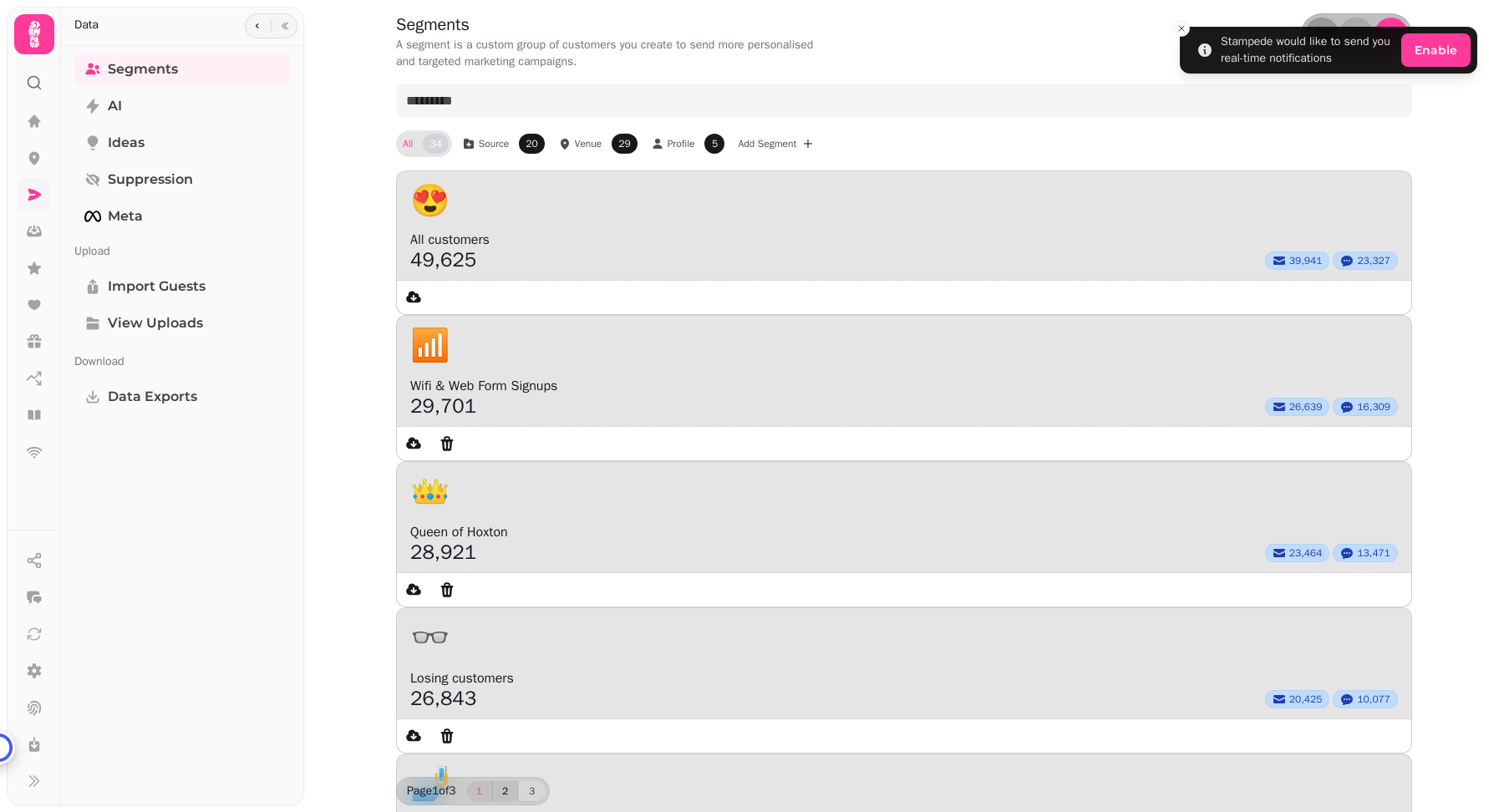 click on "2" at bounding box center (506, 791) 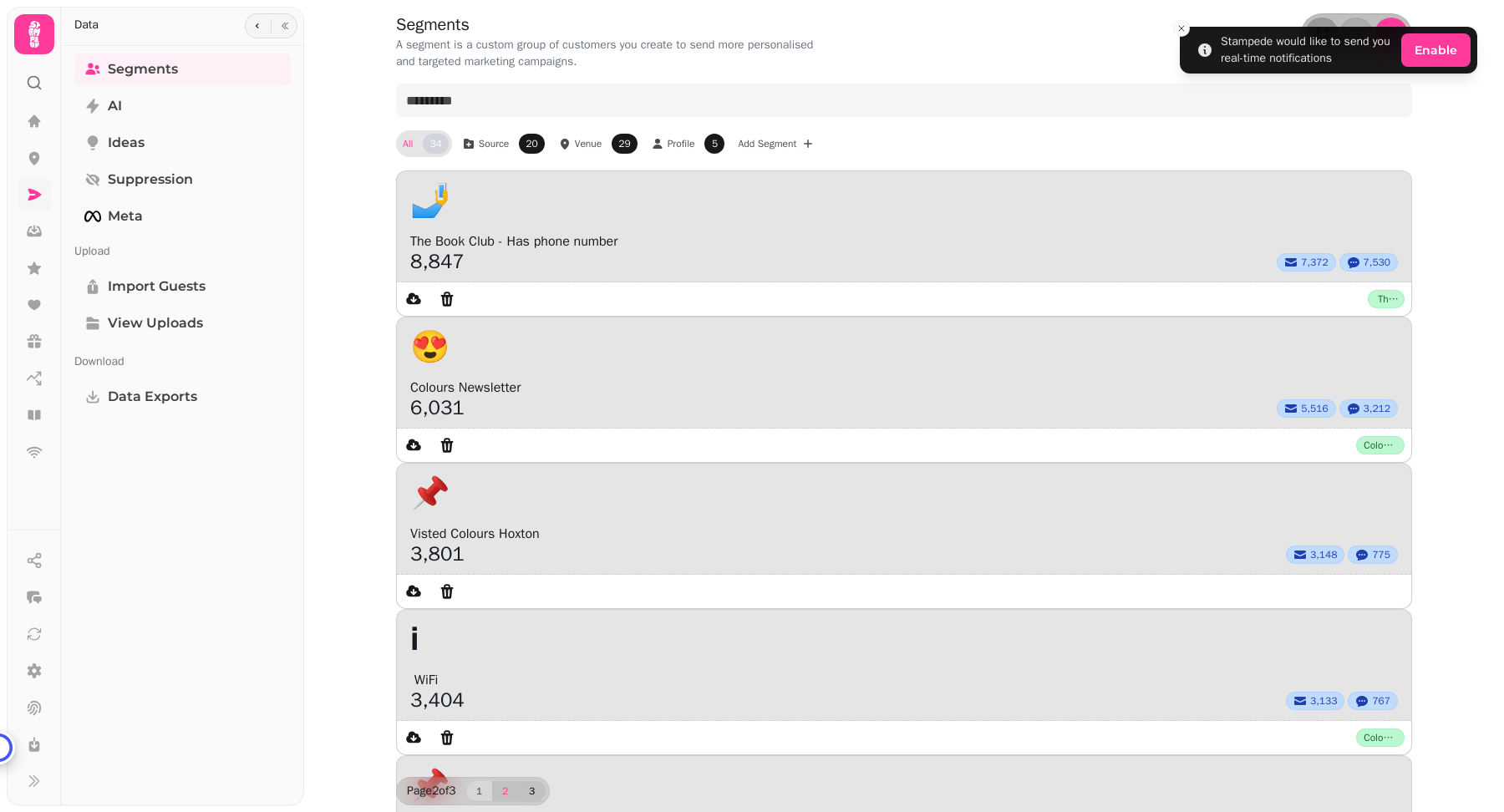 click on "3" at bounding box center (532, 791) 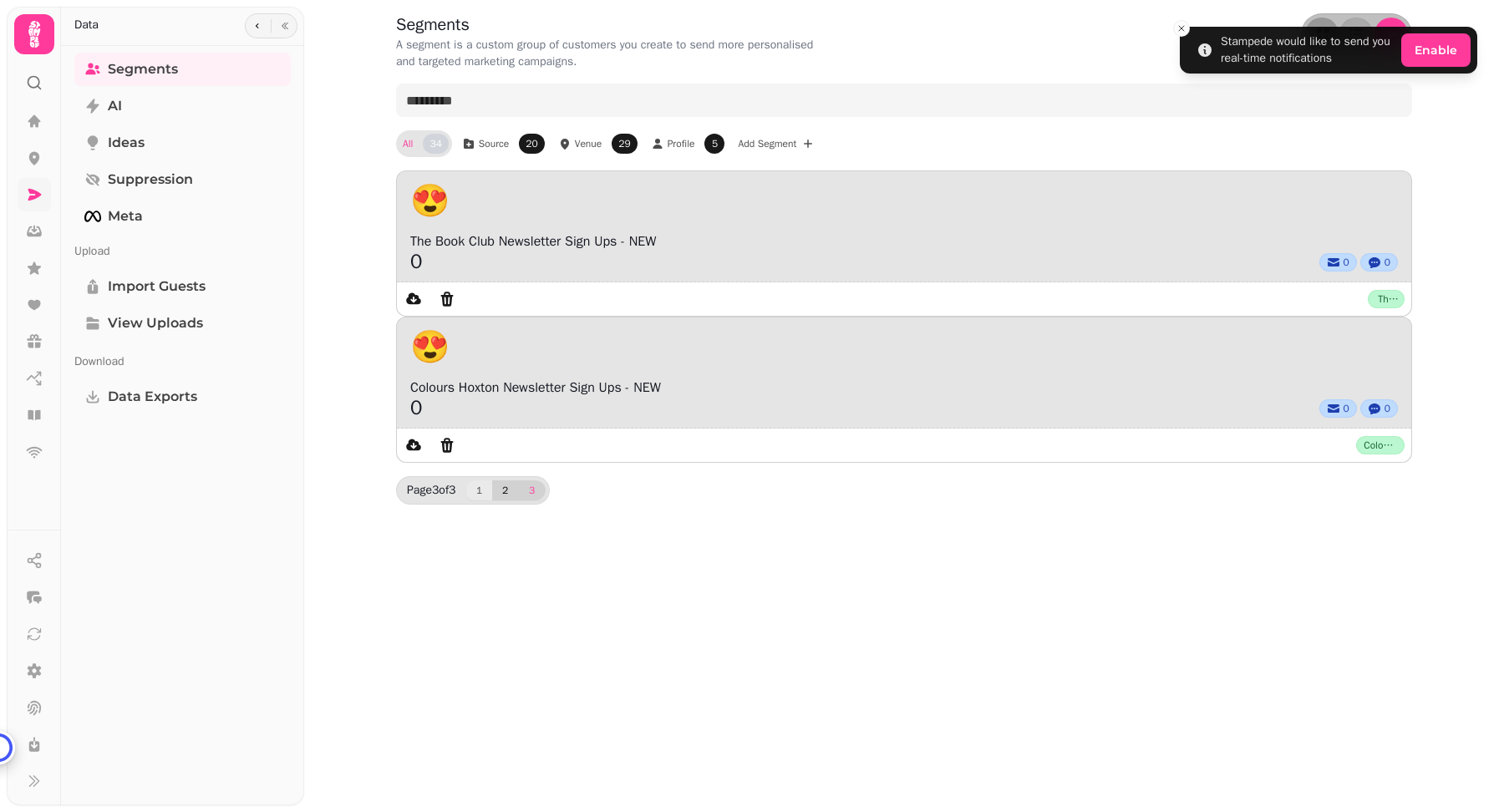 click on "2" at bounding box center (506, 490) 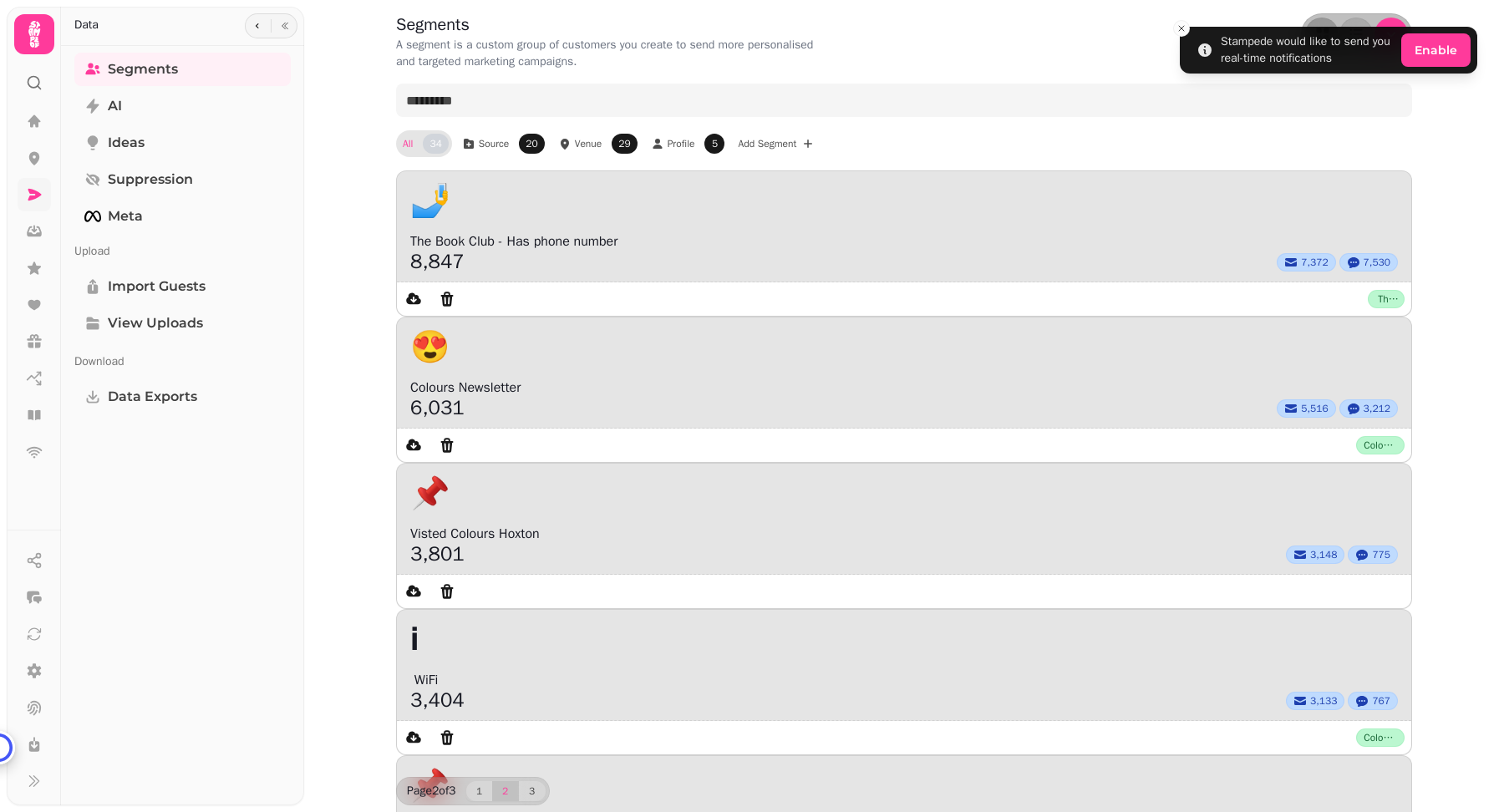 click 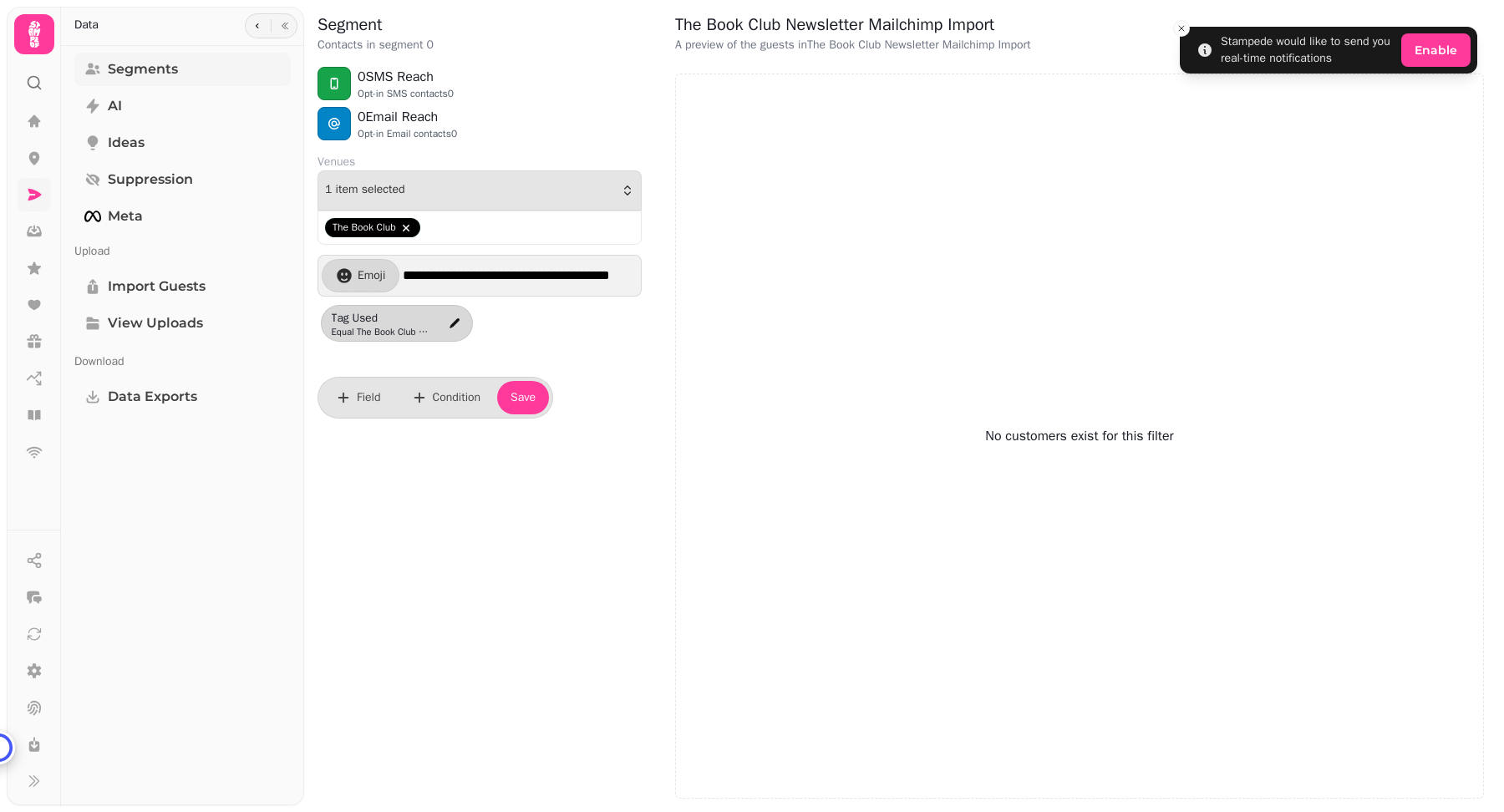 click on "Segments" at bounding box center (143, 69) 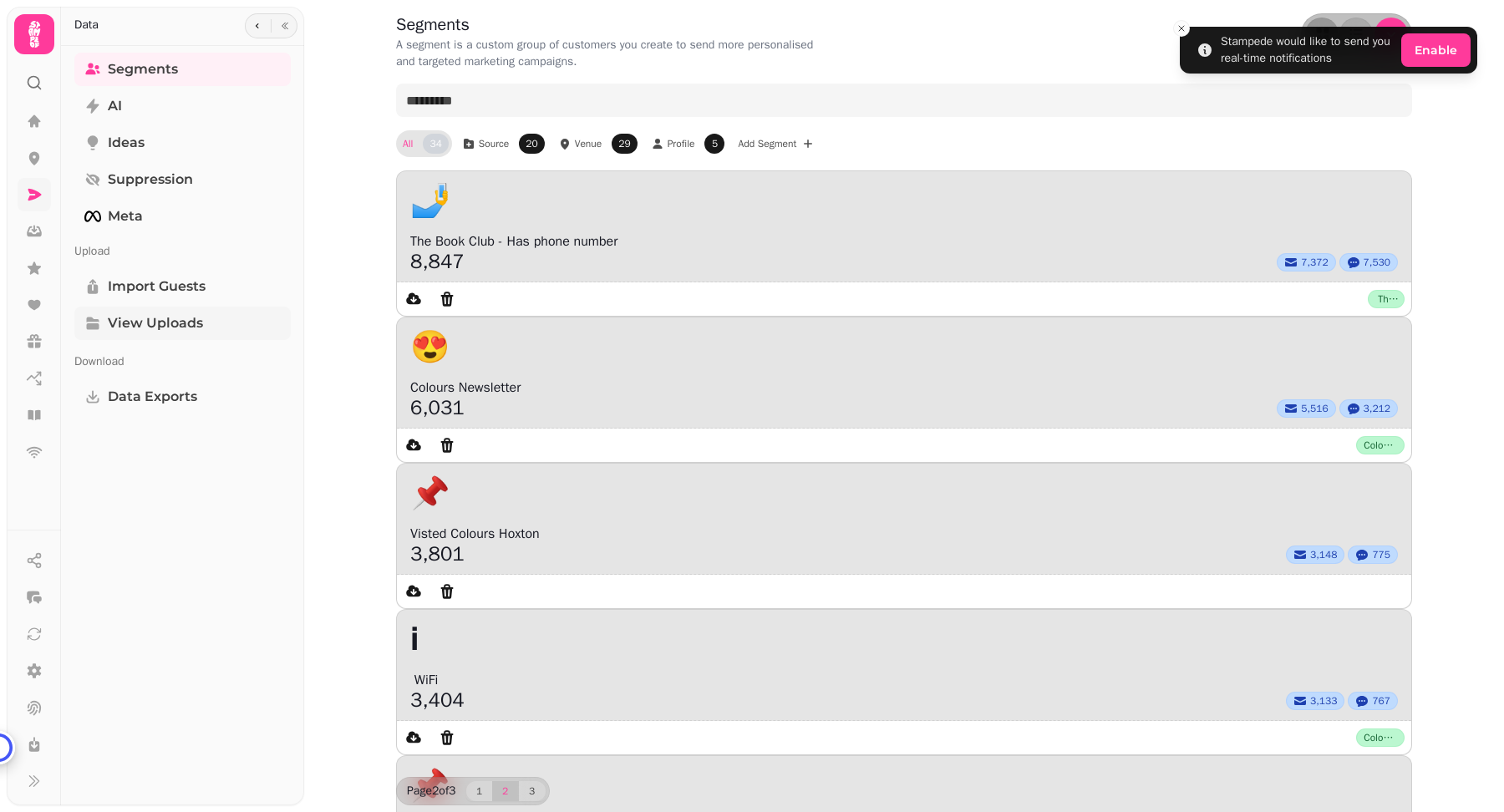 click on "View Uploads" at bounding box center [155, 323] 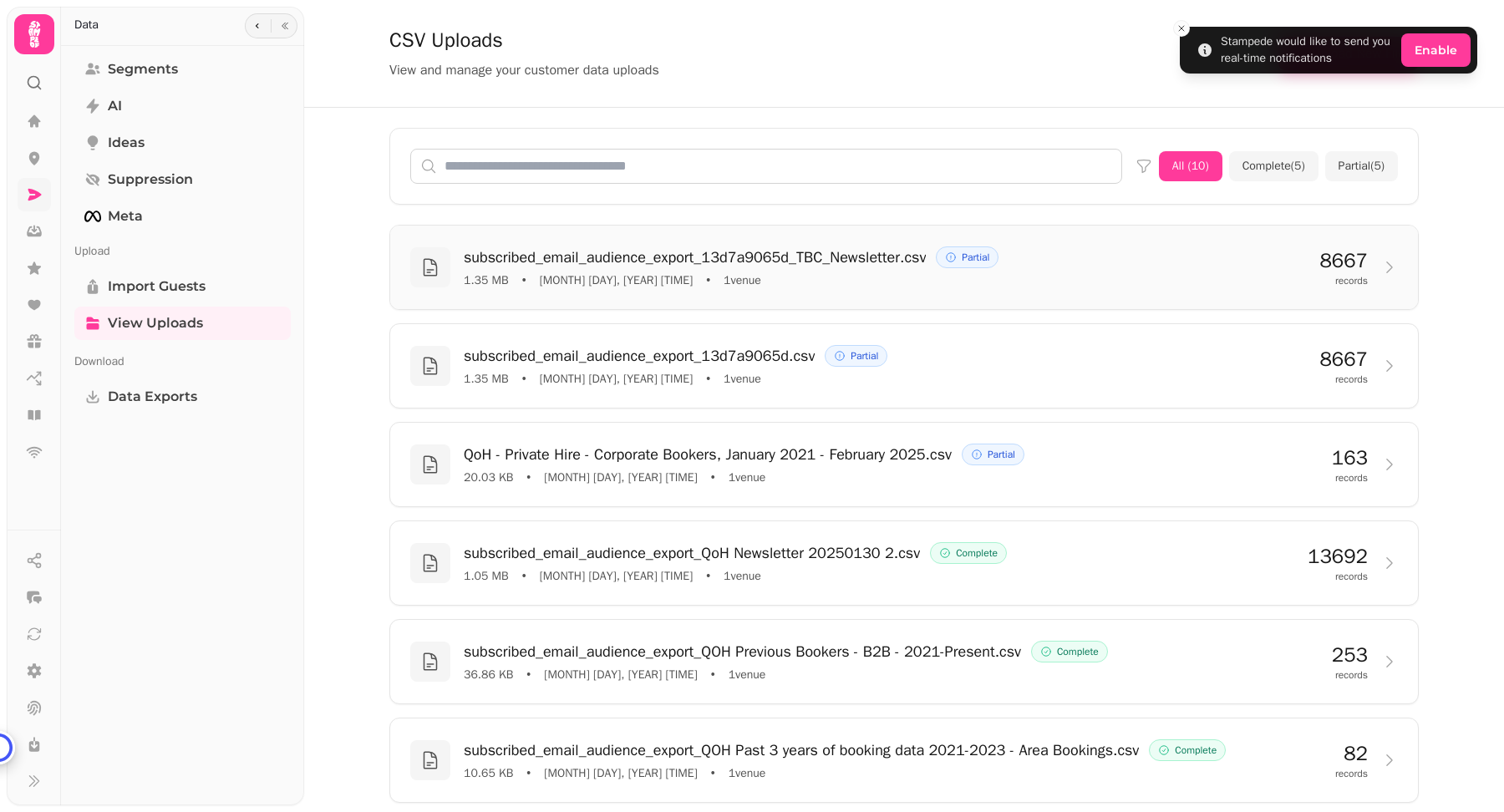 click on "Partial" at bounding box center (967, 257) 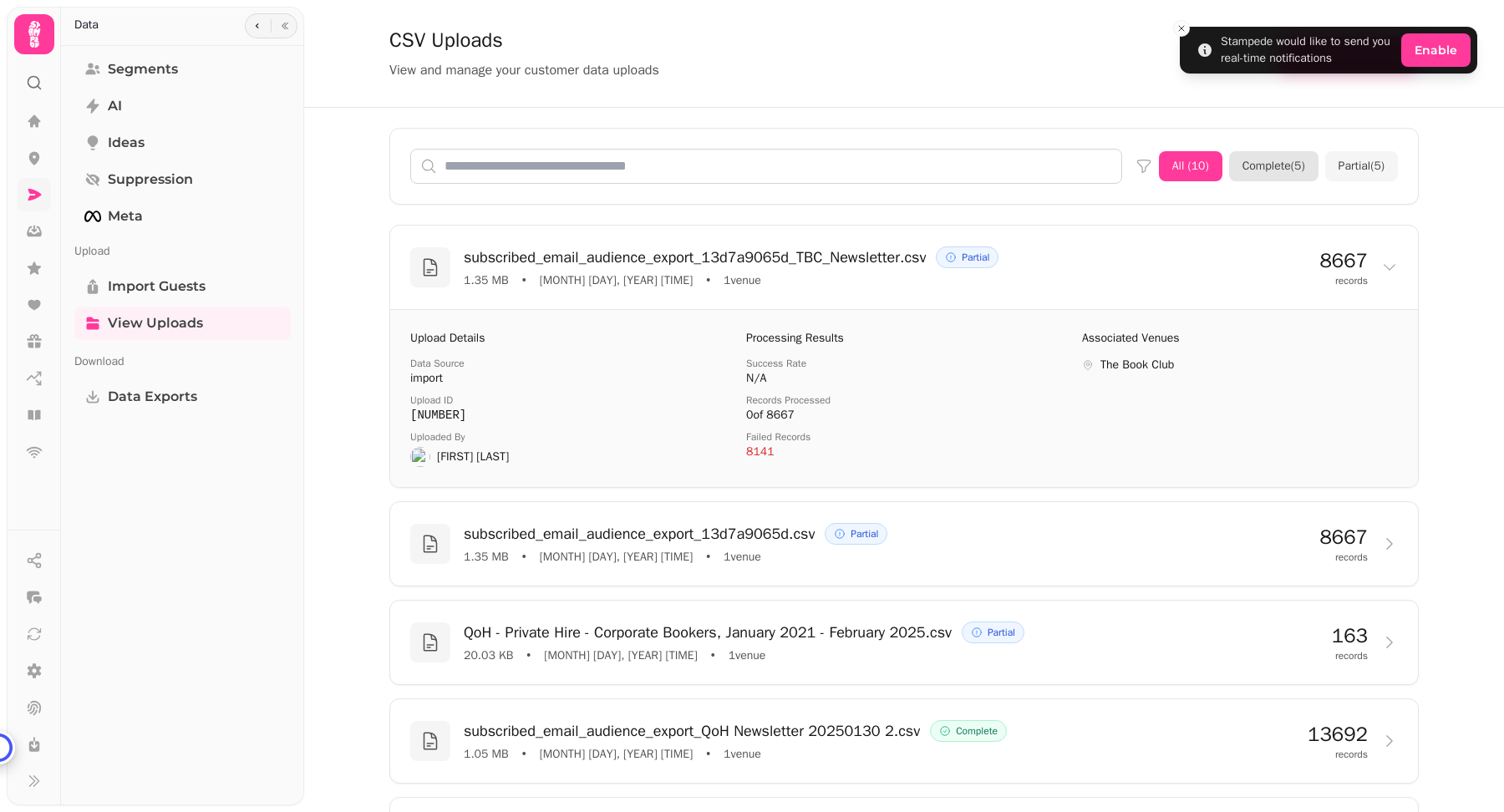 click on "Complete  ( 5 )" at bounding box center [1273, 166] 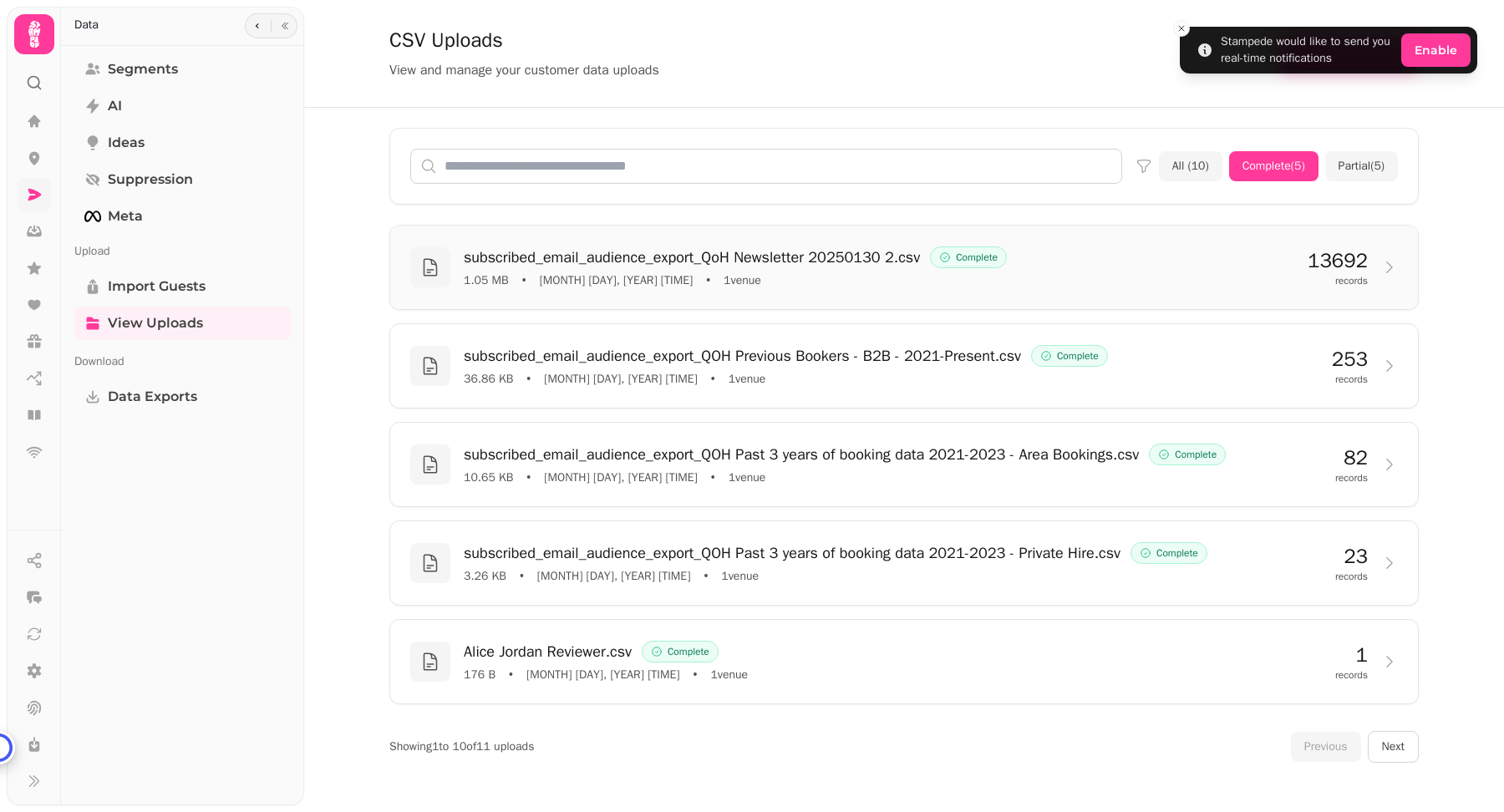 click on "1  venue" at bounding box center [742, 281] 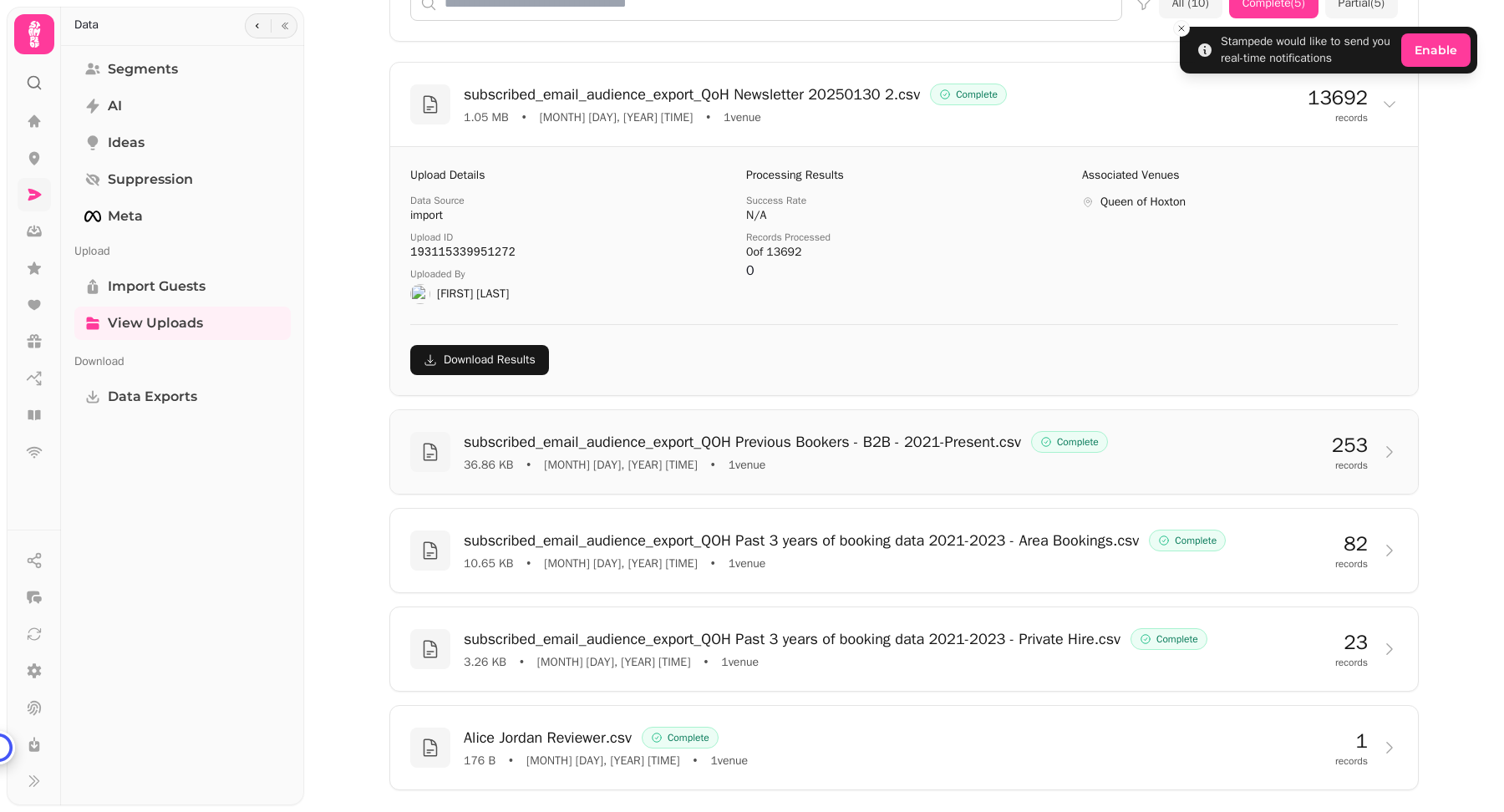 click on "subscribed_email_audience_export_QOH Previous Bookers - B2B - 2021-Present.csv" at bounding box center [742, 442] 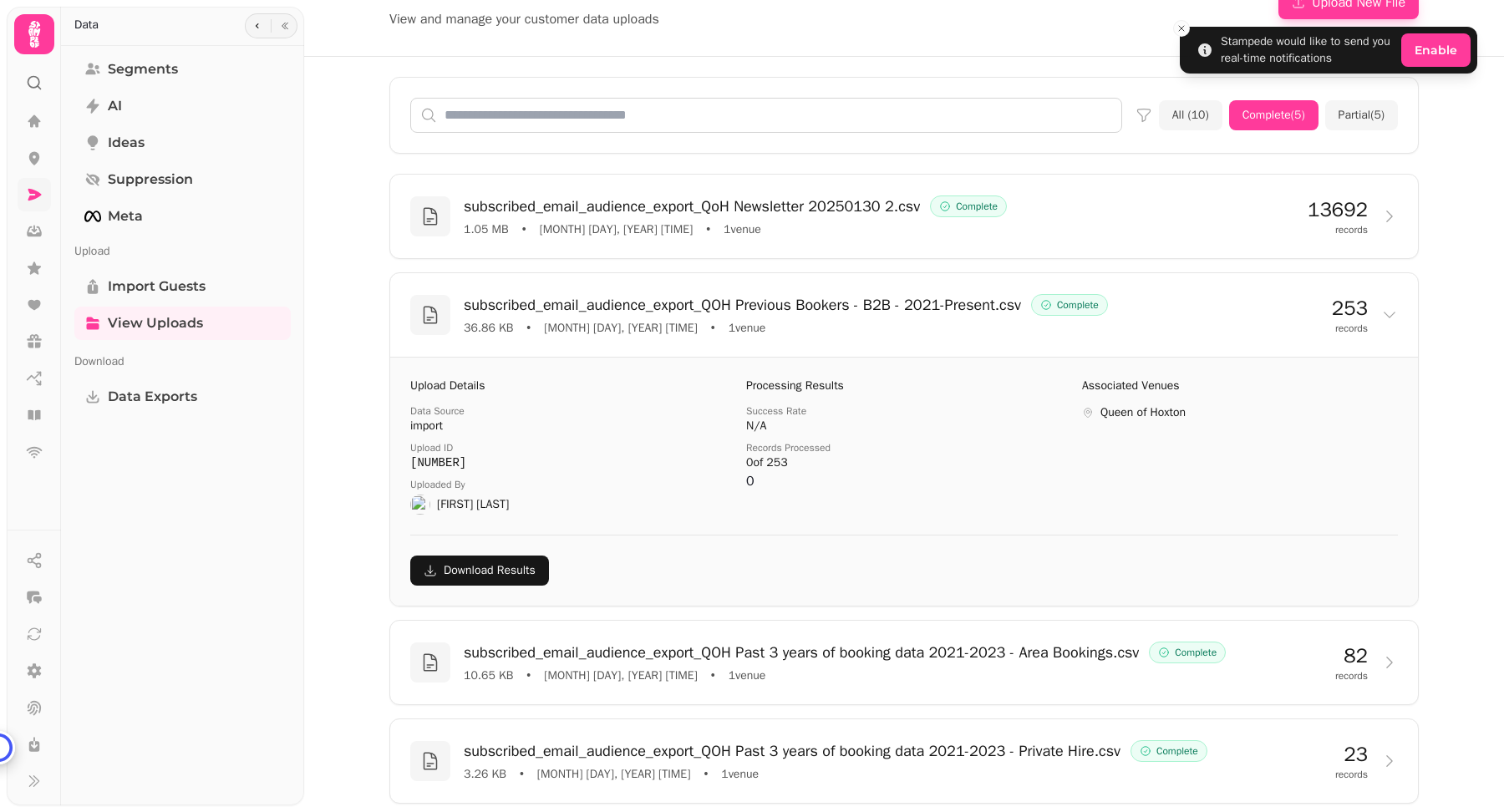 scroll, scrollTop: 0, scrollLeft: 0, axis: both 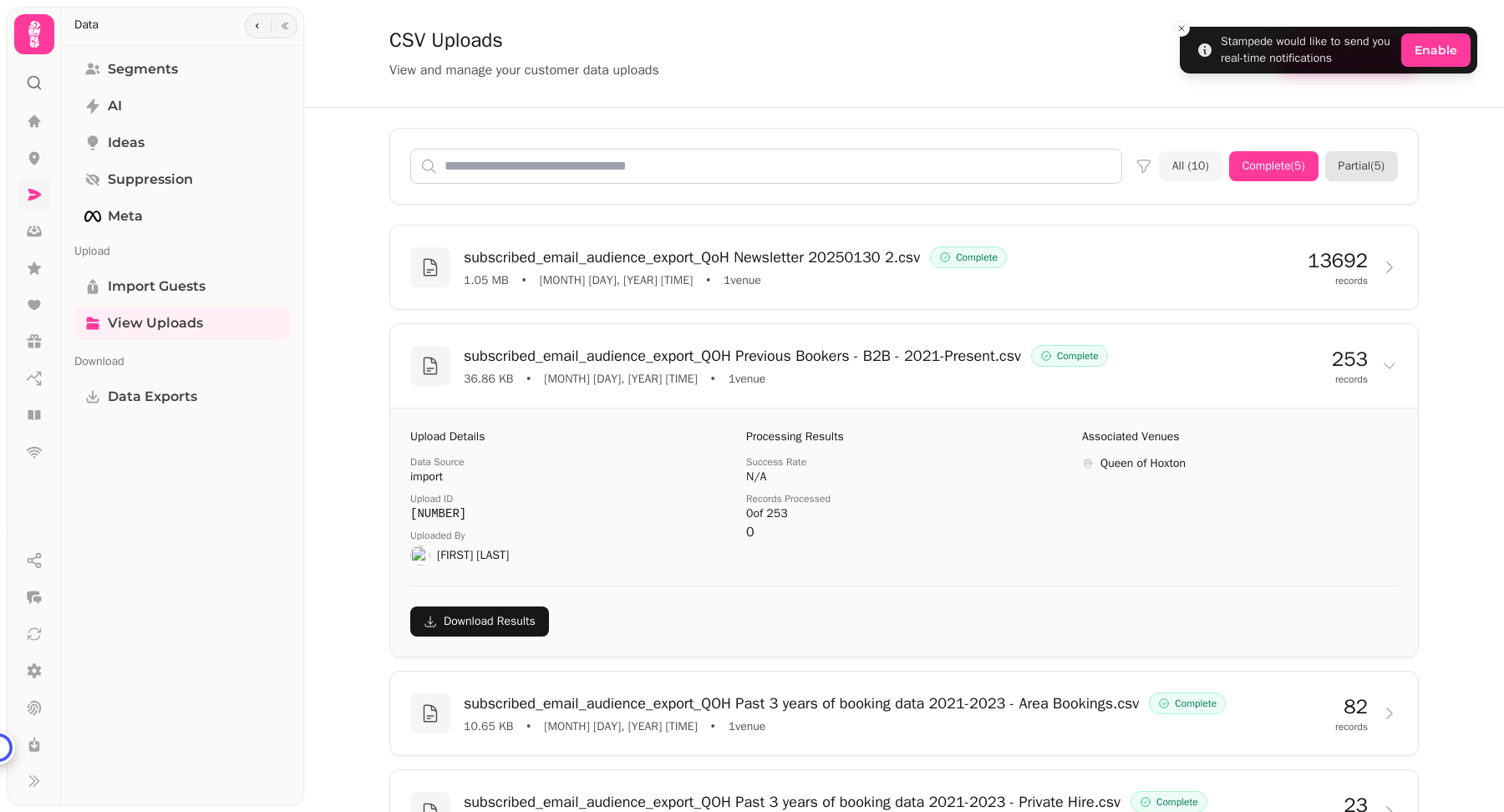 click on "Partial  ( 5 )" at bounding box center (1361, 166) 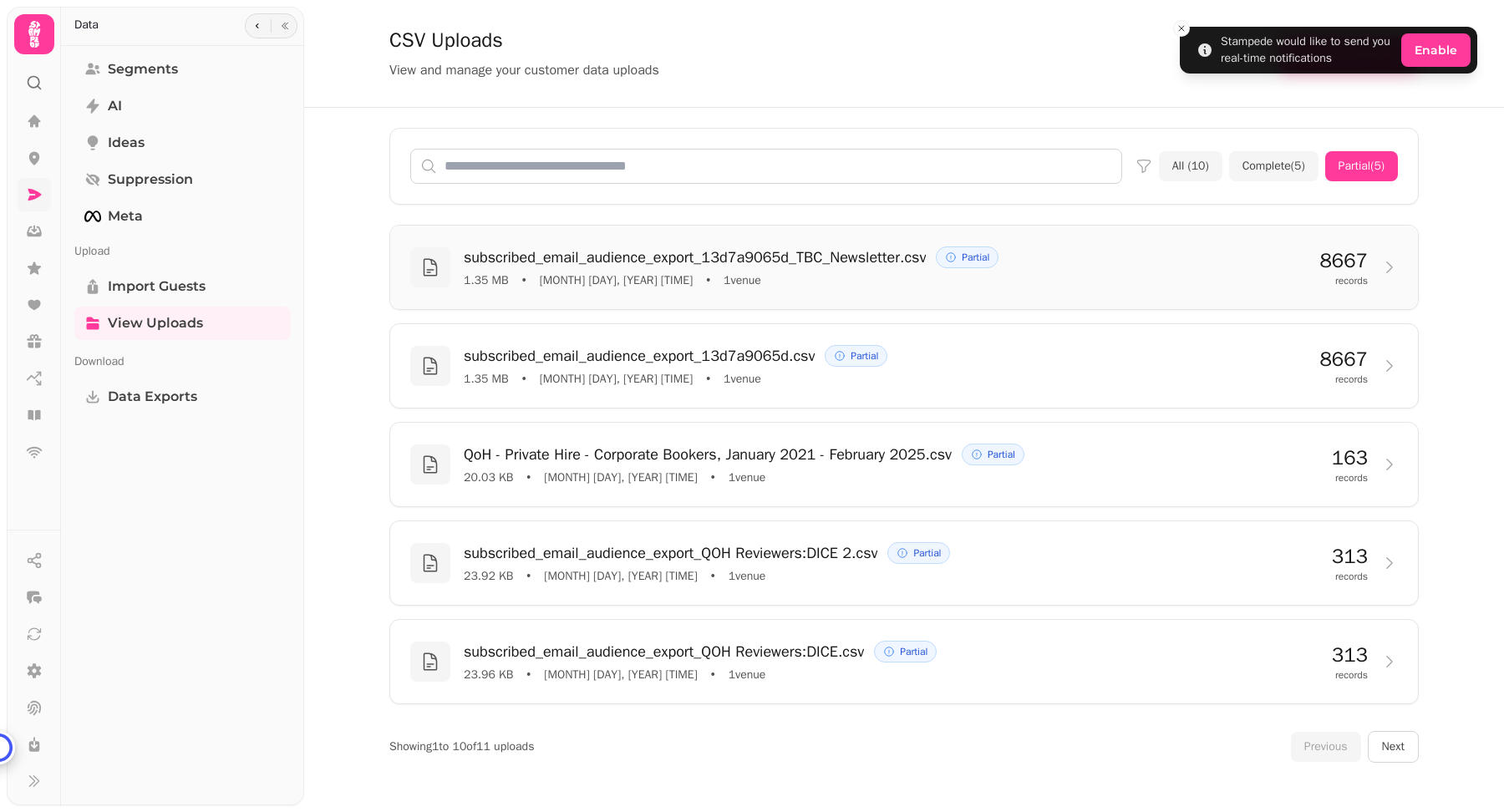 click on "subscribed_email_audience_export_13d7a9065d_TBC_Newsletter.csv" at bounding box center [694, 257] 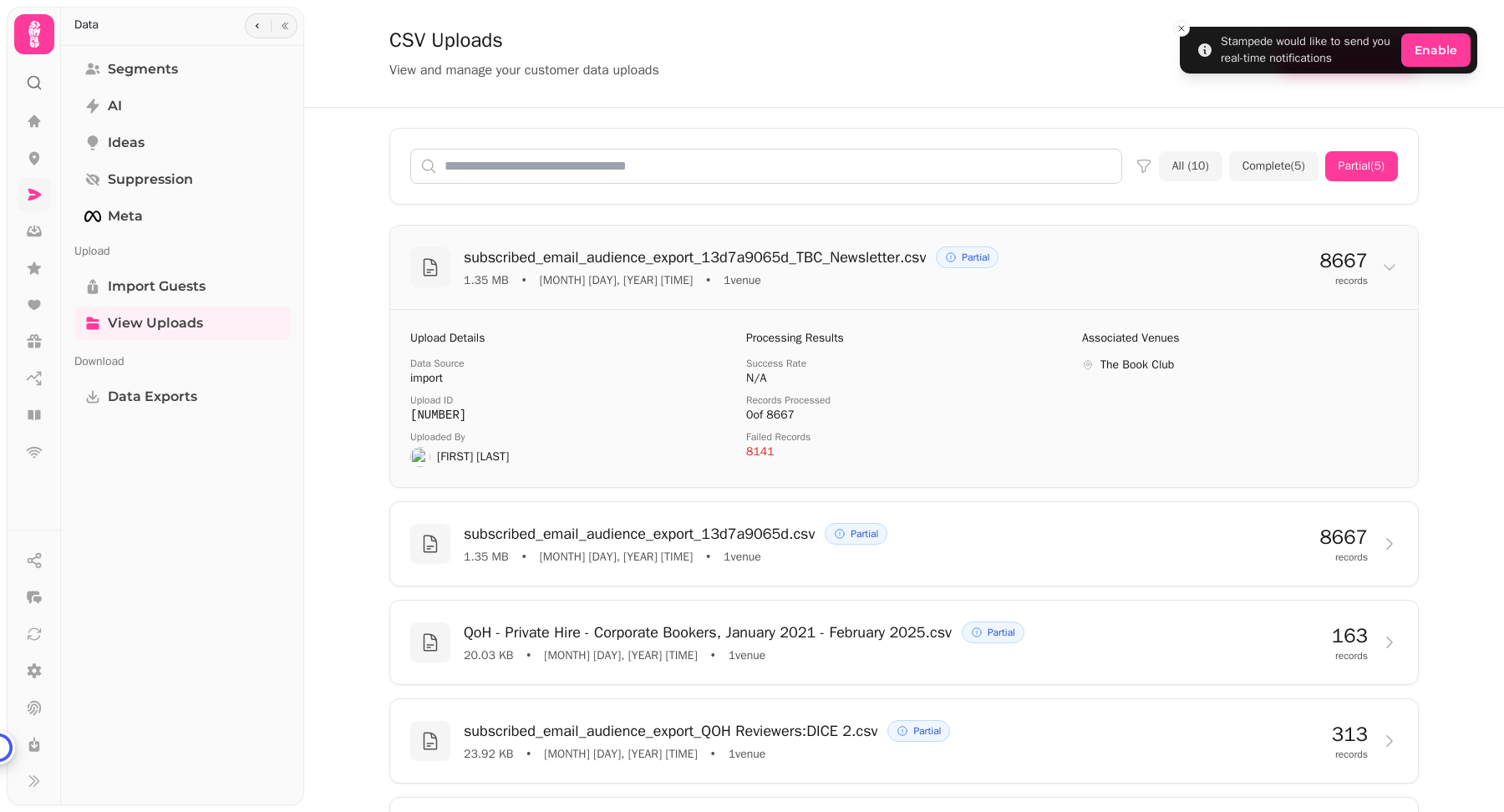 click 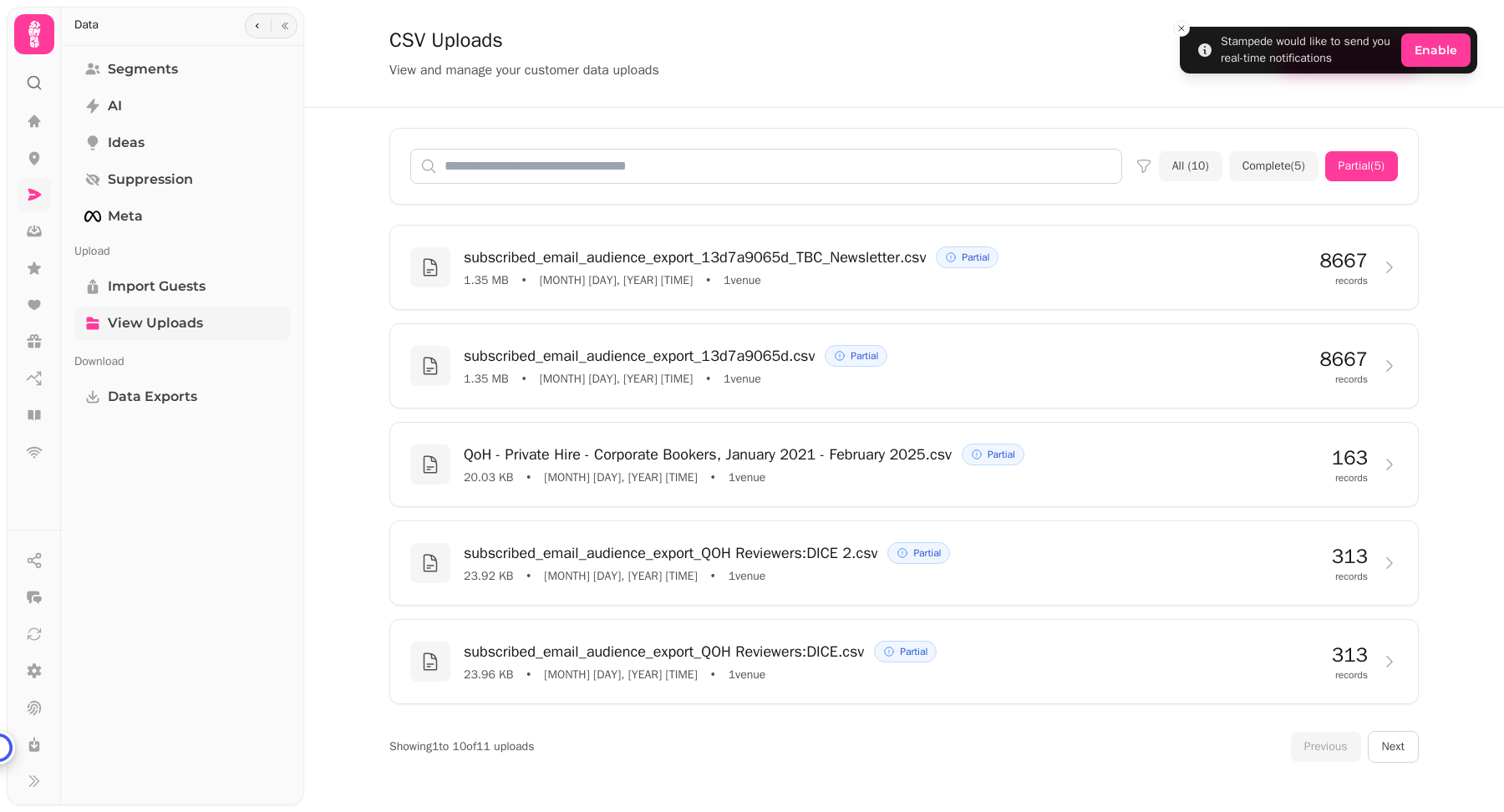 click on "View Uploads" at bounding box center [155, 323] 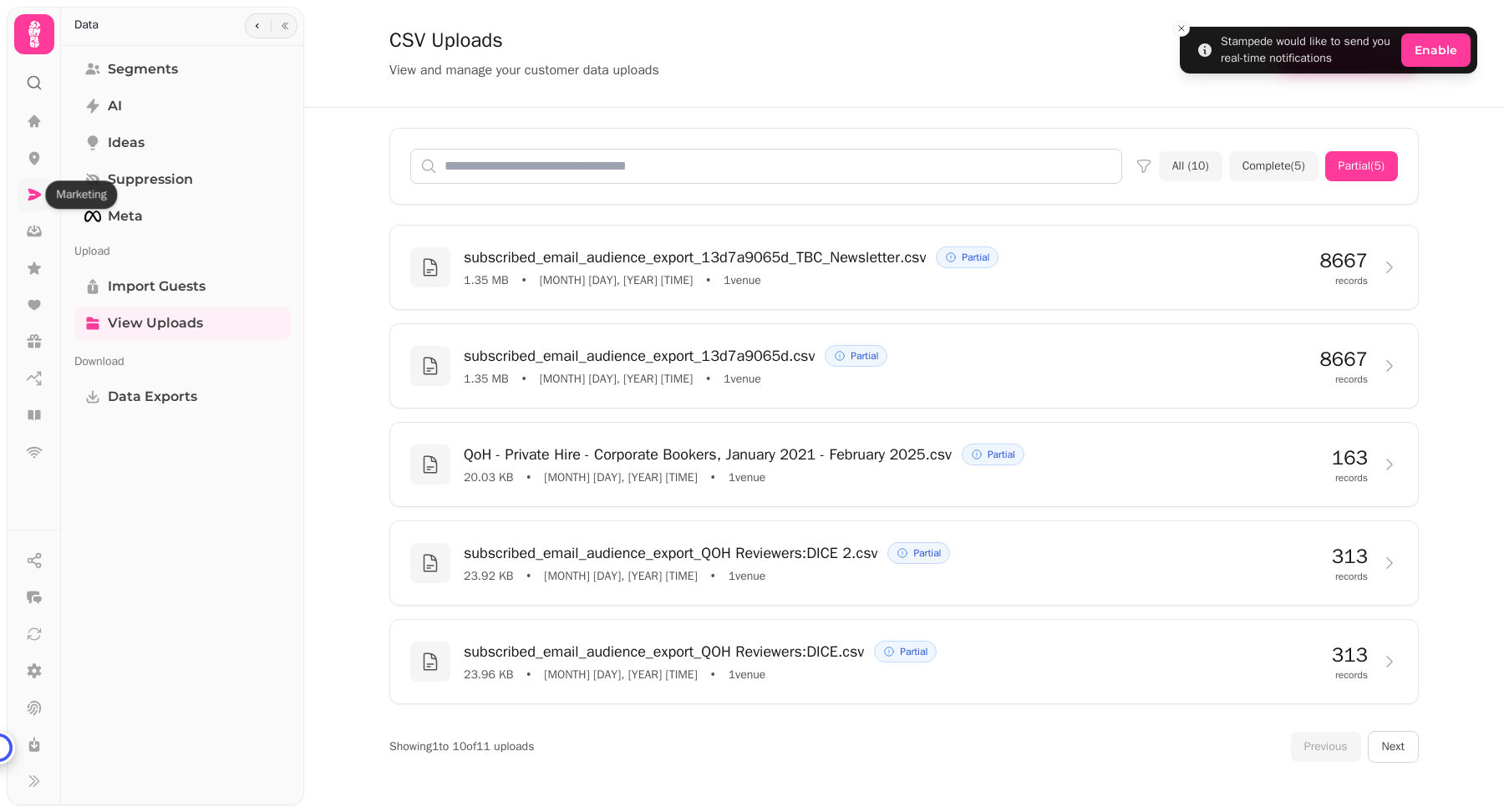 click 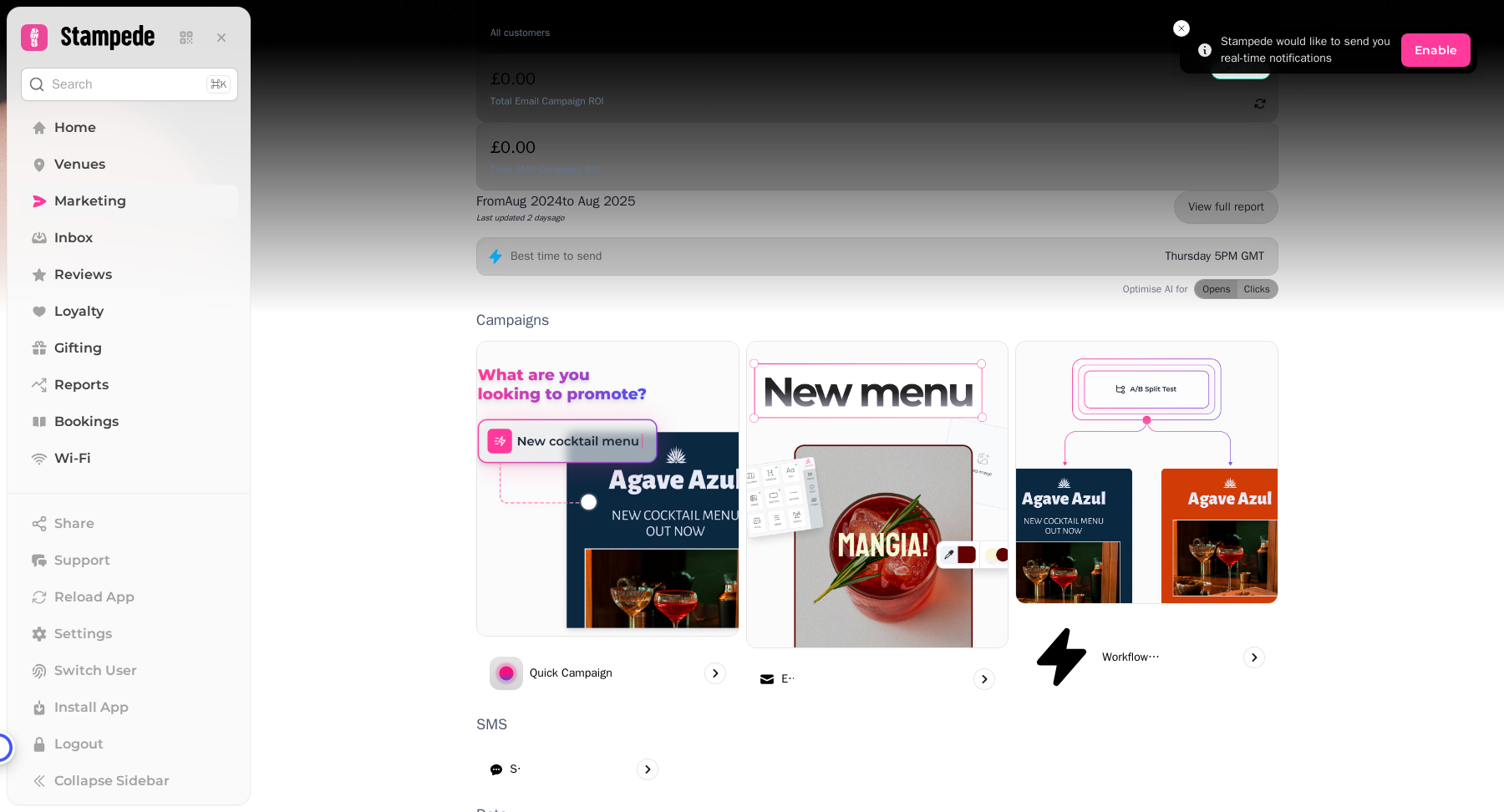 scroll, scrollTop: 226, scrollLeft: 0, axis: vertical 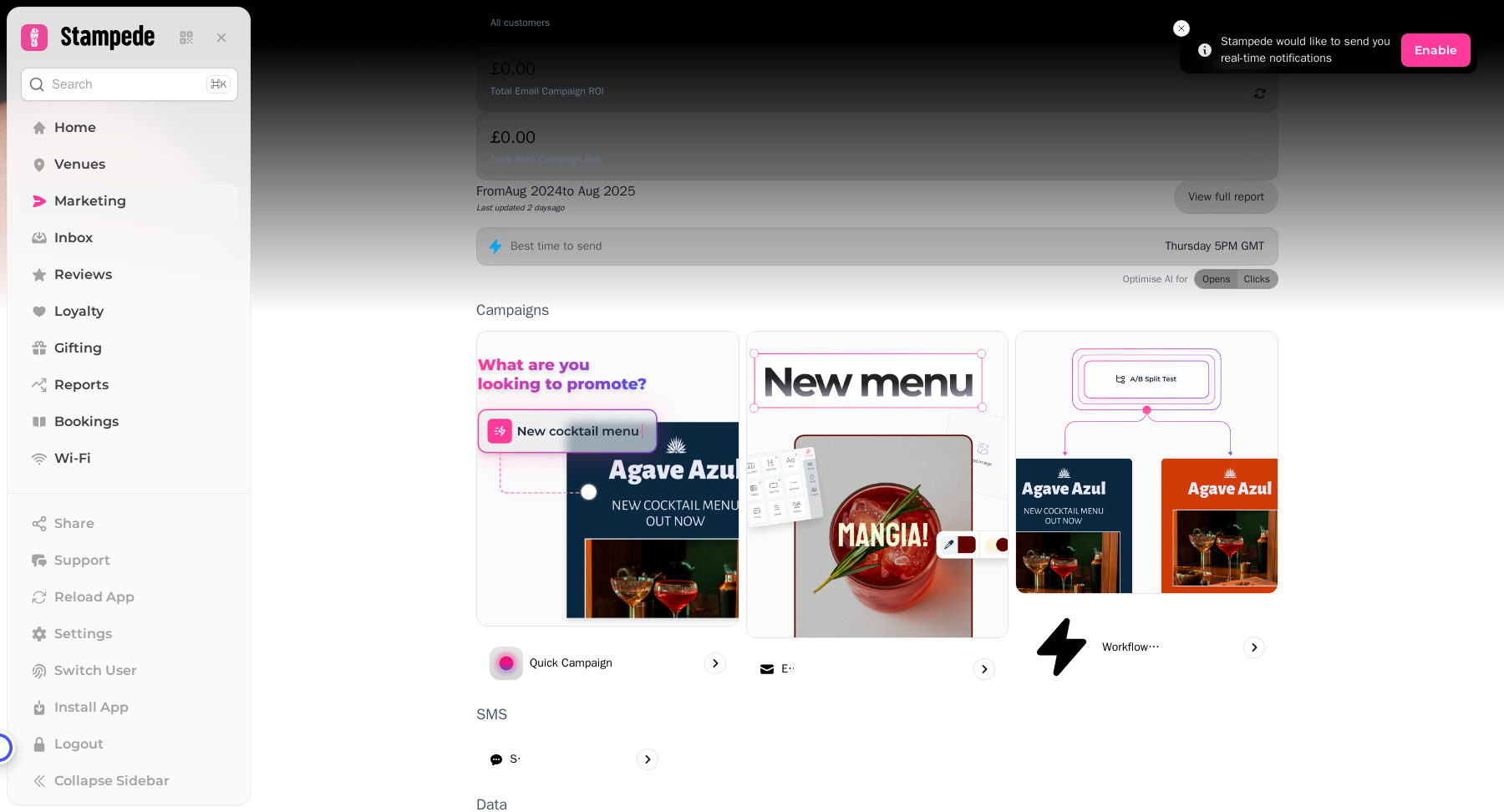 click on "Segments" at bounding box center (574, 853) 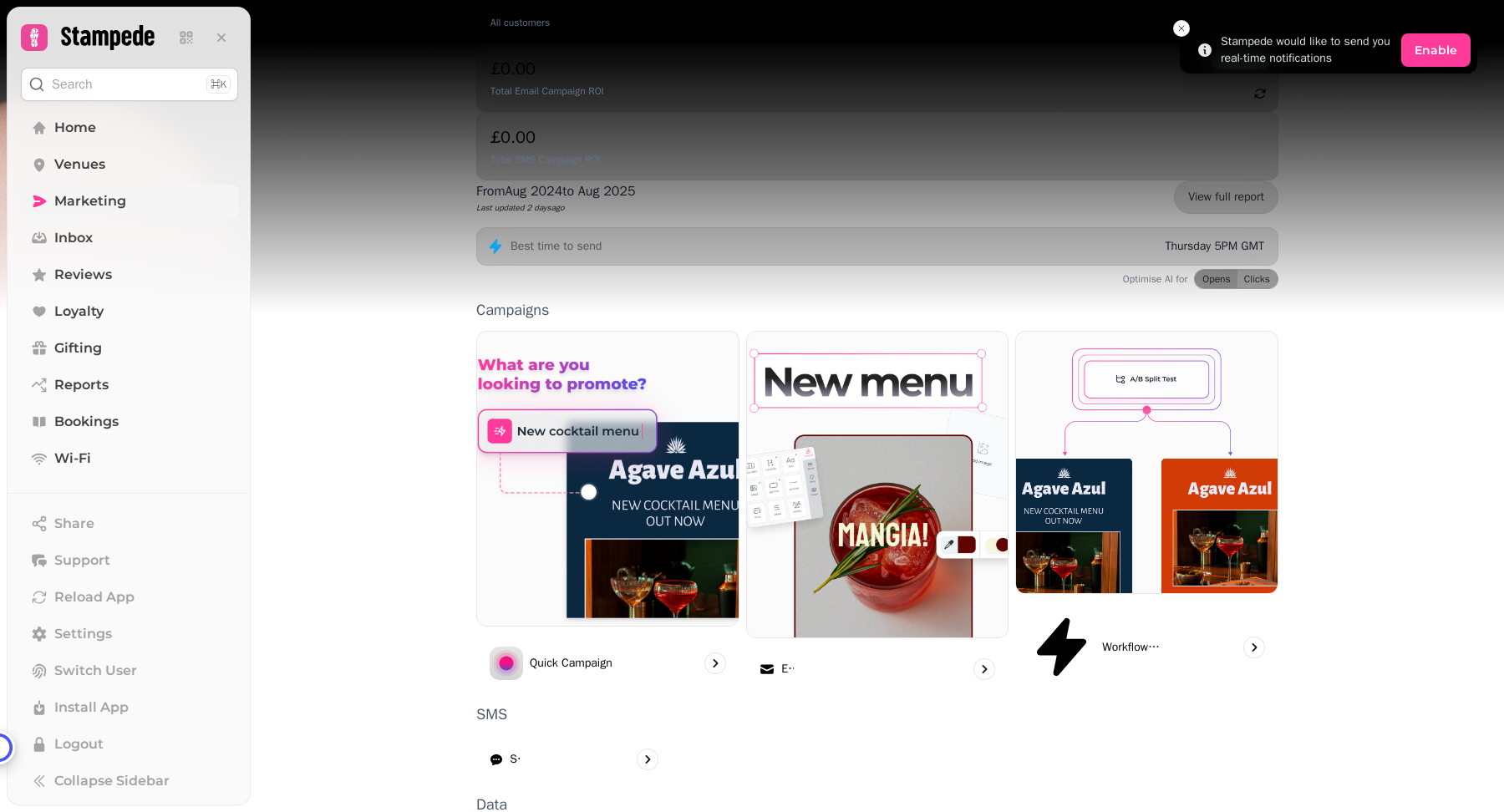 scroll, scrollTop: 13, scrollLeft: 0, axis: vertical 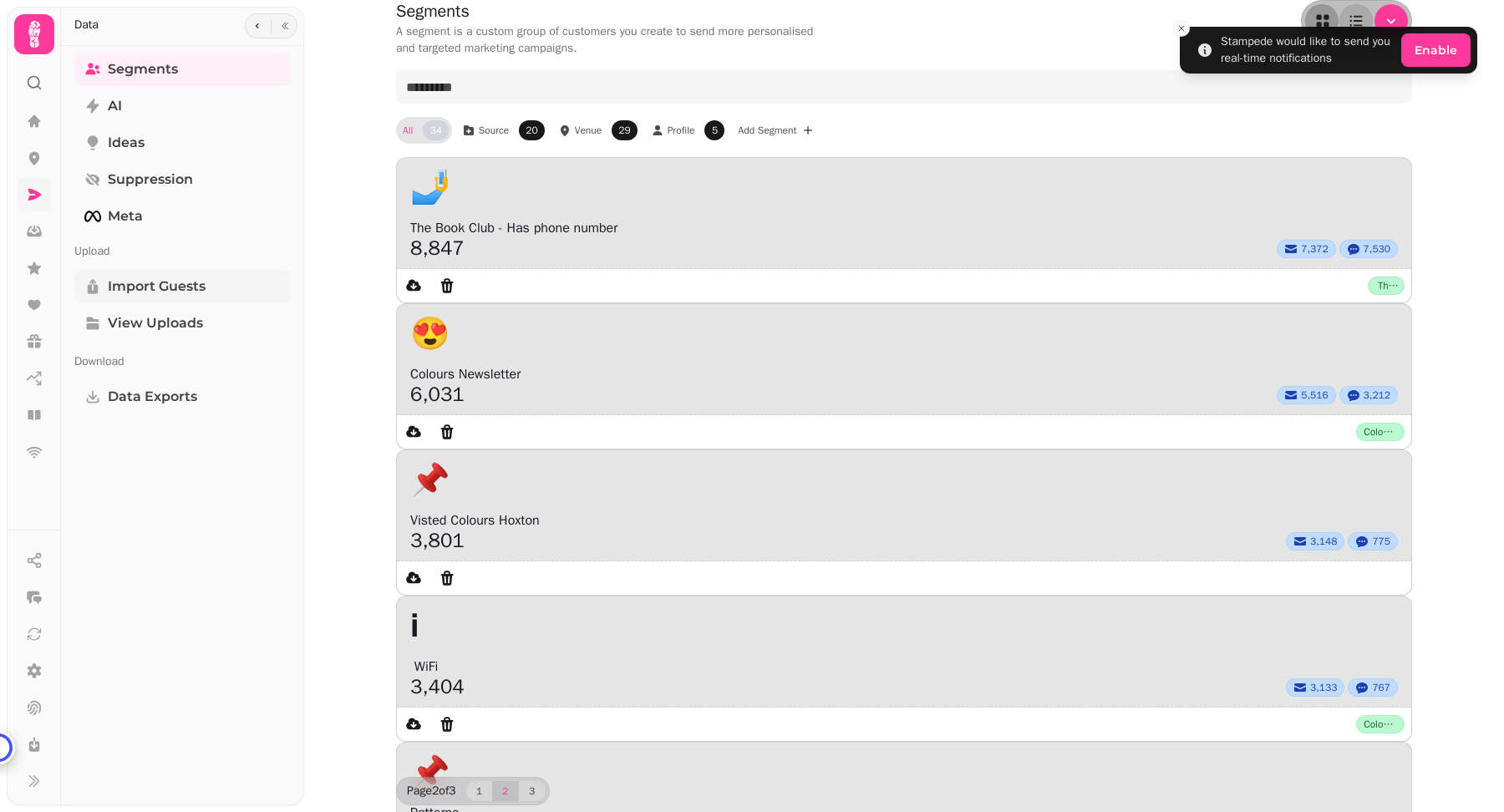 click on "Import Guests" at bounding box center [156, 287] 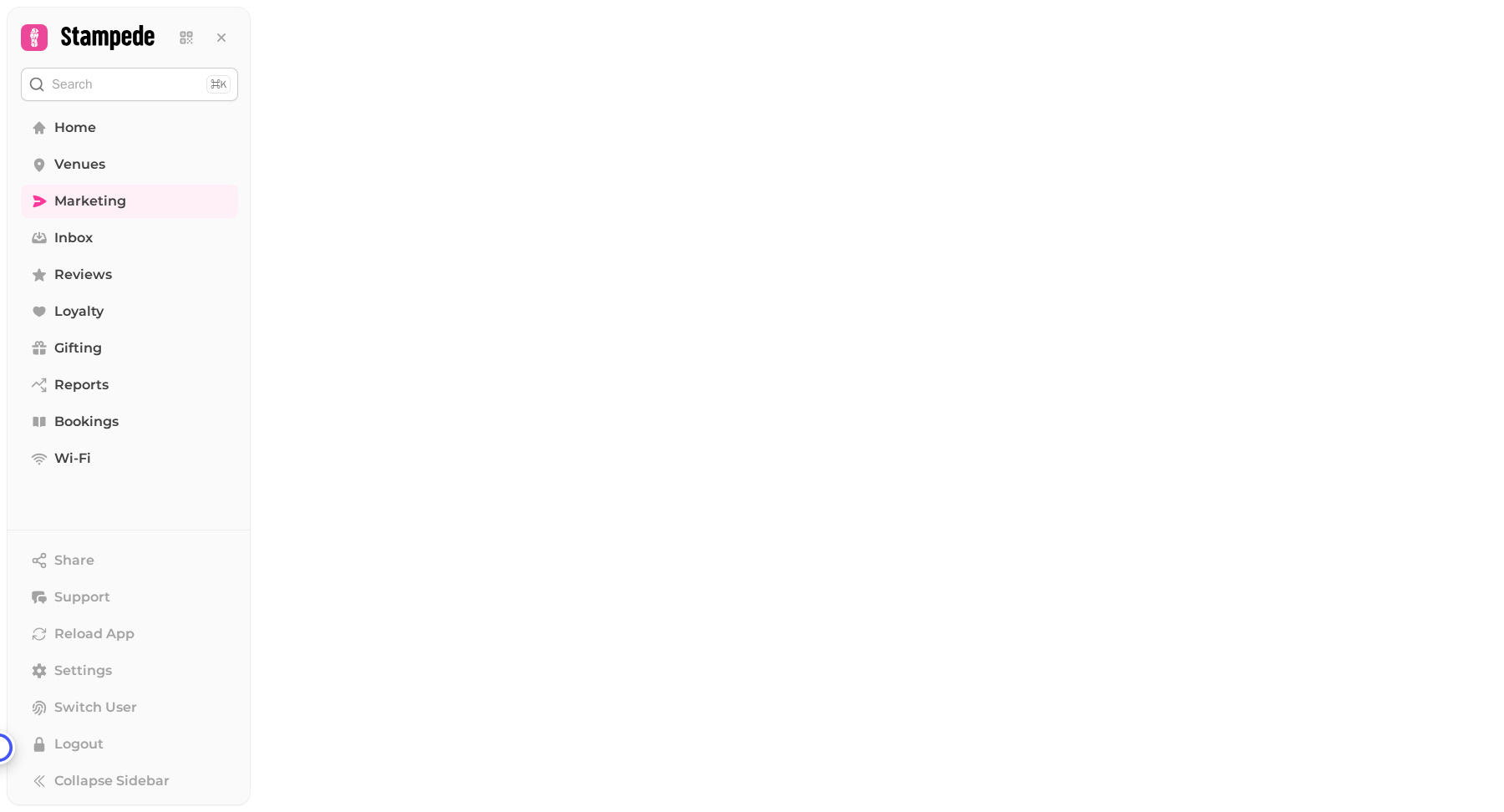 scroll, scrollTop: 0, scrollLeft: 0, axis: both 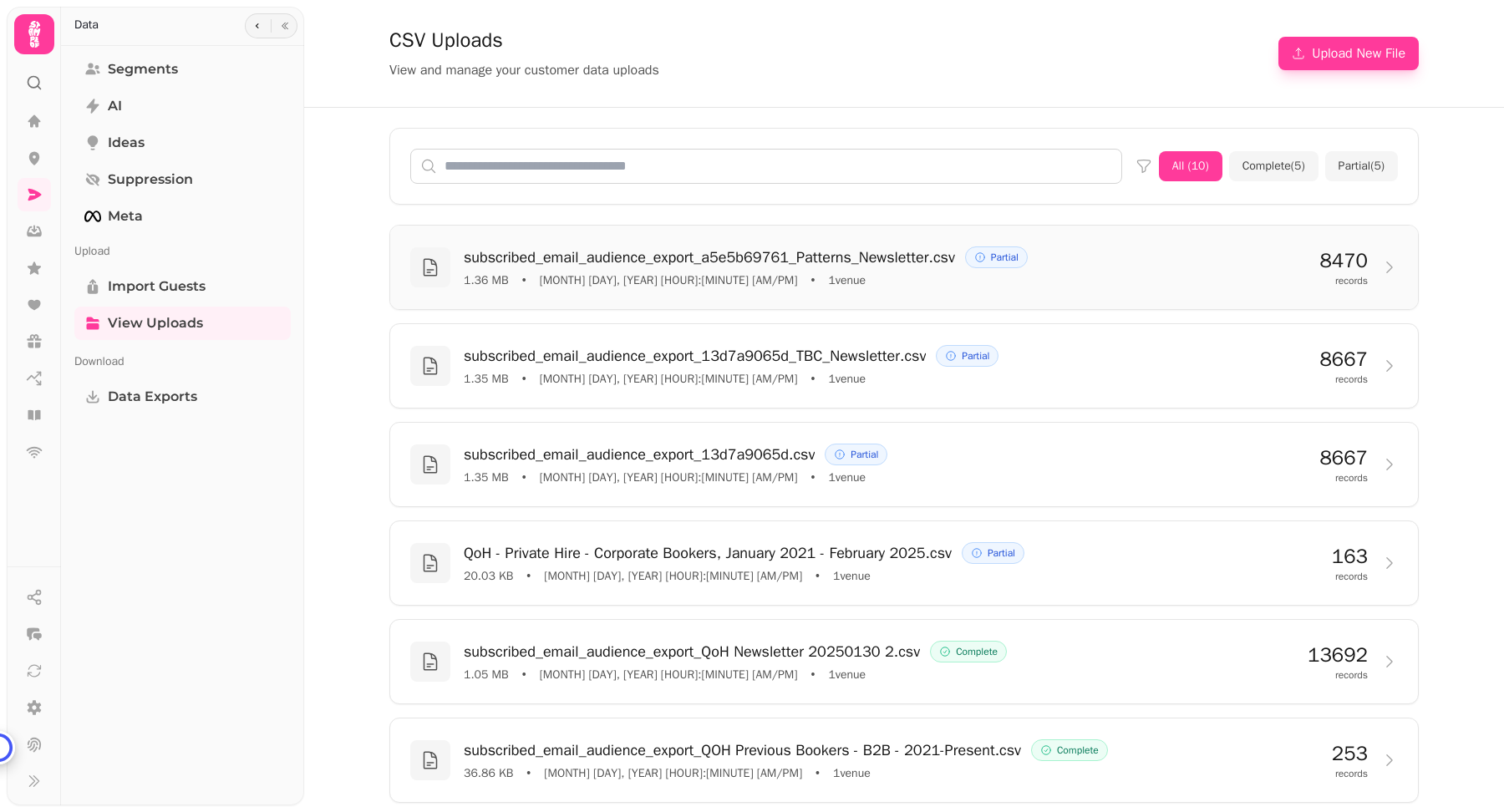 click on "subscribed_email_audience_export_a5e5b69761_Patterns_Newsletter.csv" at bounding box center [709, 257] 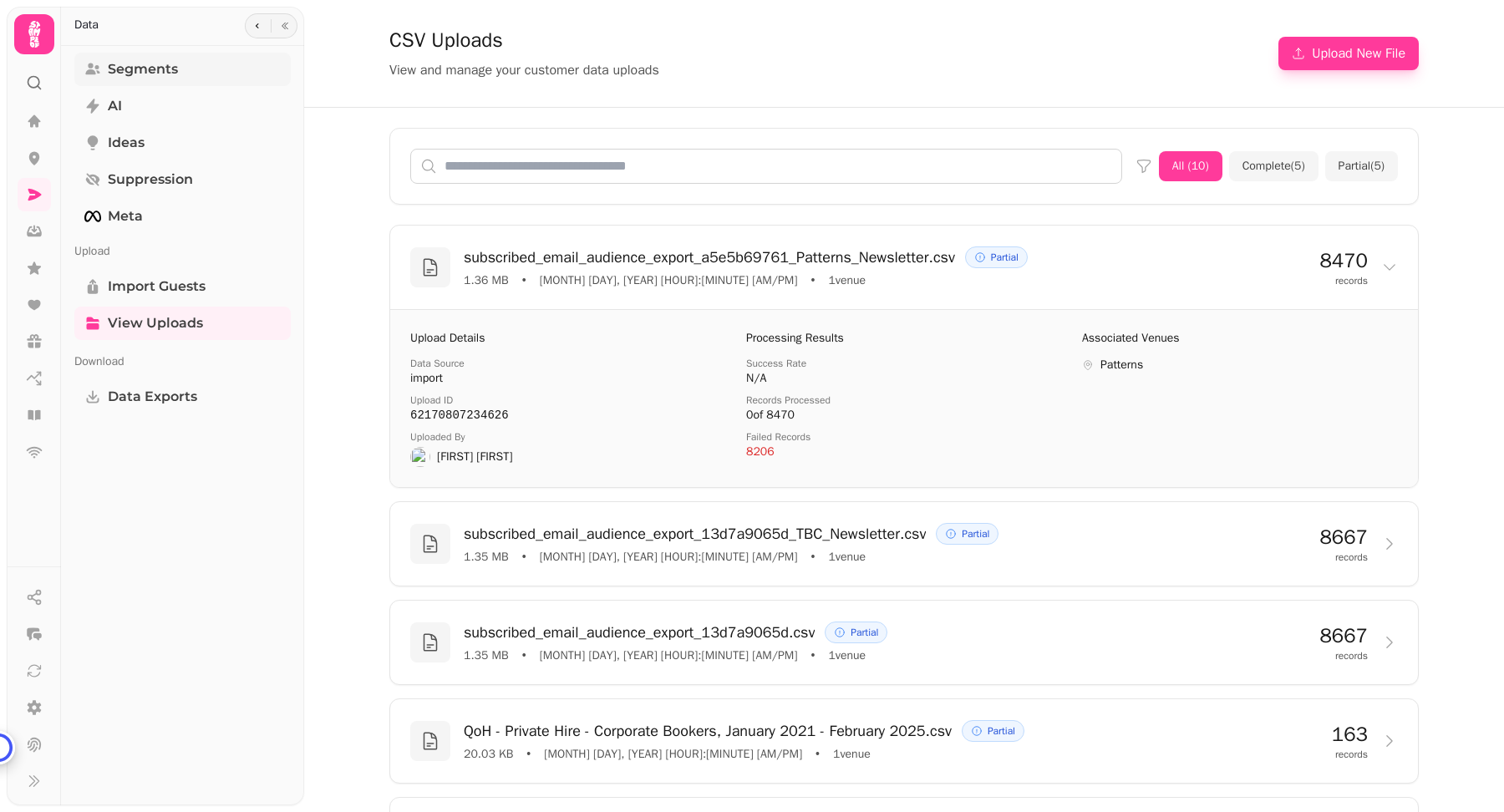 click on "Segments" at bounding box center (143, 69) 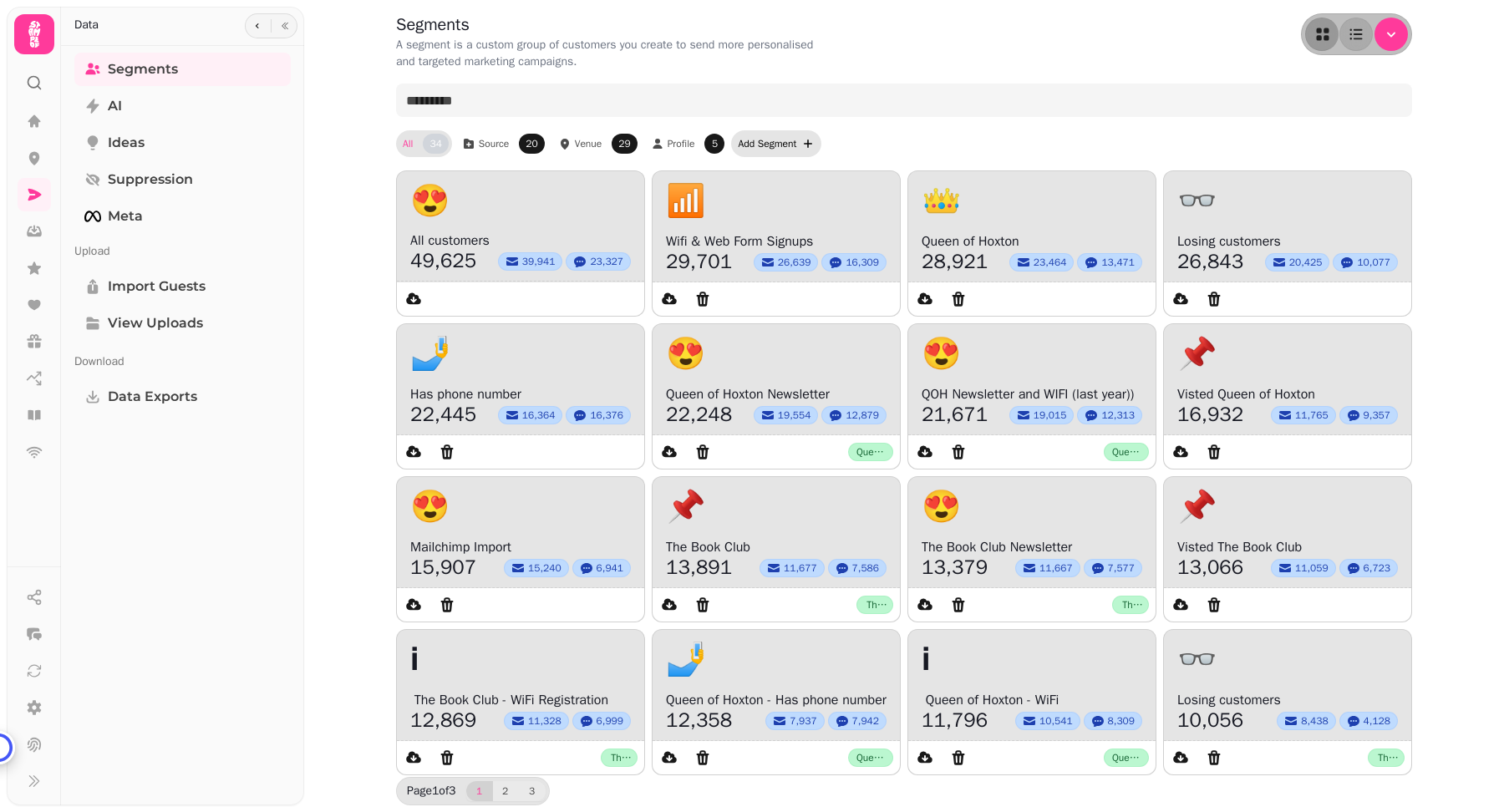 click 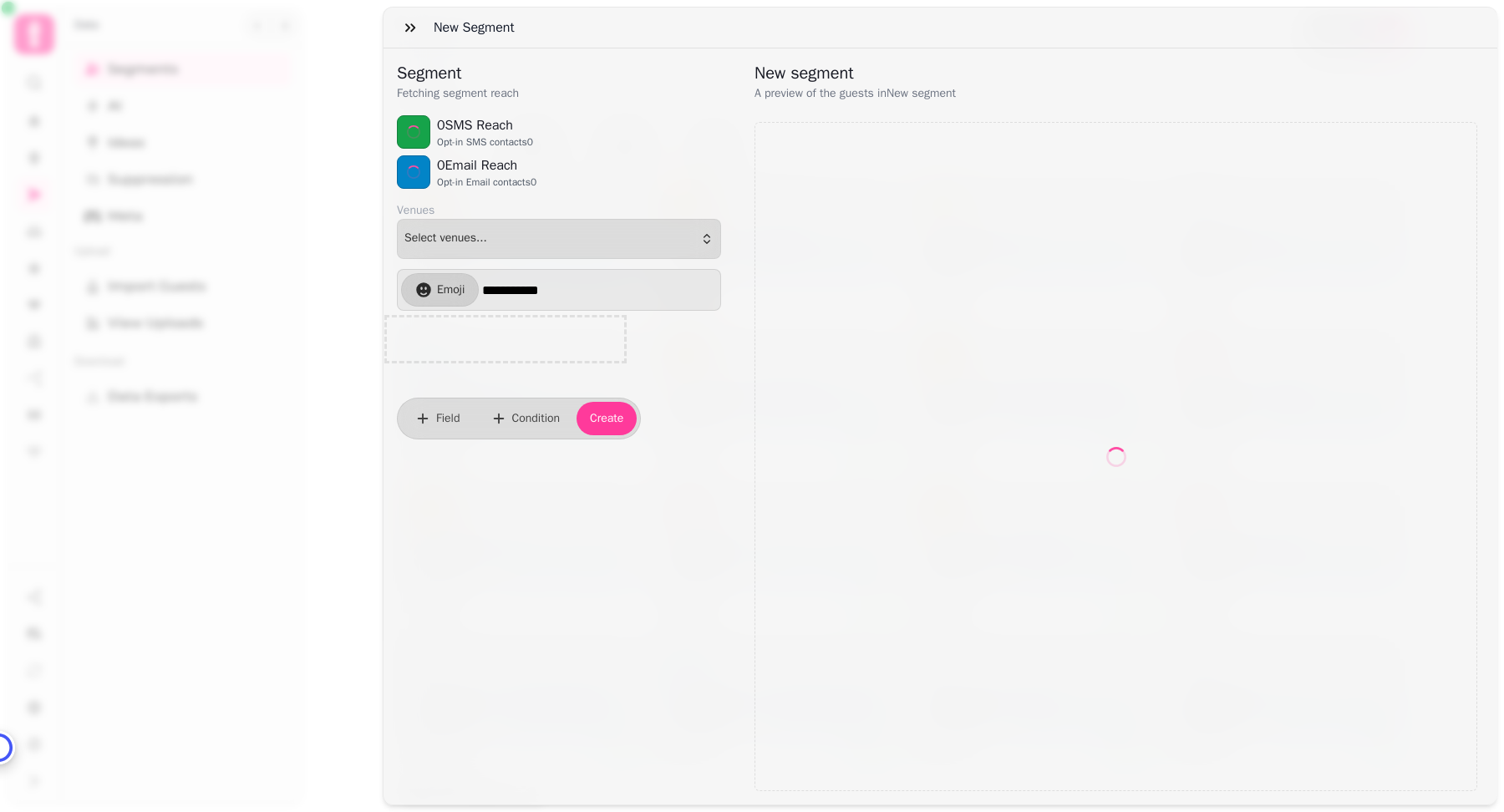 select on "**" 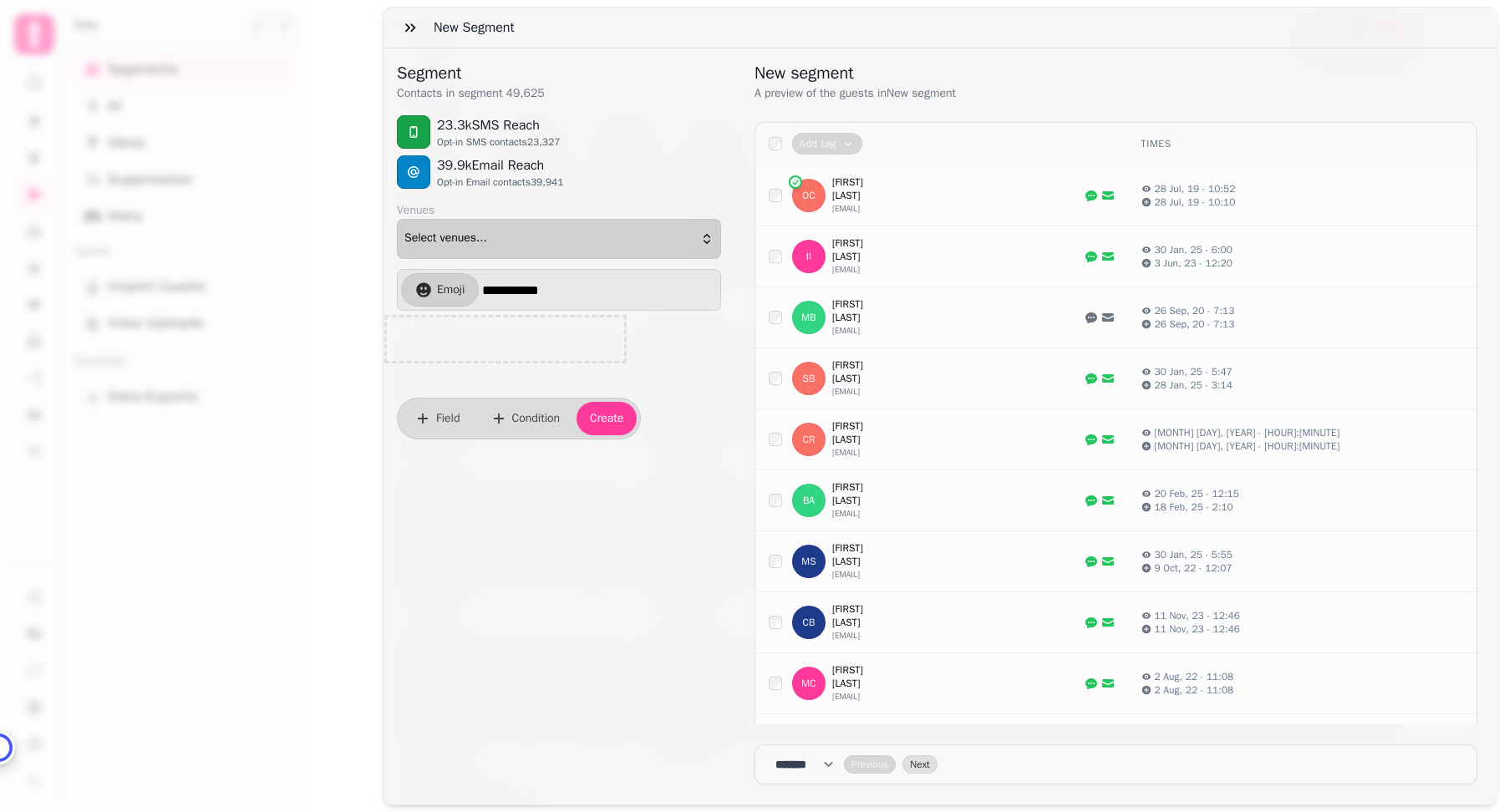 click on "Select venues..." at bounding box center [559, 239] 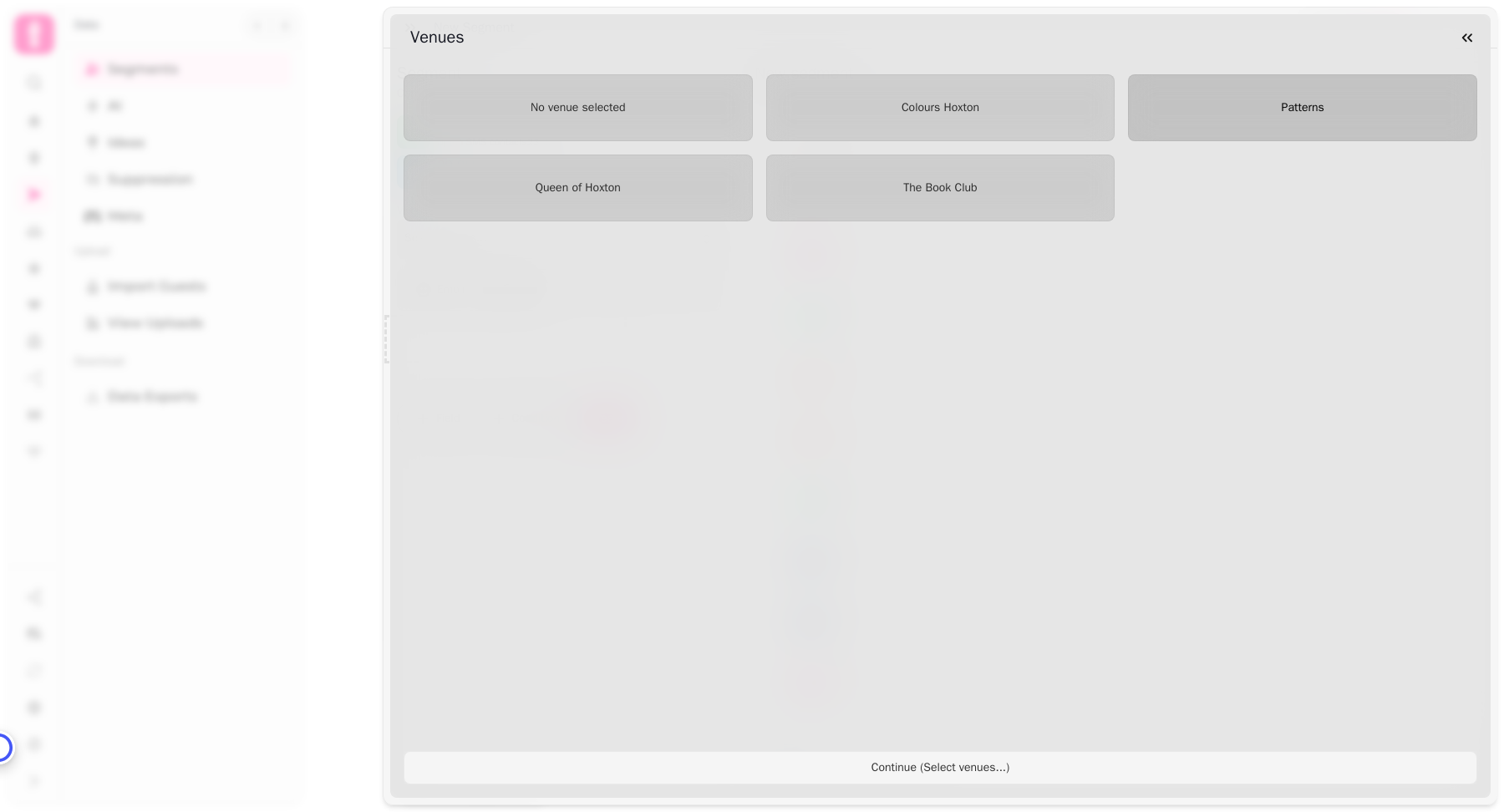 click on "Patterns" at bounding box center [1303, 108] 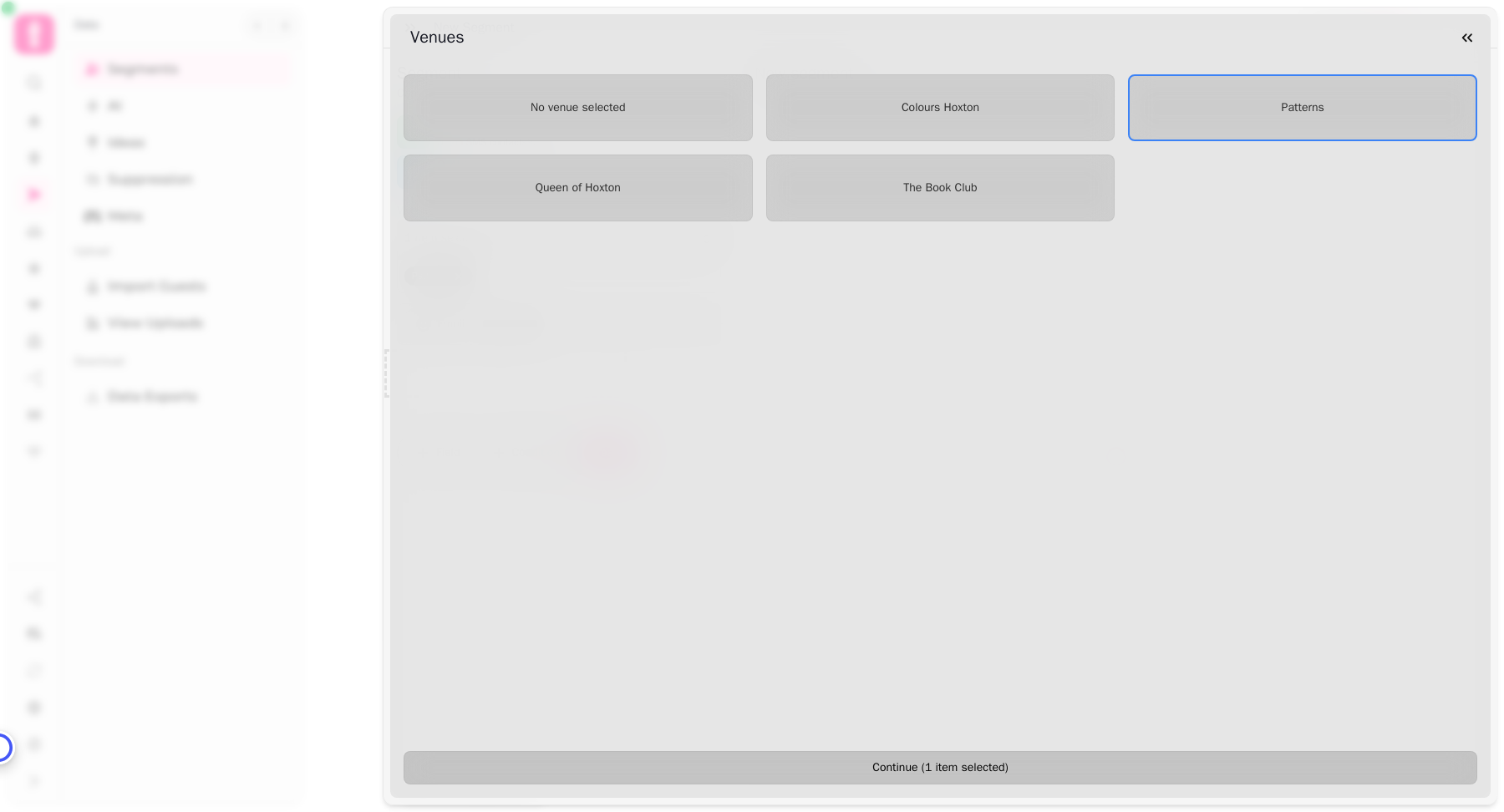 select on "**" 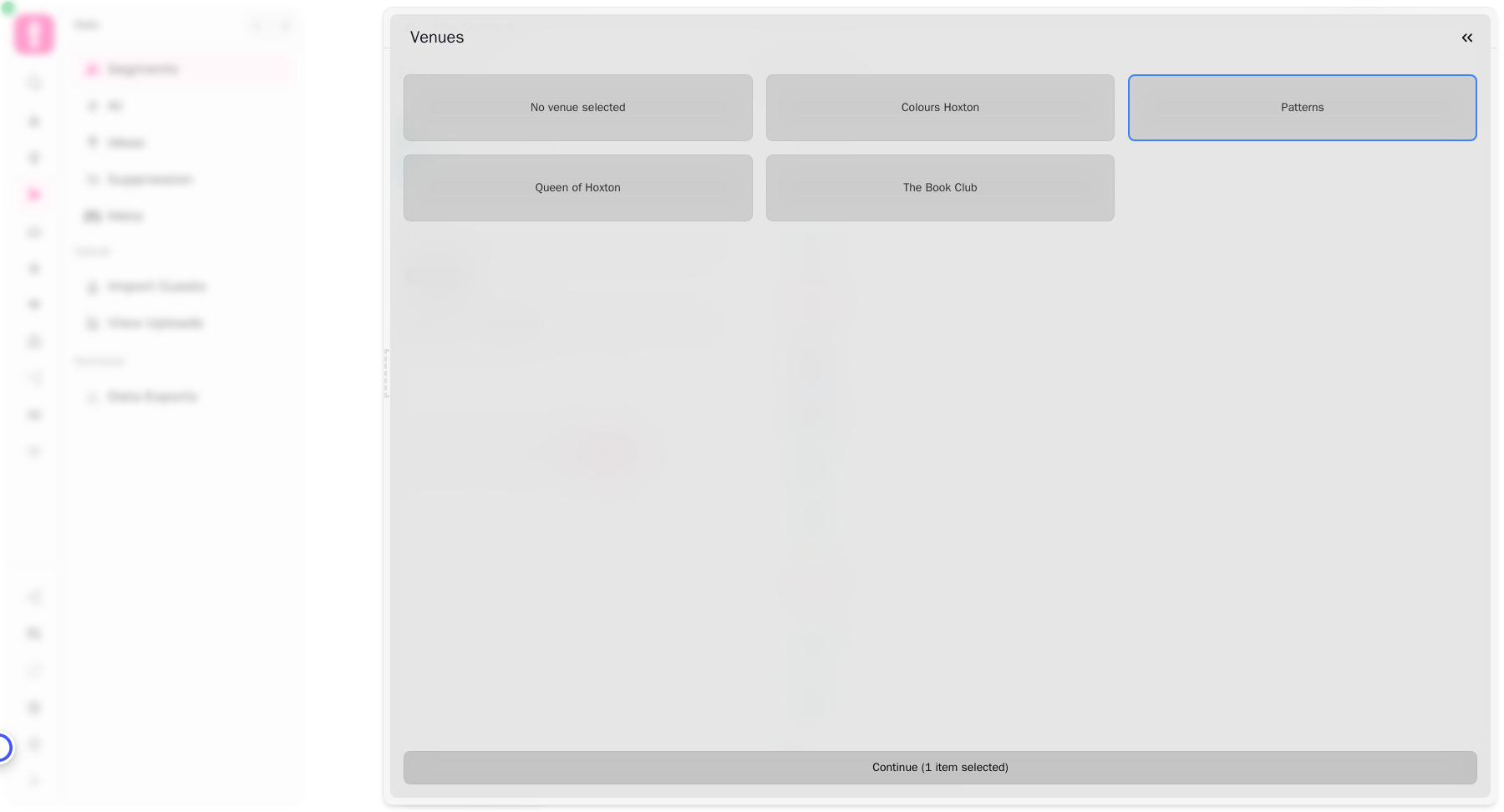 click on "Continue ( 1 item selected )" at bounding box center (940, 768) 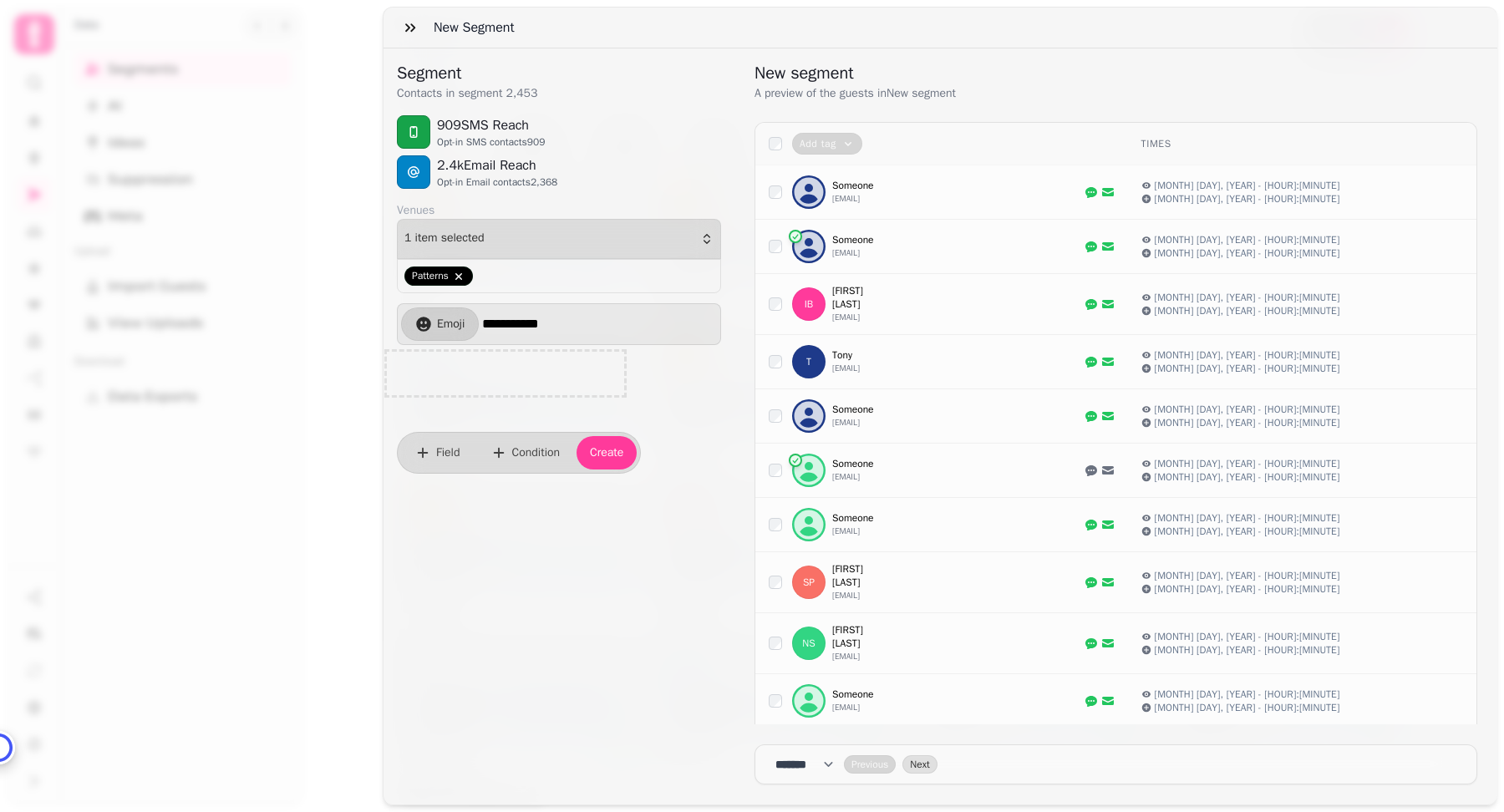 click on "**********" at bounding box center (599, 324) 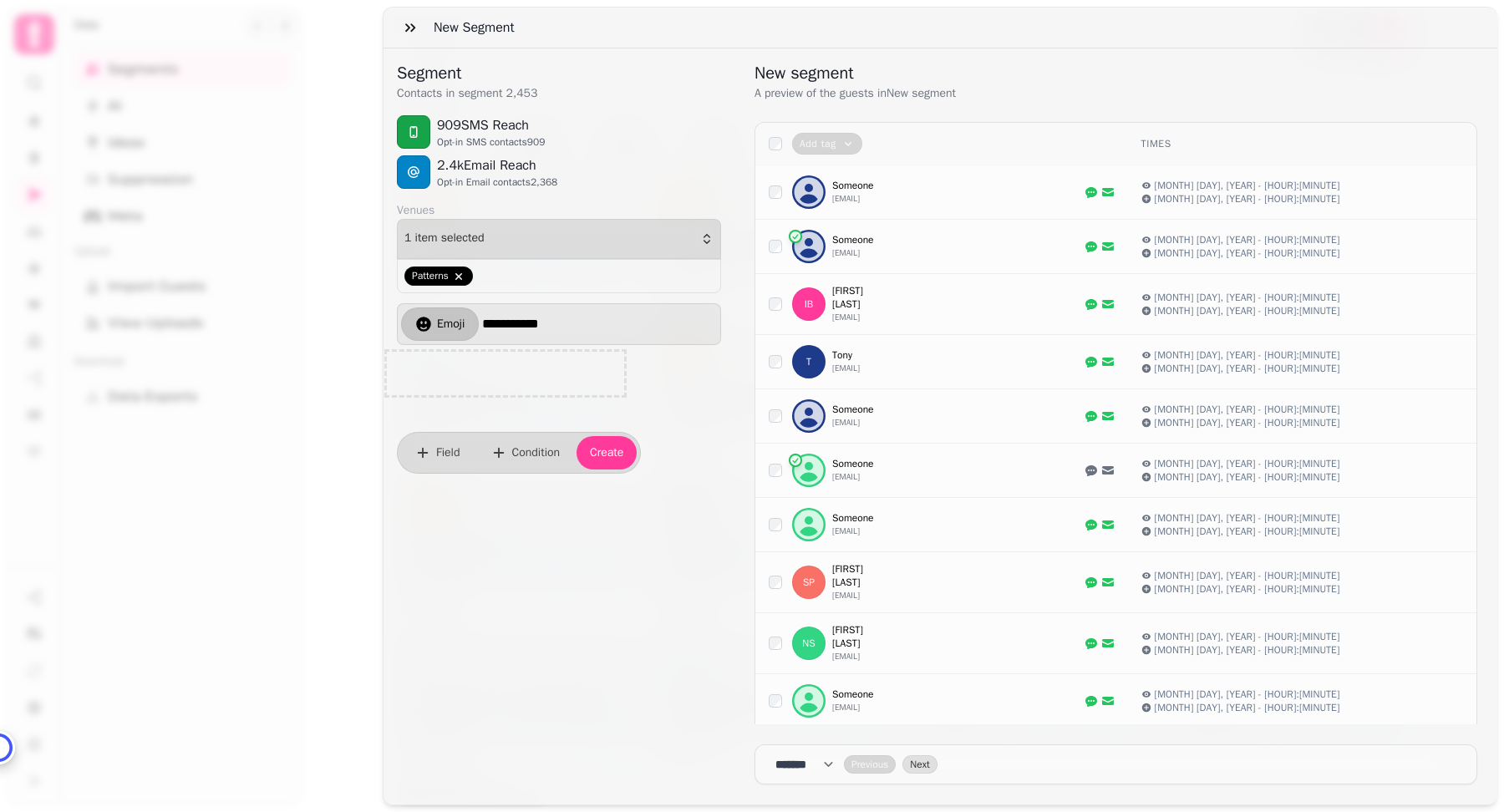 drag, startPoint x: 589, startPoint y: 329, endPoint x: 456, endPoint y: 307, distance: 134.80727 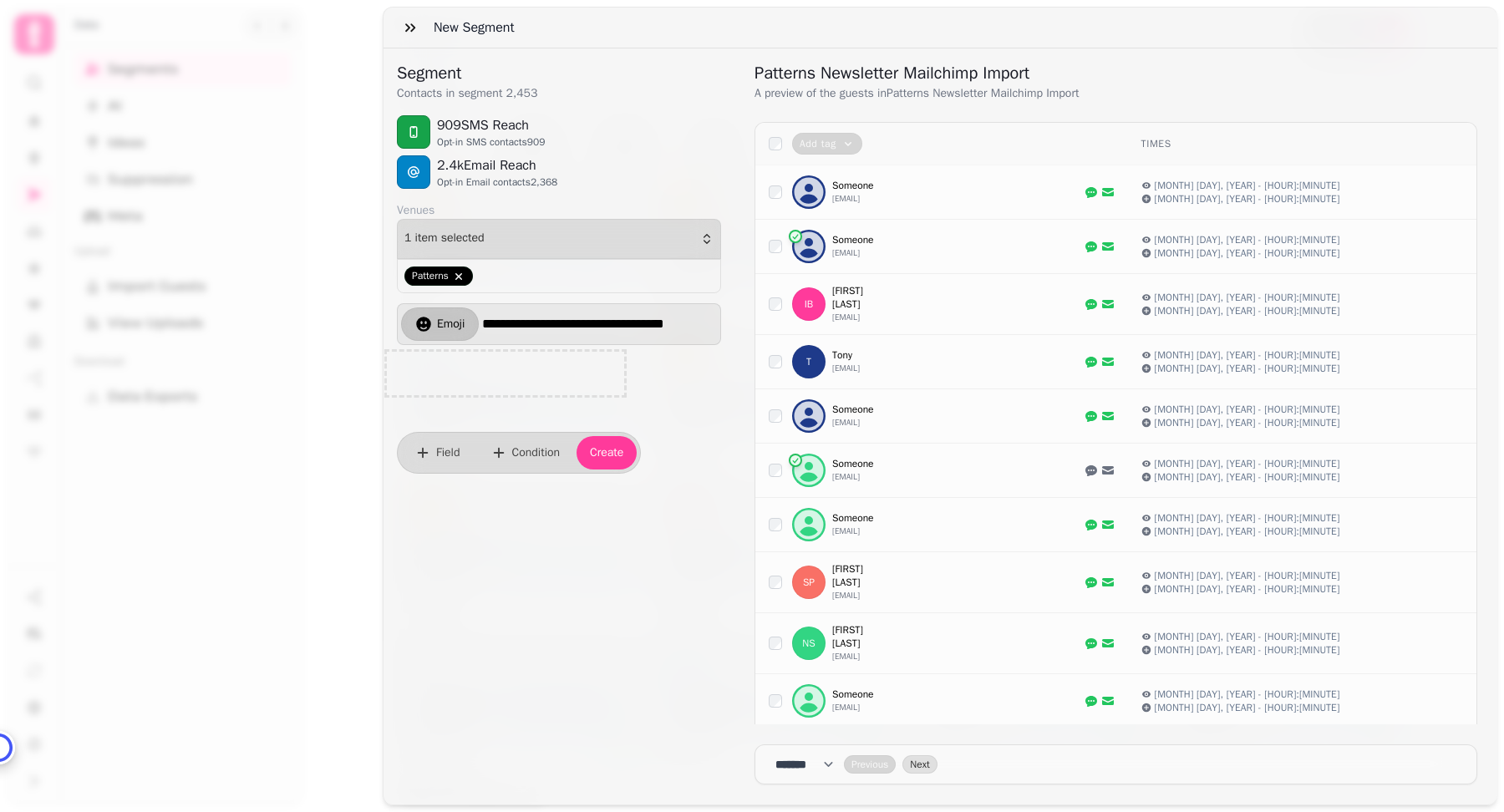 scroll, scrollTop: 0, scrollLeft: 5, axis: horizontal 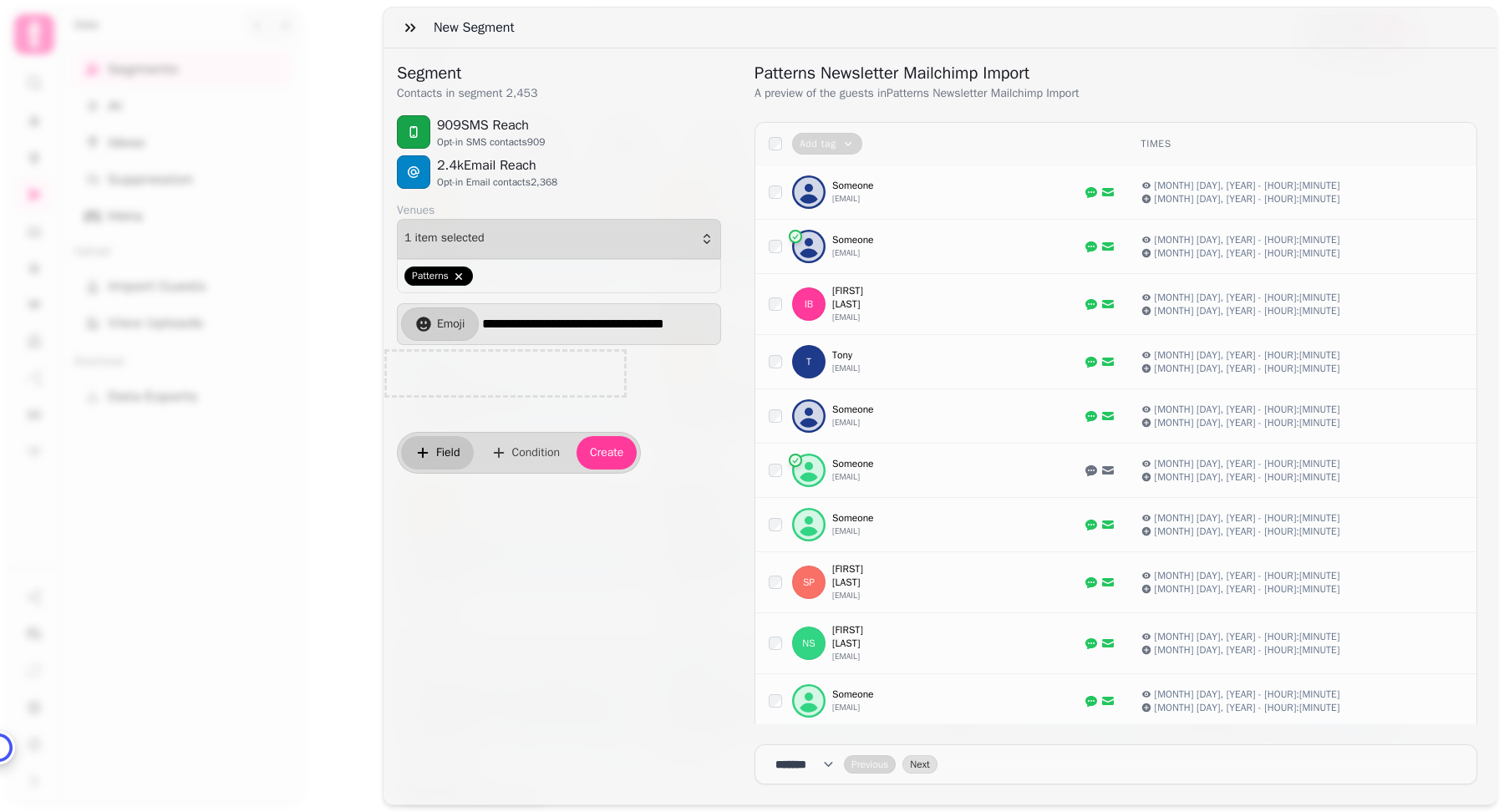 type on "**********" 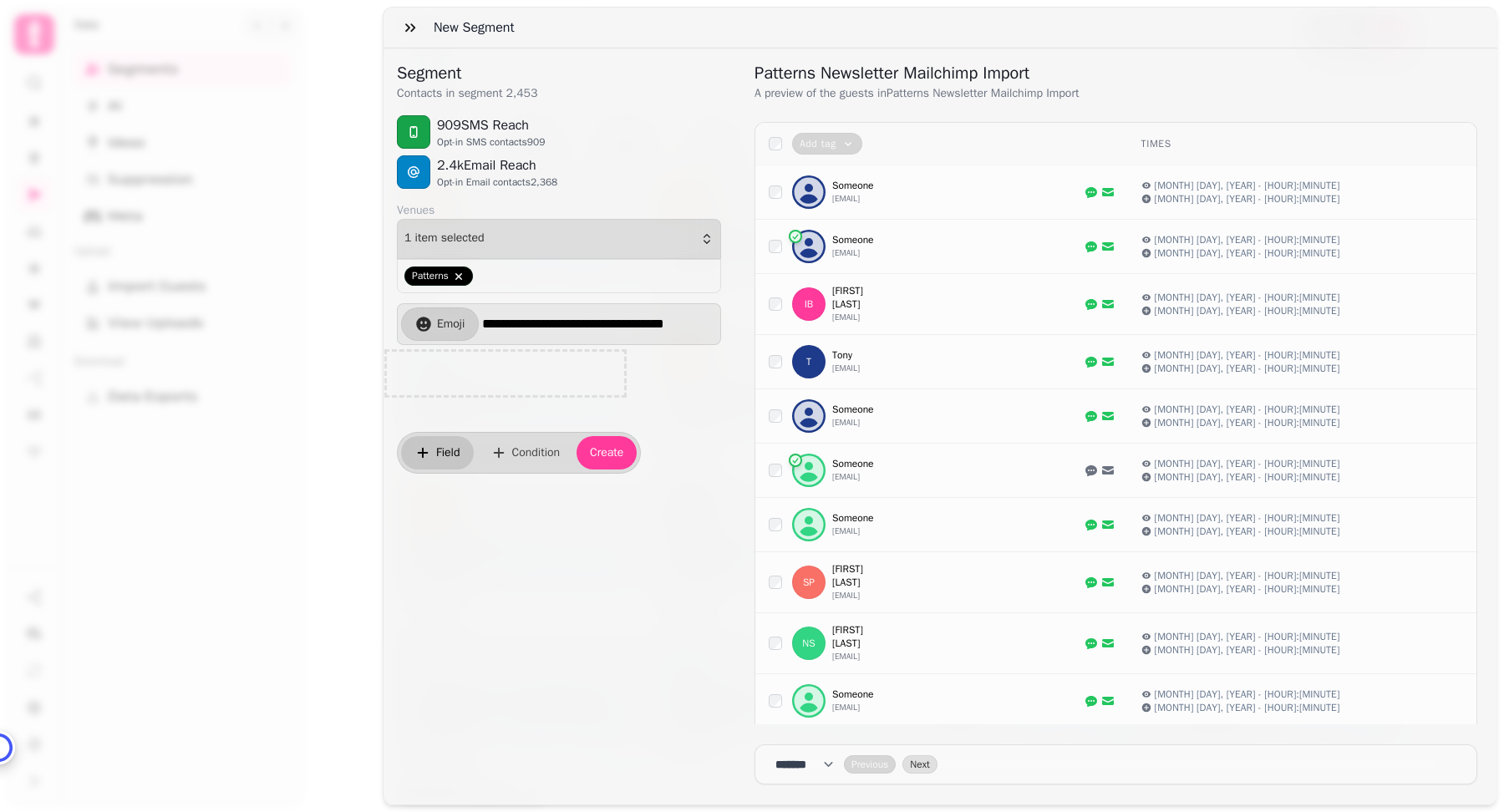 click on "Field" at bounding box center [448, 453] 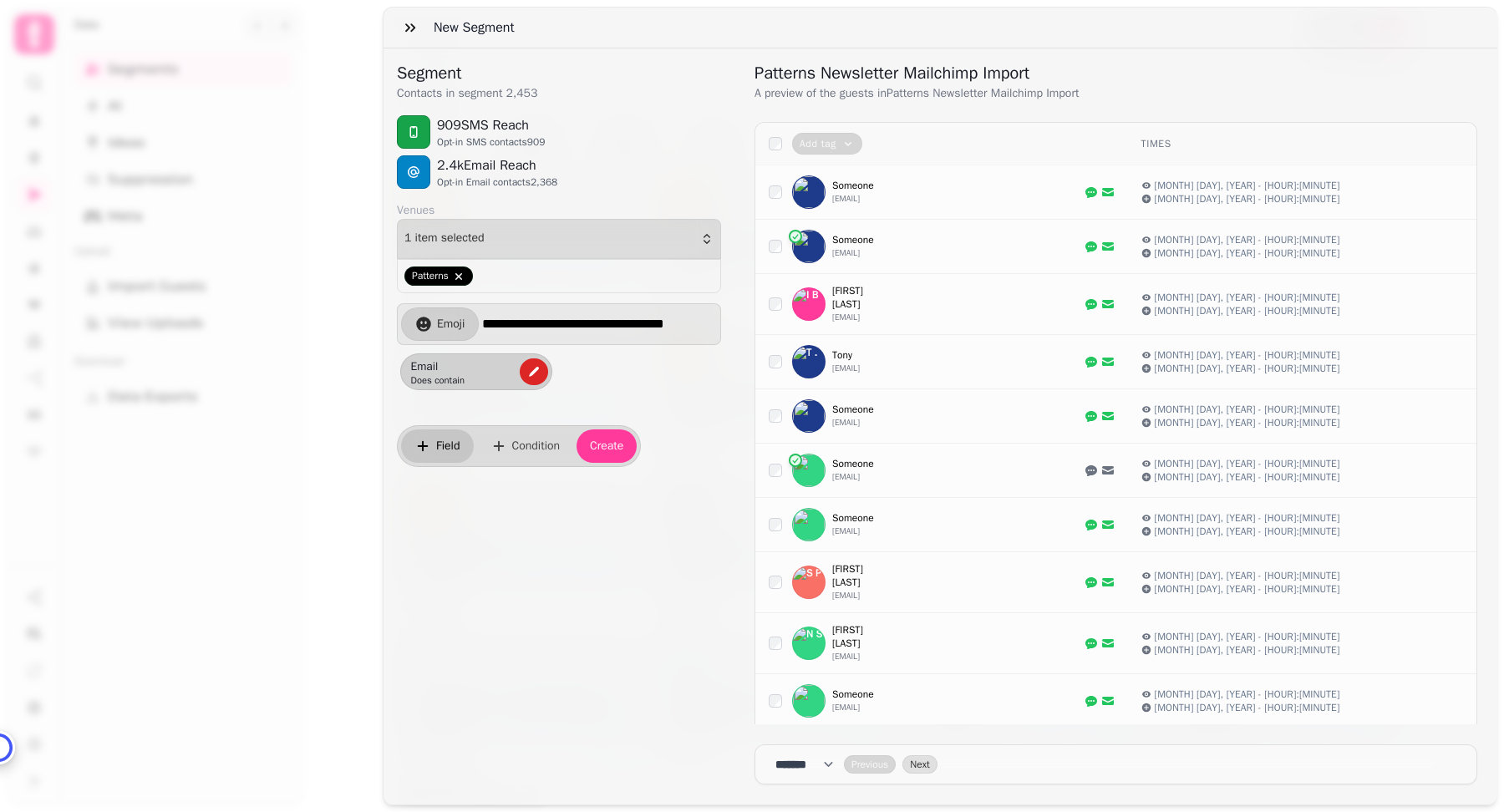 scroll, scrollTop: 0, scrollLeft: 0, axis: both 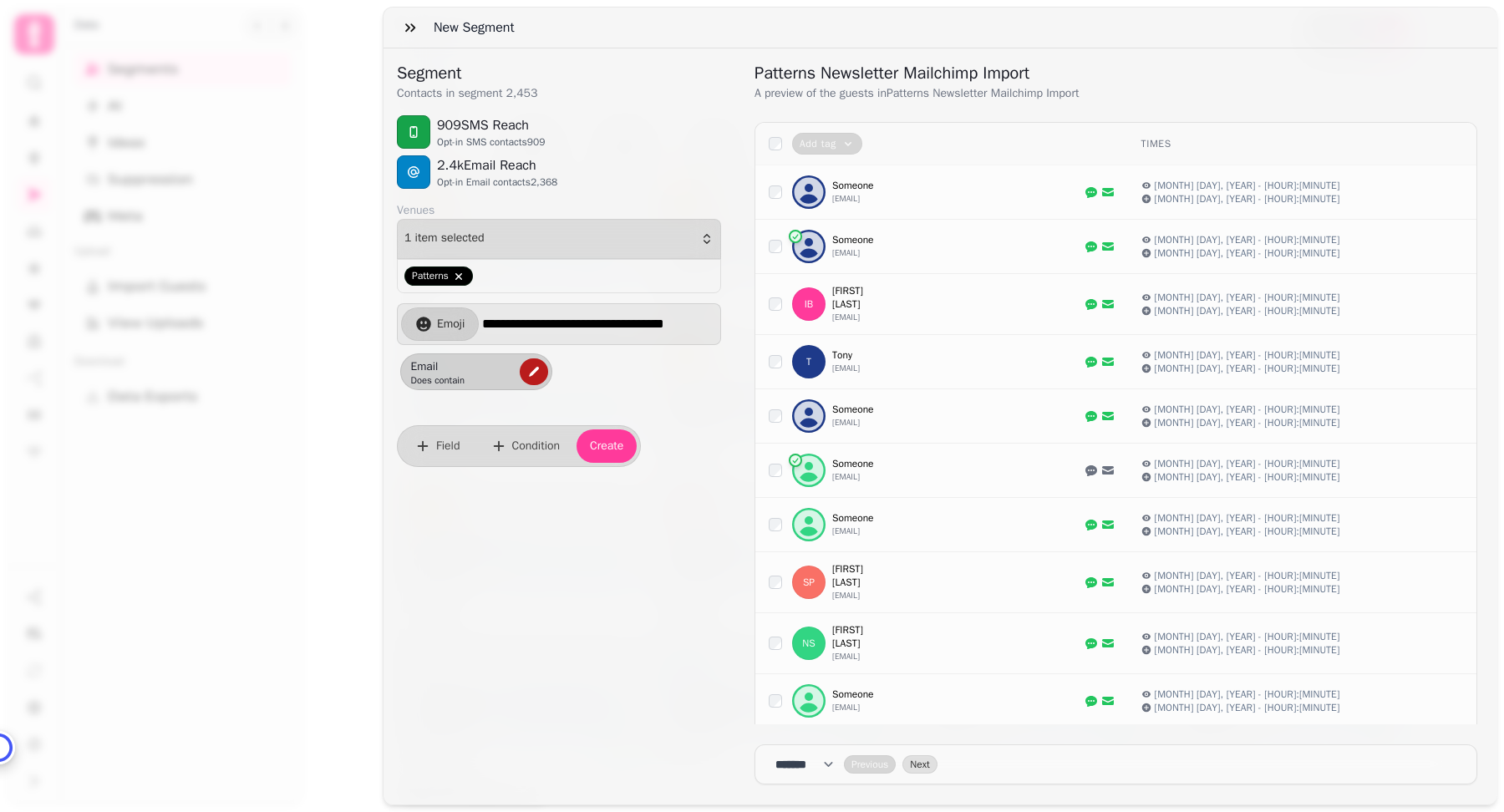 click 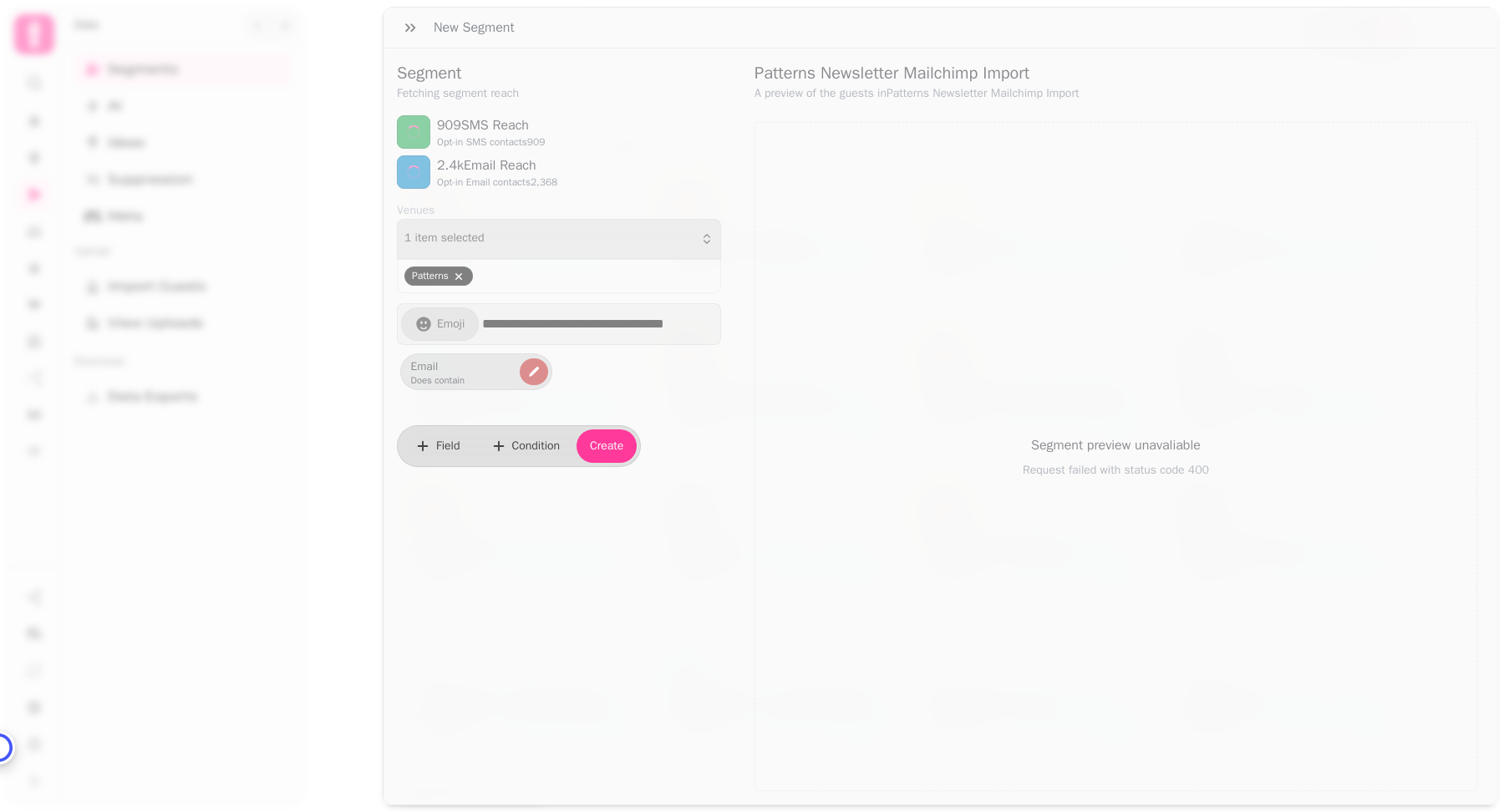 select on "*****" 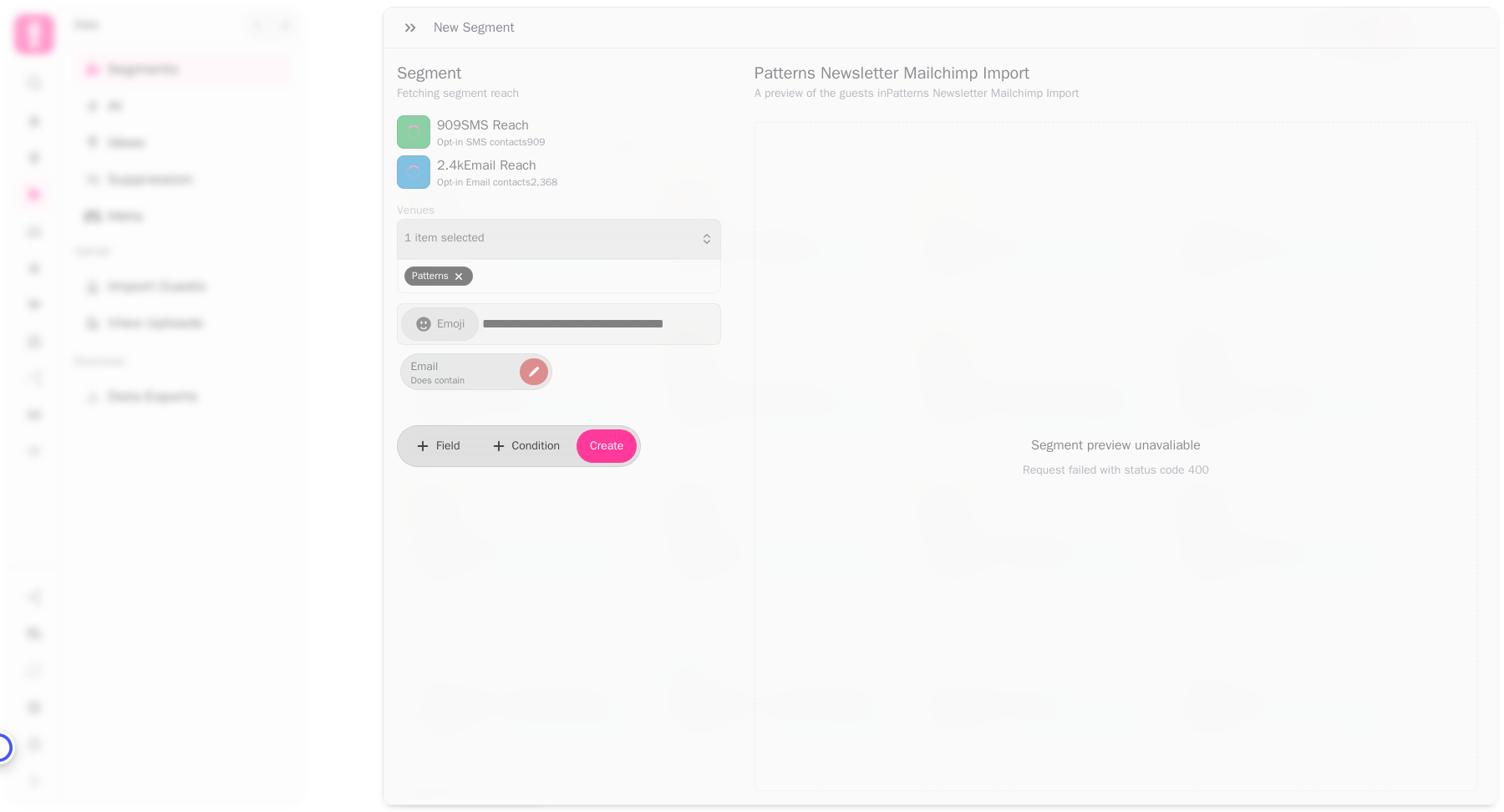 select on "****" 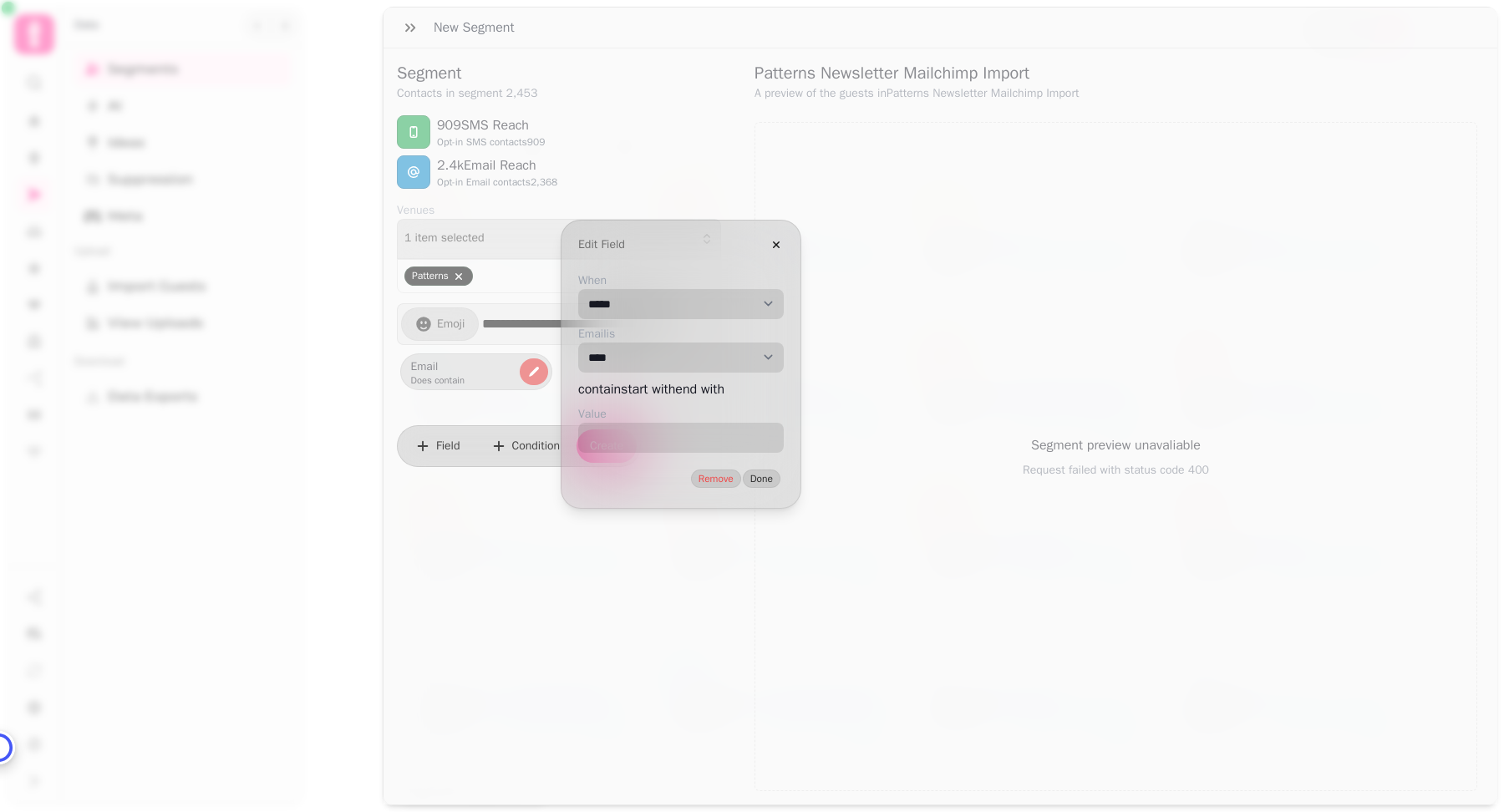 click on "**********" at bounding box center (681, 304) 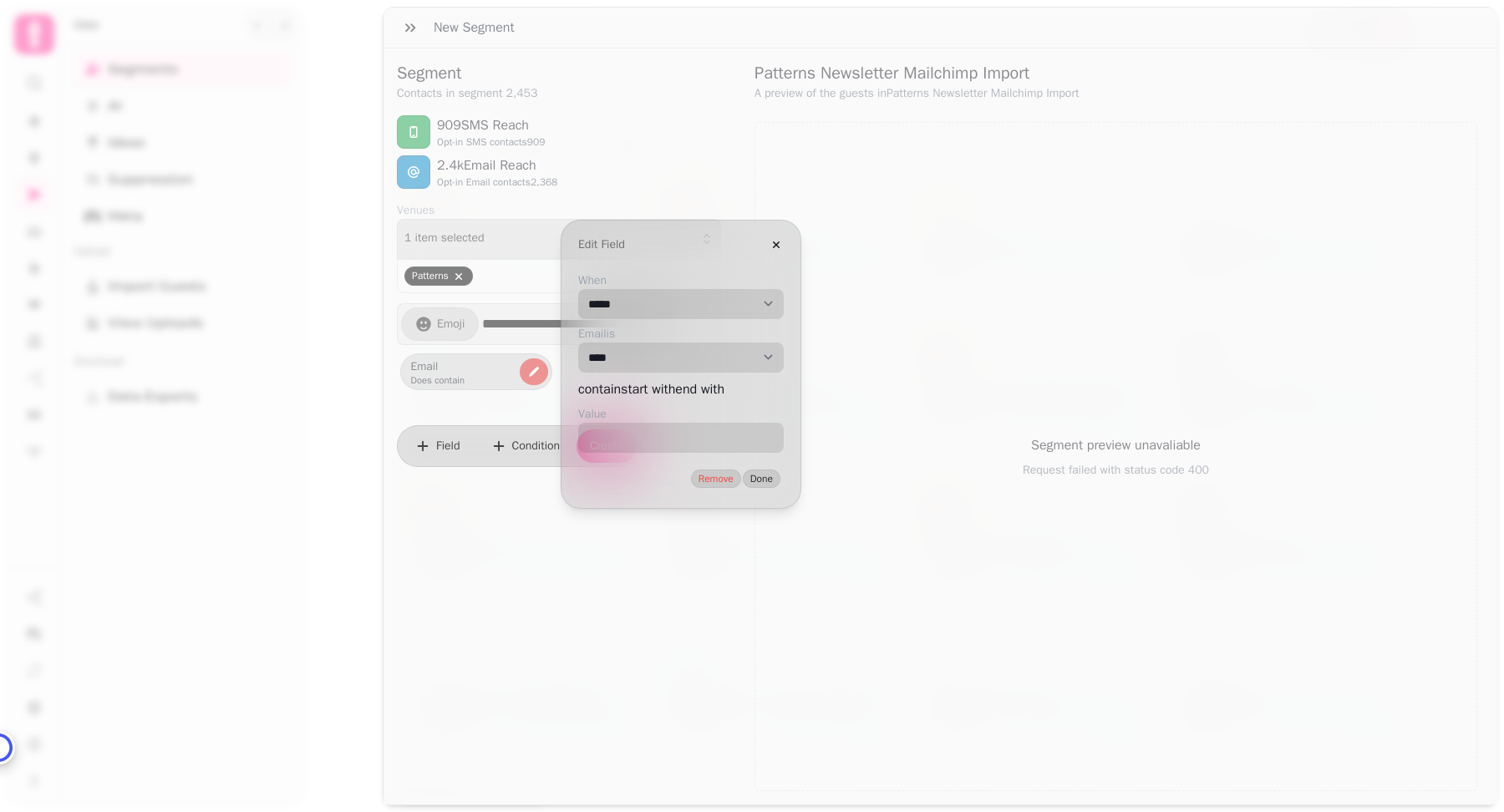 select on "*****" 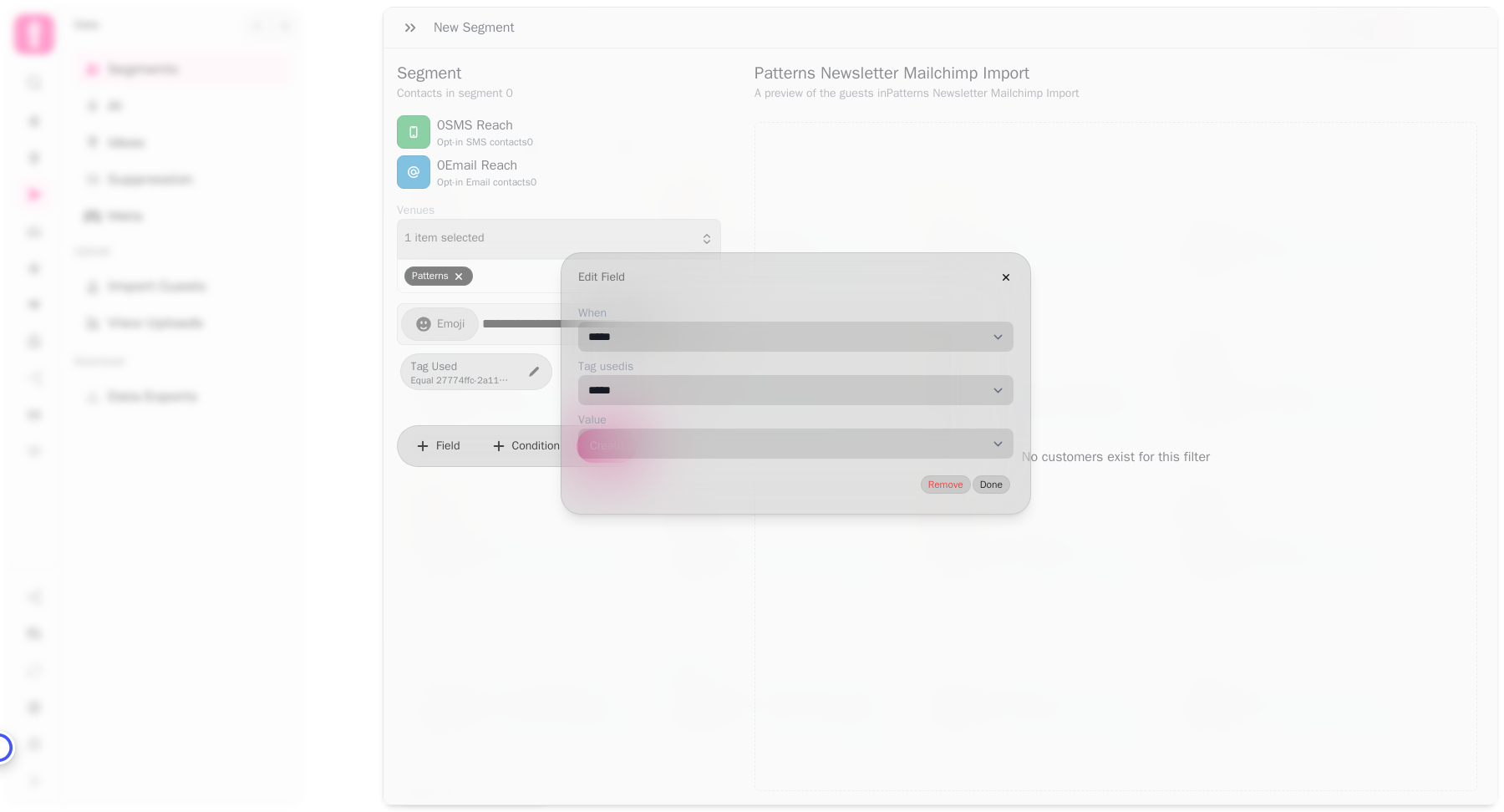 click on "**********" at bounding box center [795, 444] 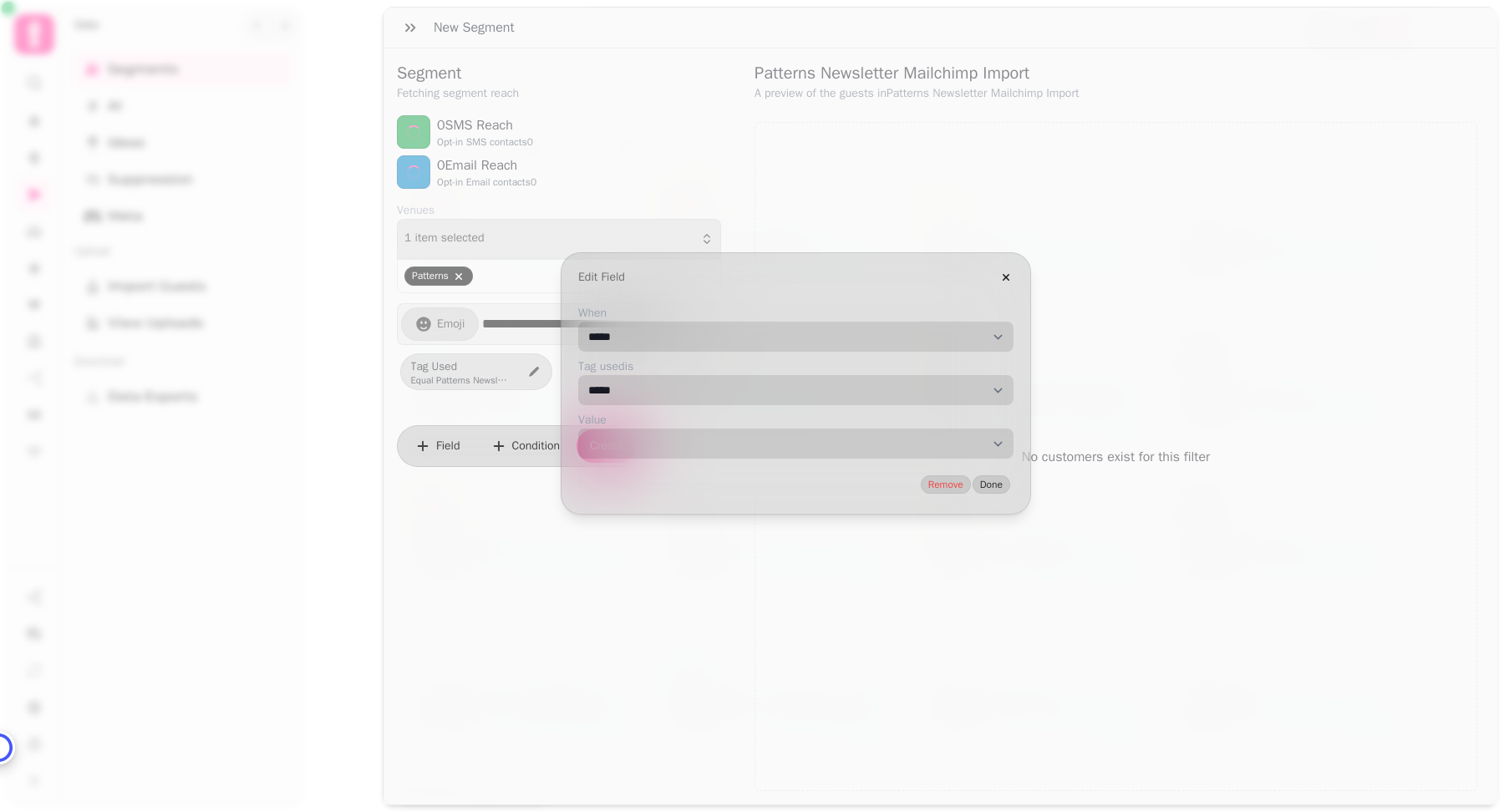 click on "**********" at bounding box center (795, 444) 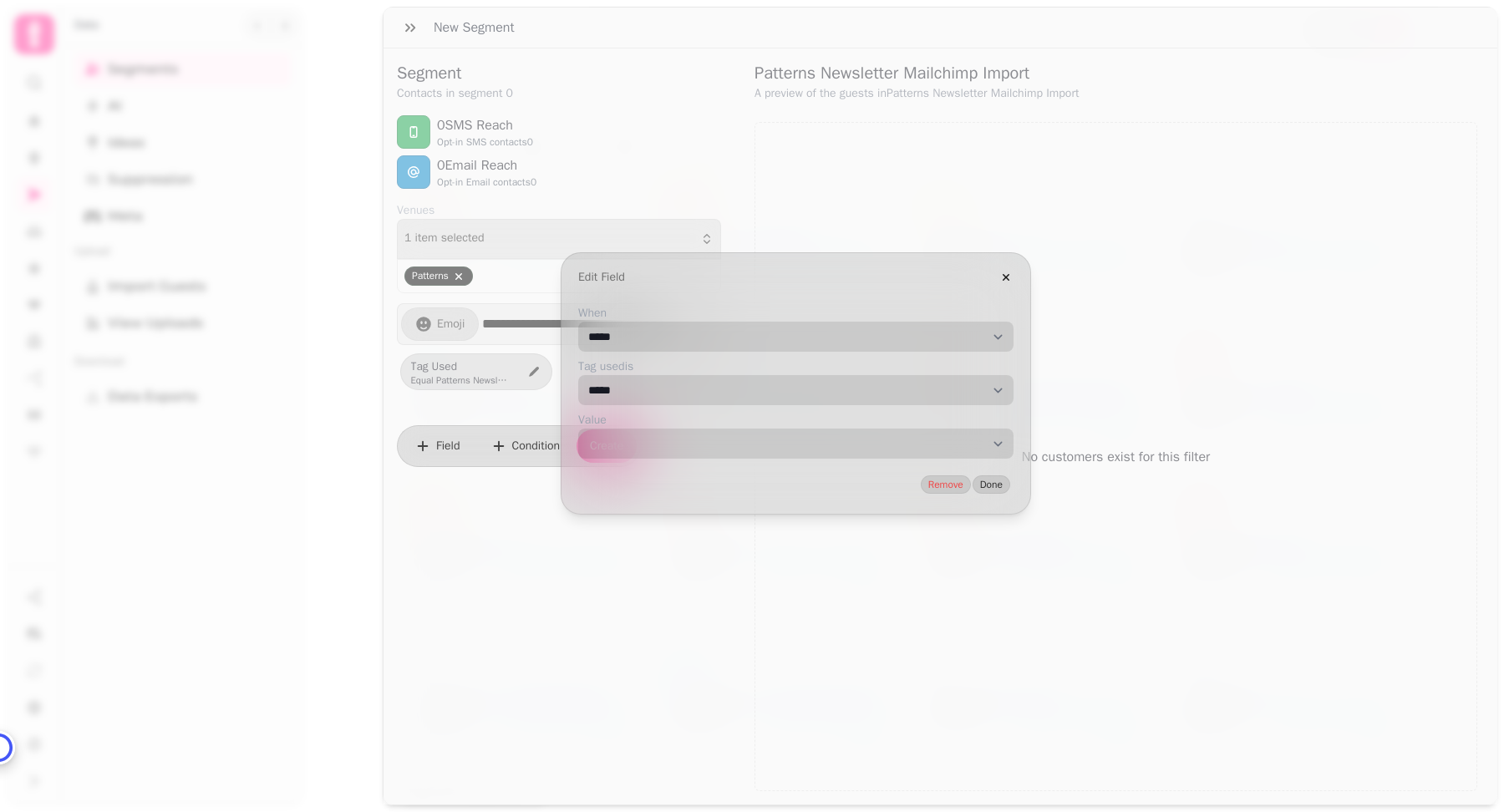 select on "**********" 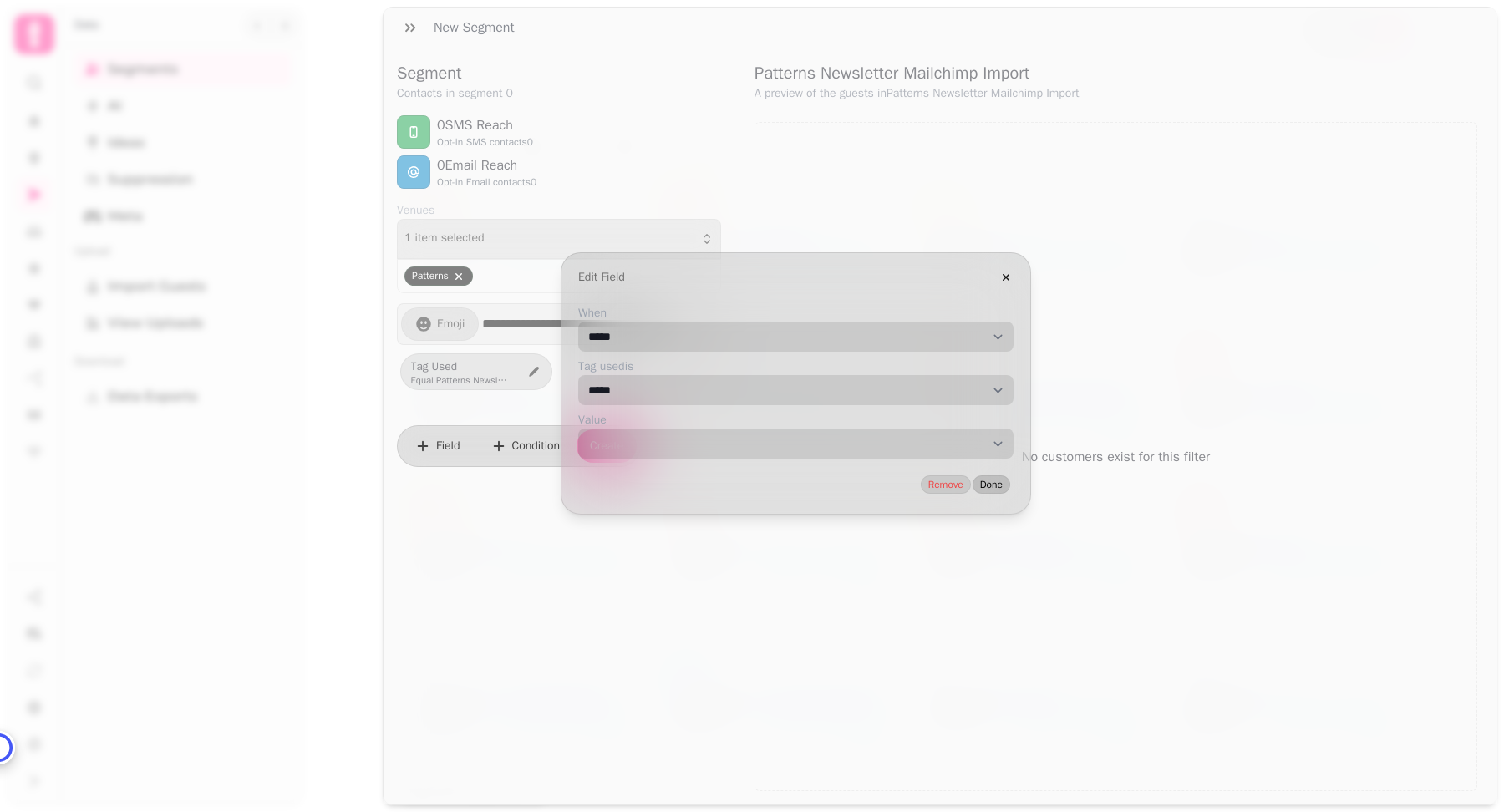 click on "Done" at bounding box center [991, 485] 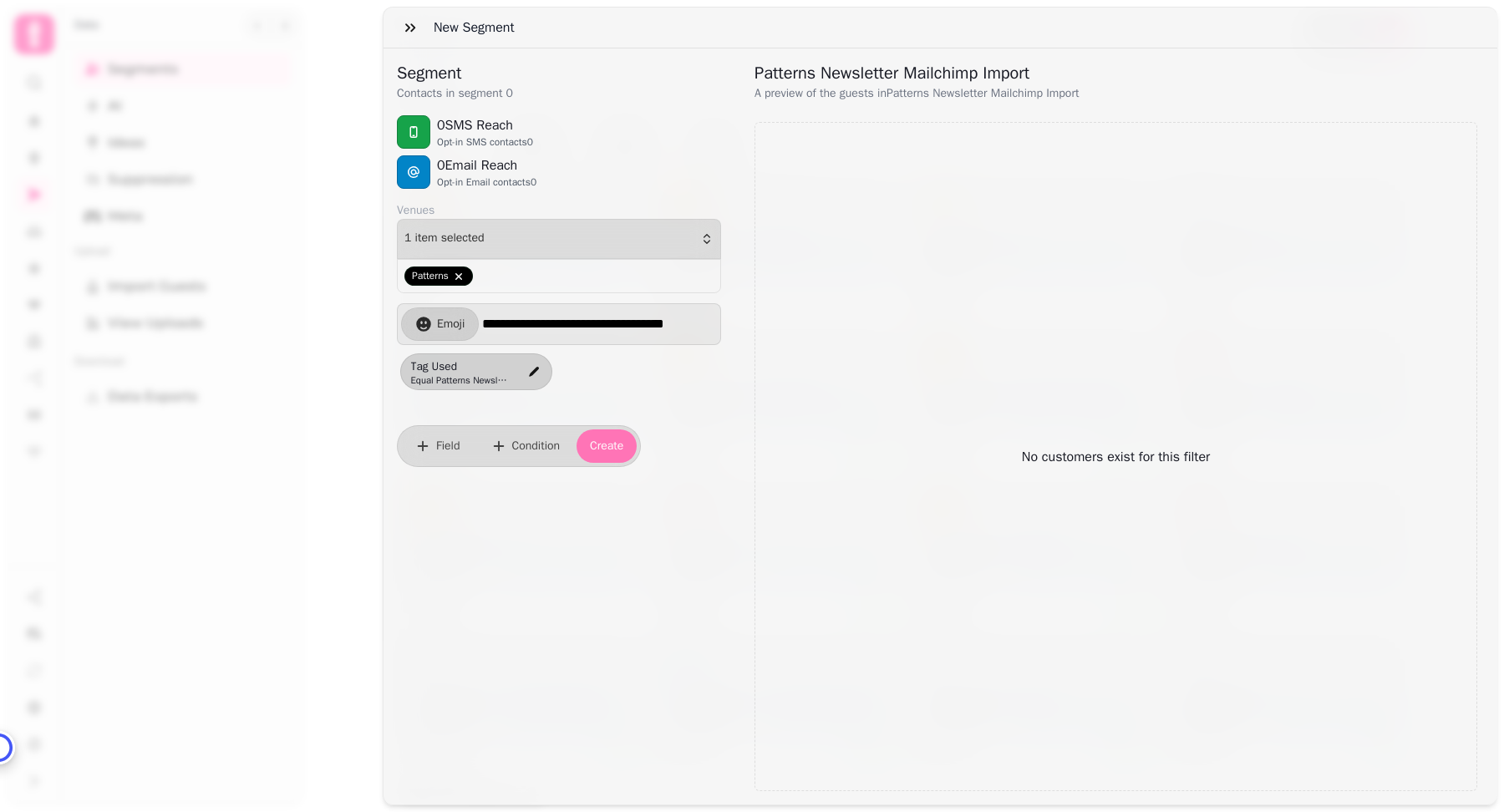 click on "Create" at bounding box center [607, 446] 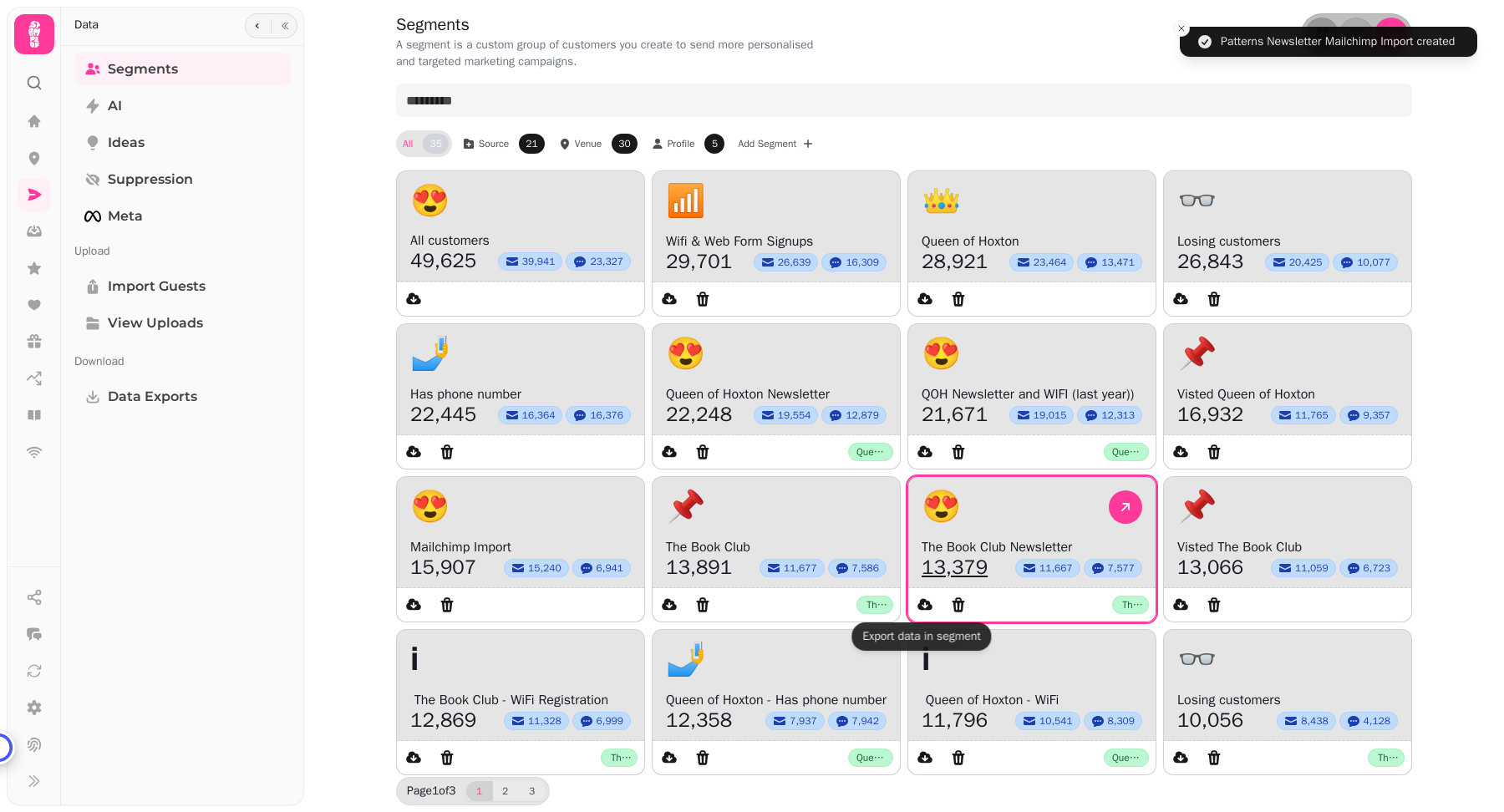 scroll, scrollTop: 13, scrollLeft: 0, axis: vertical 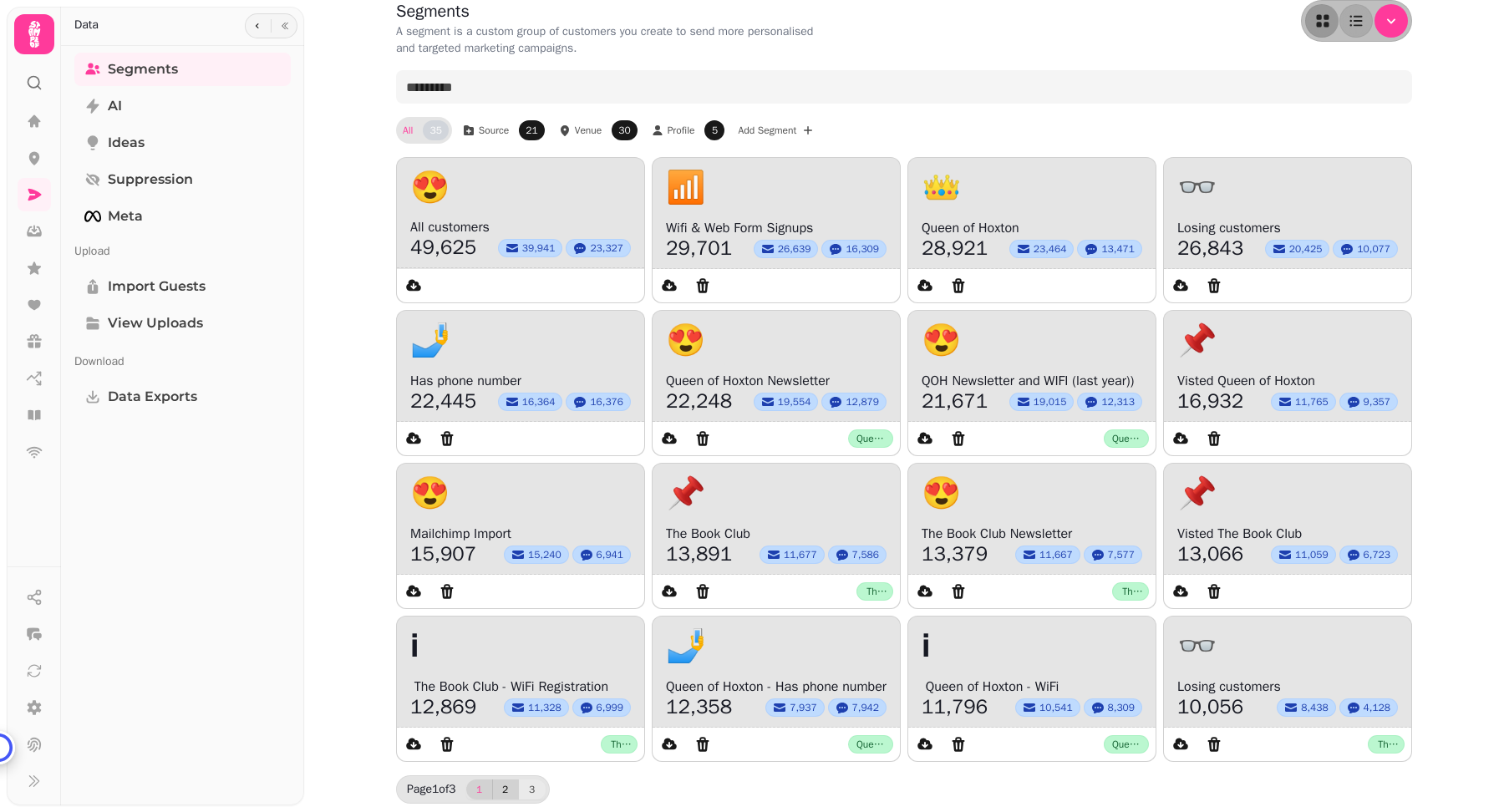 click on "2" at bounding box center (506, 789) 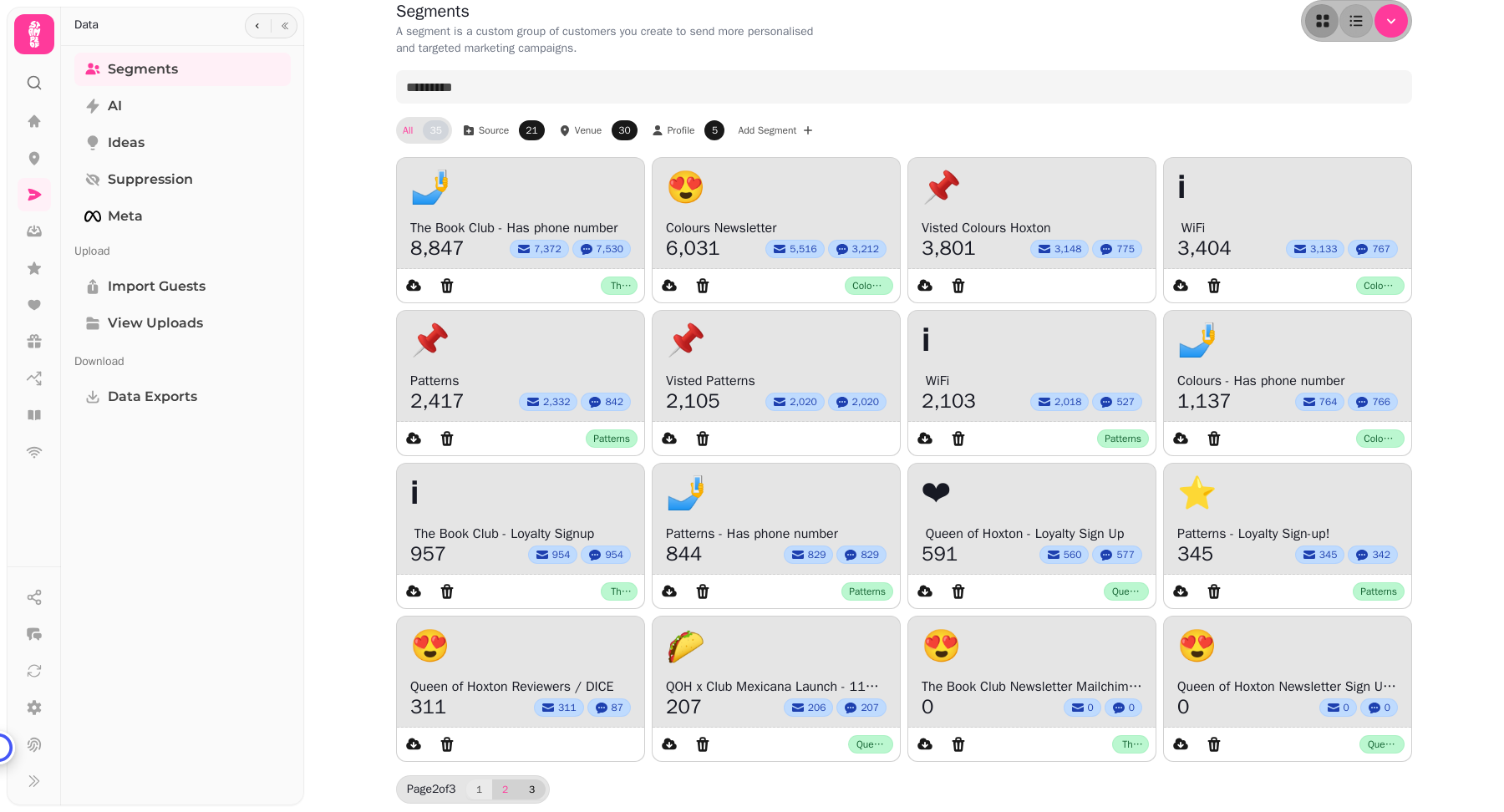 click on "3" at bounding box center (532, 789) 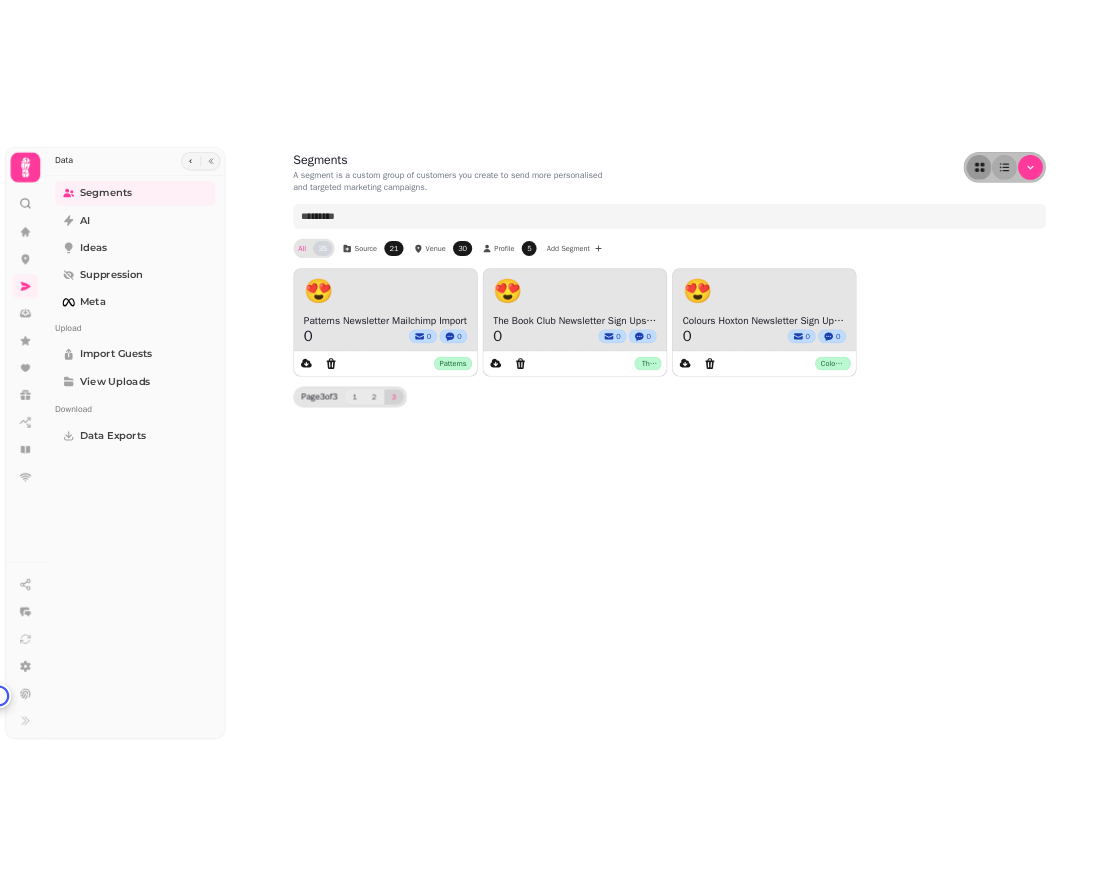 scroll, scrollTop: 0, scrollLeft: 0, axis: both 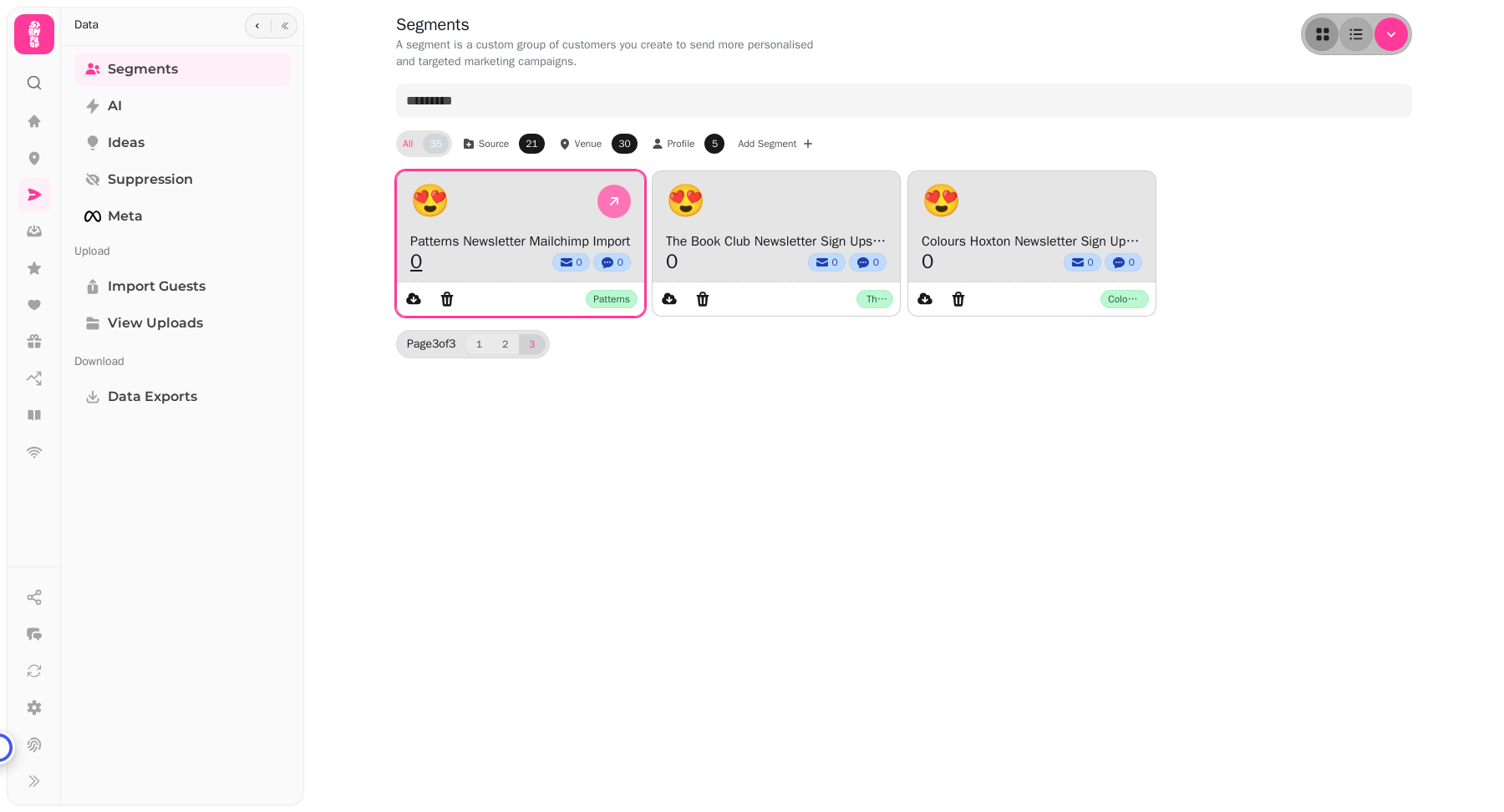 click at bounding box center [614, 201] 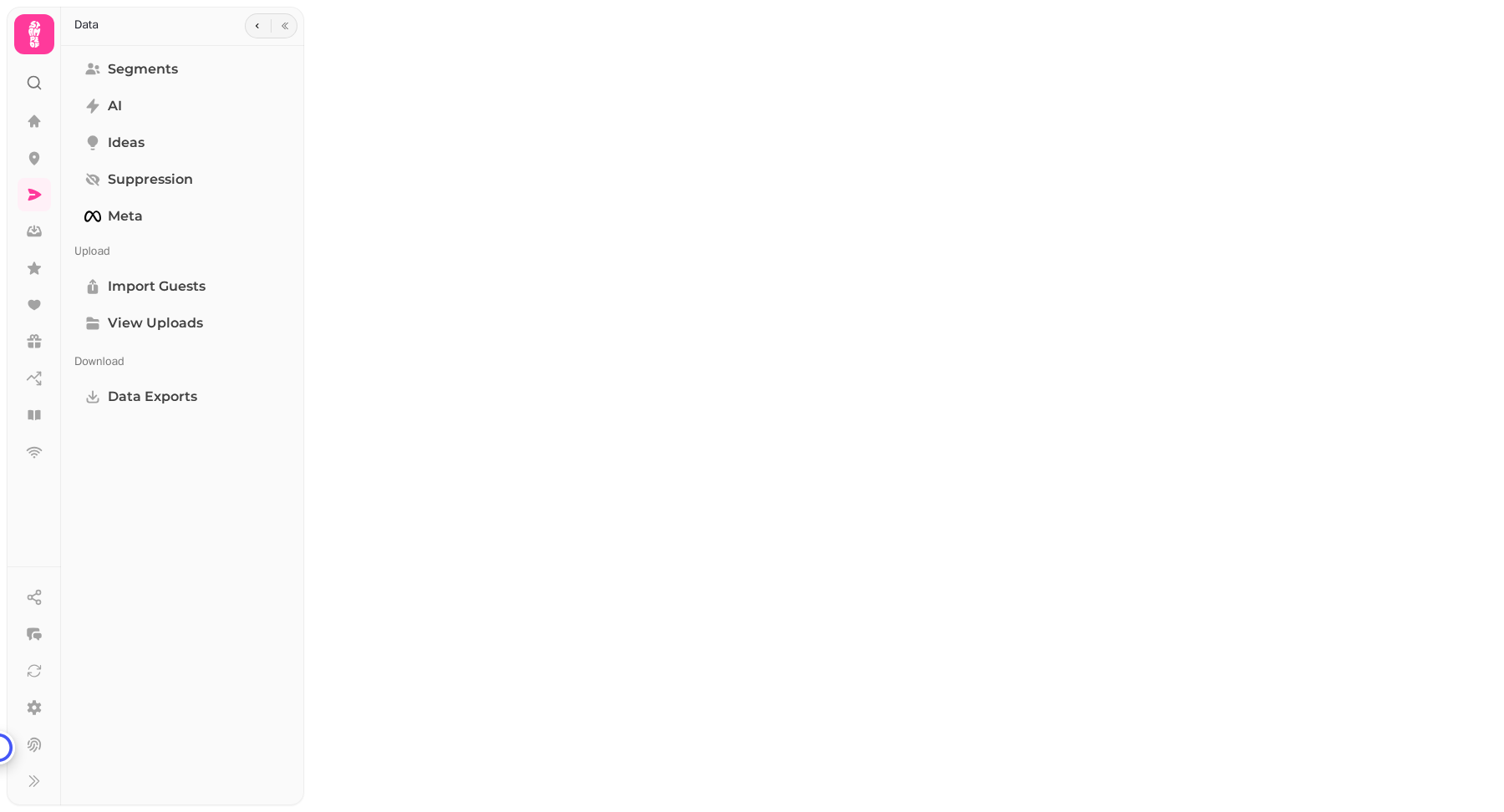 select on "**" 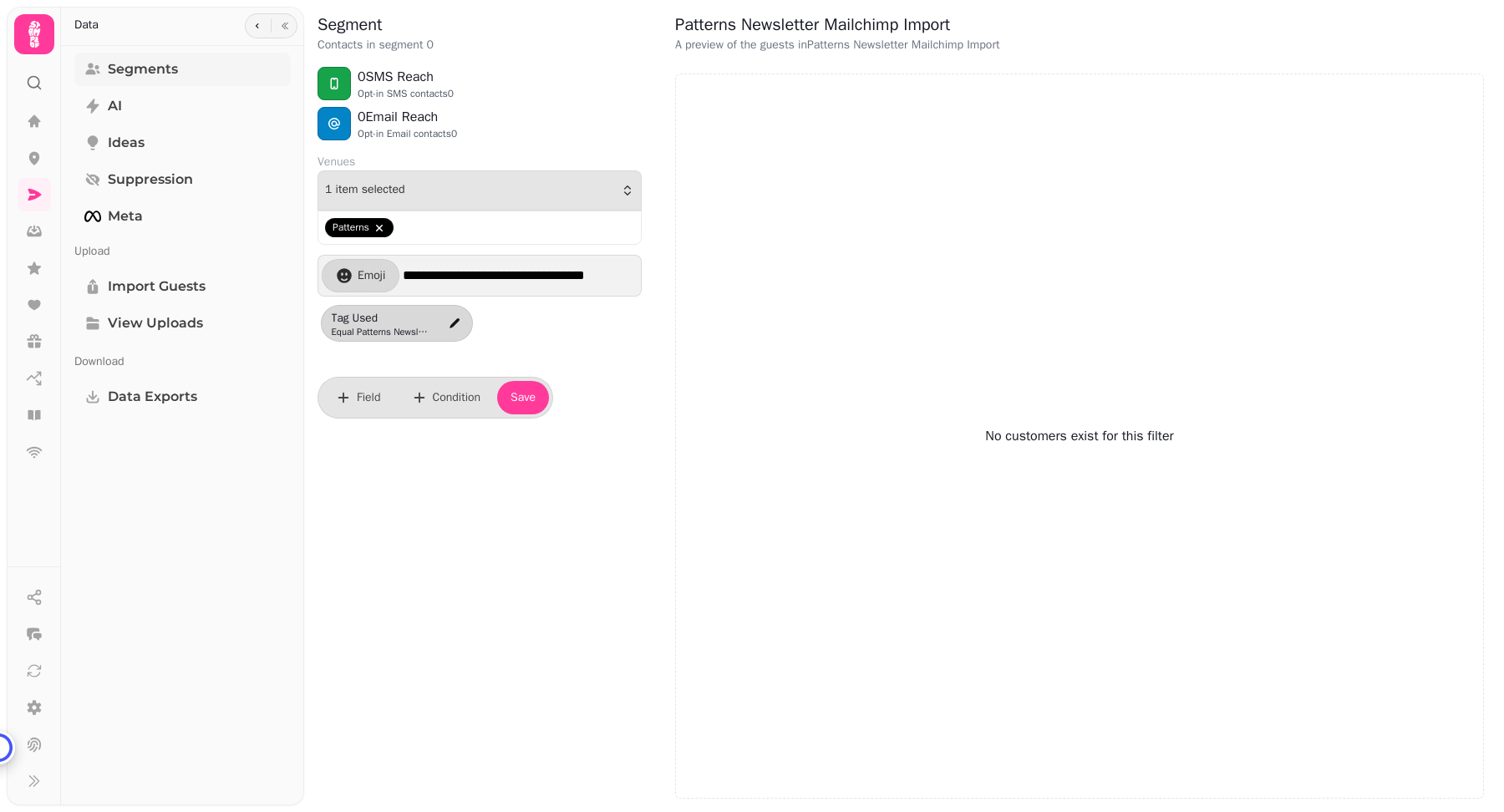 click on "Segments" at bounding box center (143, 69) 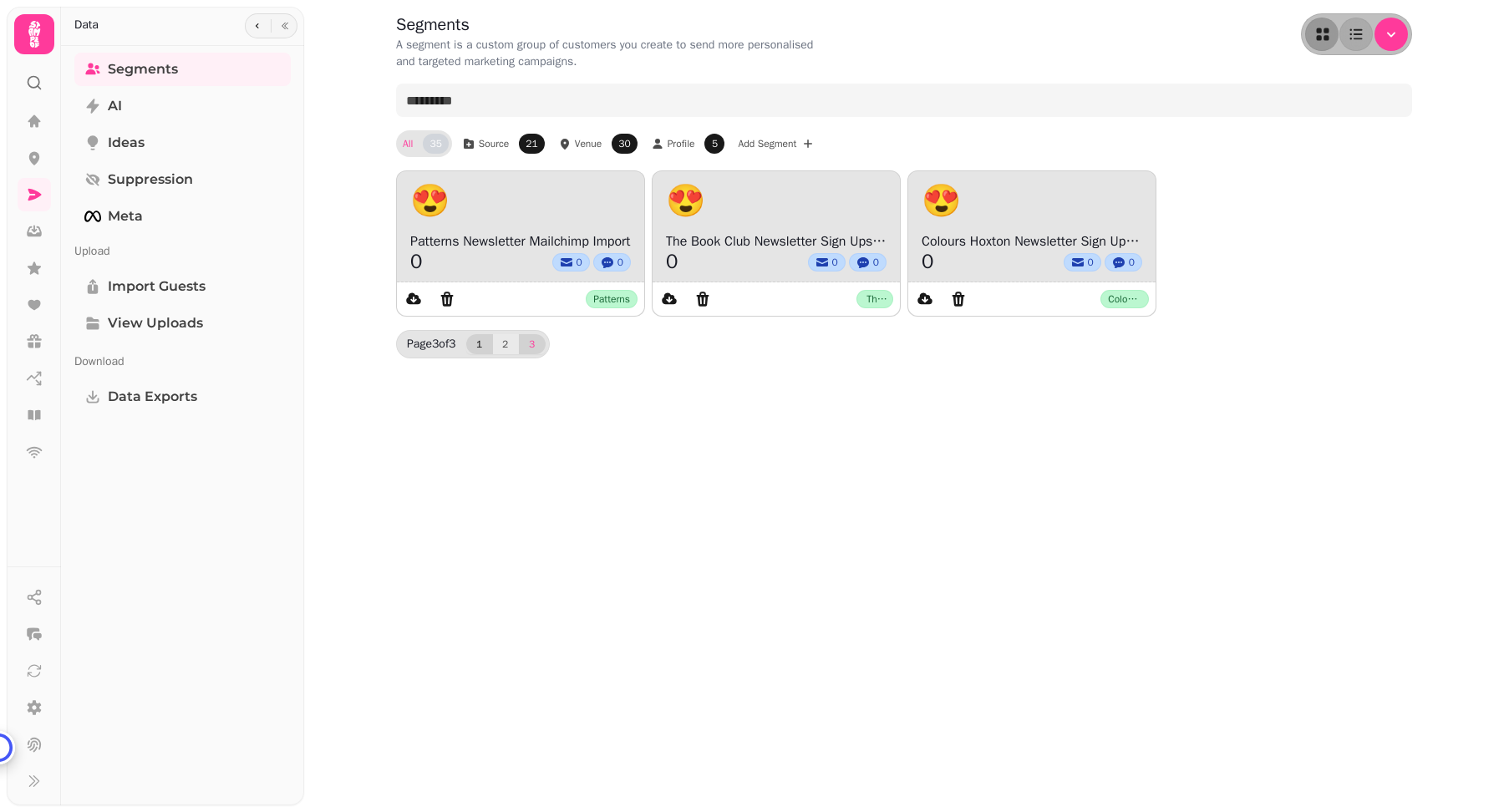 click on "1" at bounding box center [480, 344] 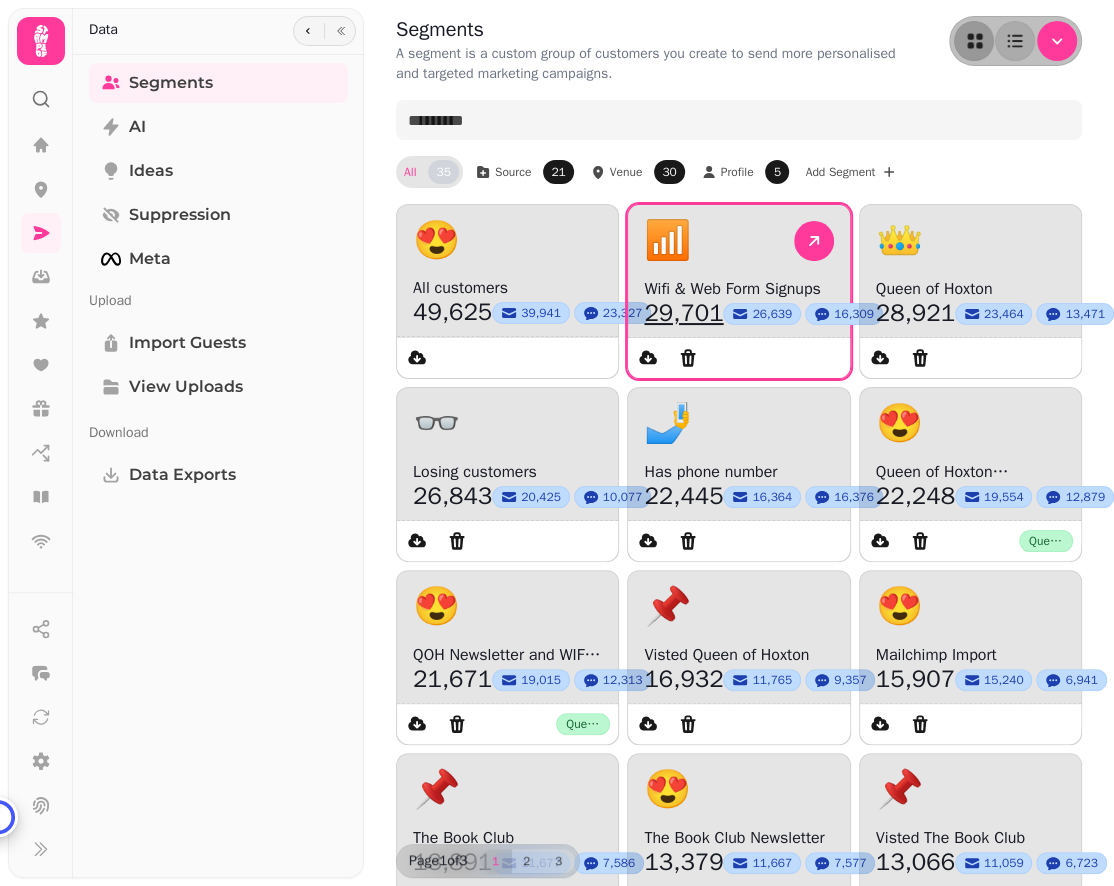 scroll, scrollTop: 466, scrollLeft: 0, axis: vertical 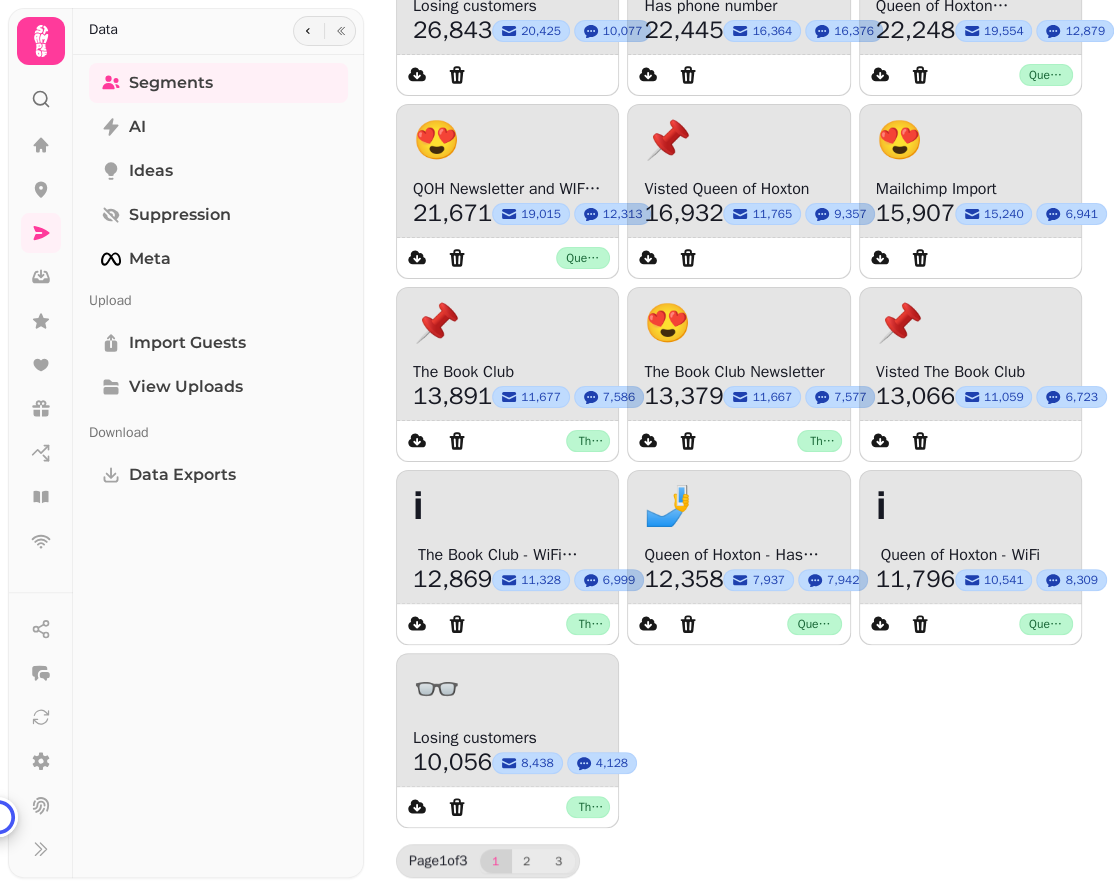 click on "3" at bounding box center [559, 861] 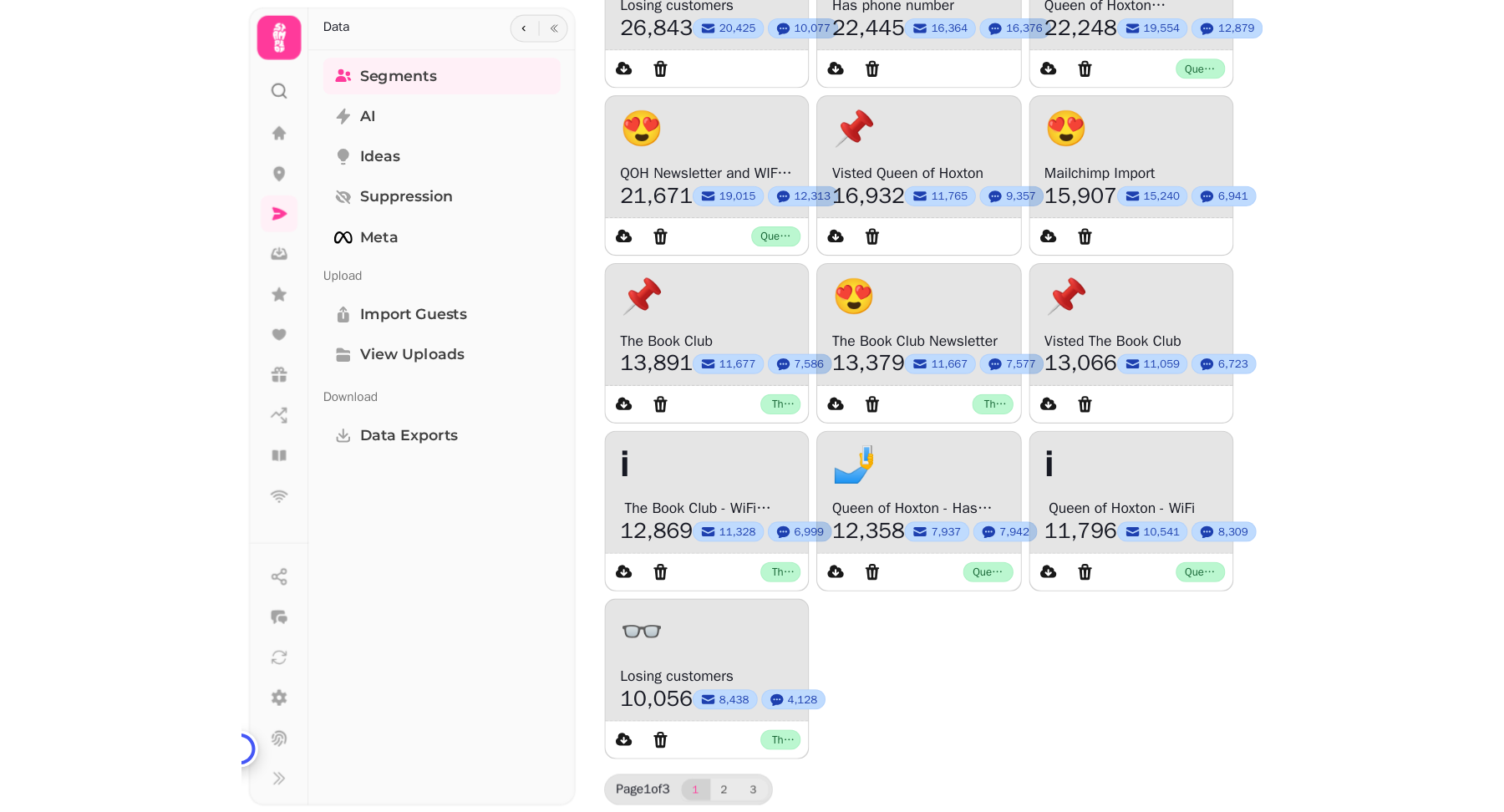 scroll, scrollTop: 0, scrollLeft: 0, axis: both 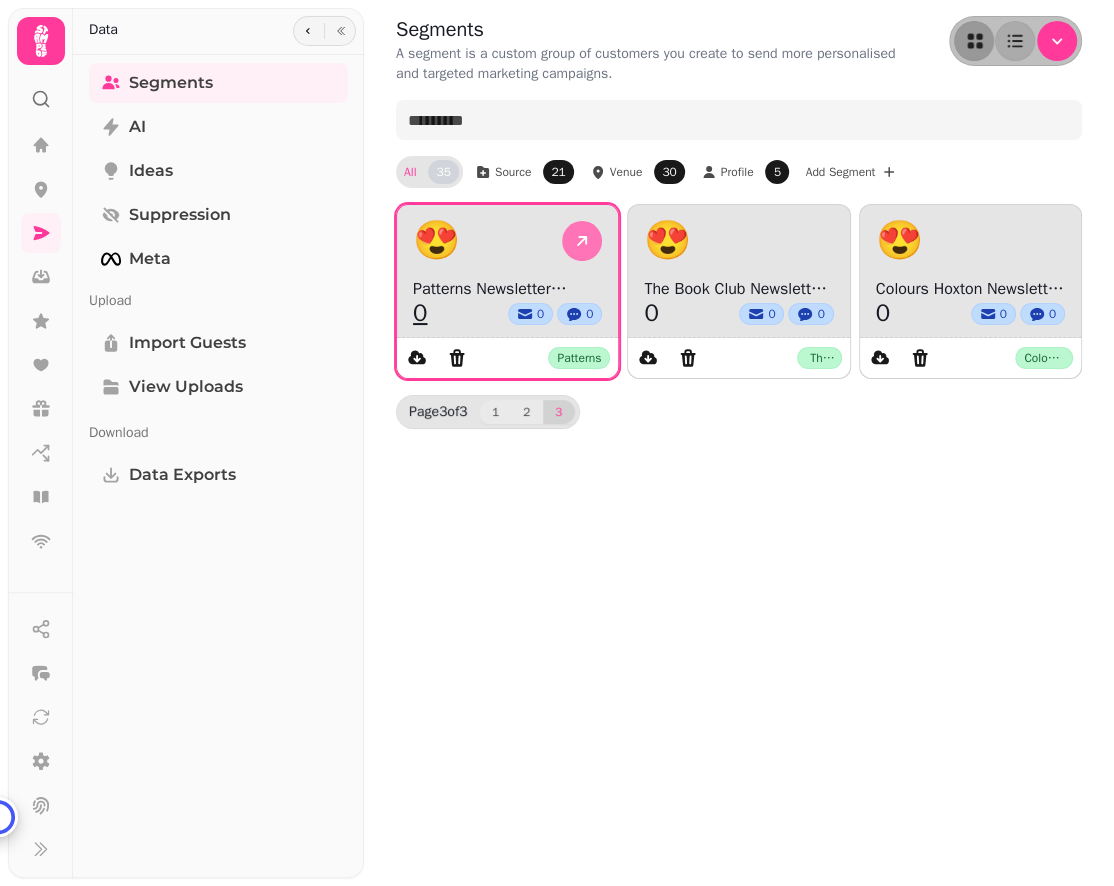 click 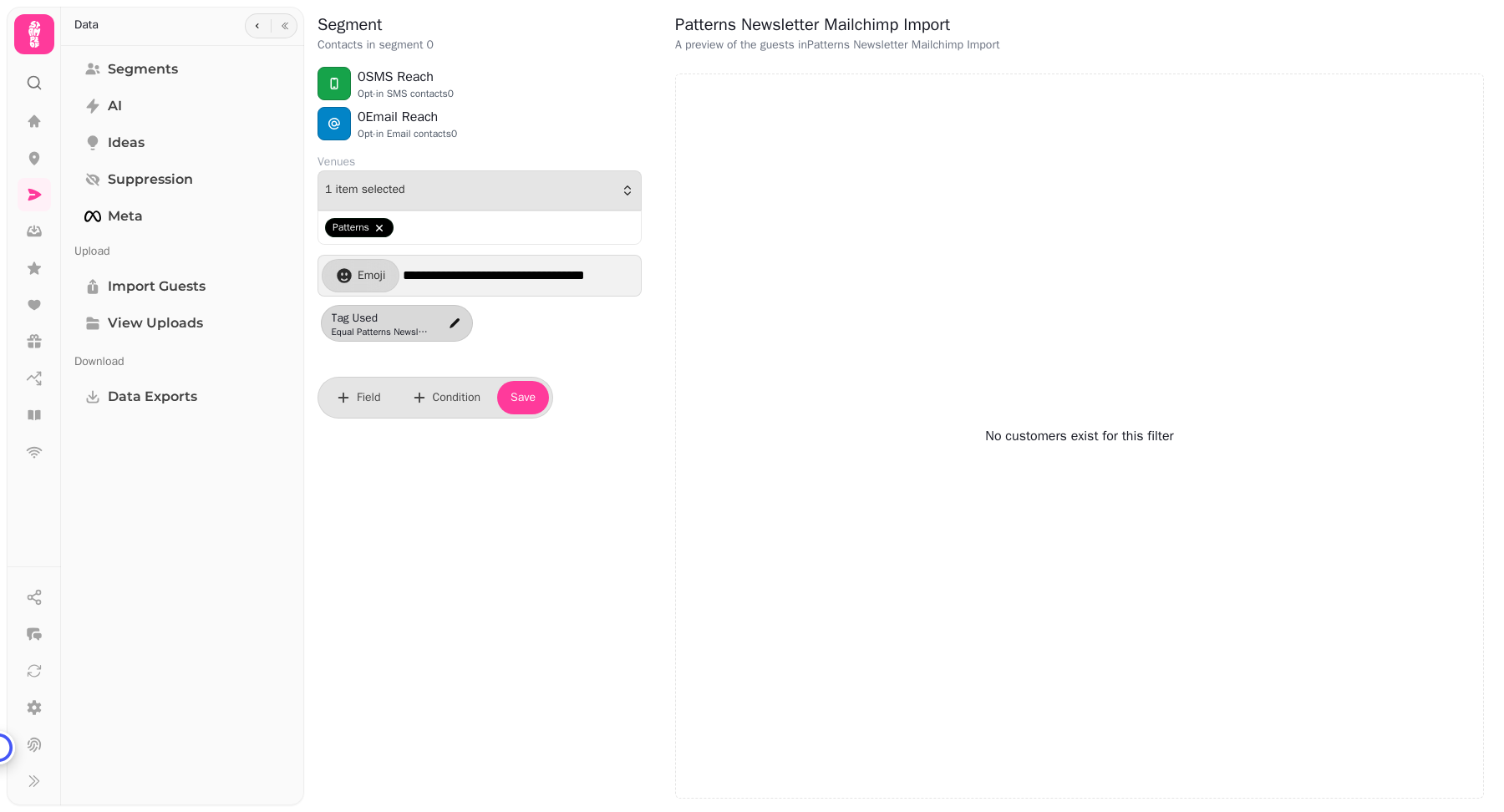 click 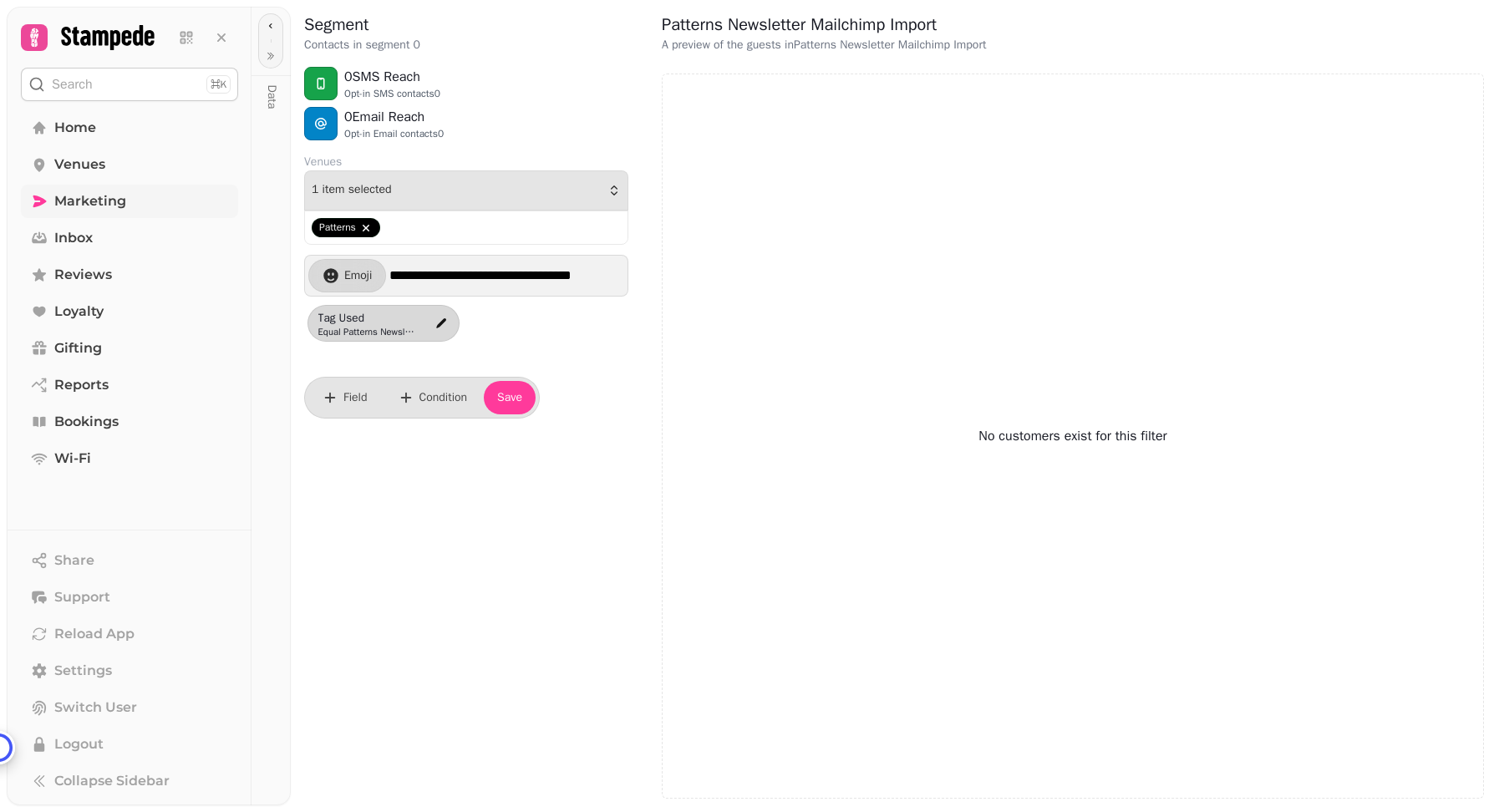 click on "Marketing" at bounding box center (90, 201) 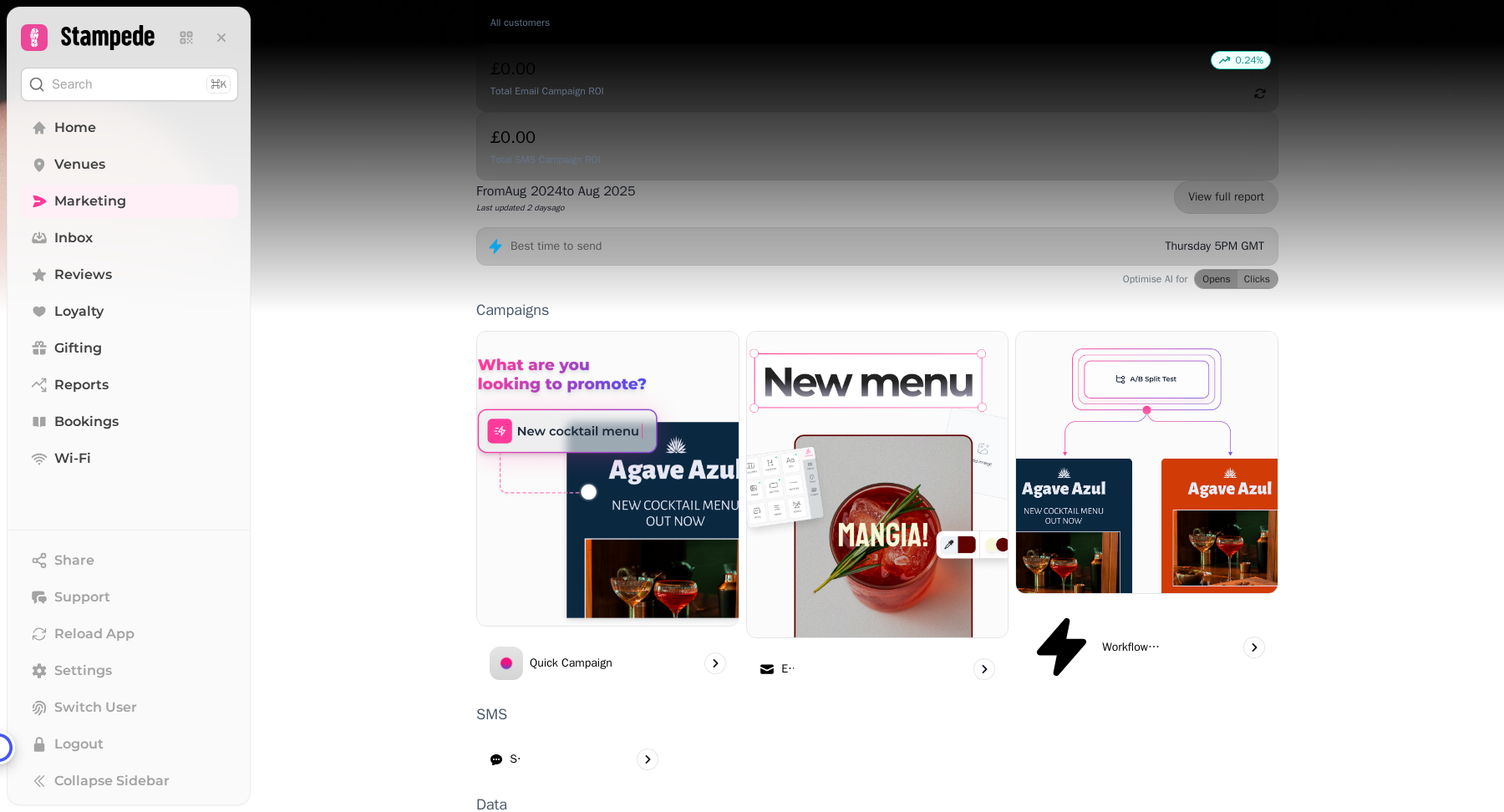 scroll, scrollTop: 0, scrollLeft: 0, axis: both 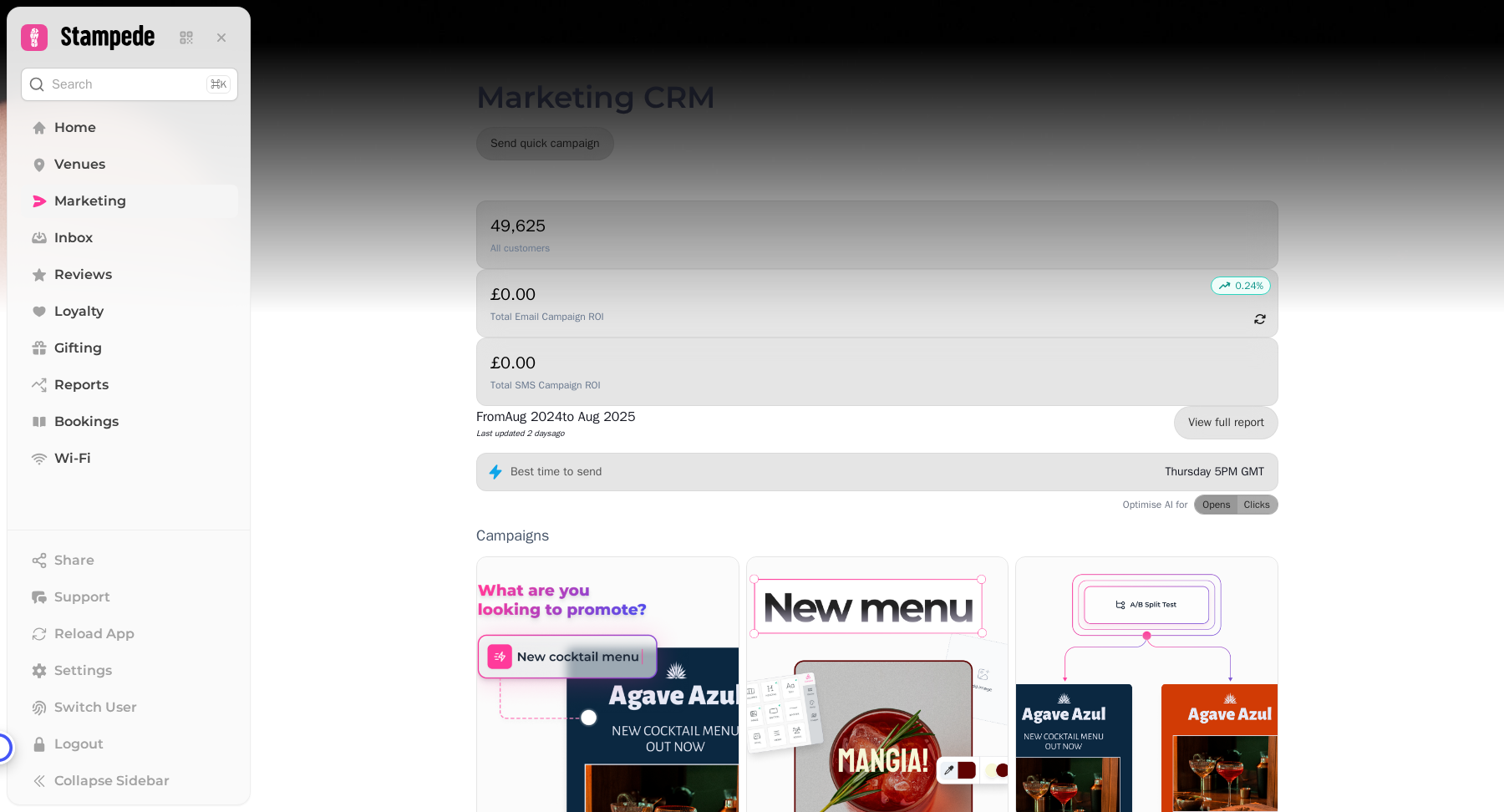click on "Marketing" at bounding box center [90, 201] 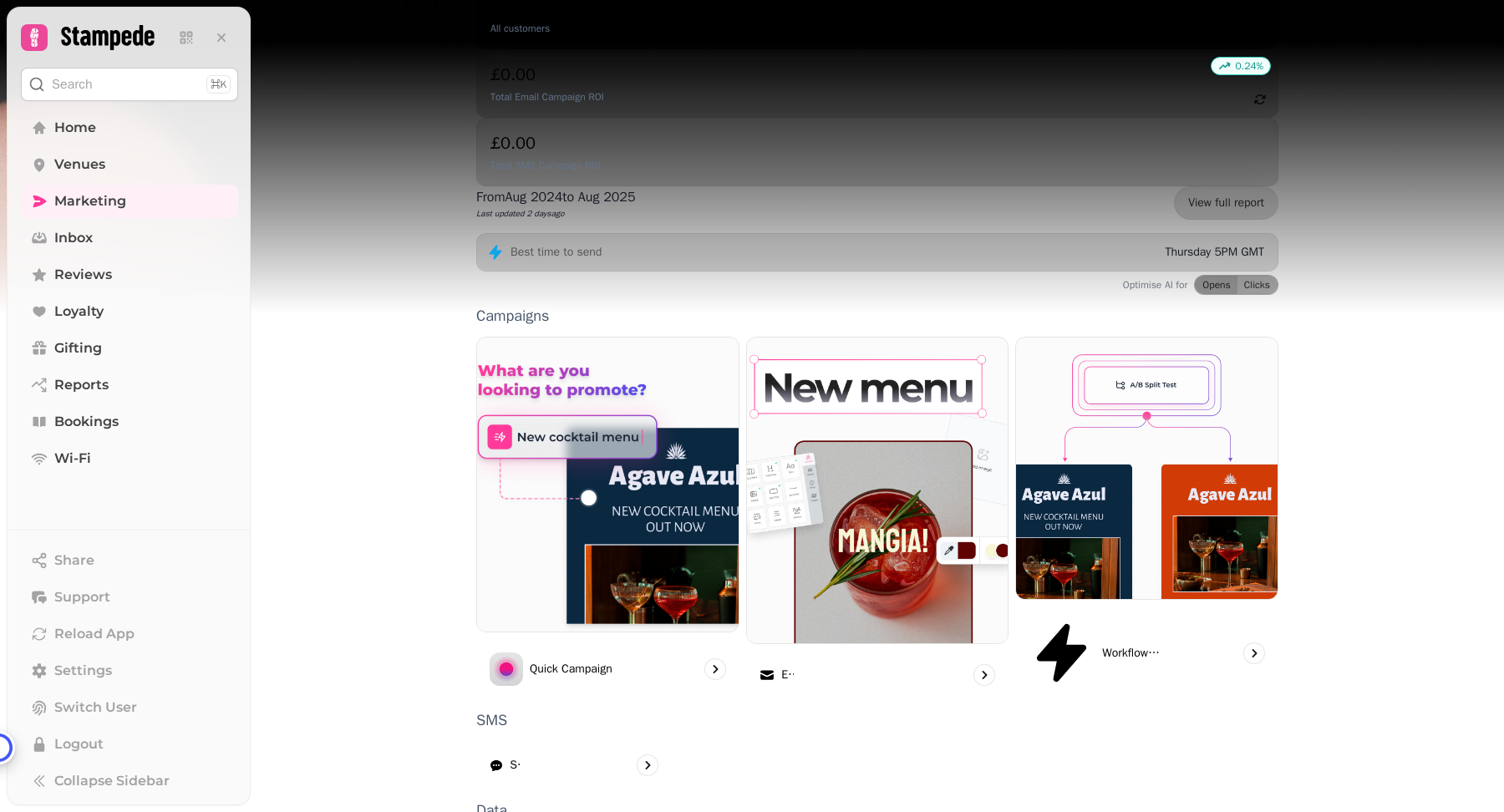 scroll, scrollTop: 224, scrollLeft: 0, axis: vertical 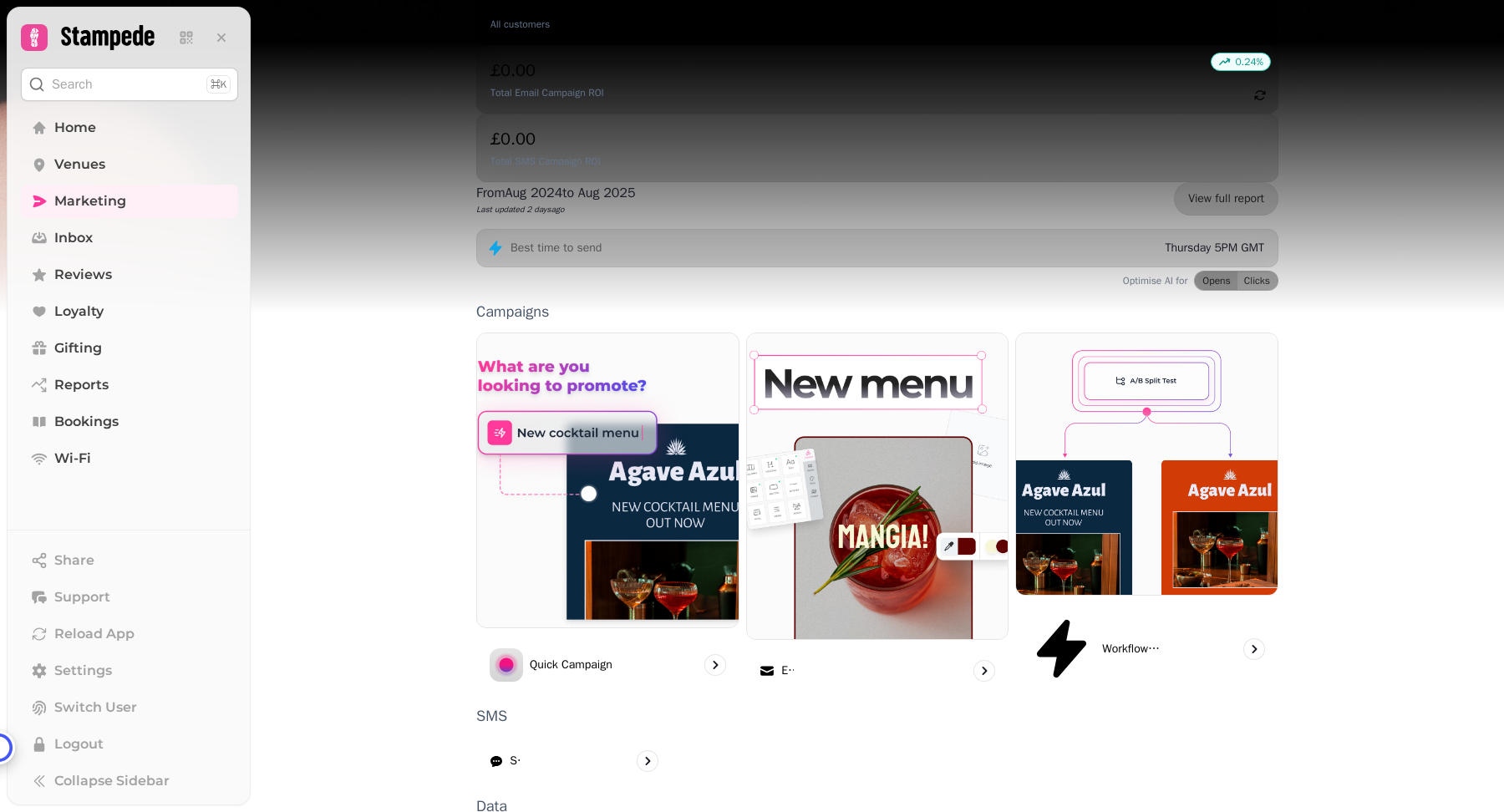 click on "Segments" at bounding box center (534, 855) 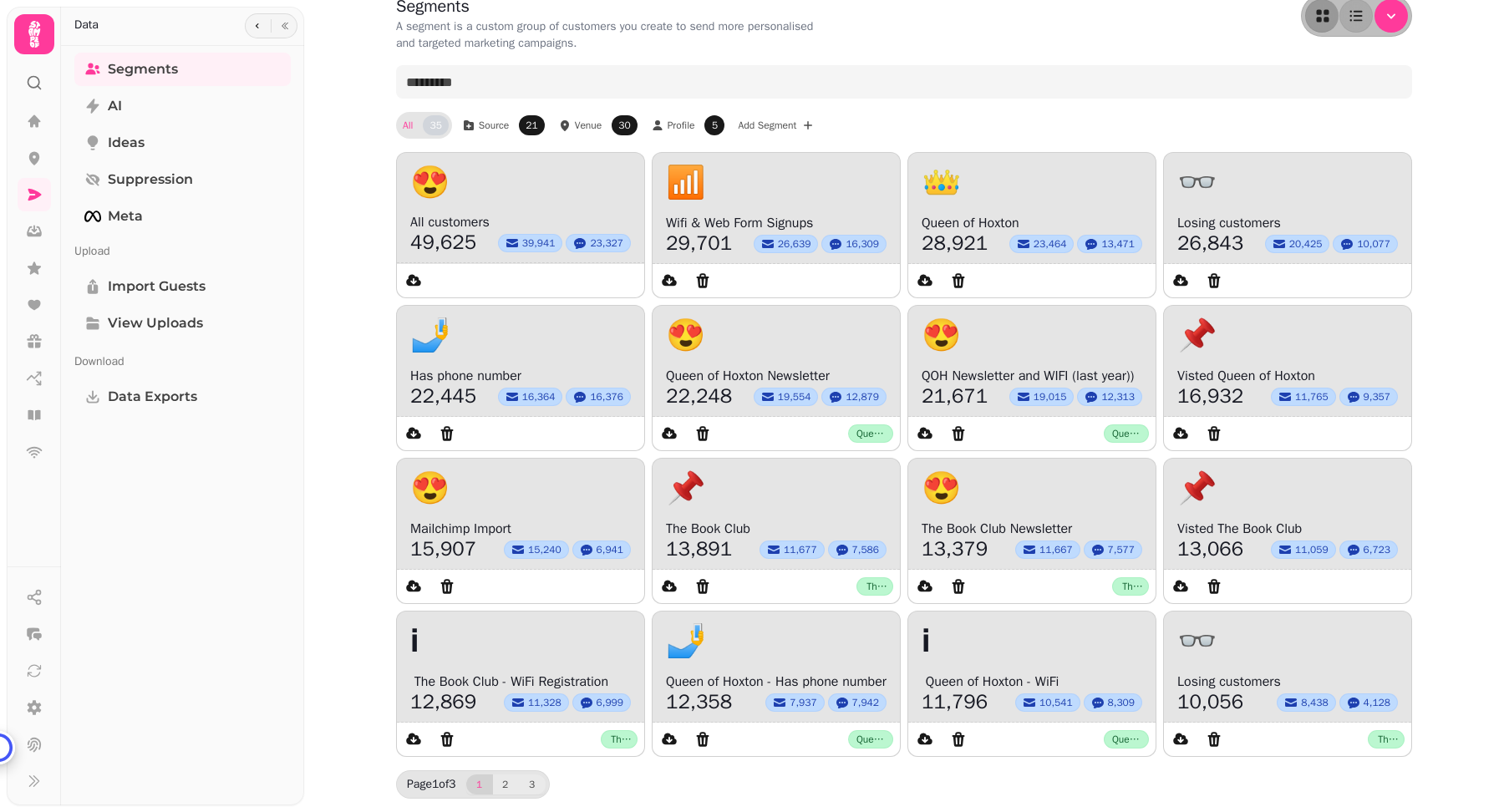 scroll, scrollTop: 13, scrollLeft: 0, axis: vertical 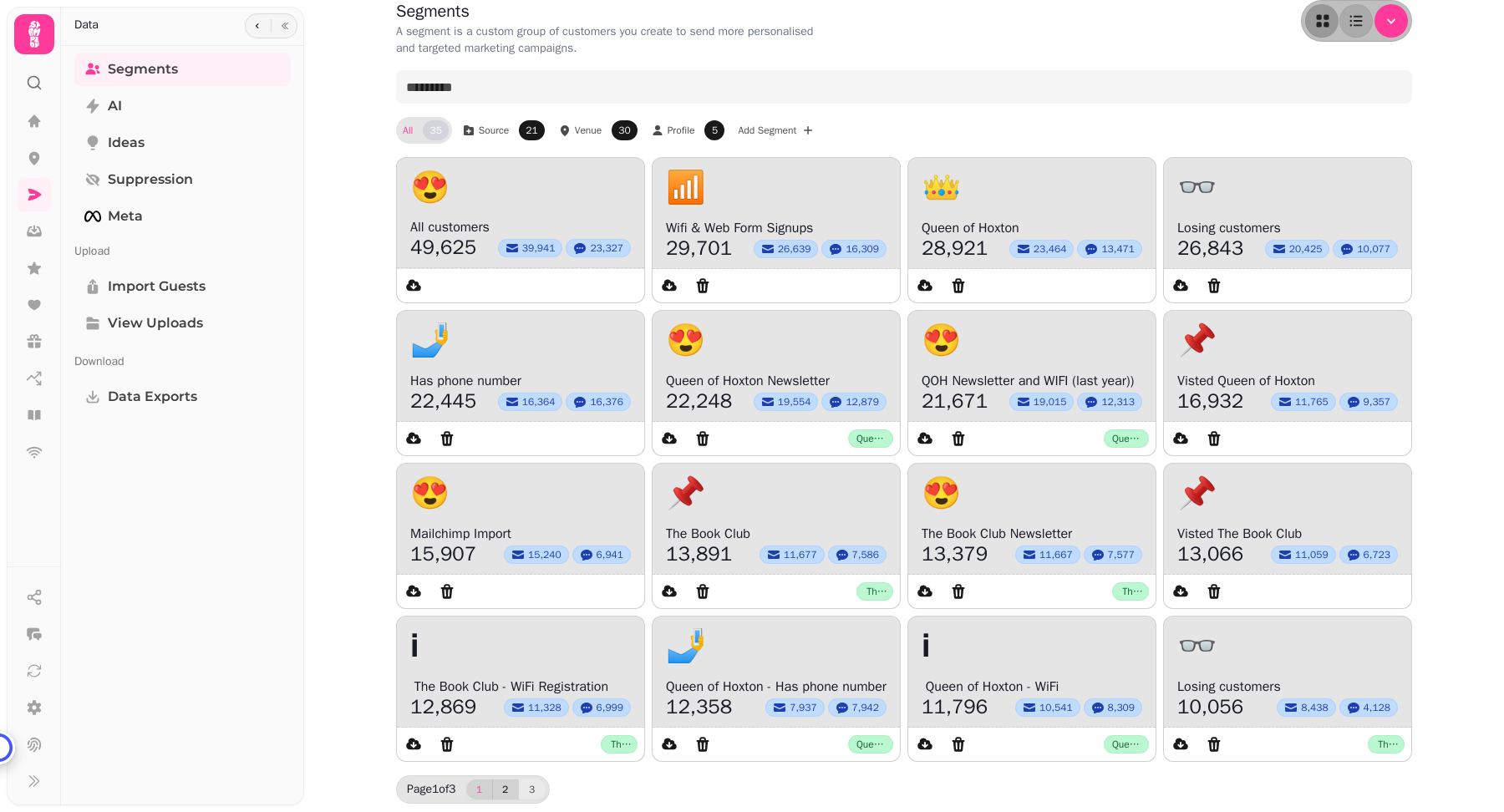 click on "2" at bounding box center (506, 789) 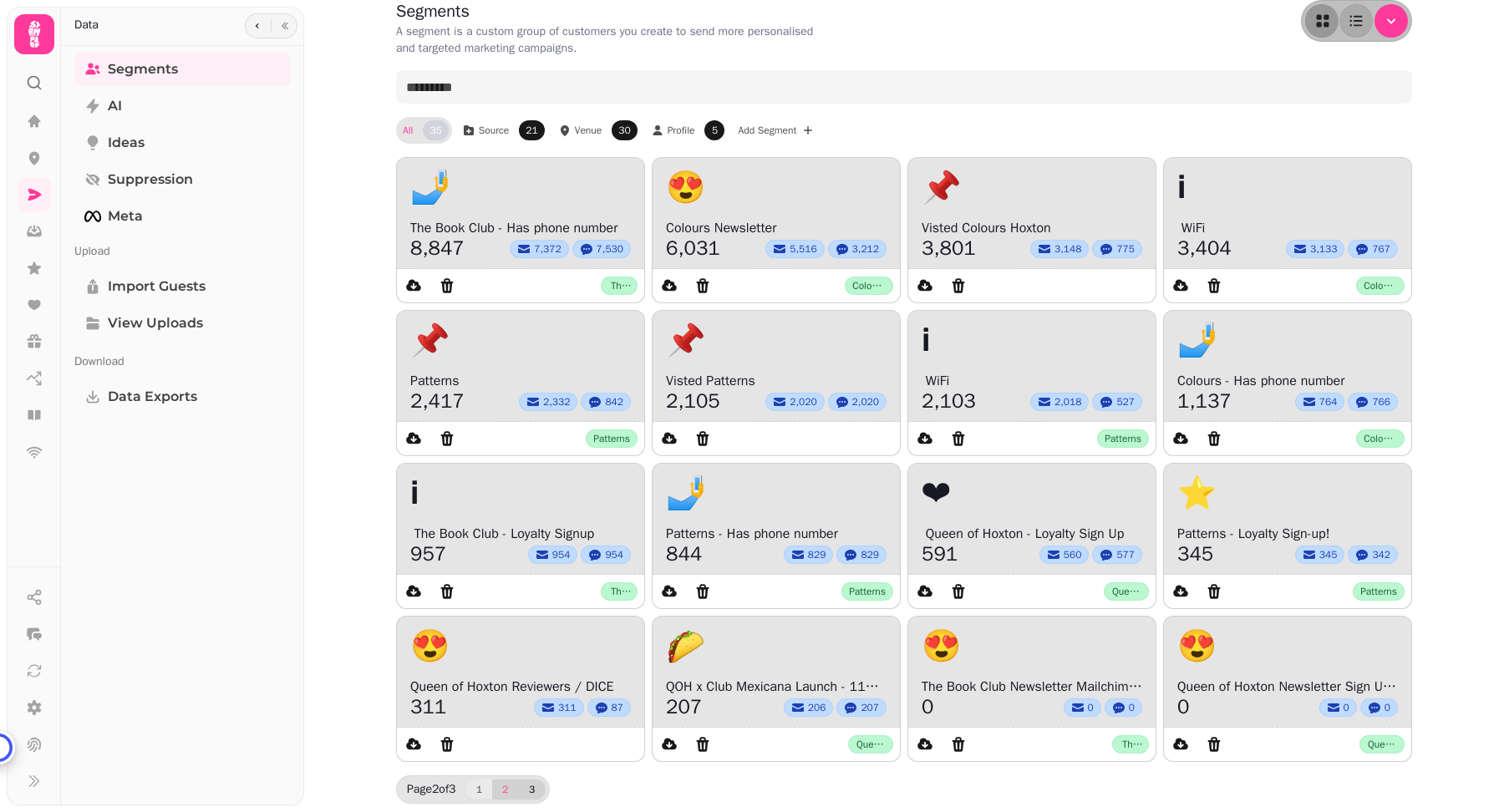 click on "3" at bounding box center (532, 789) 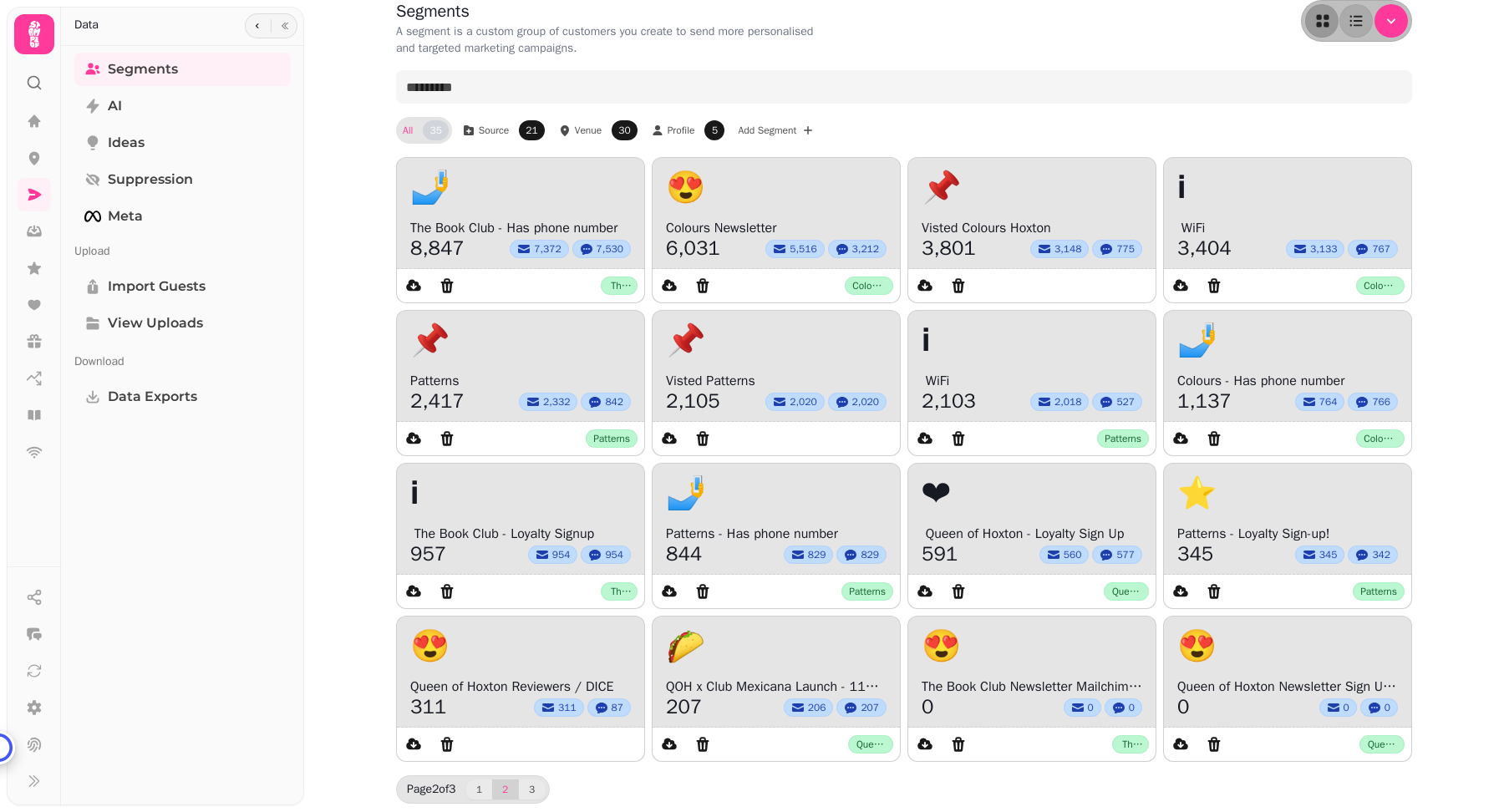 scroll, scrollTop: 0, scrollLeft: 0, axis: both 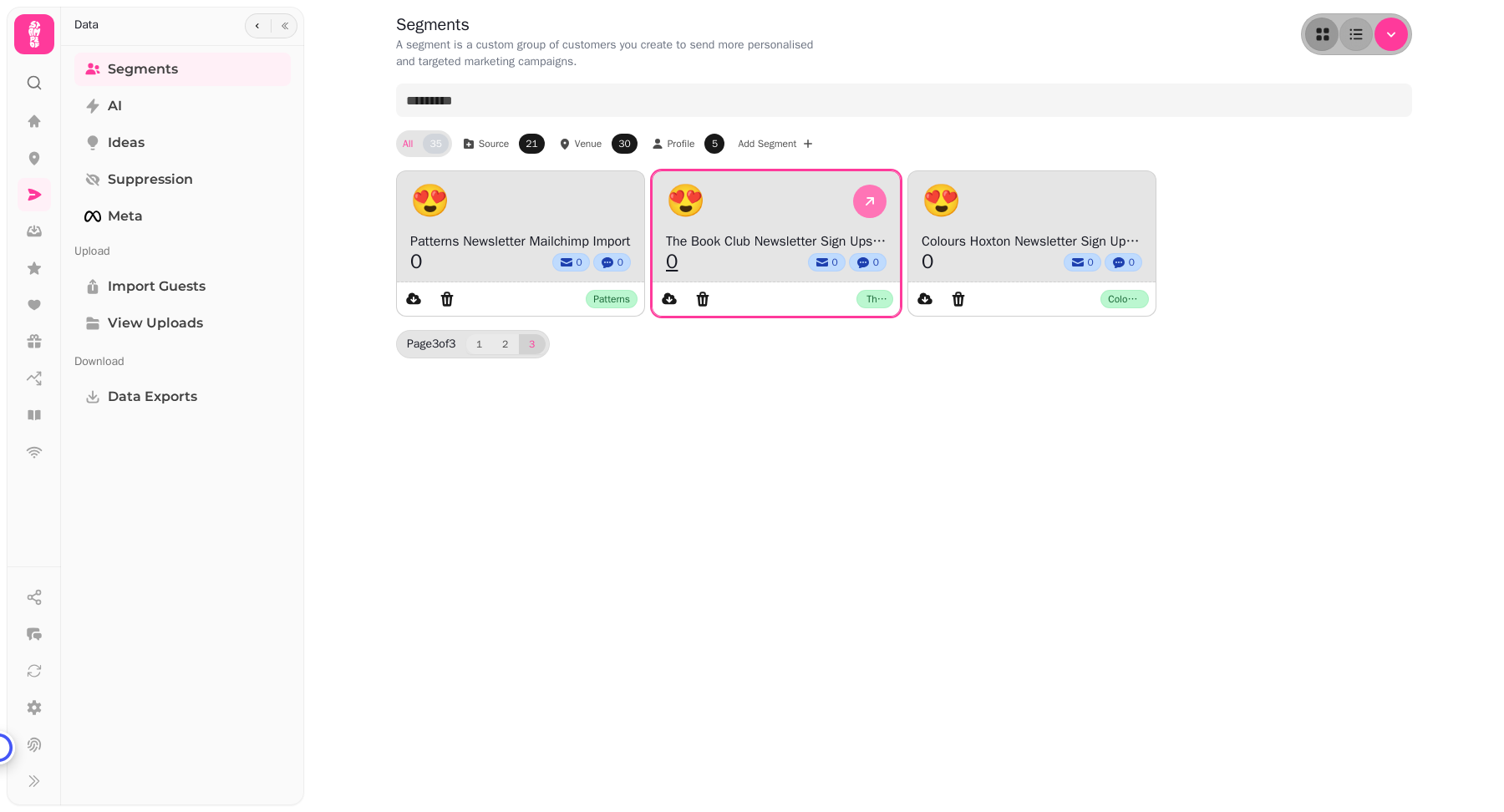 click 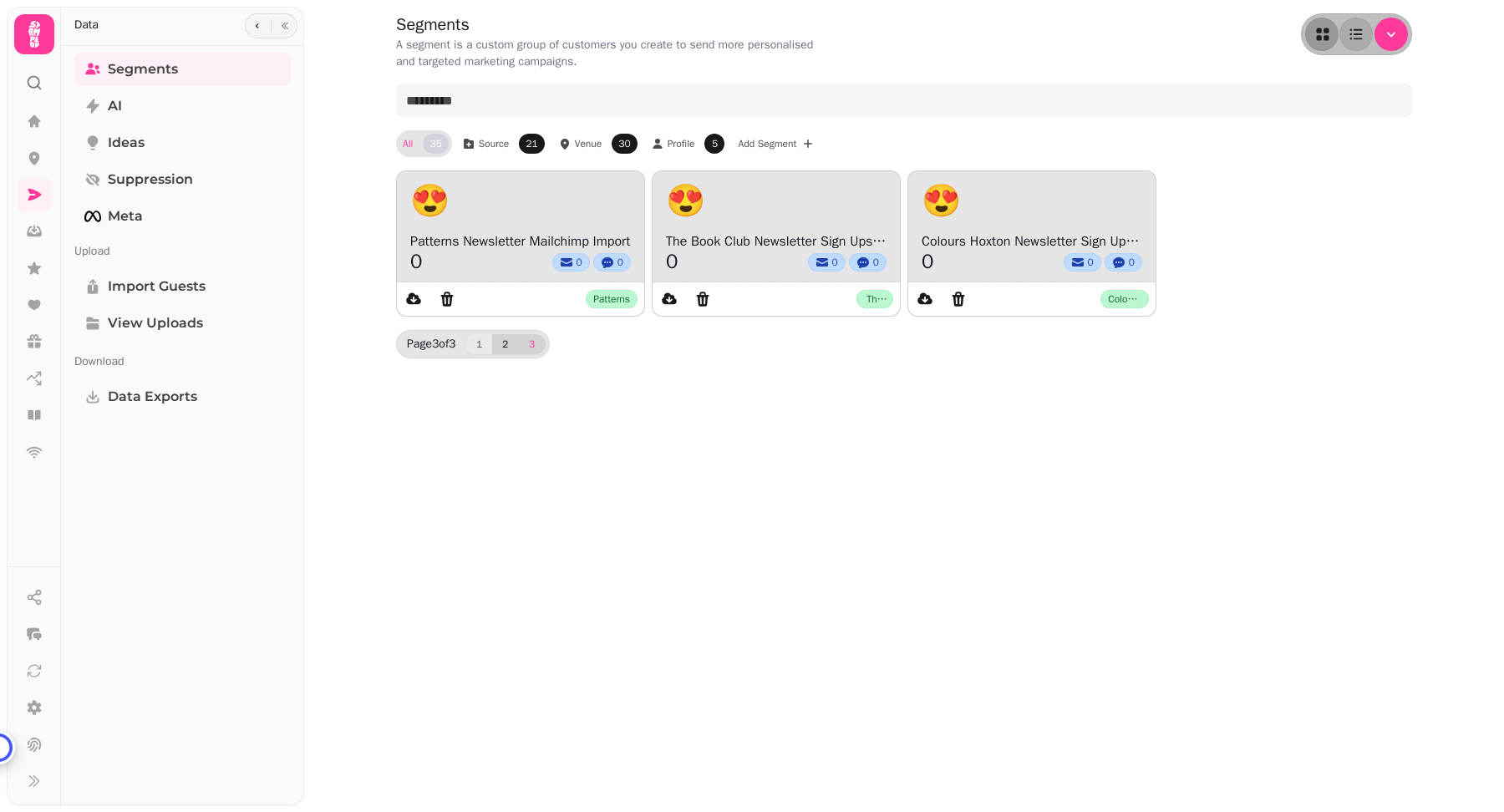 click on "2" at bounding box center (506, 344) 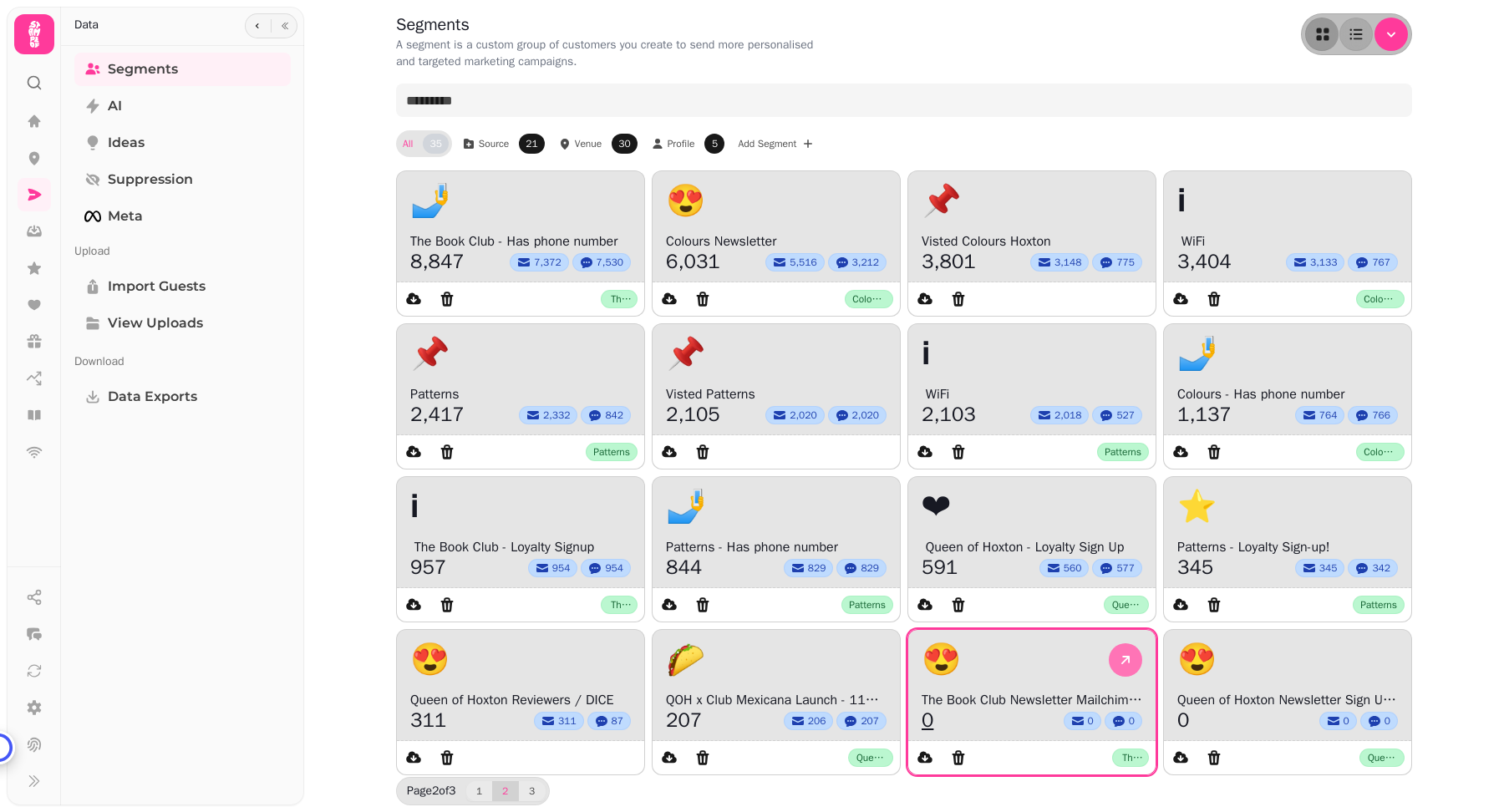 click 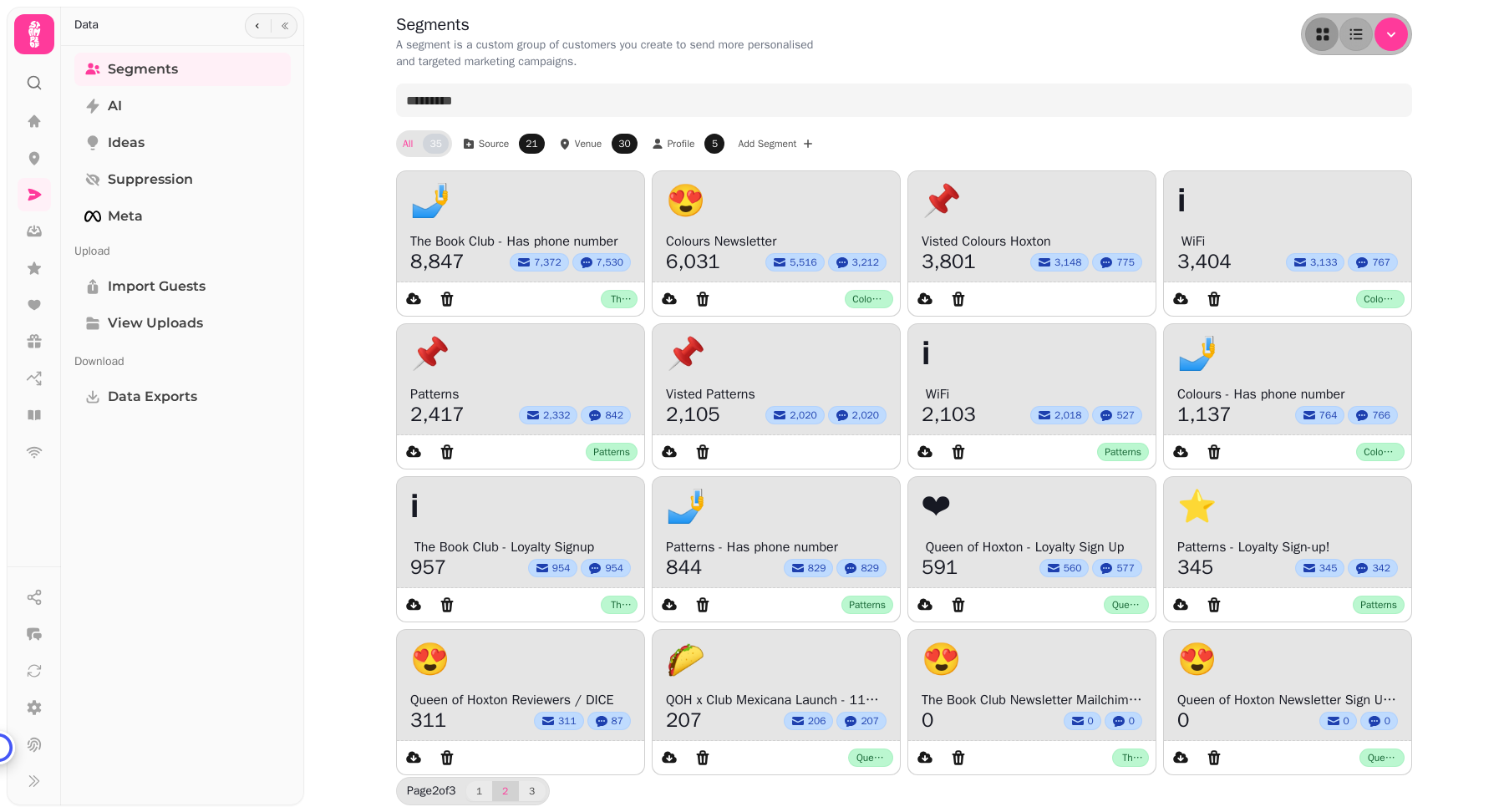 select on "**" 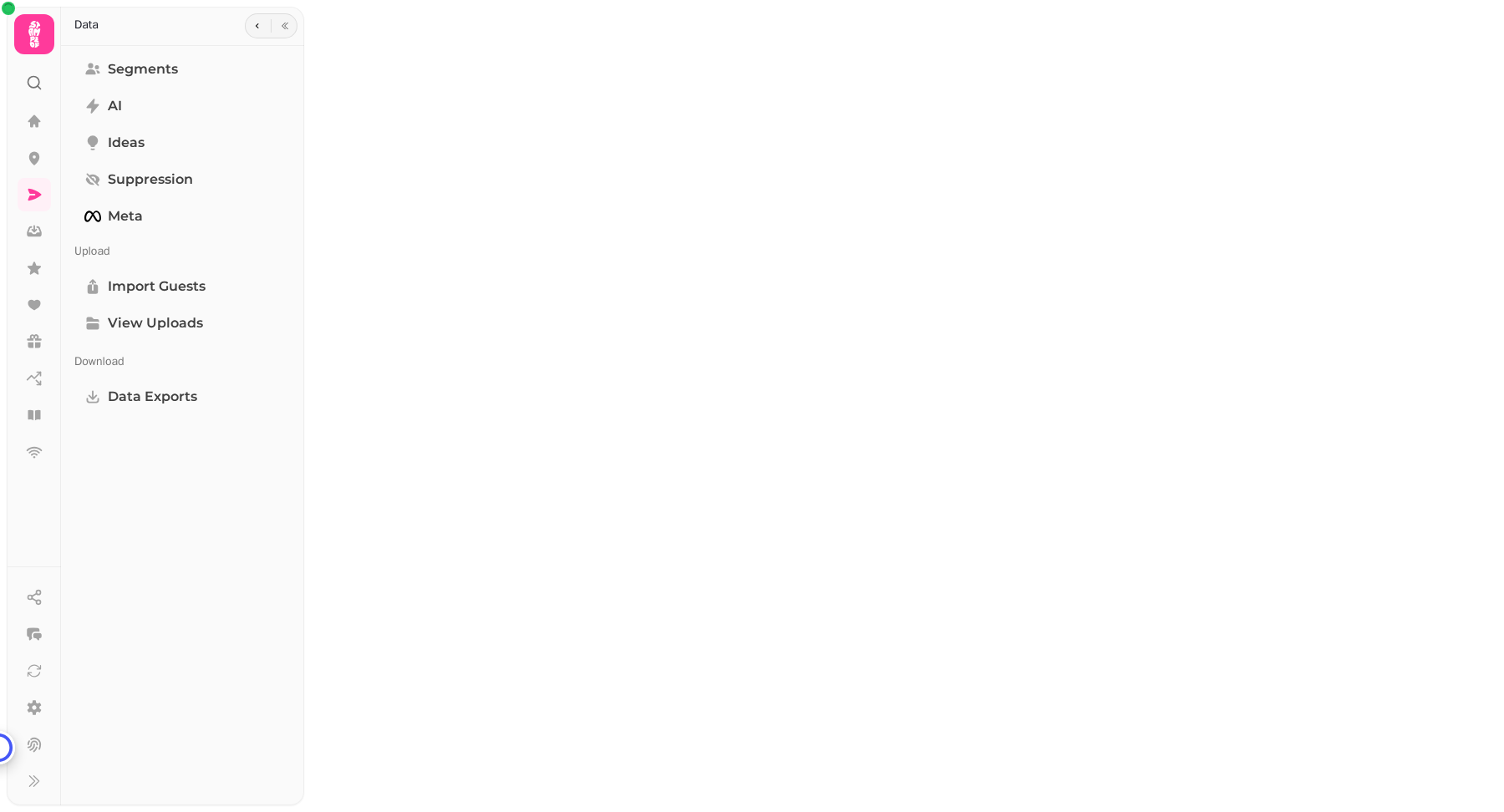 scroll, scrollTop: 0, scrollLeft: 0, axis: both 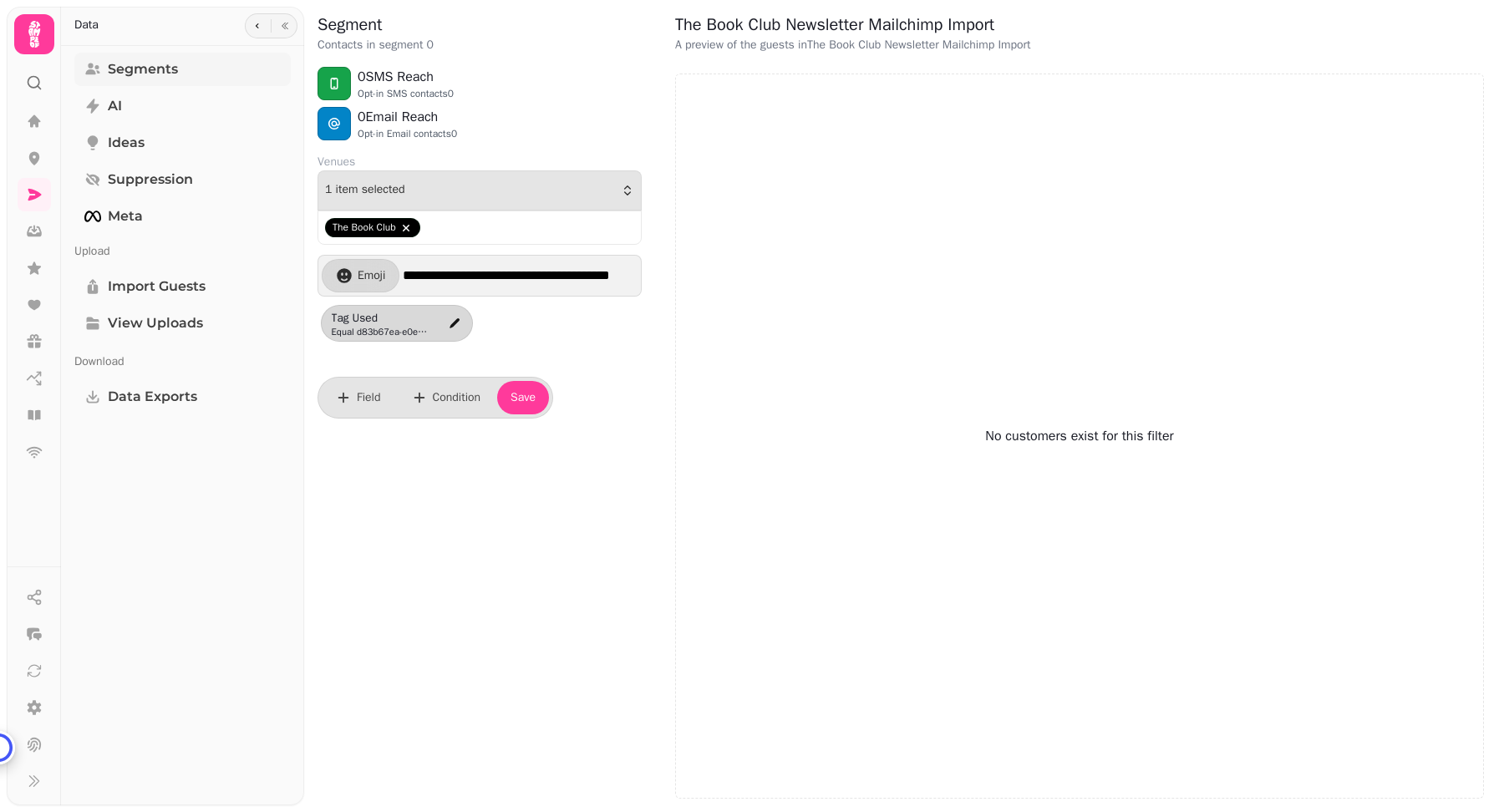 click on "Segments" at bounding box center (143, 69) 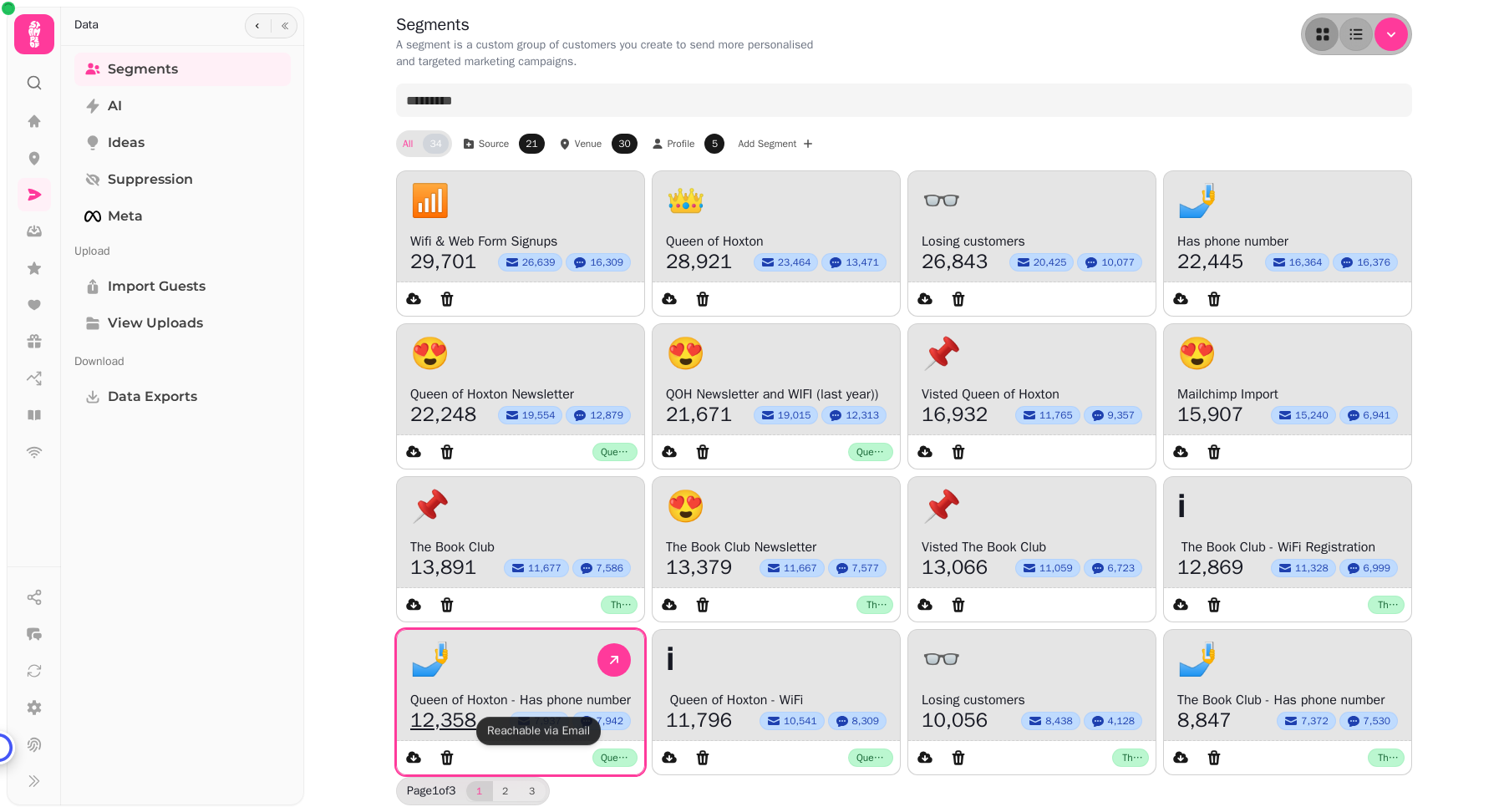 scroll, scrollTop: 13, scrollLeft: 0, axis: vertical 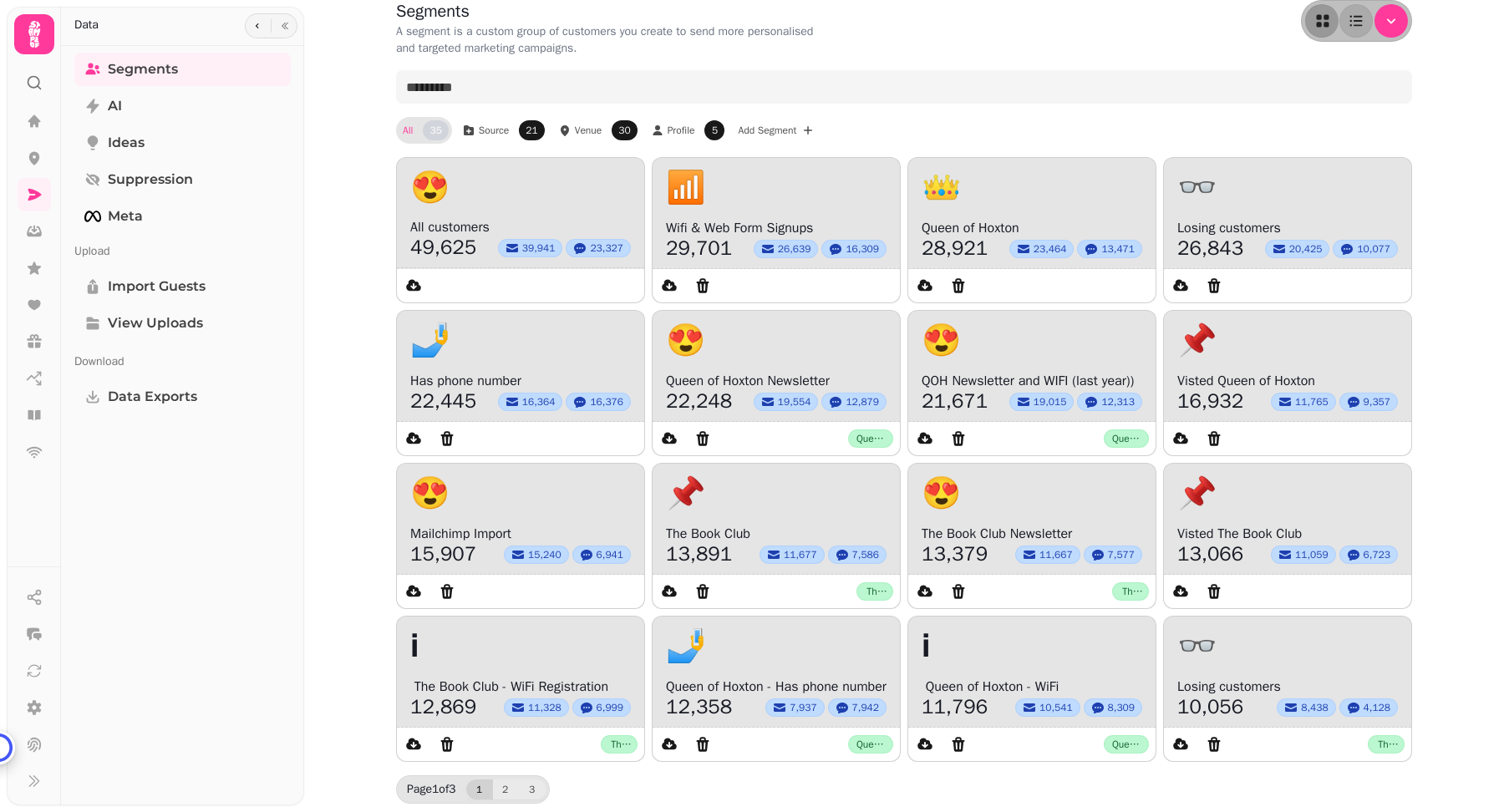 click on "1" at bounding box center (480, 789) 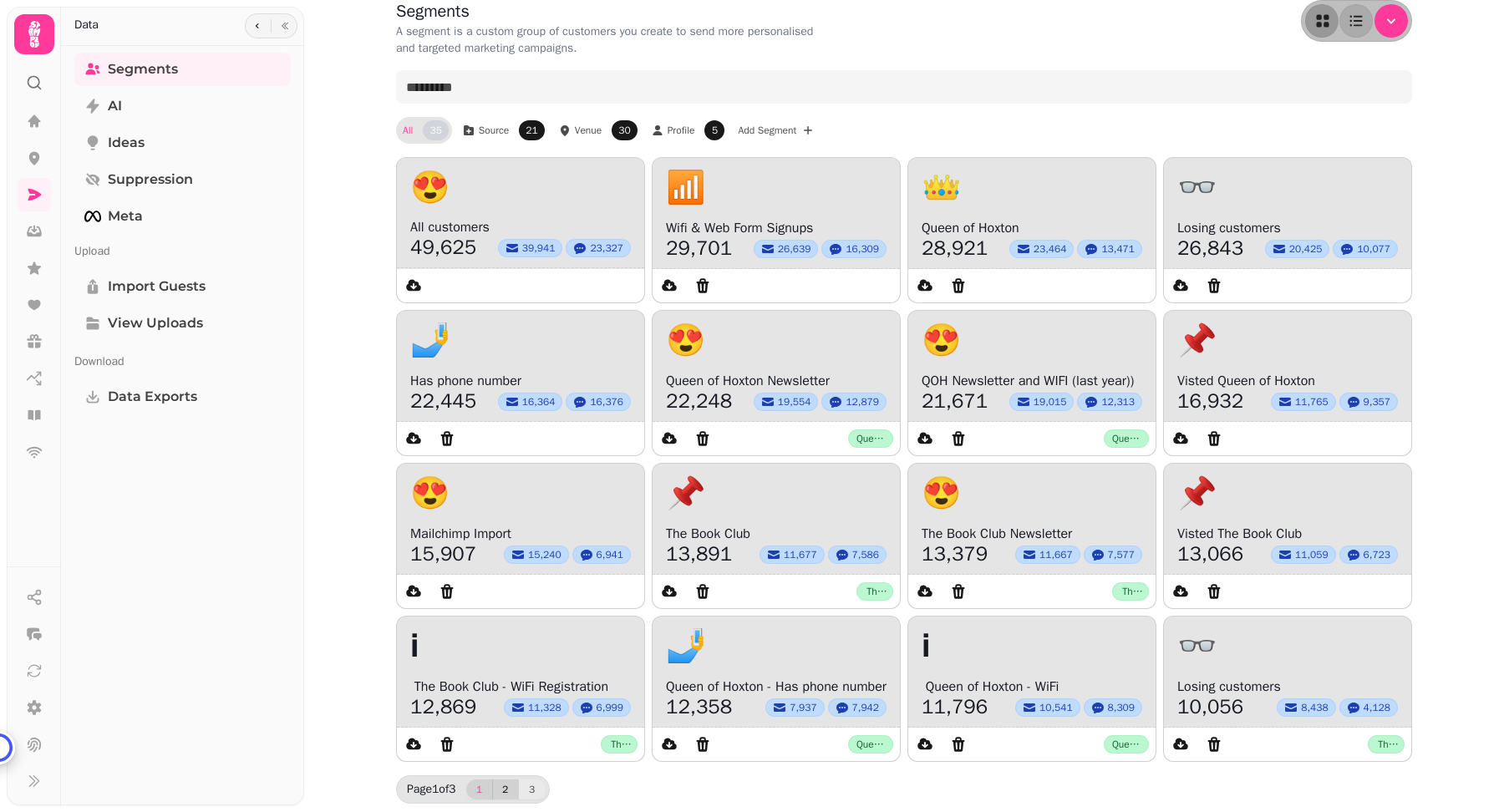 click on "2" at bounding box center [506, 789] 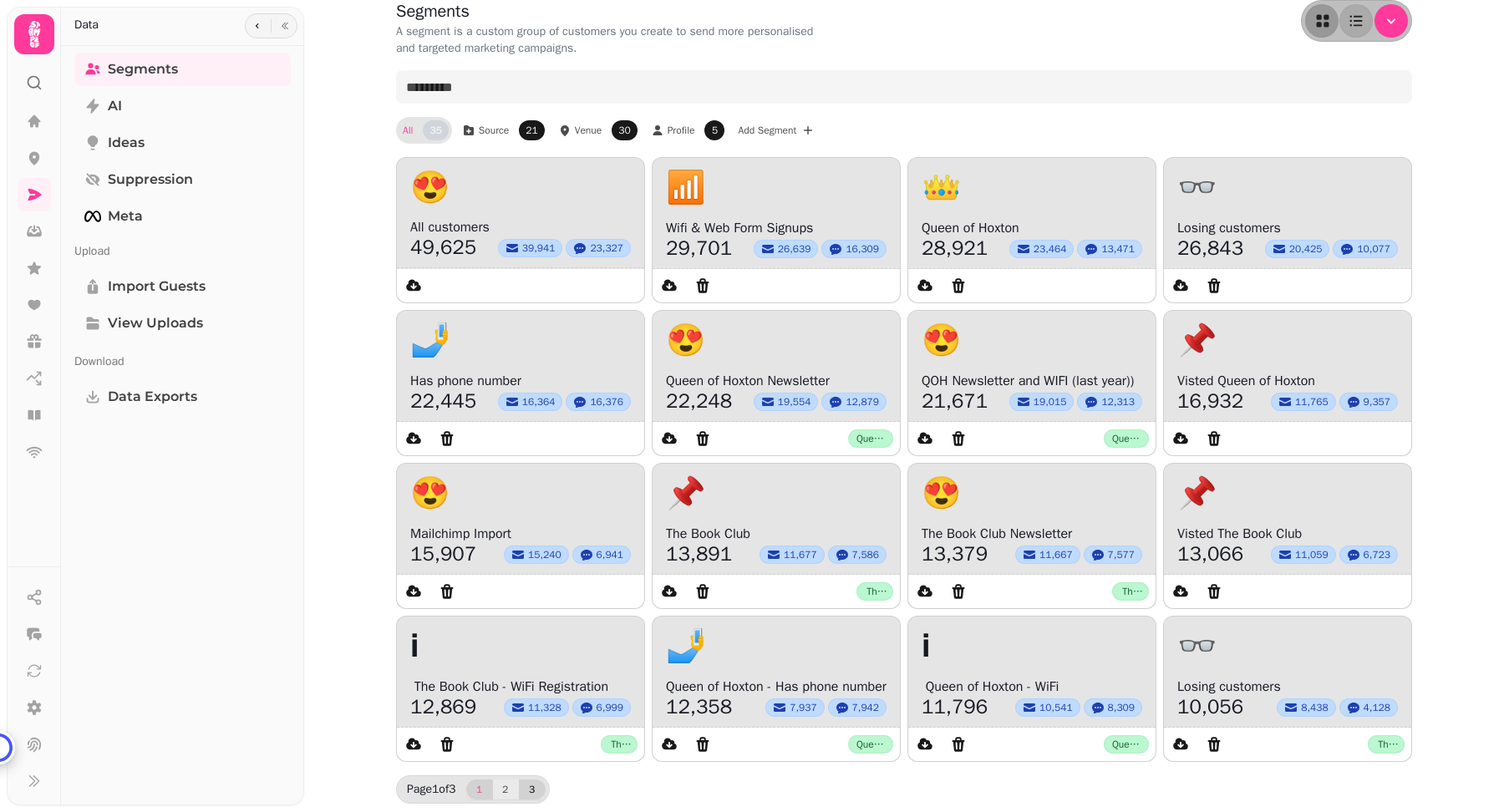 click on "3" at bounding box center [532, 789] 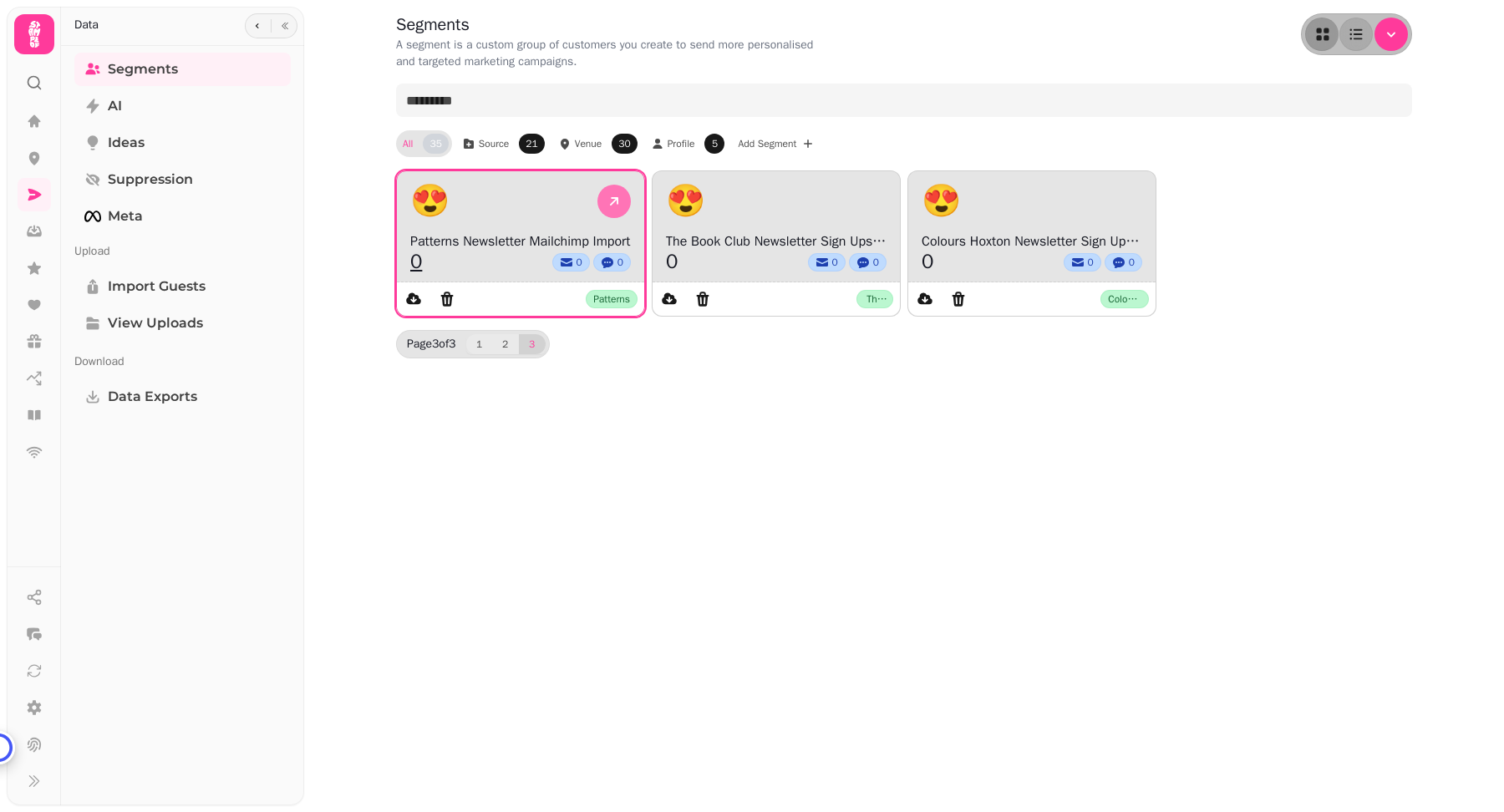 click 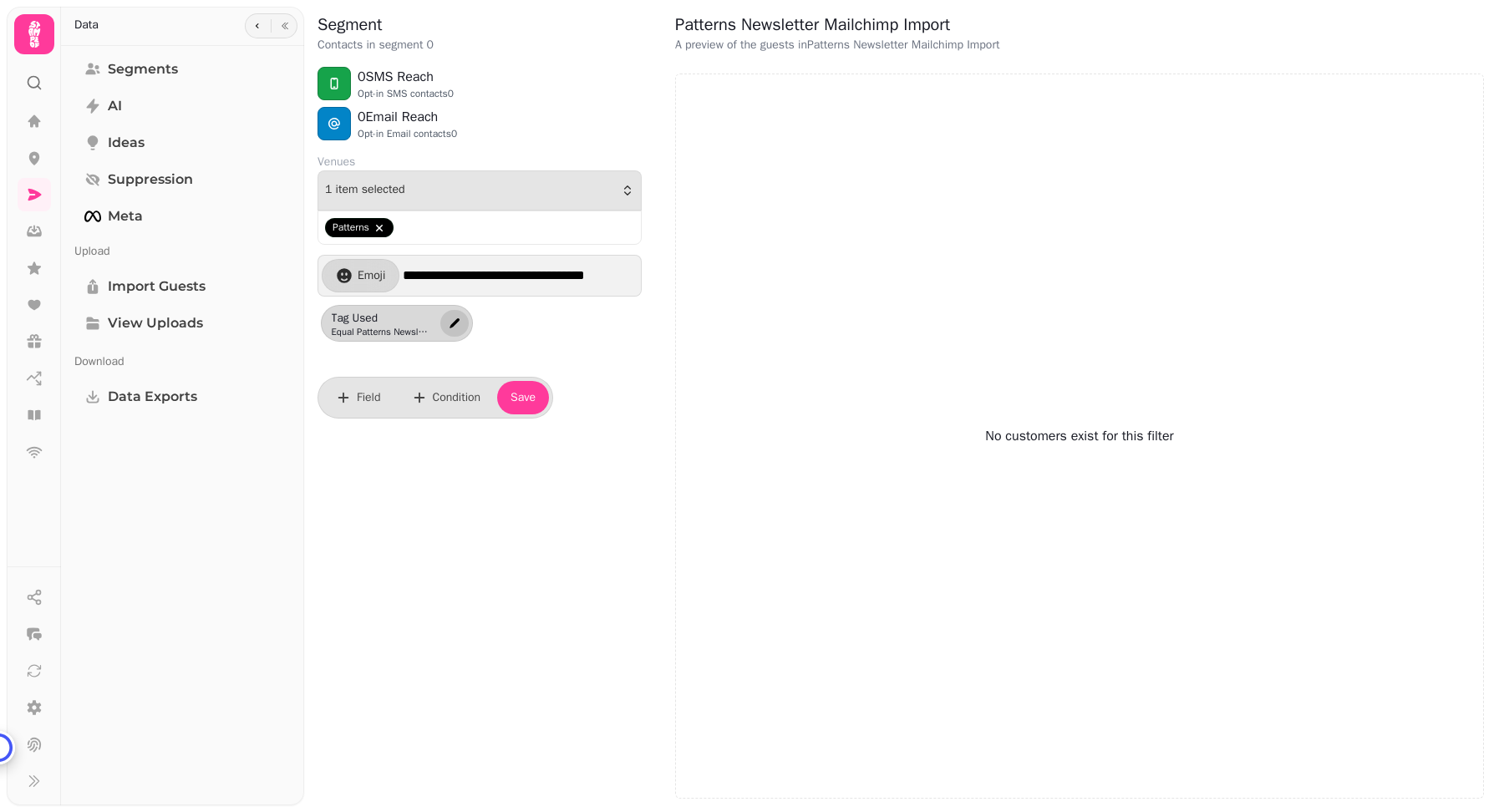 click 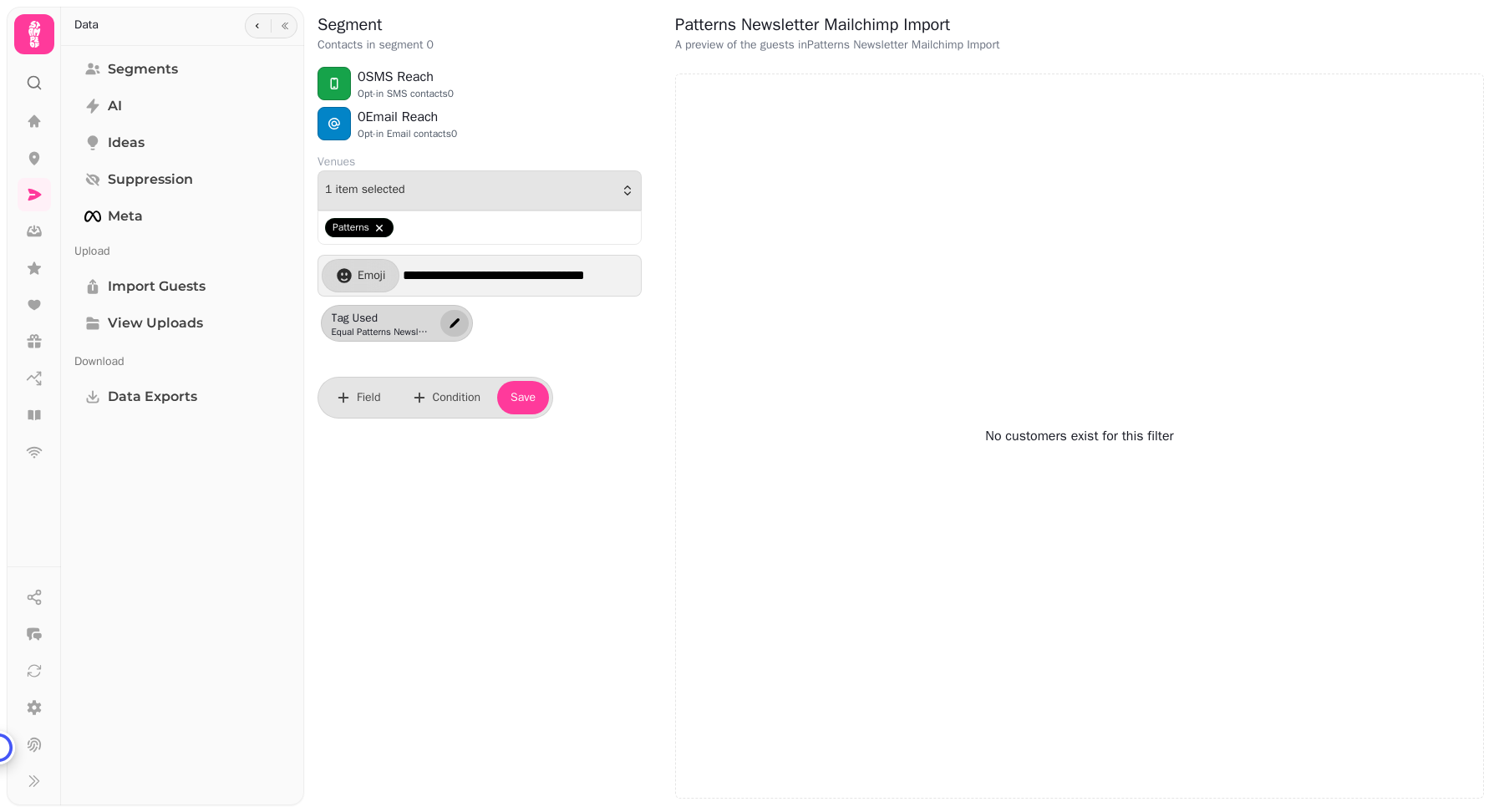 select on "*****" 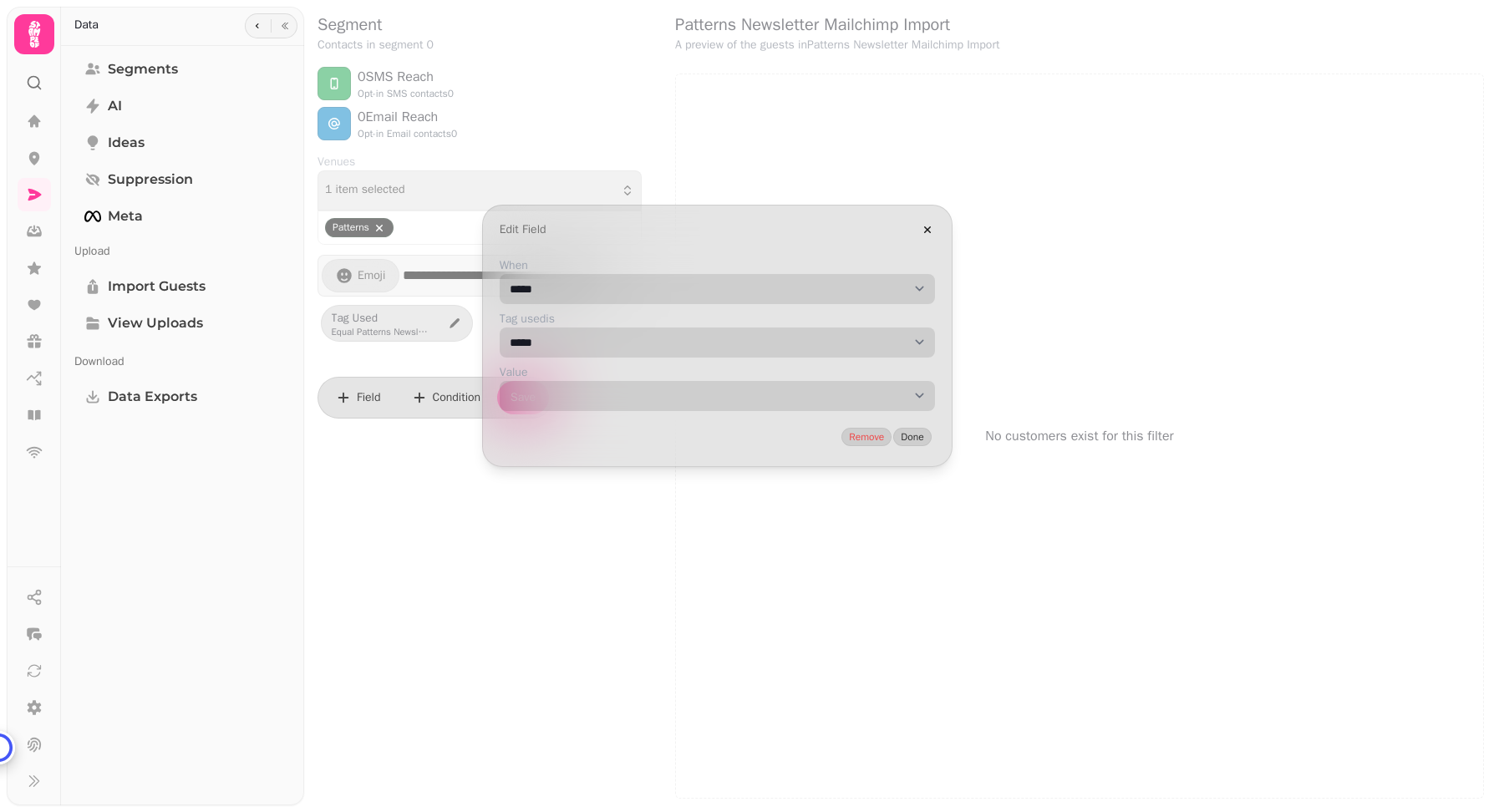 click on "**********" at bounding box center [717, 396] 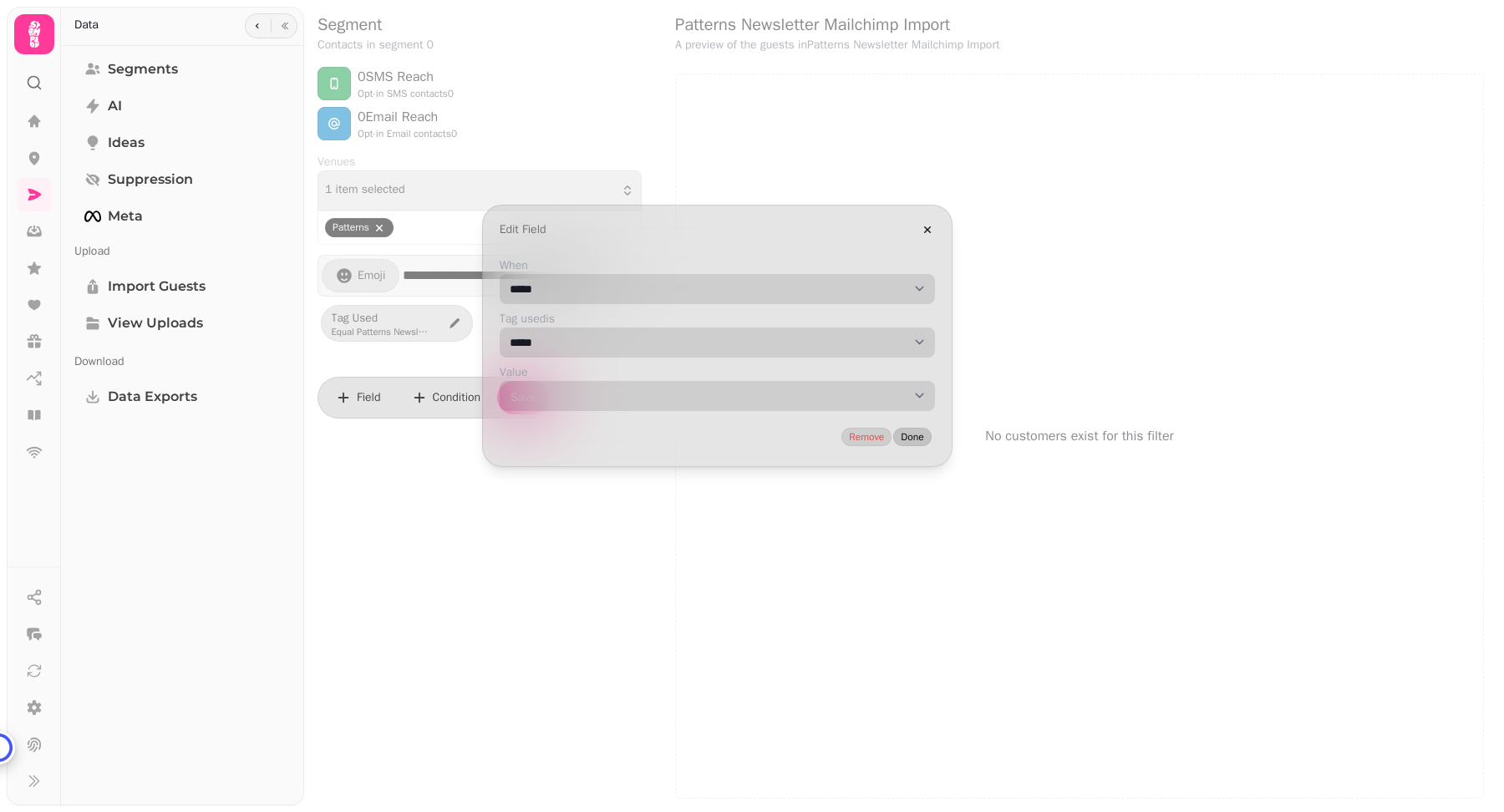click on "Done" at bounding box center (912, 437) 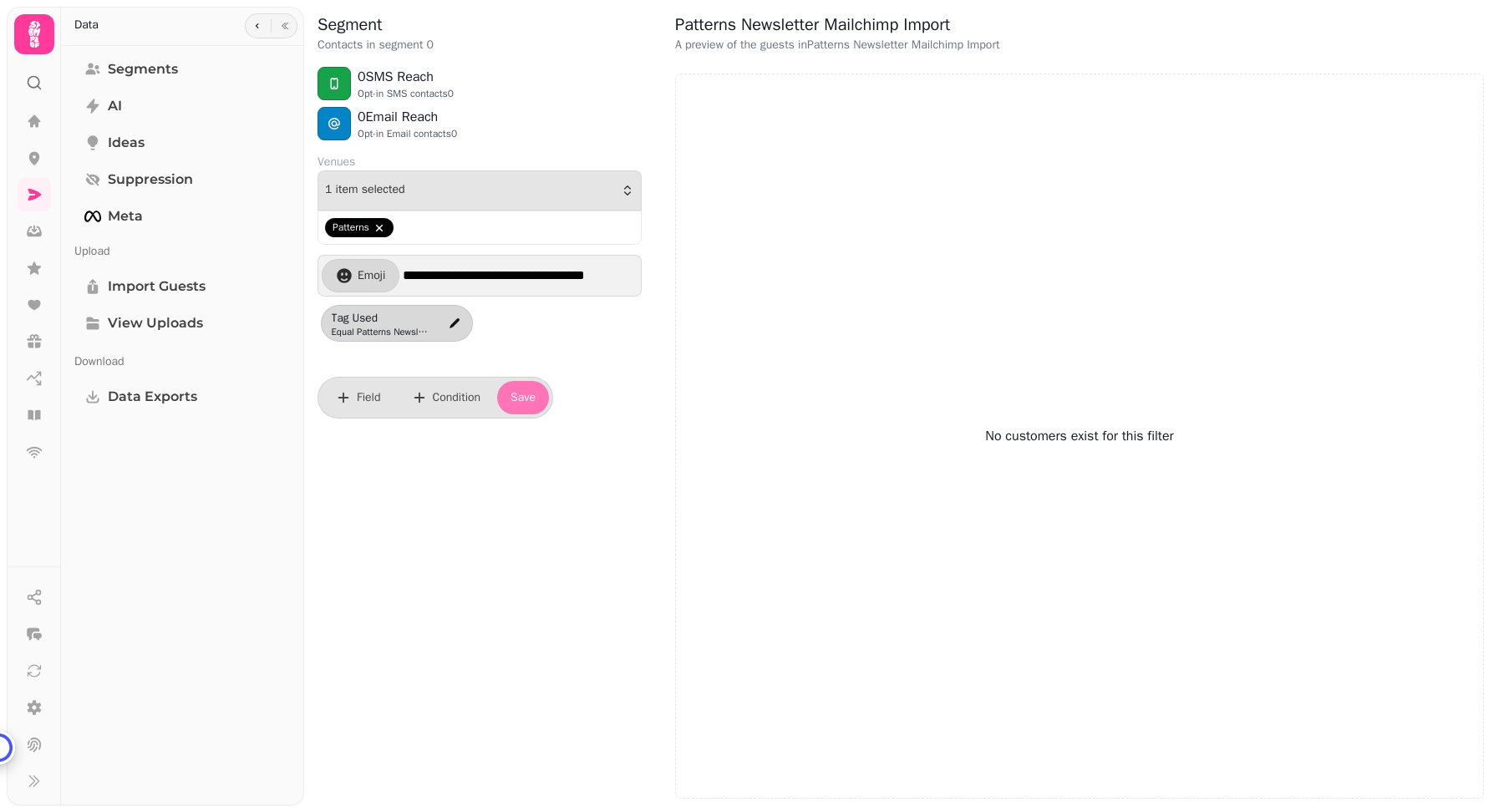 click on "Save" at bounding box center (523, 398) 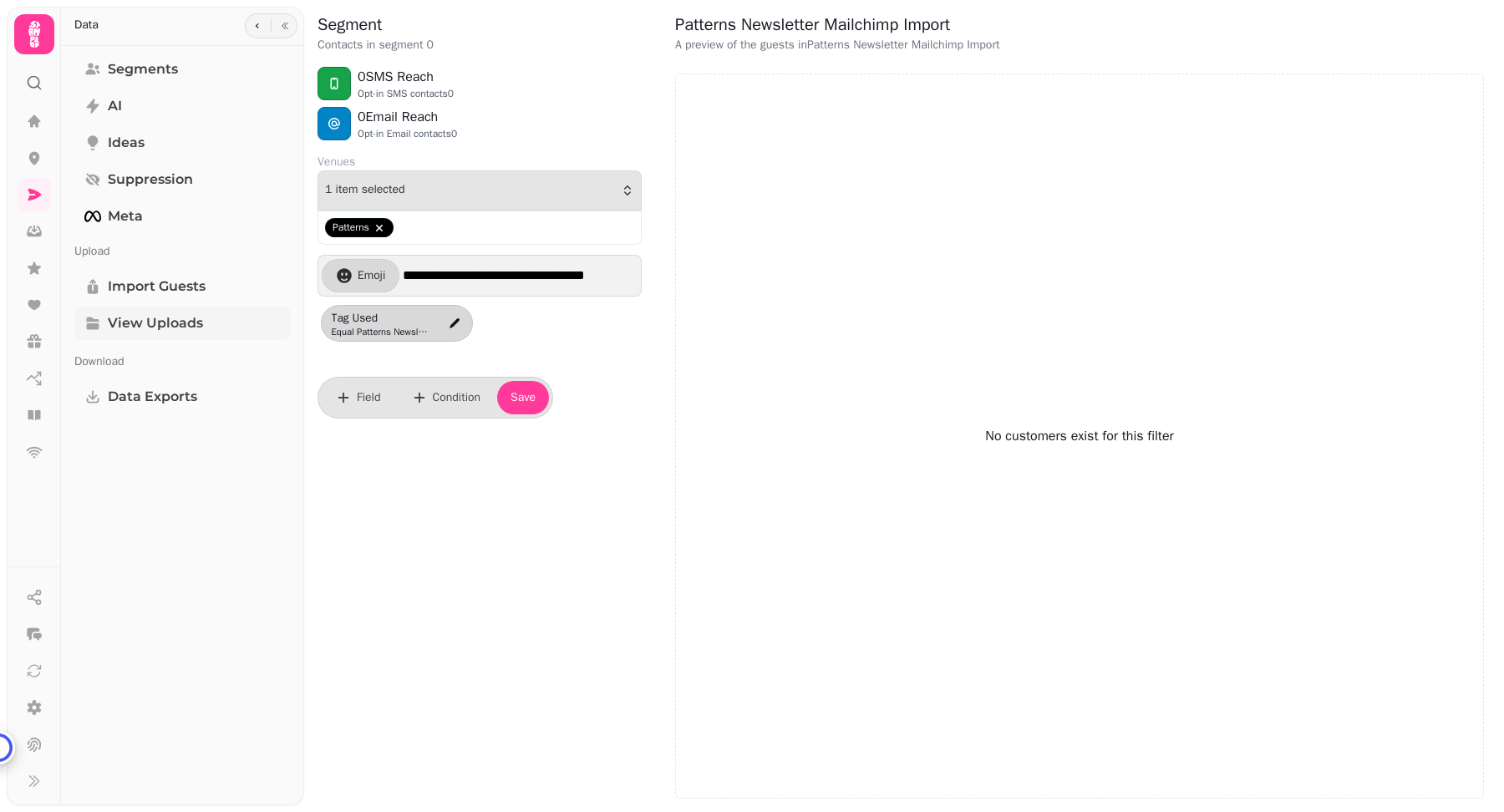 drag, startPoint x: 172, startPoint y: 325, endPoint x: 162, endPoint y: 323, distance: 10.198039 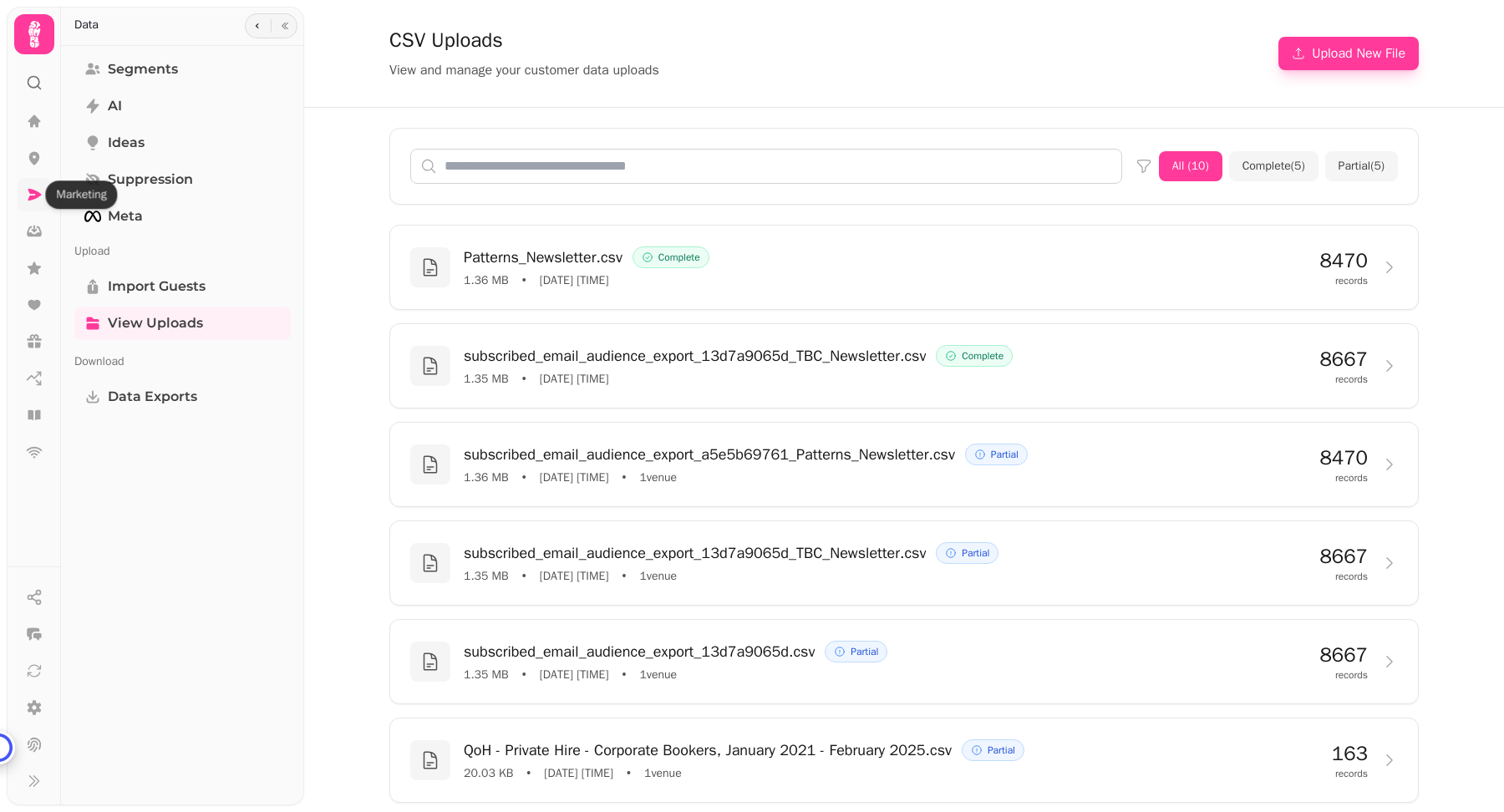 click 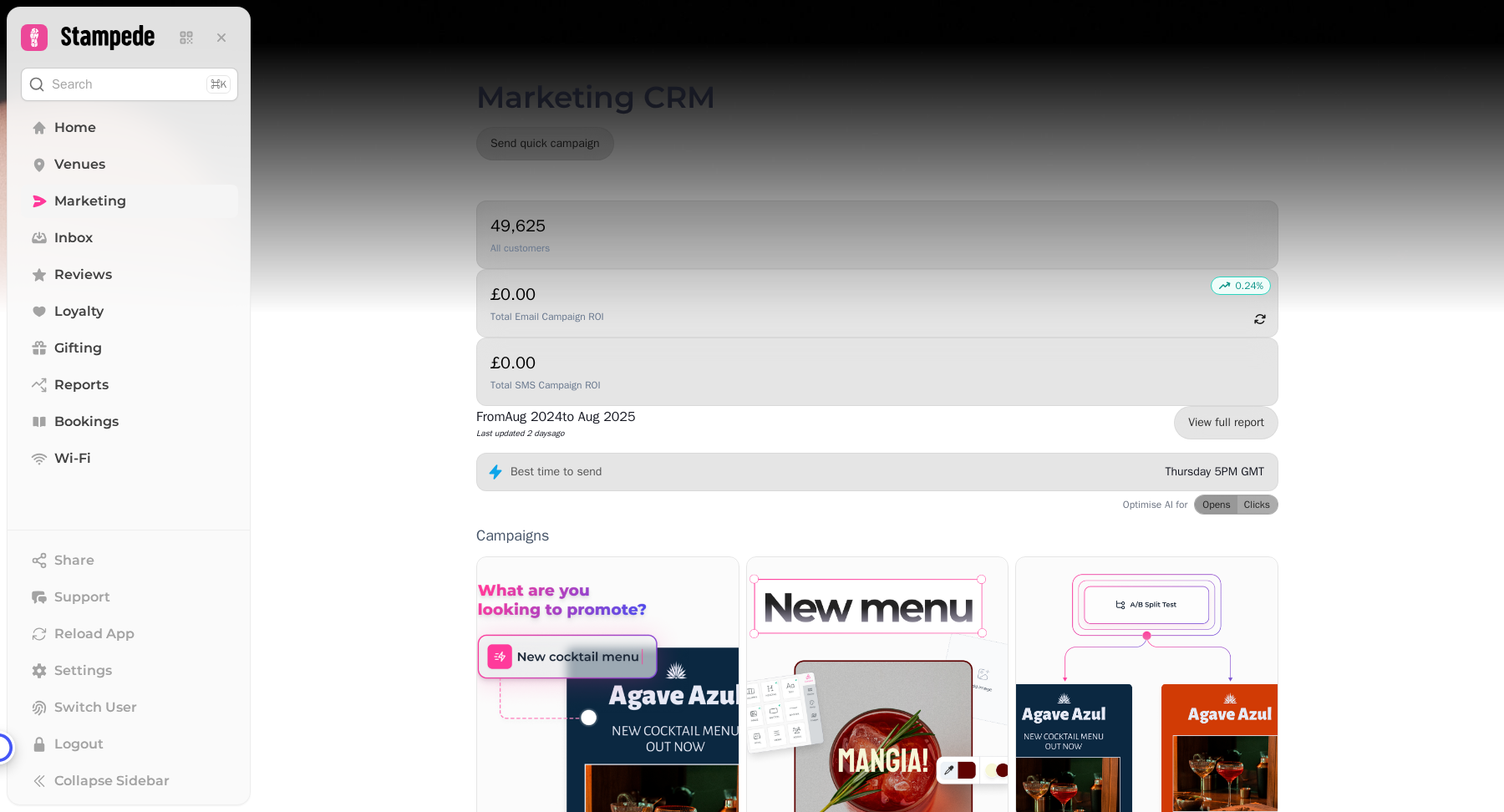 scroll, scrollTop: 226, scrollLeft: 0, axis: vertical 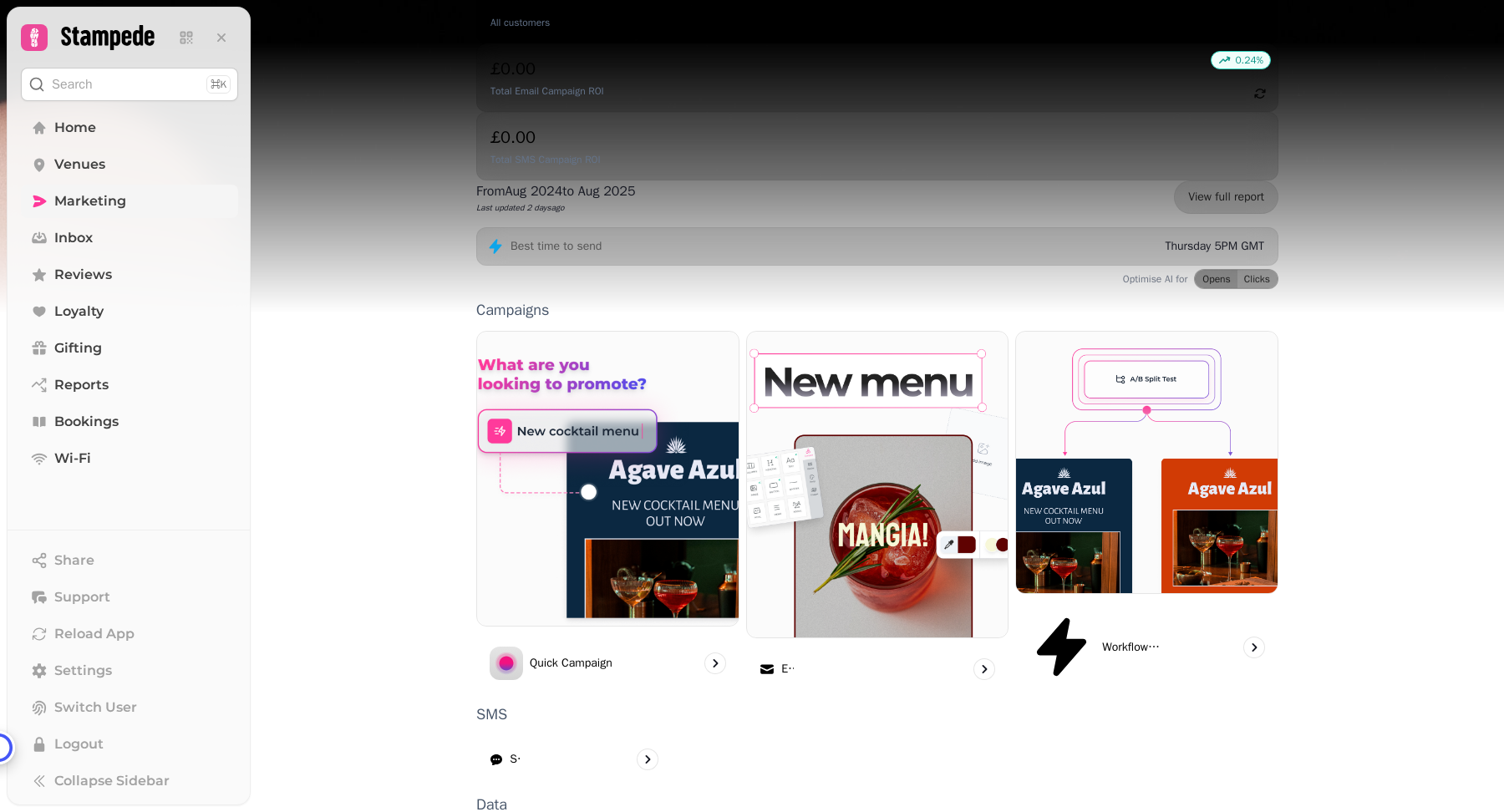 click on "Segments" at bounding box center (534, 853) 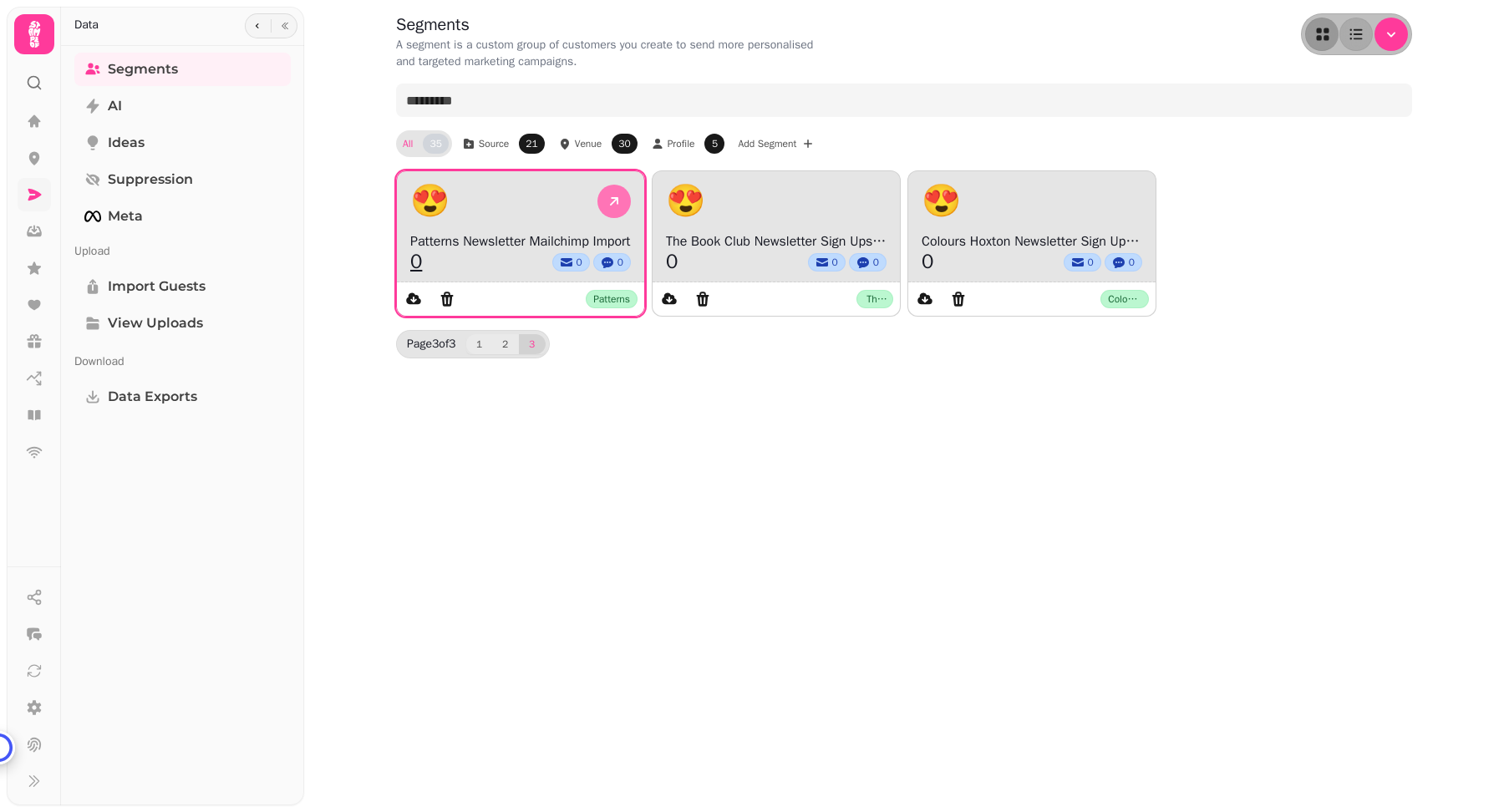 click 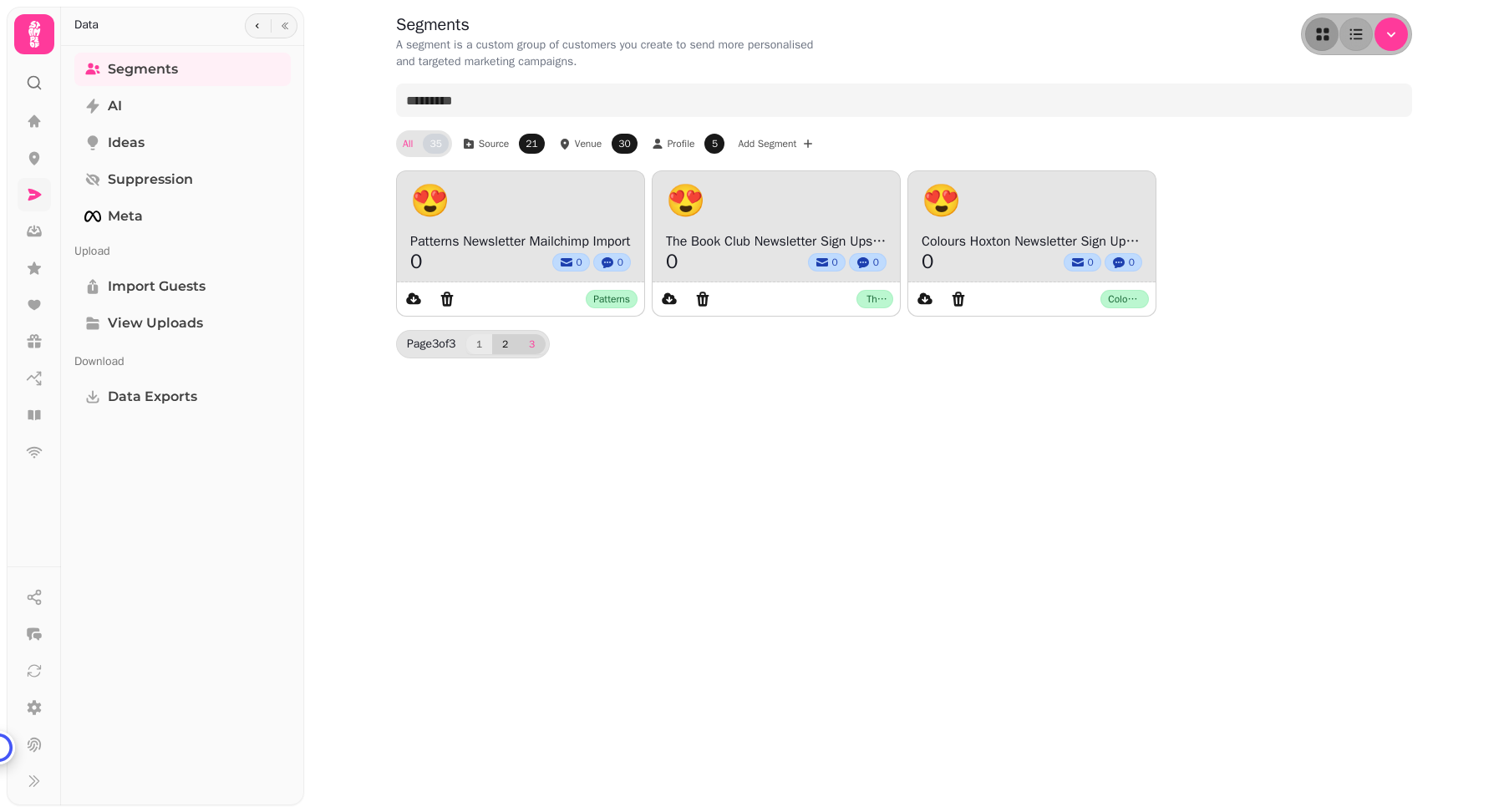 click on "2" at bounding box center [506, 344] 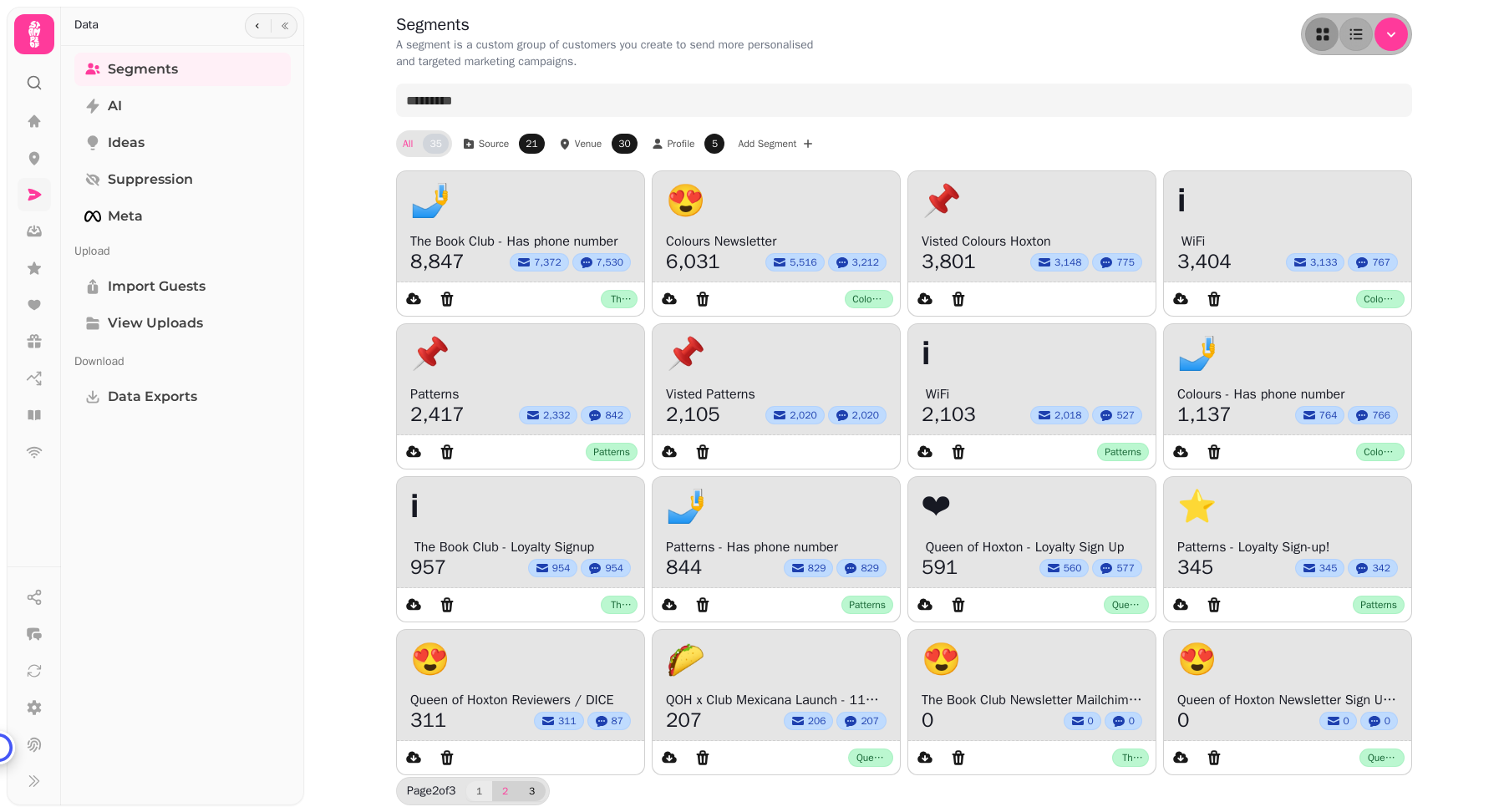 click on "3" at bounding box center [532, 791] 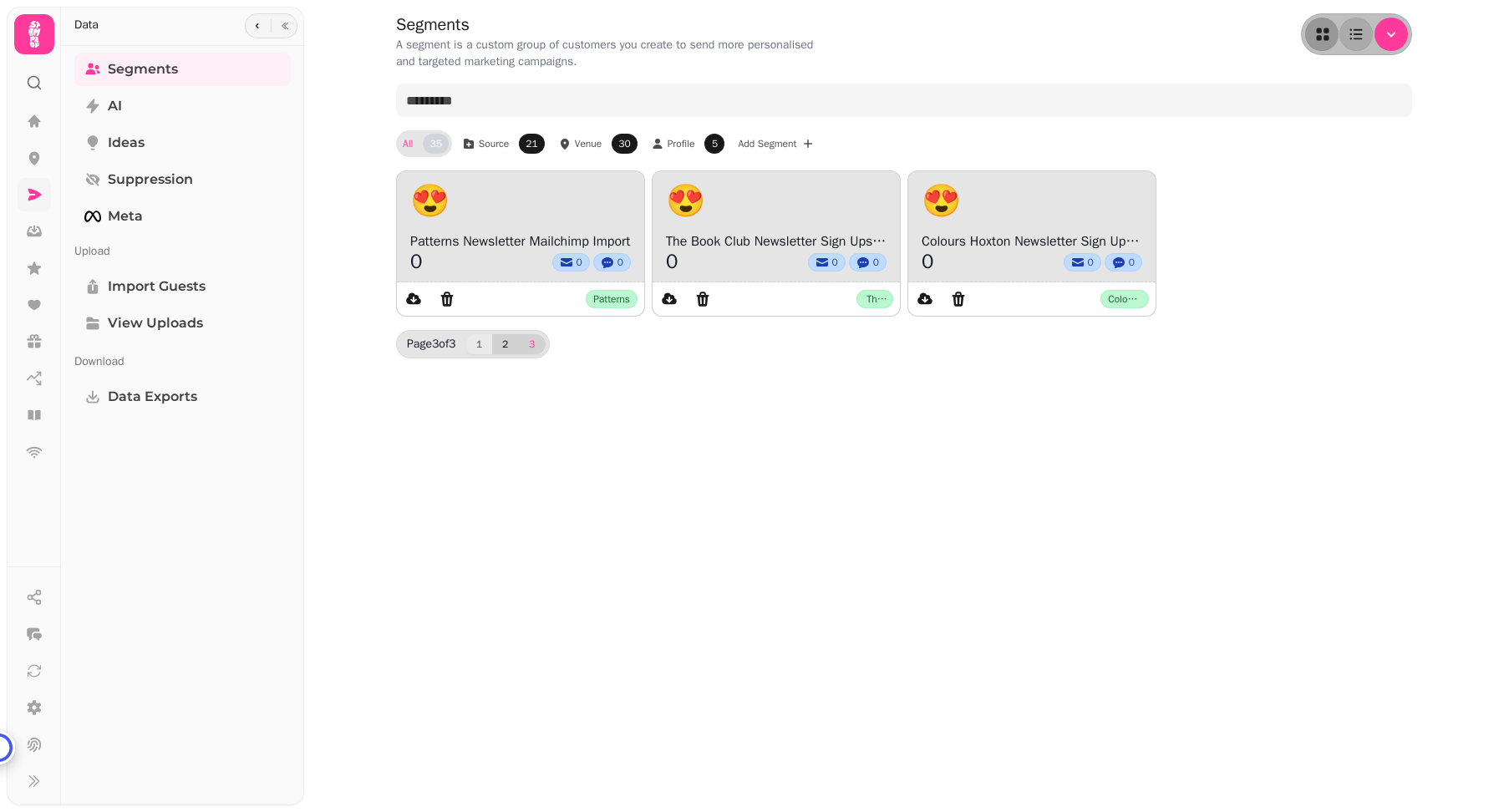 click on "2" at bounding box center [506, 344] 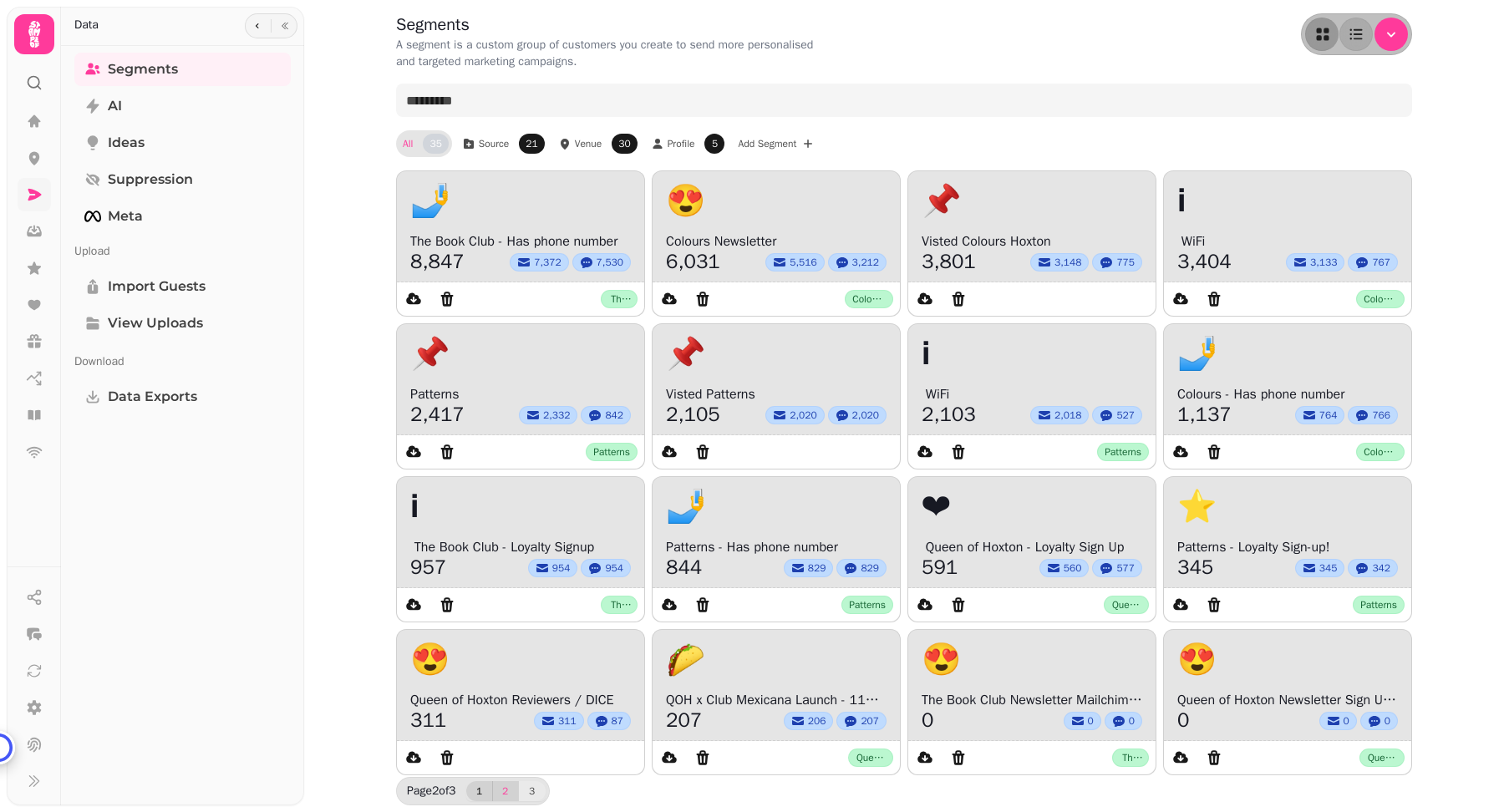 click on "1" at bounding box center [480, 791] 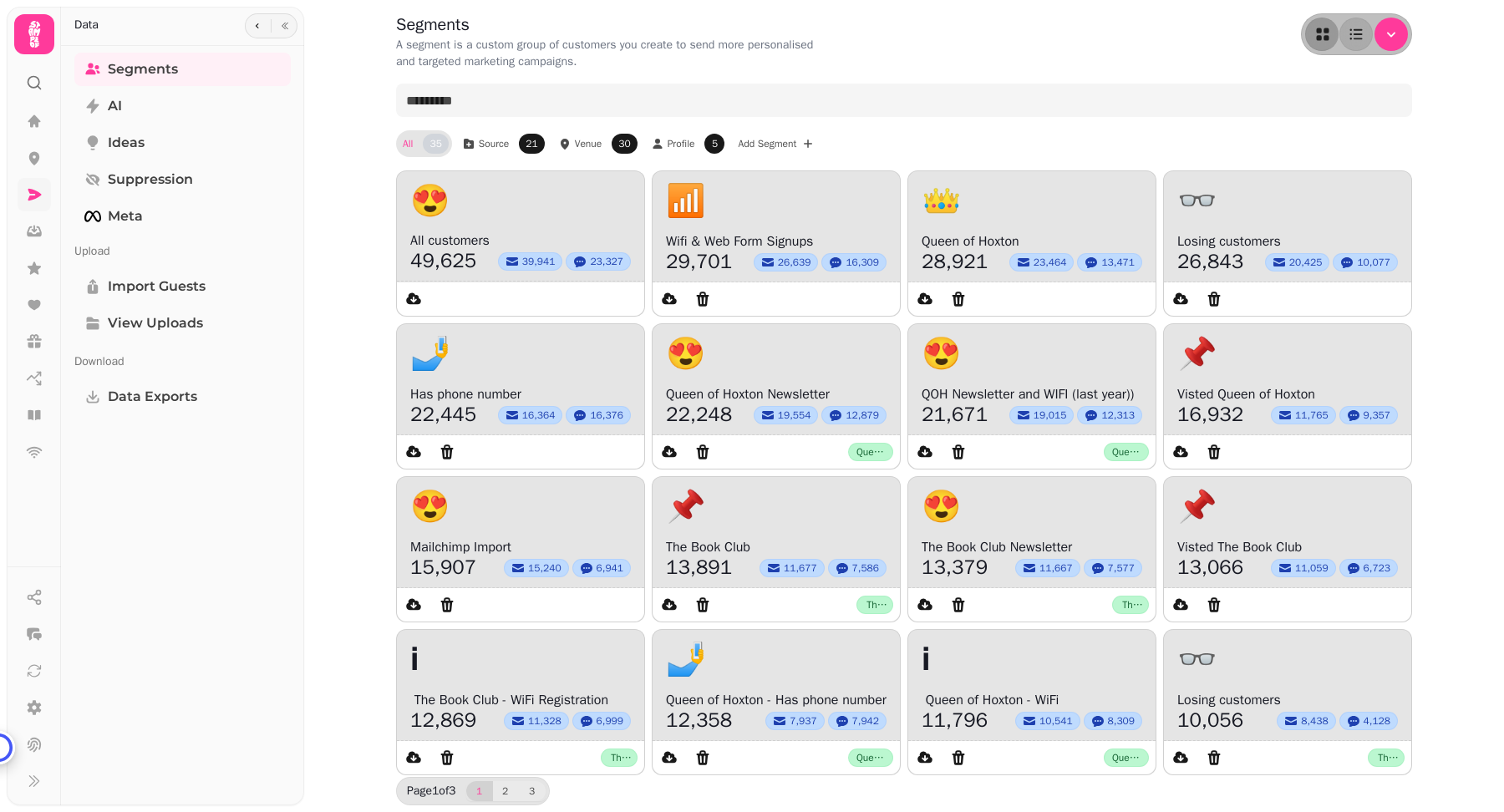 click 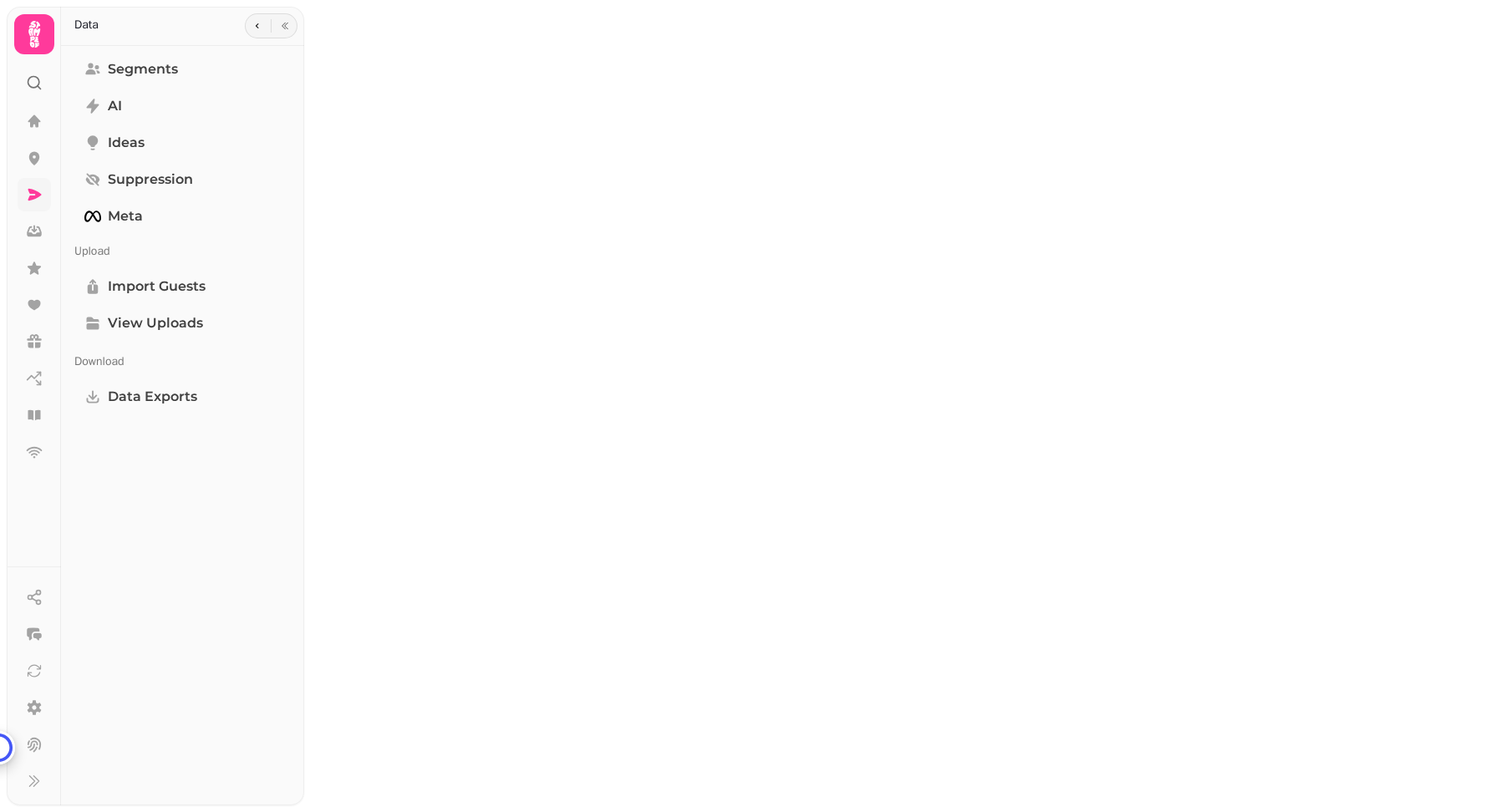 select on "**" 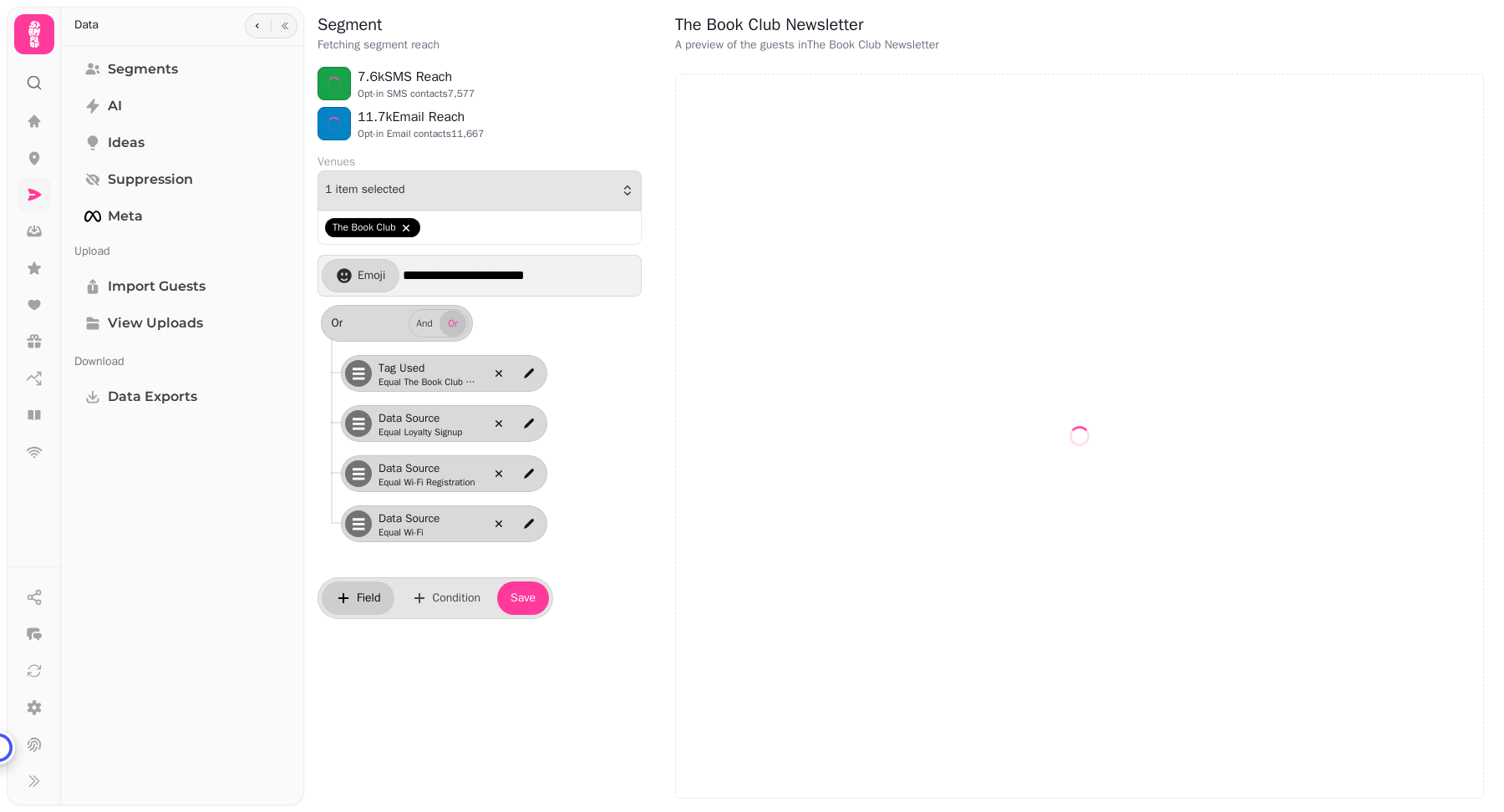 click on "Field" at bounding box center (368, 598) 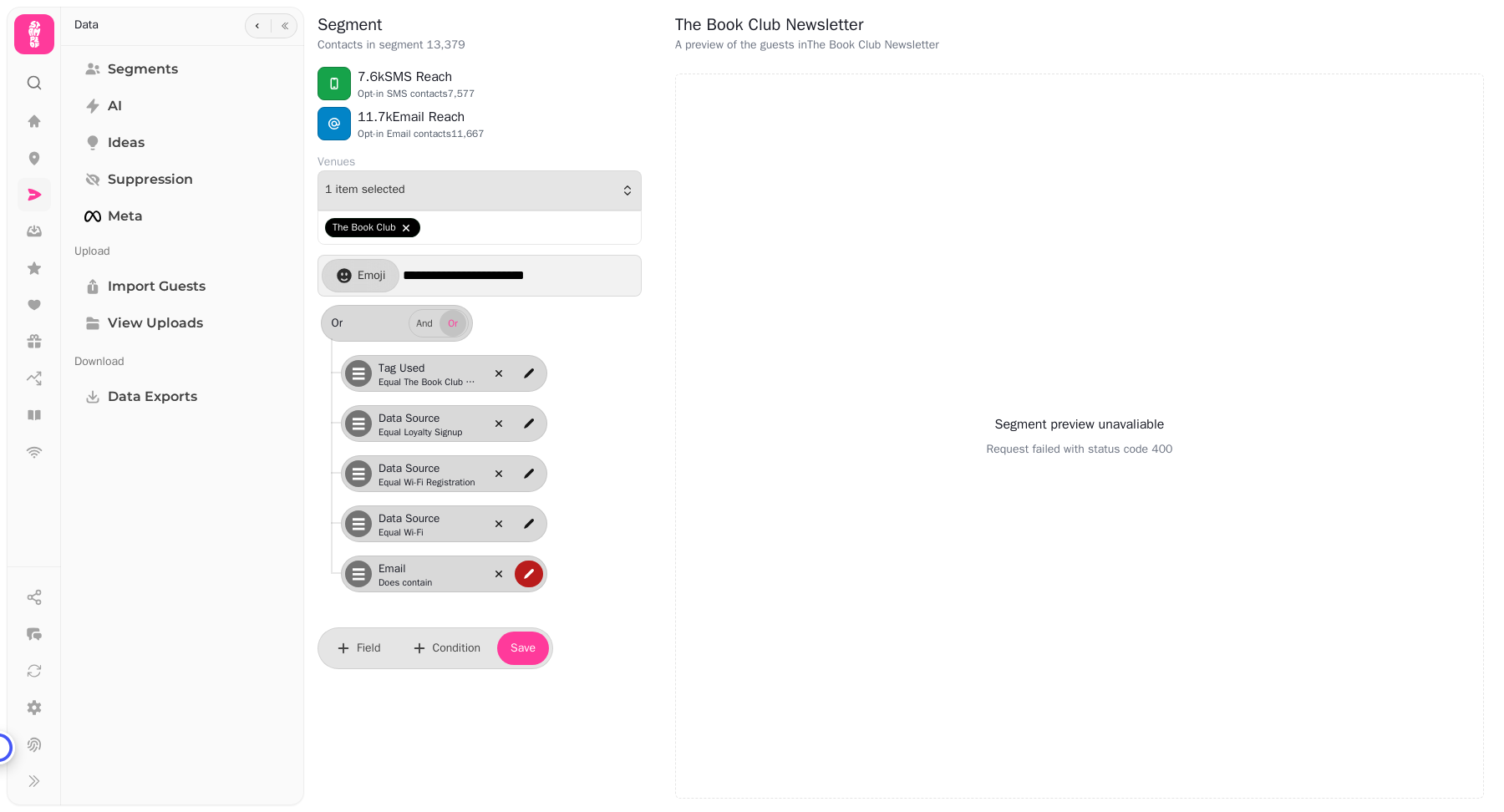 click at bounding box center [529, 574] 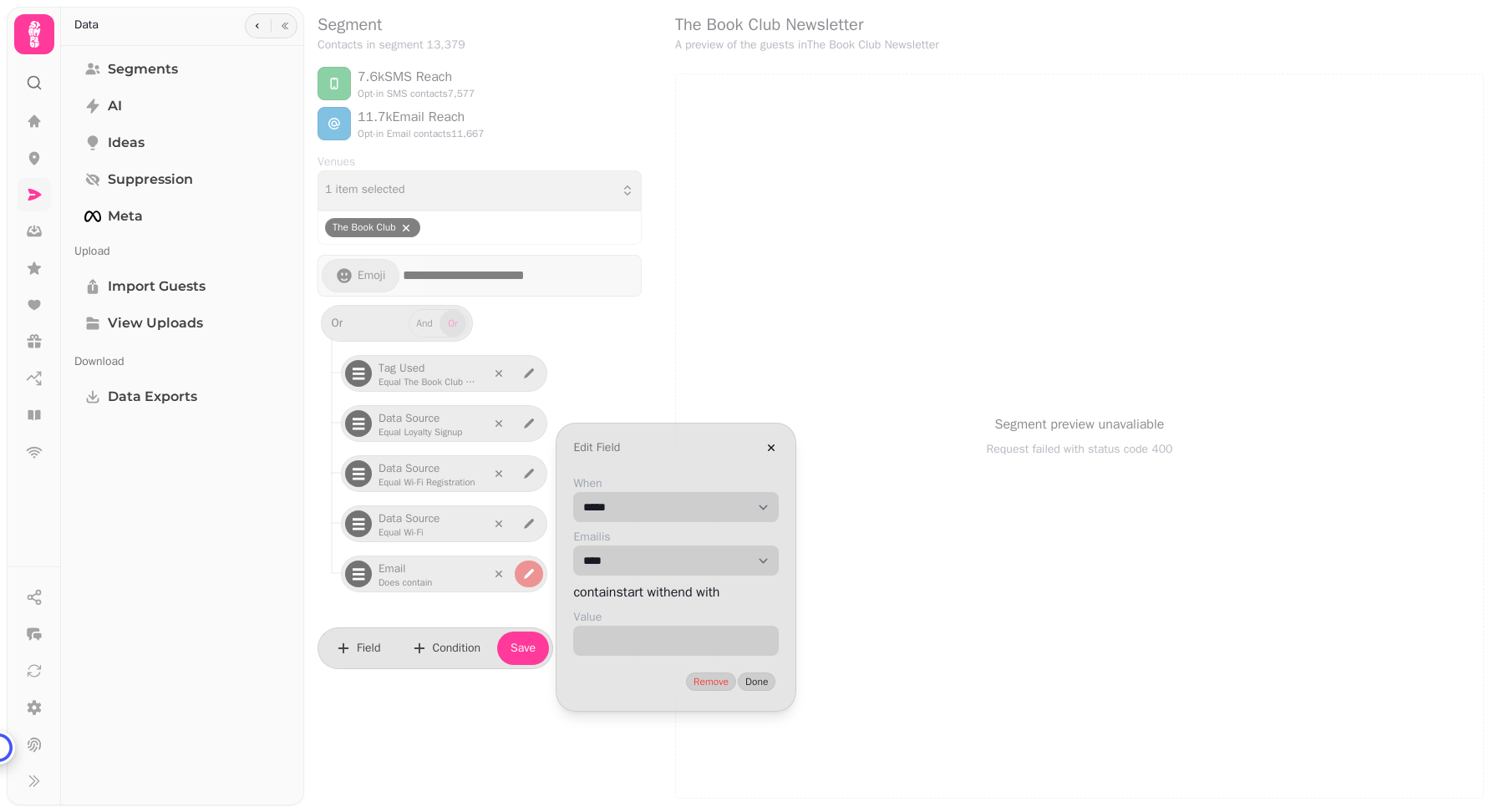 click on "**********" at bounding box center (676, 507) 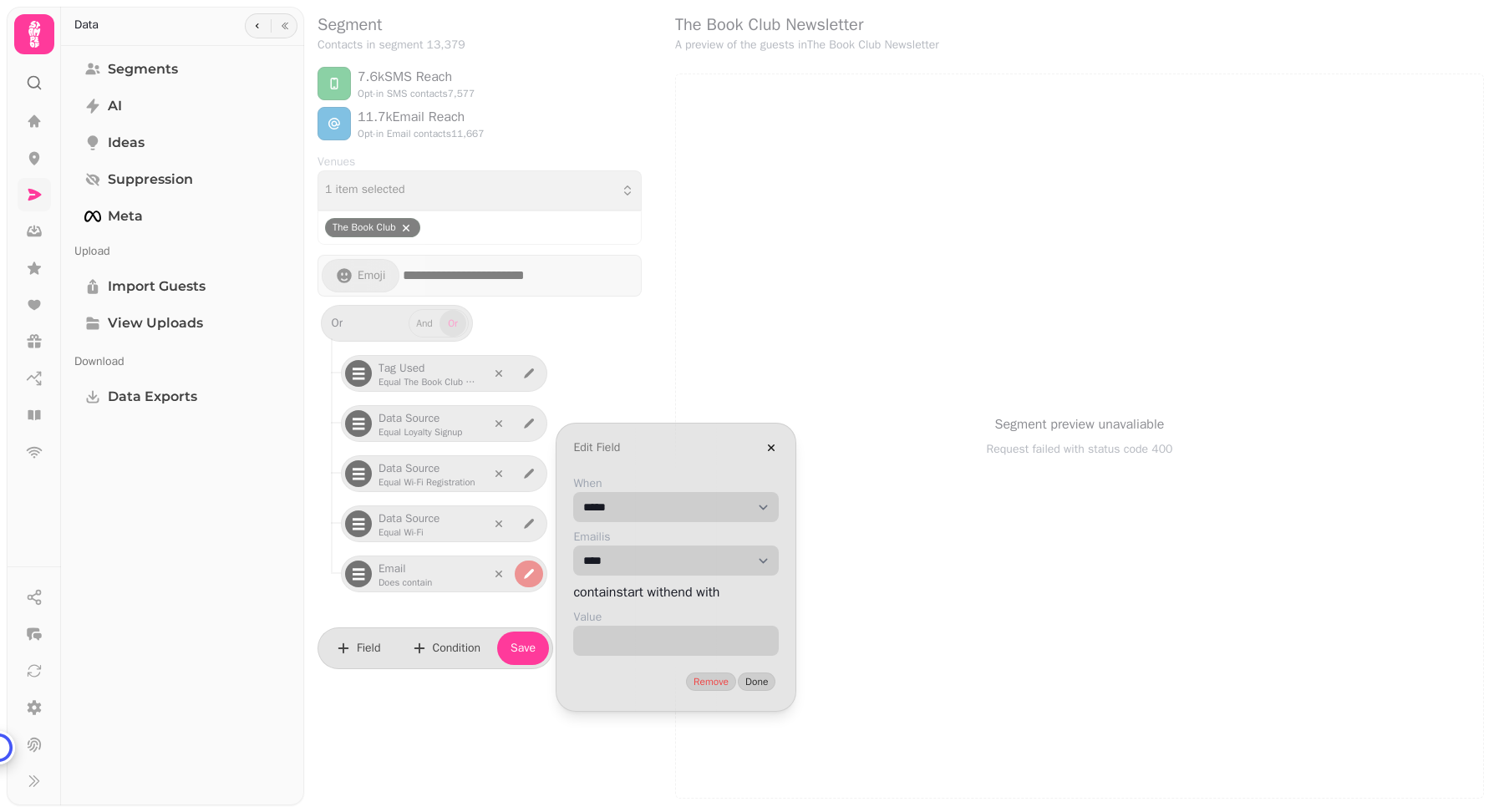 select on "*****" 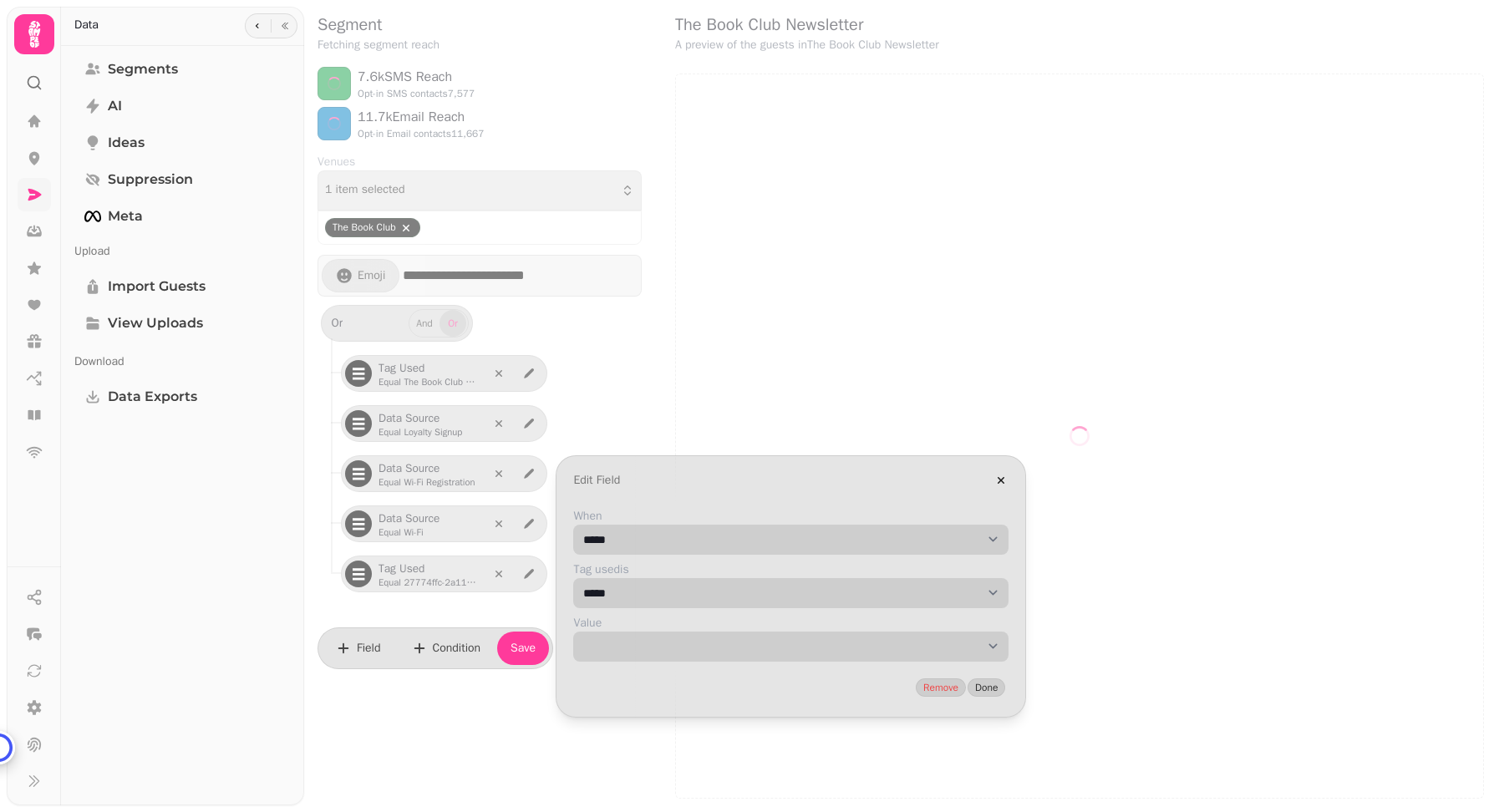 click on "**********" at bounding box center (790, 647) 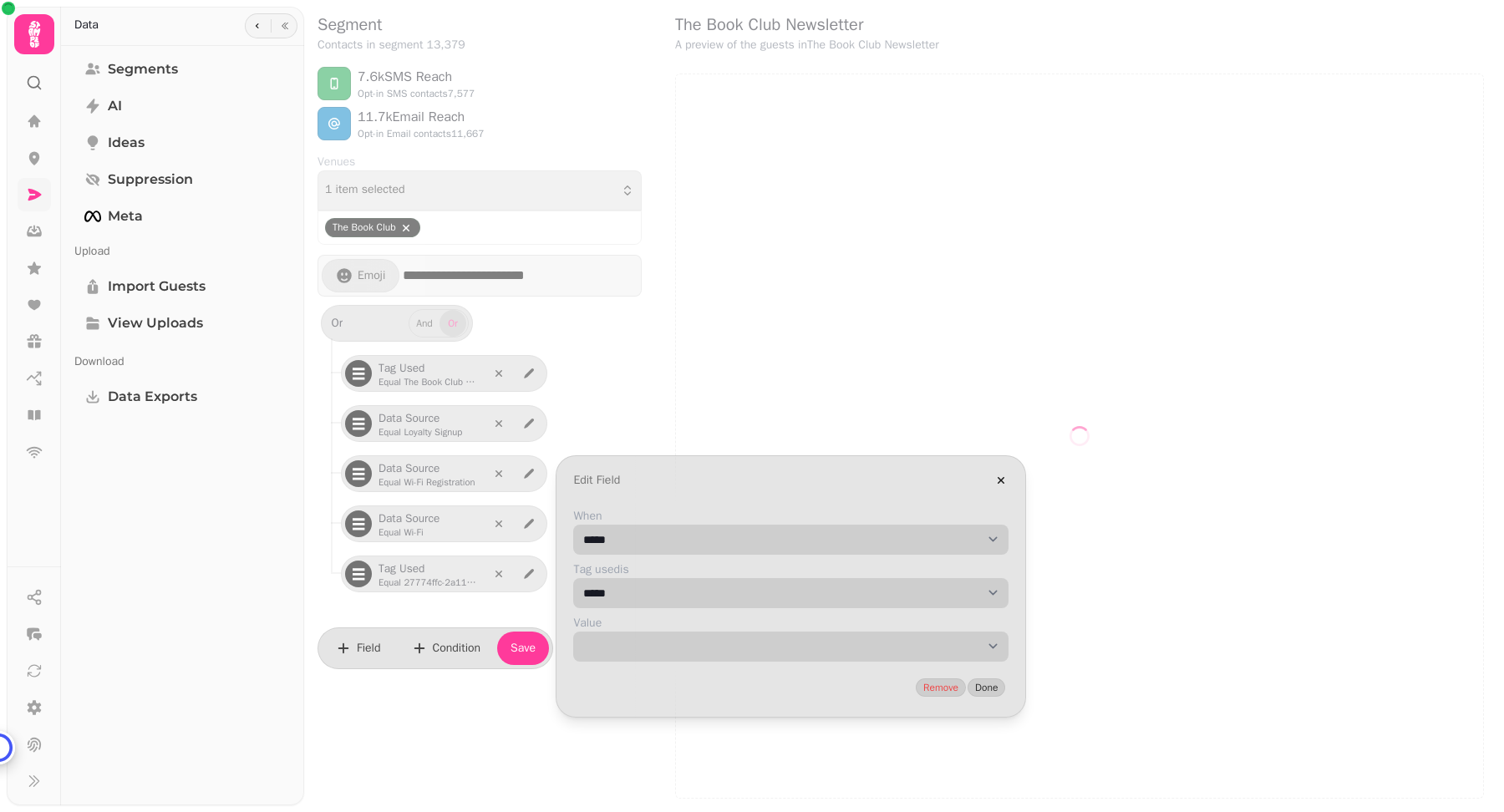 select on "**" 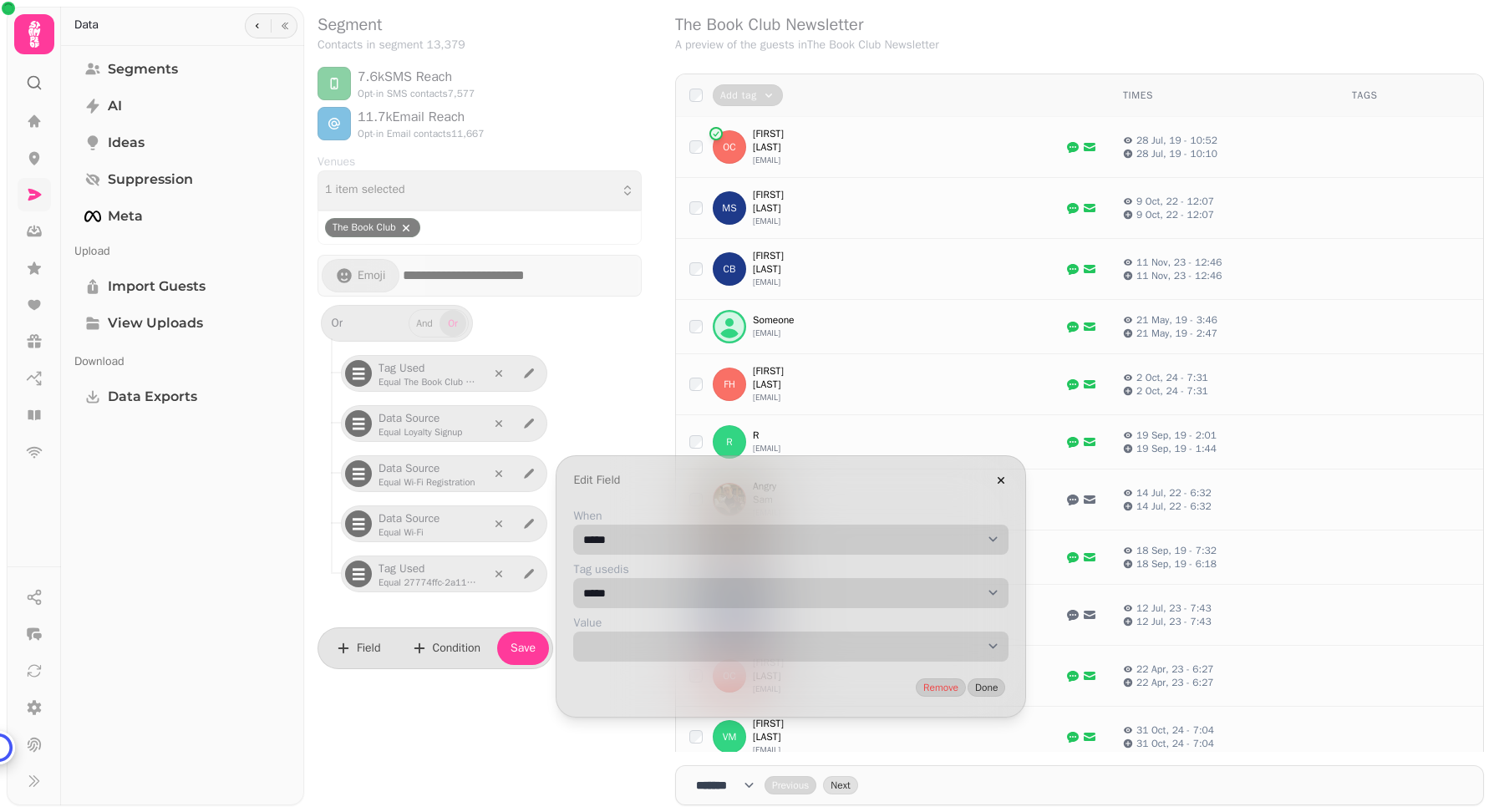 select on "**********" 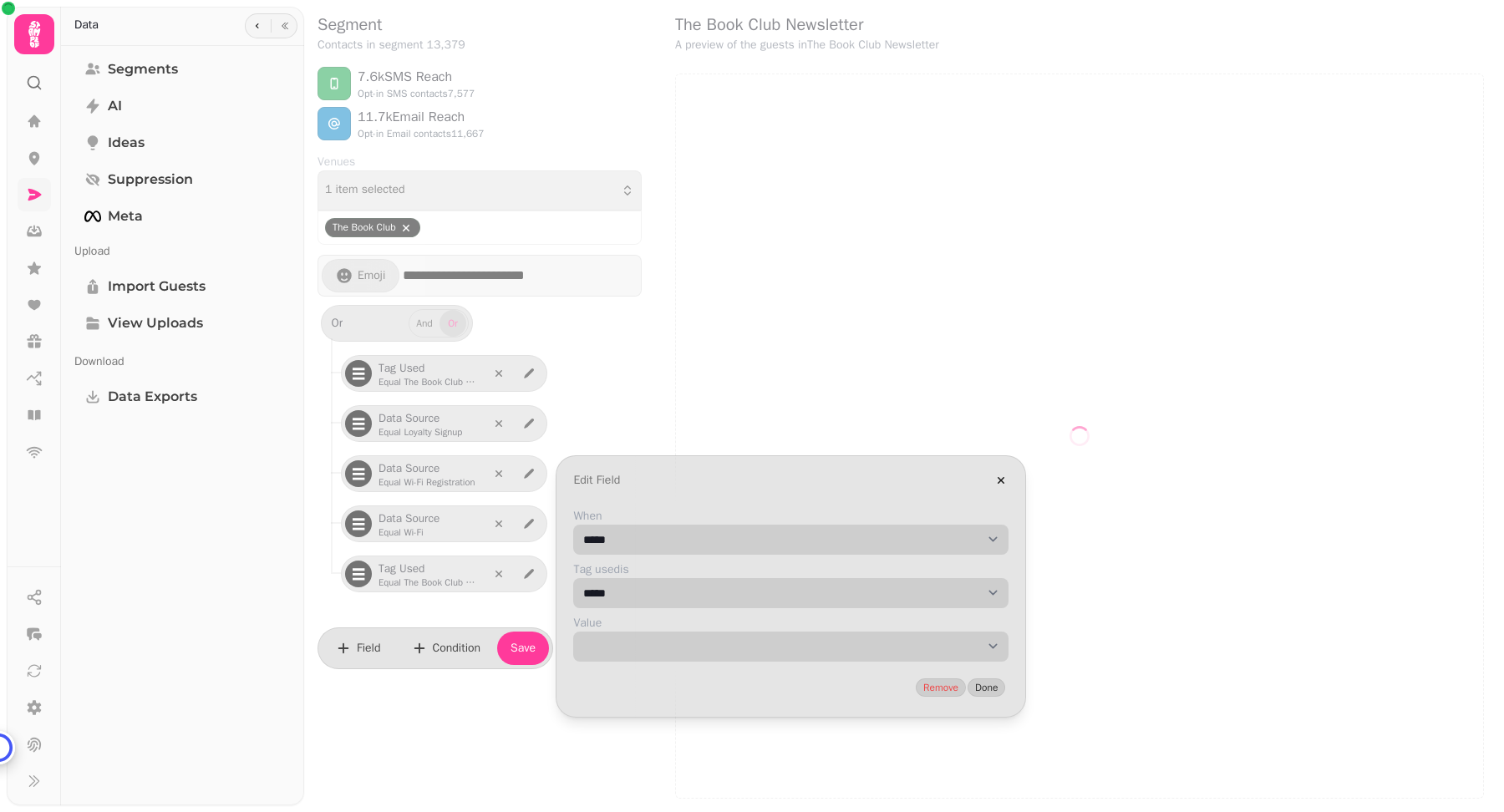 select on "**" 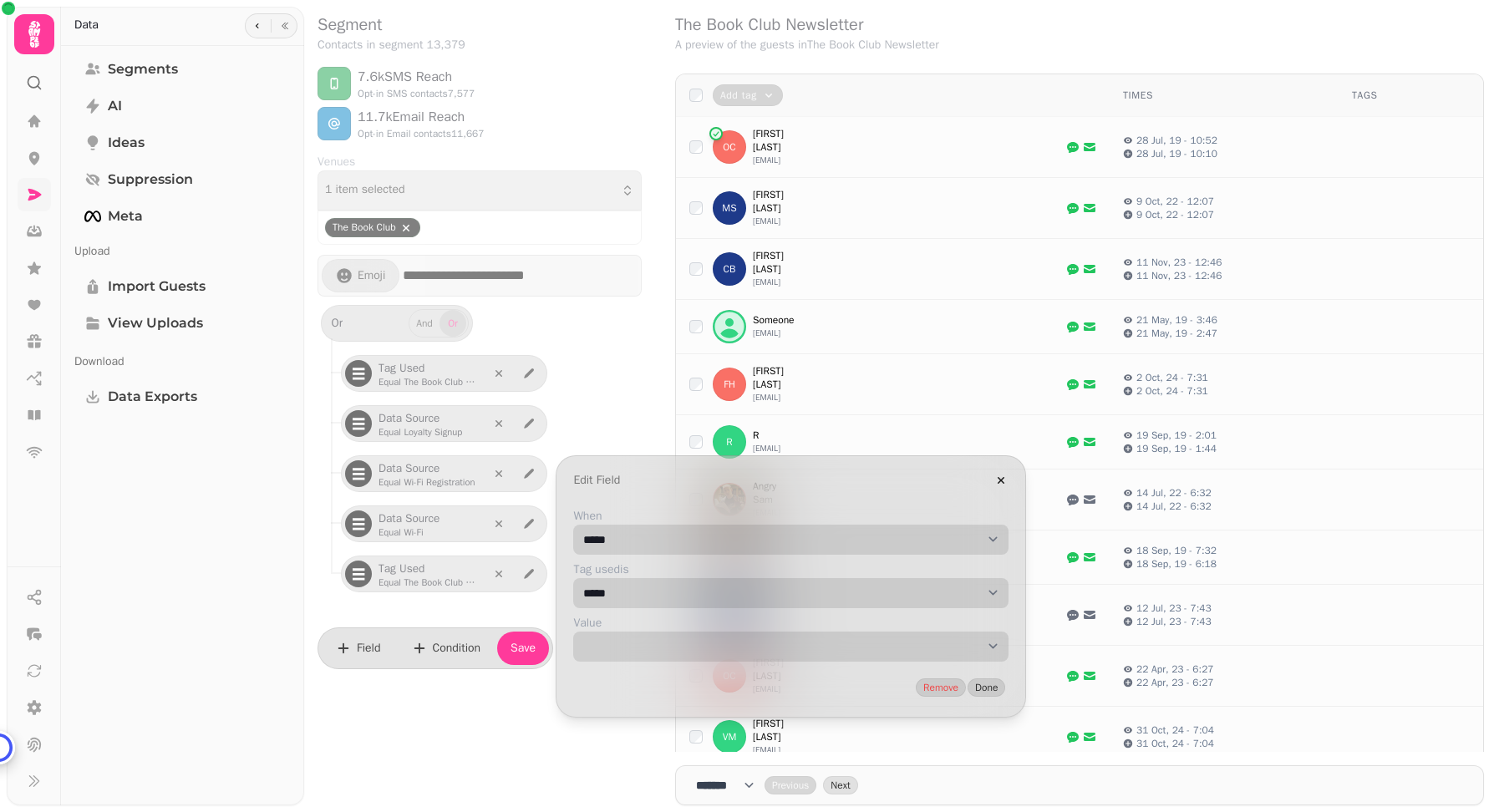 drag, startPoint x: 1145, startPoint y: 687, endPoint x: 1153, endPoint y: 712, distance: 26.248809 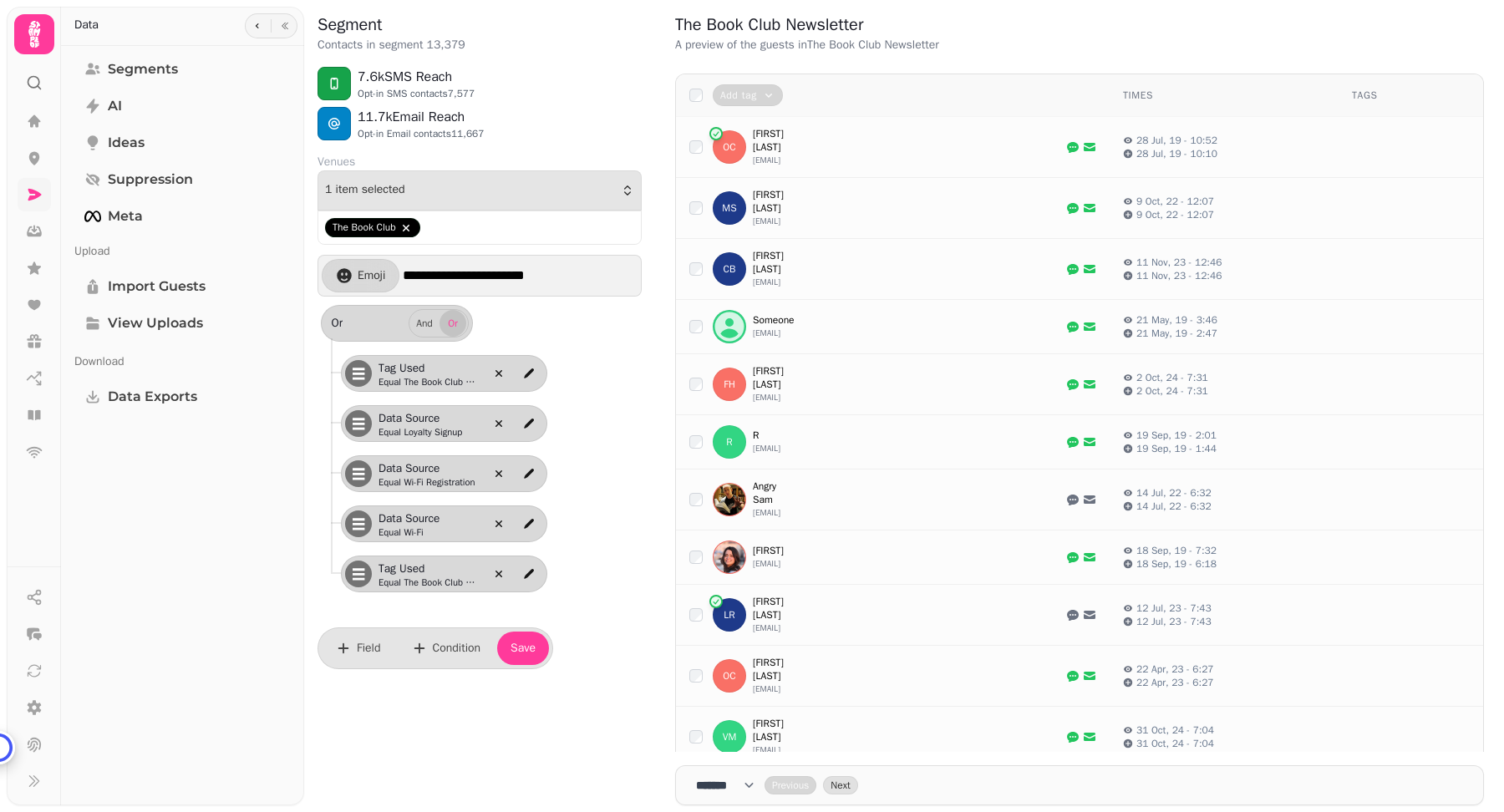 drag, startPoint x: 500, startPoint y: 570, endPoint x: 383, endPoint y: 696, distance: 171.94476 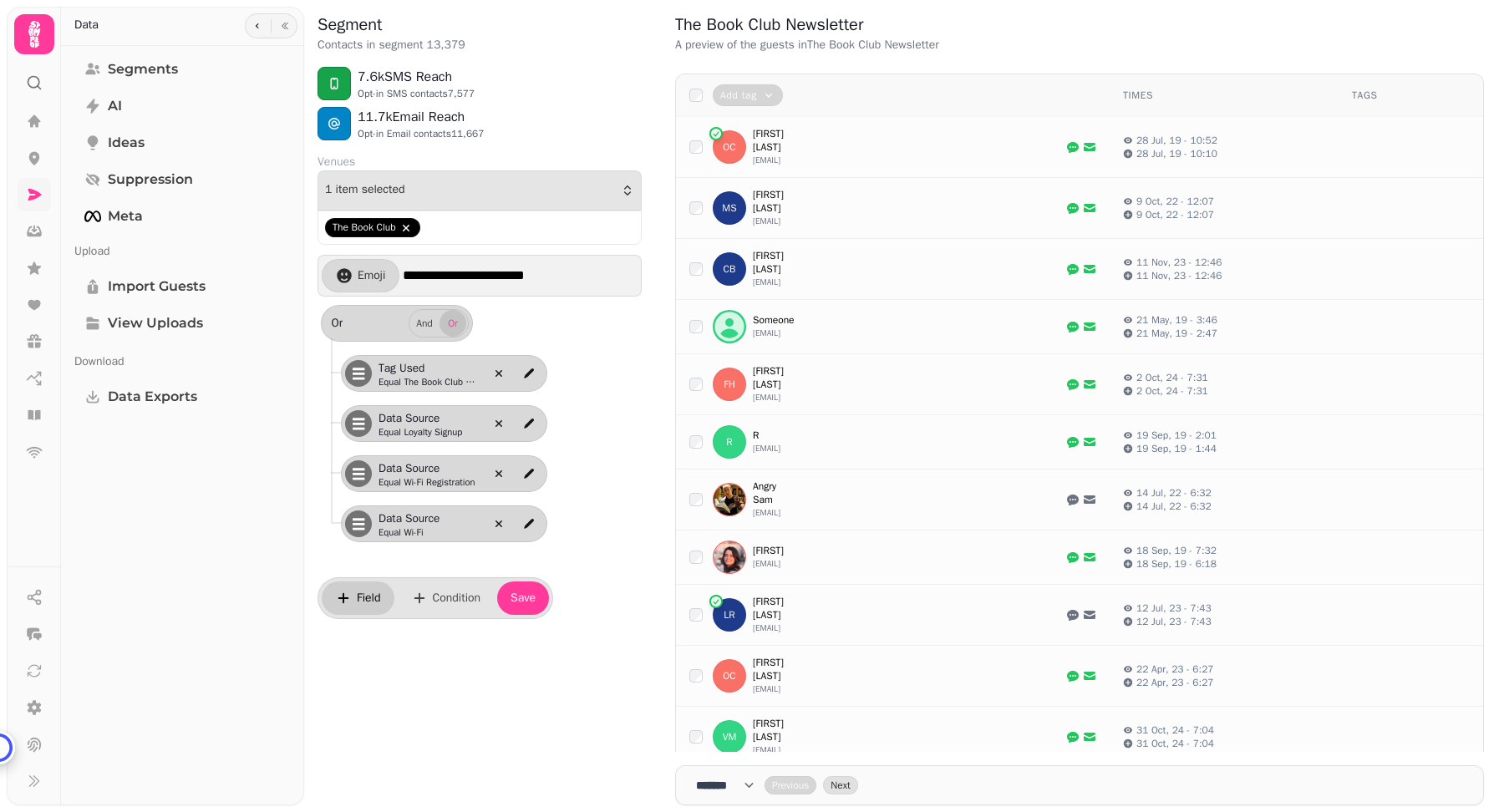 click 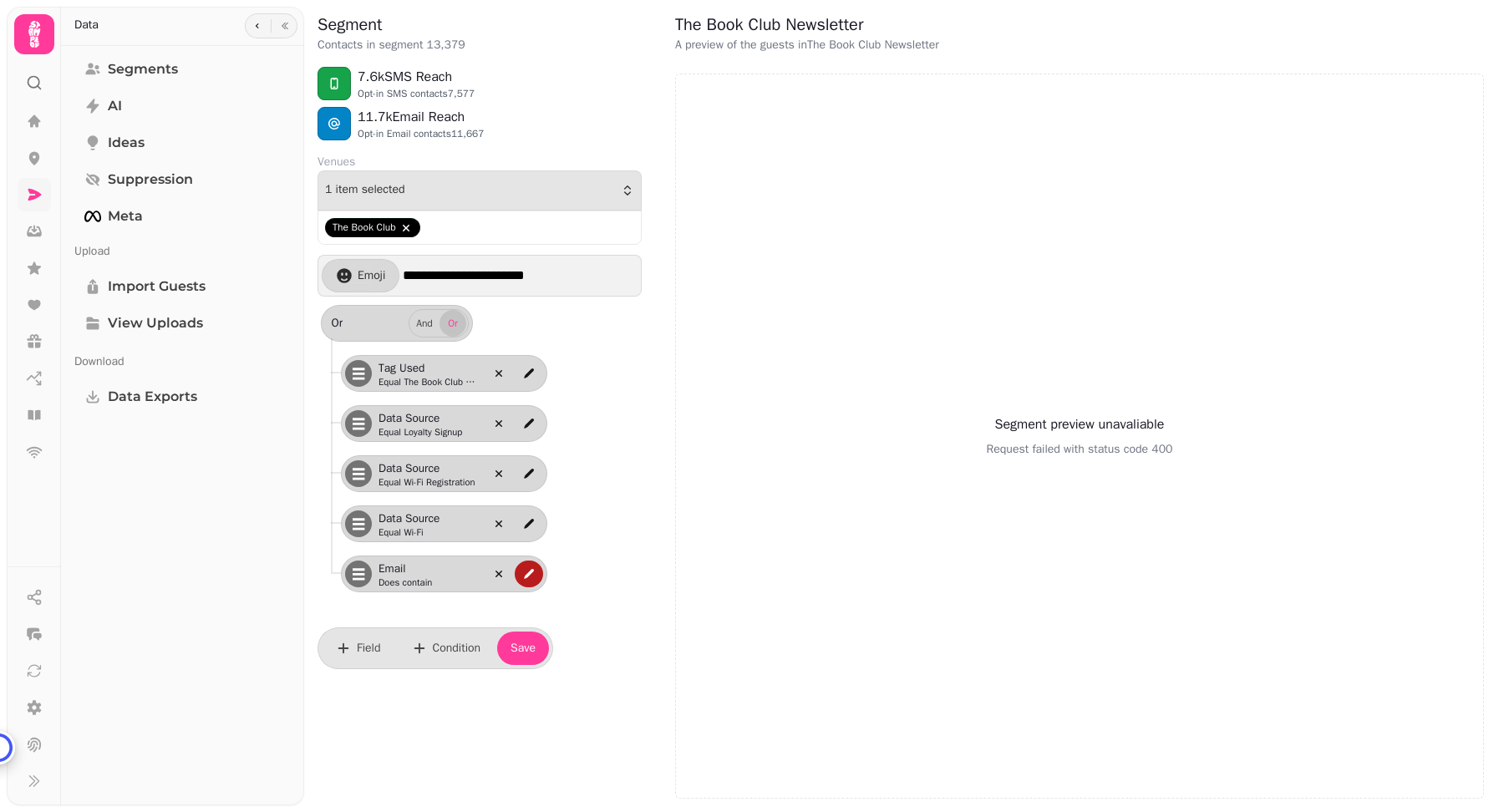 click 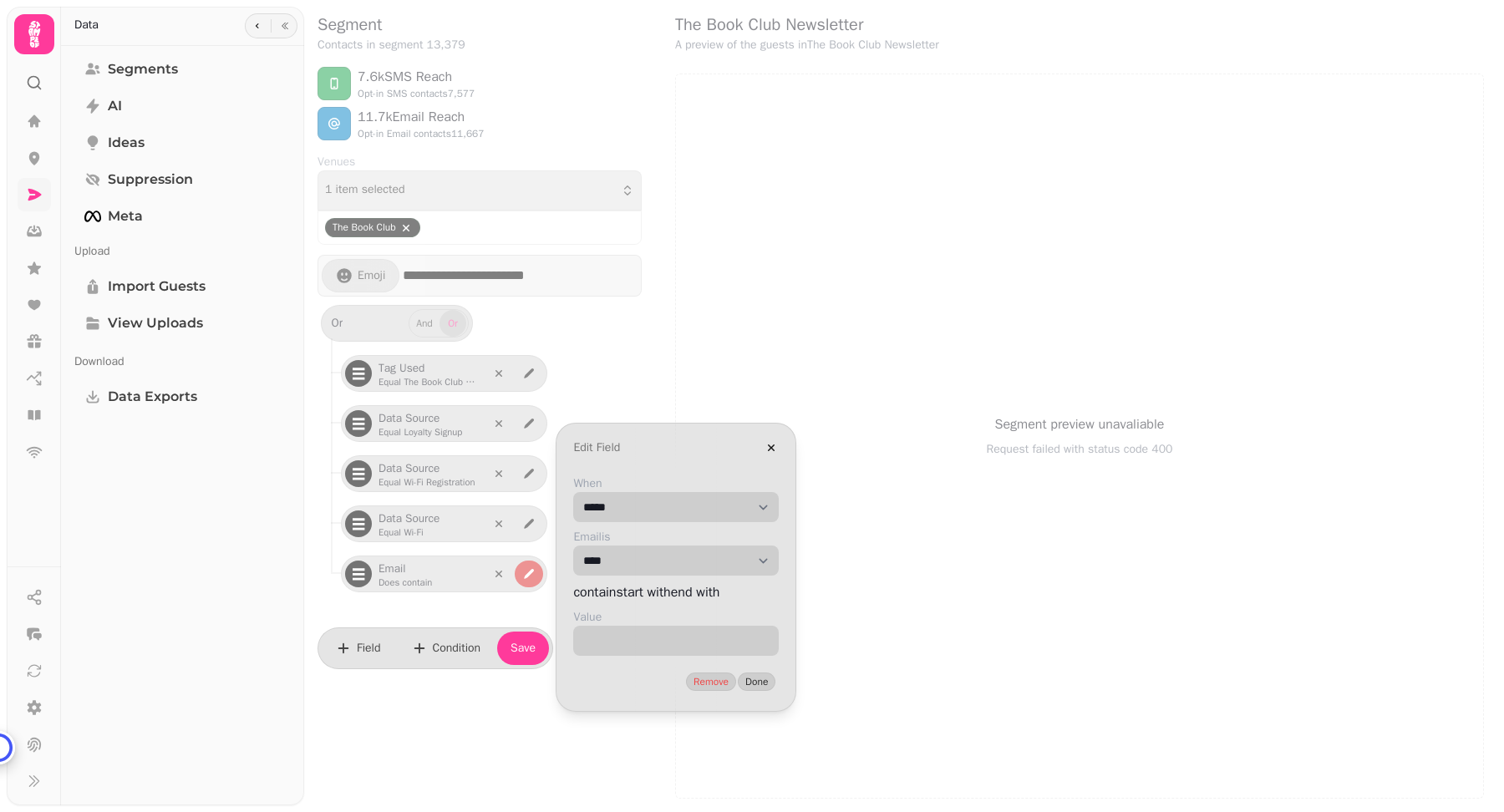 click on "**********" at bounding box center (676, 507) 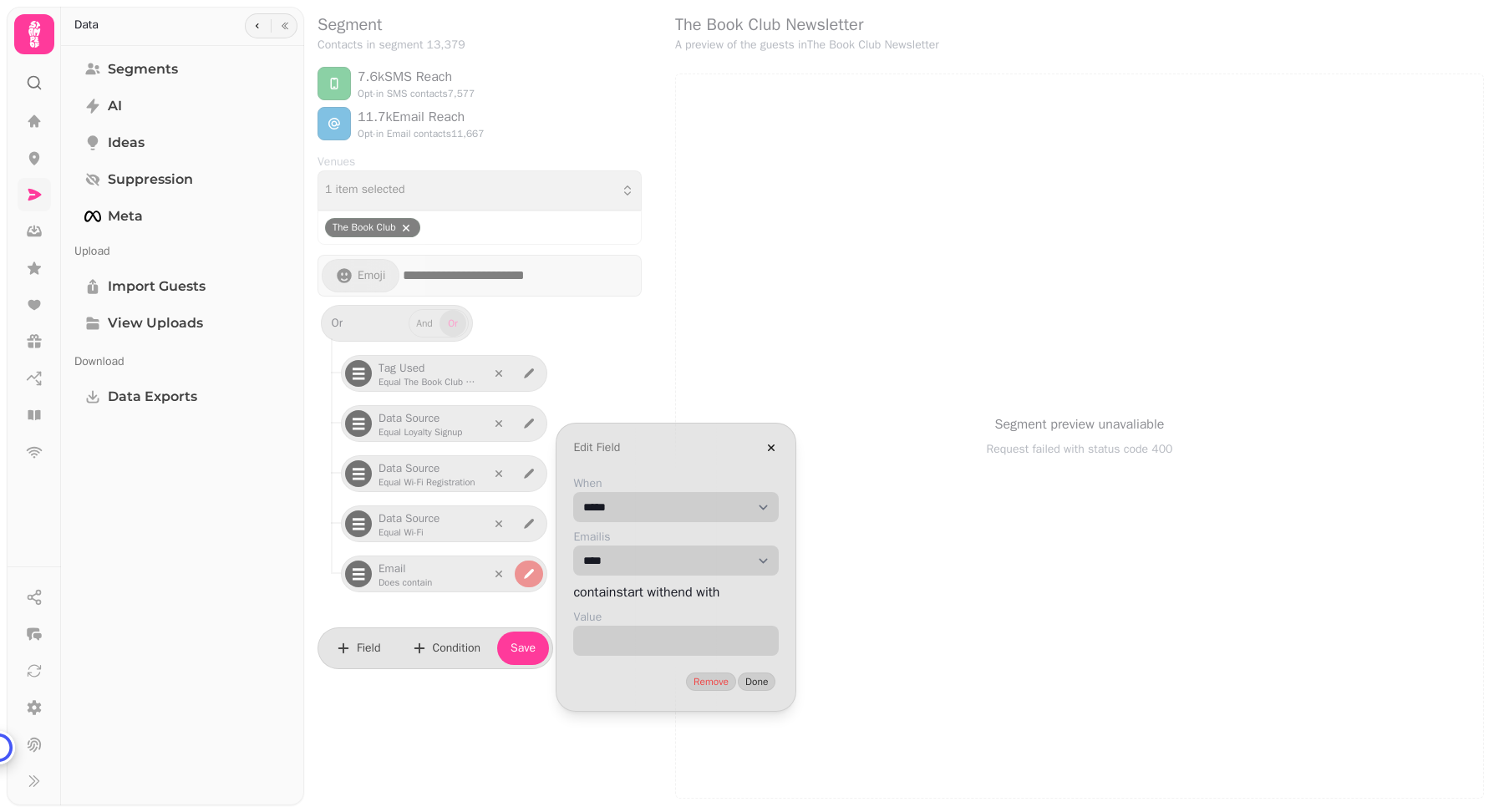 select on "*****" 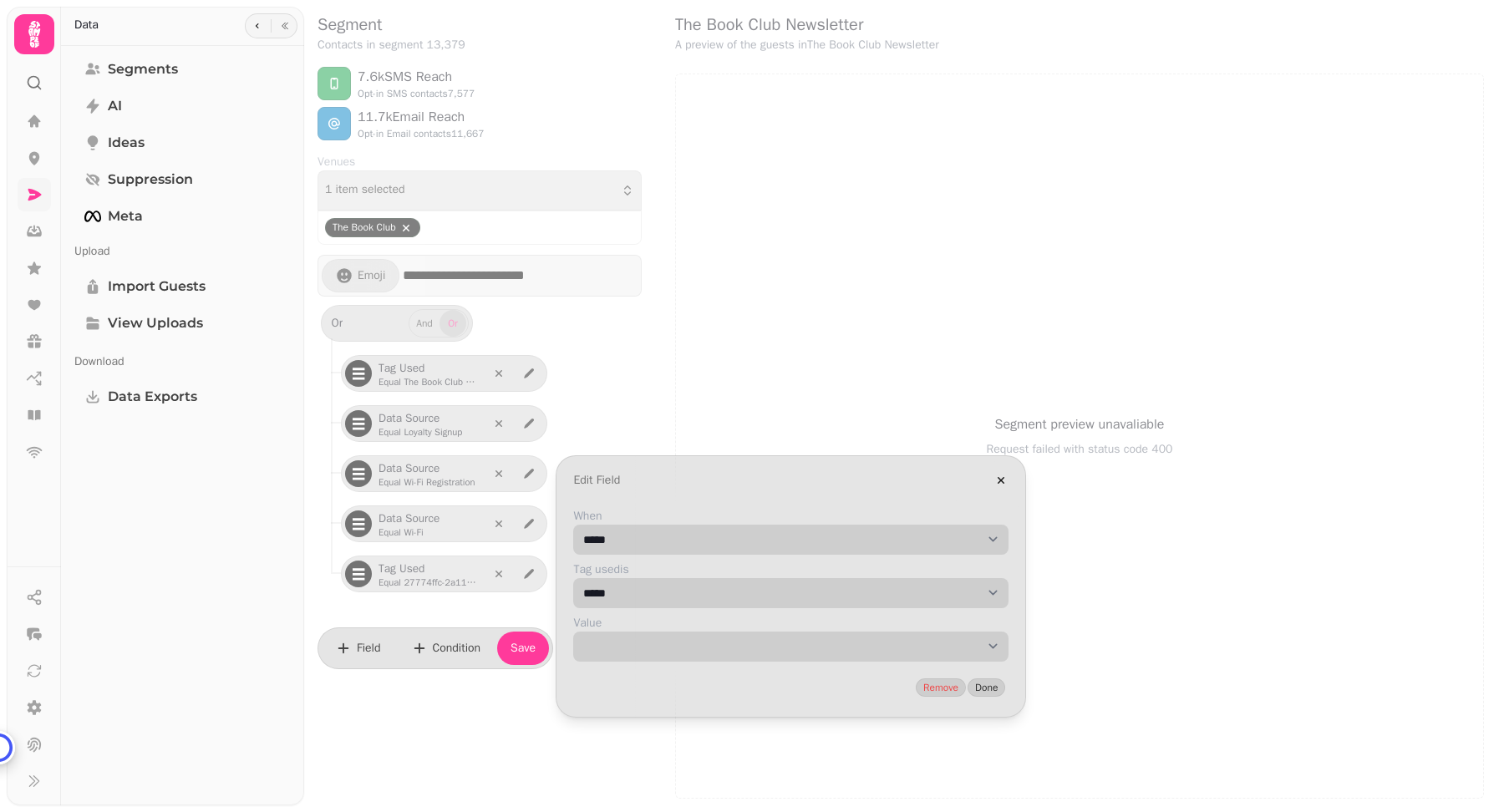 click on "**********" at bounding box center (790, 647) 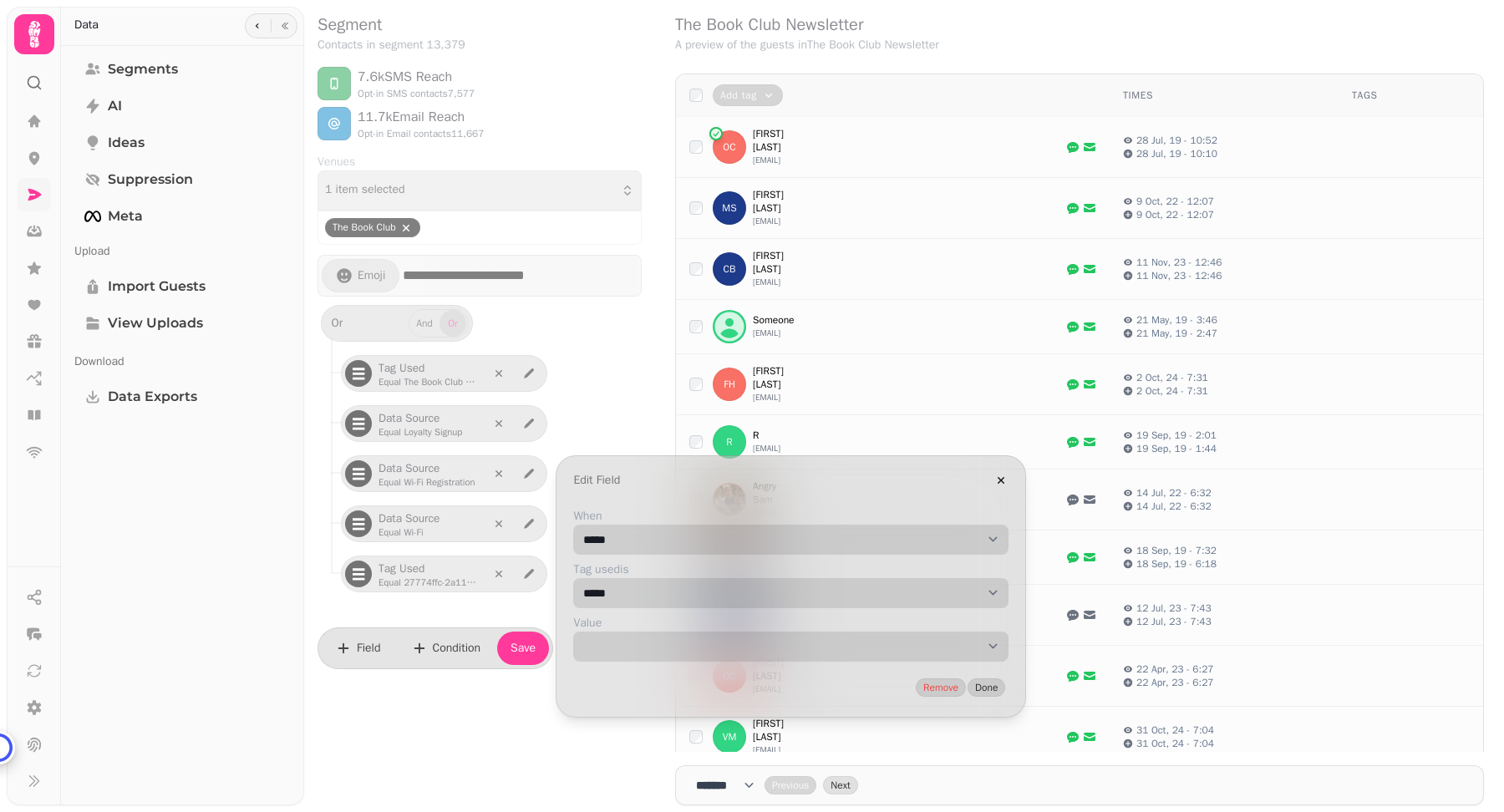 select on "**********" 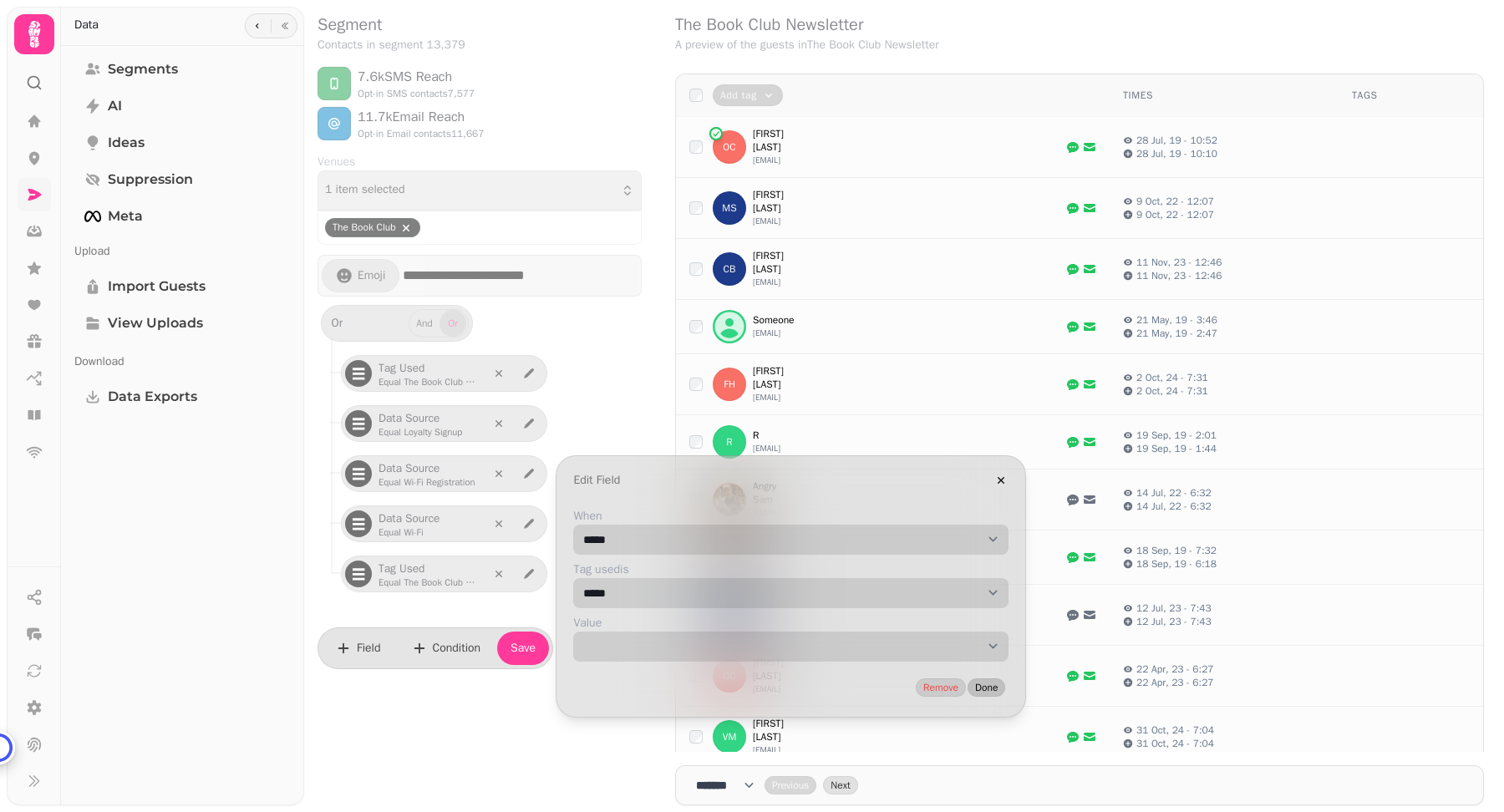 click on "Done" at bounding box center (986, 688) 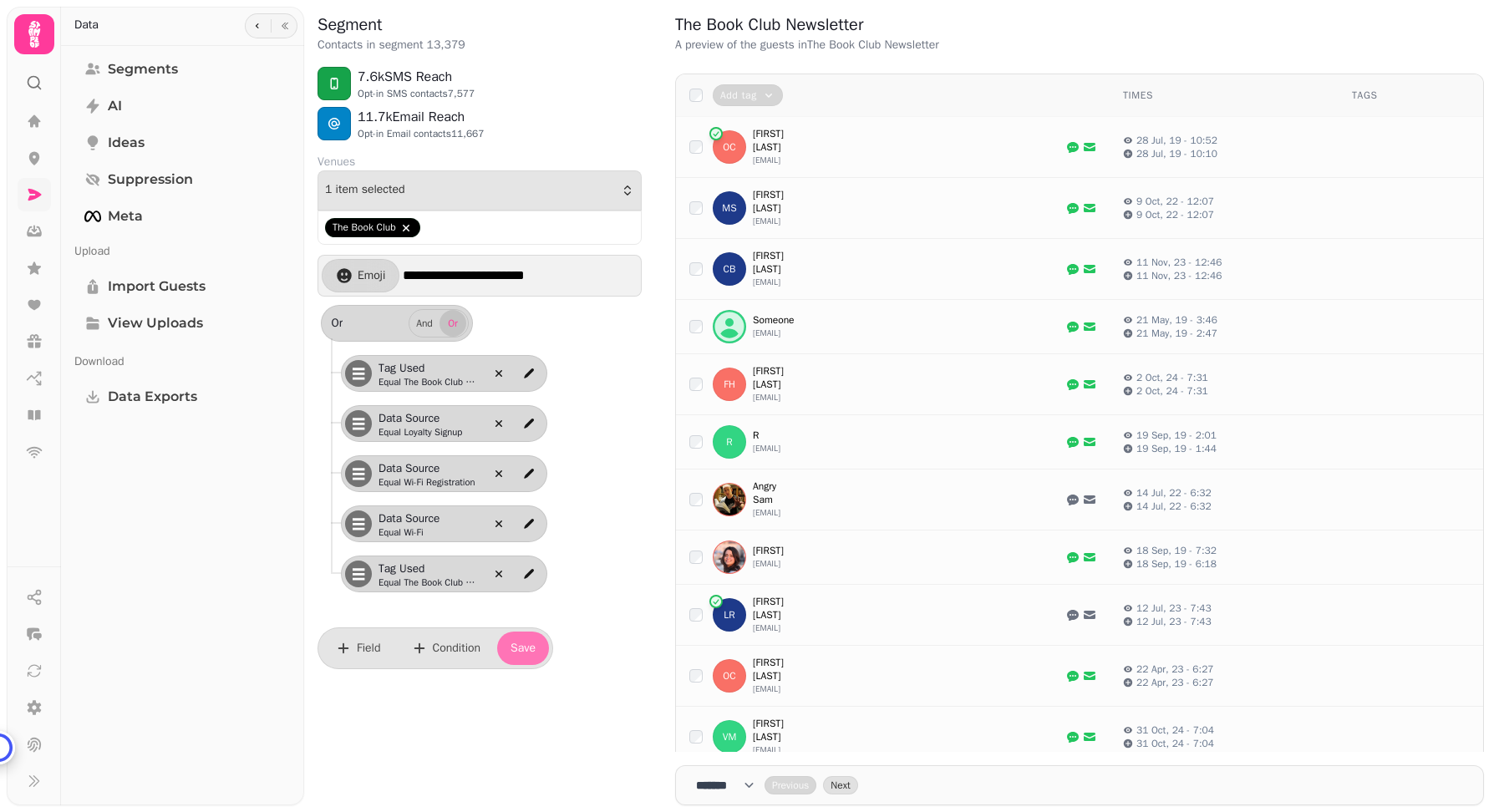 click on "Save" at bounding box center [523, 648] 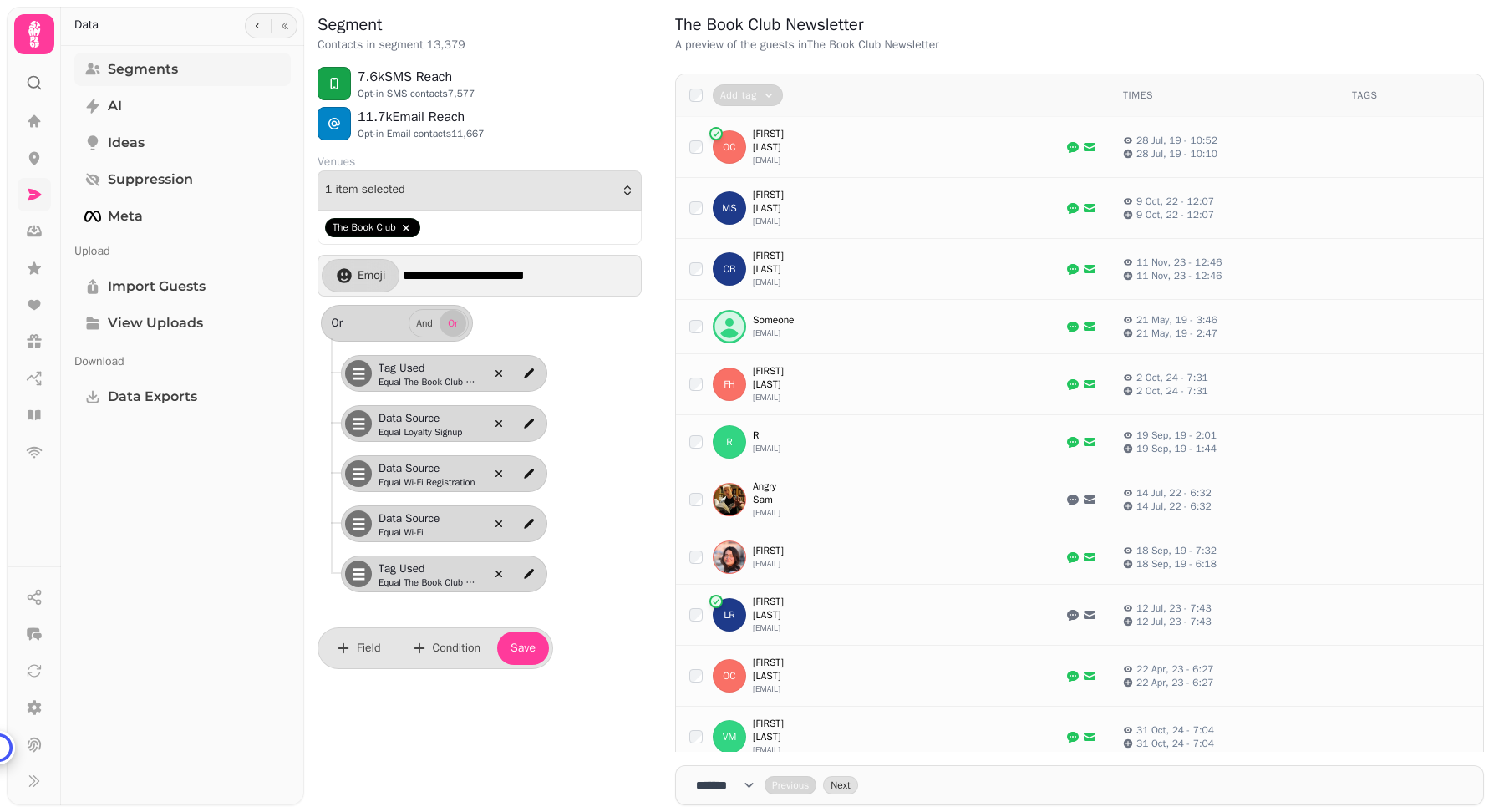 click on "Segments" at bounding box center (143, 69) 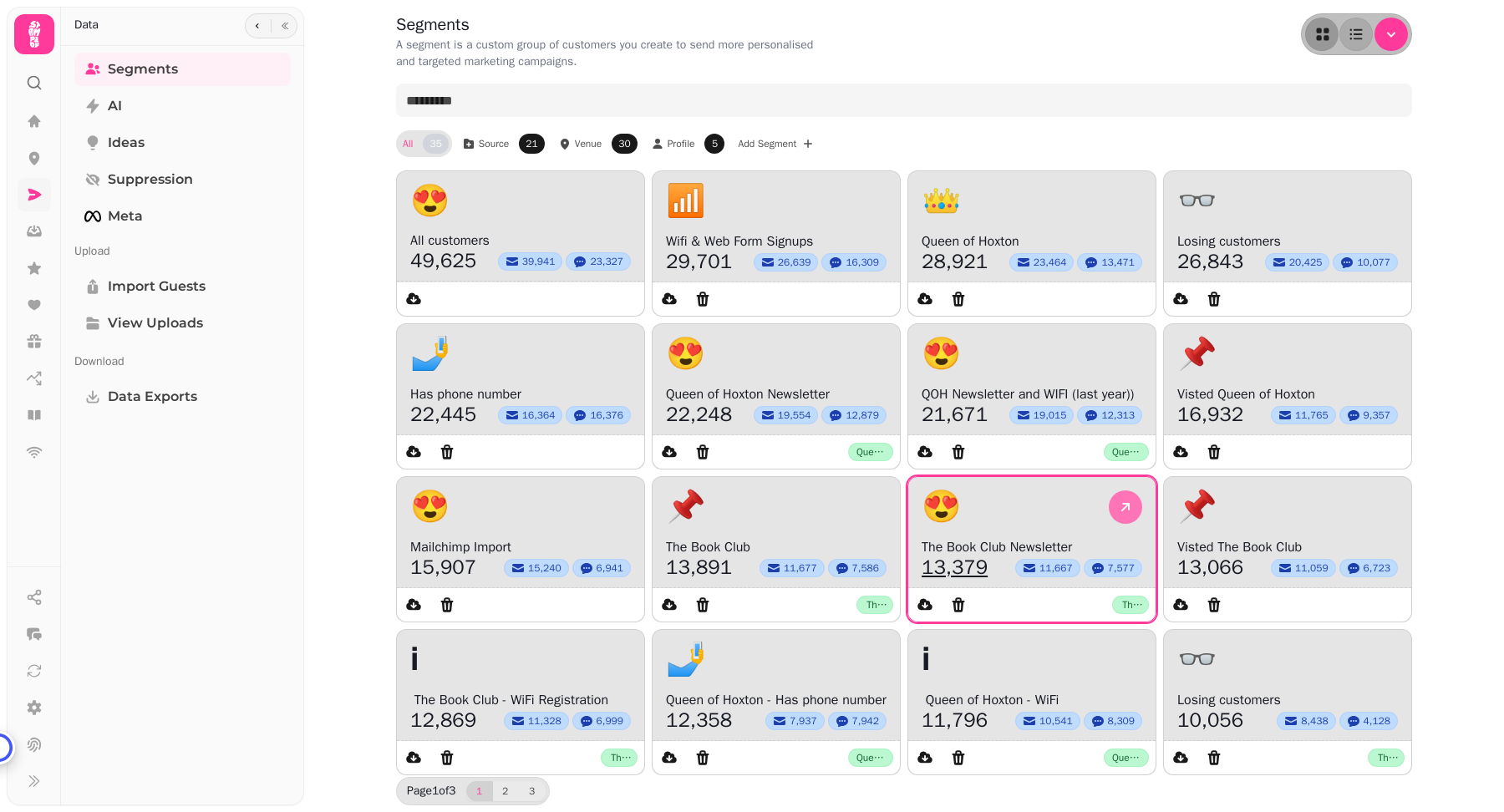 click 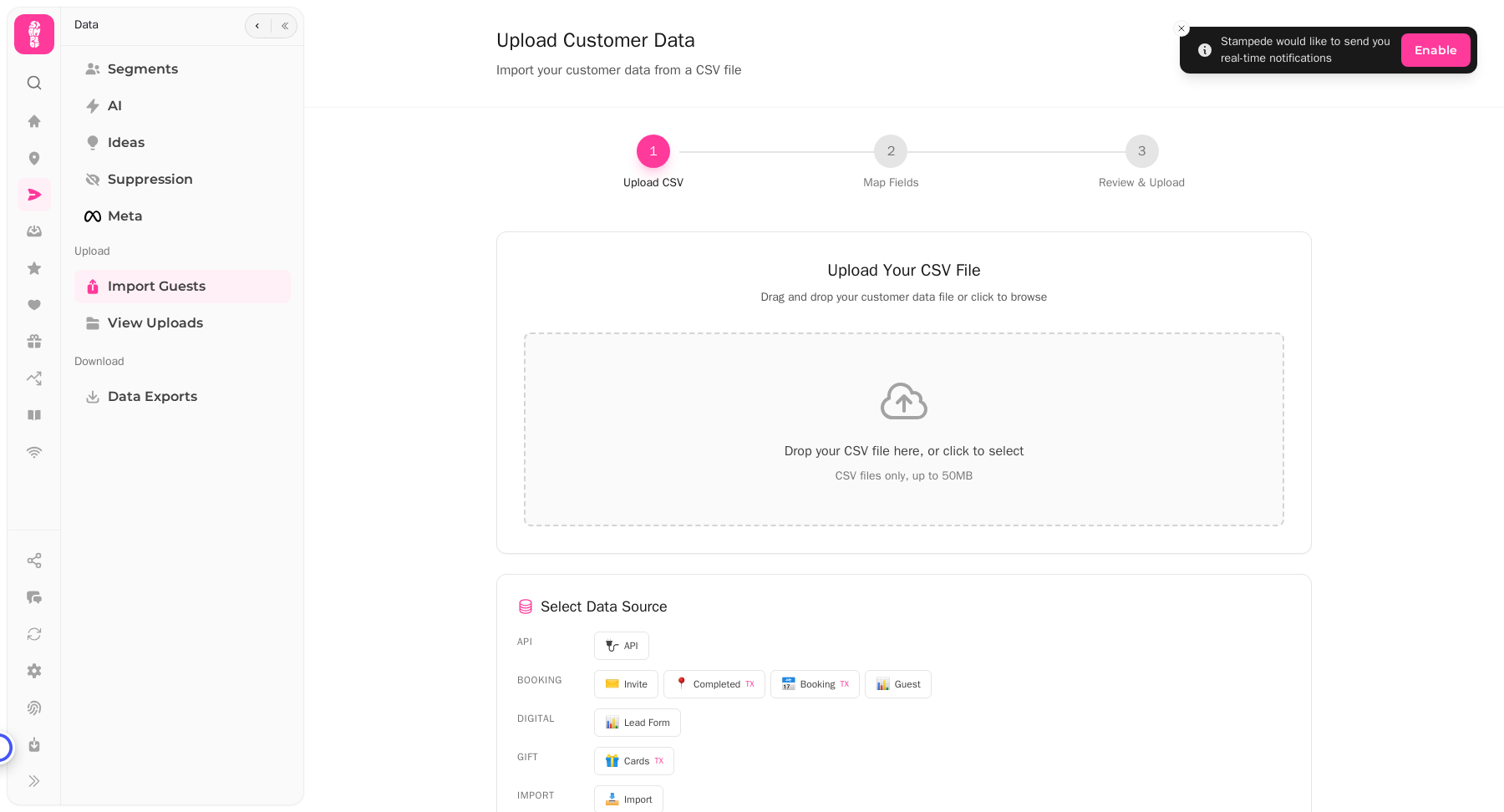 scroll, scrollTop: 0, scrollLeft: 0, axis: both 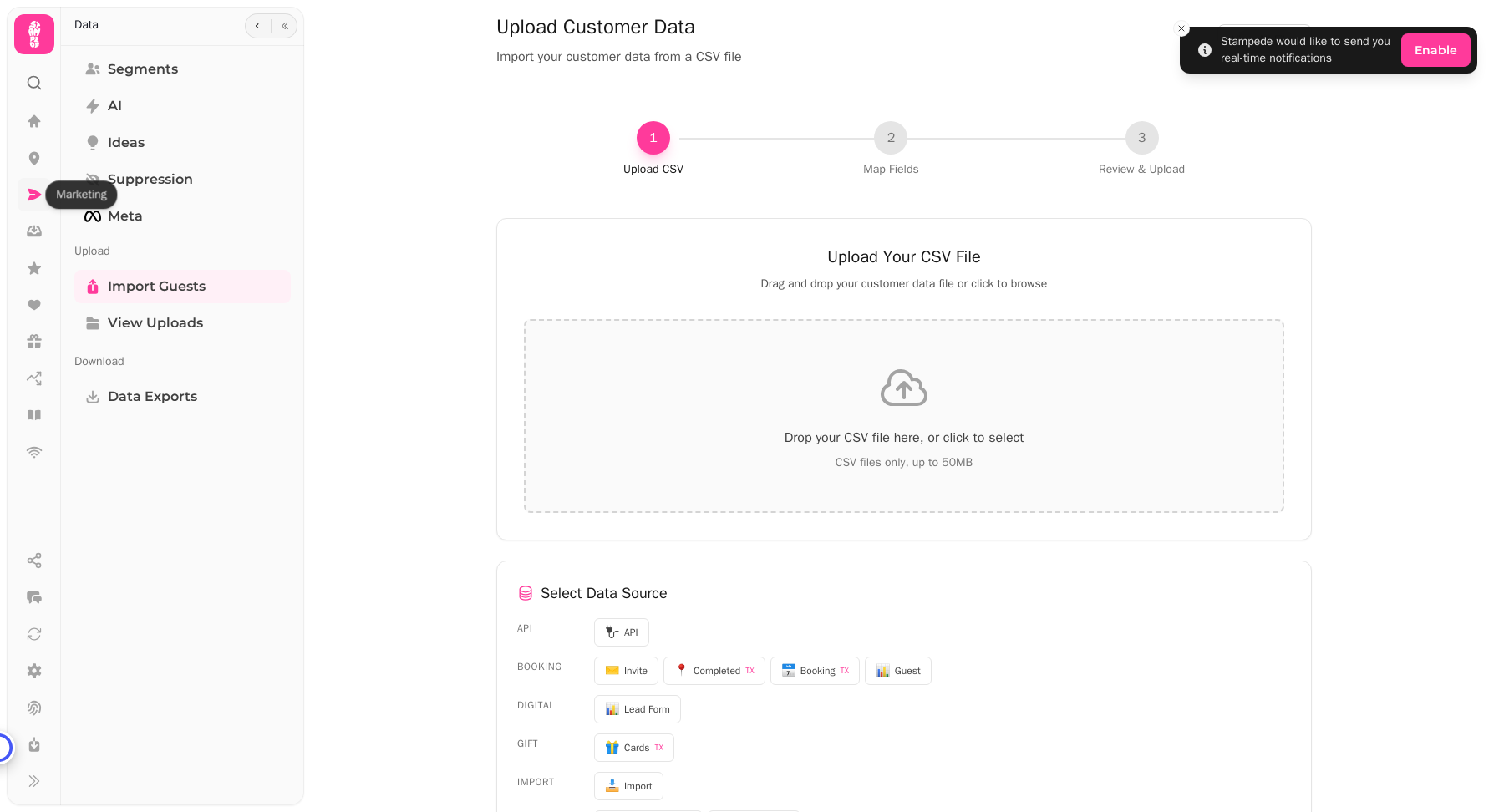 drag, startPoint x: 27, startPoint y: 191, endPoint x: 23, endPoint y: 199, distance: 8.94427 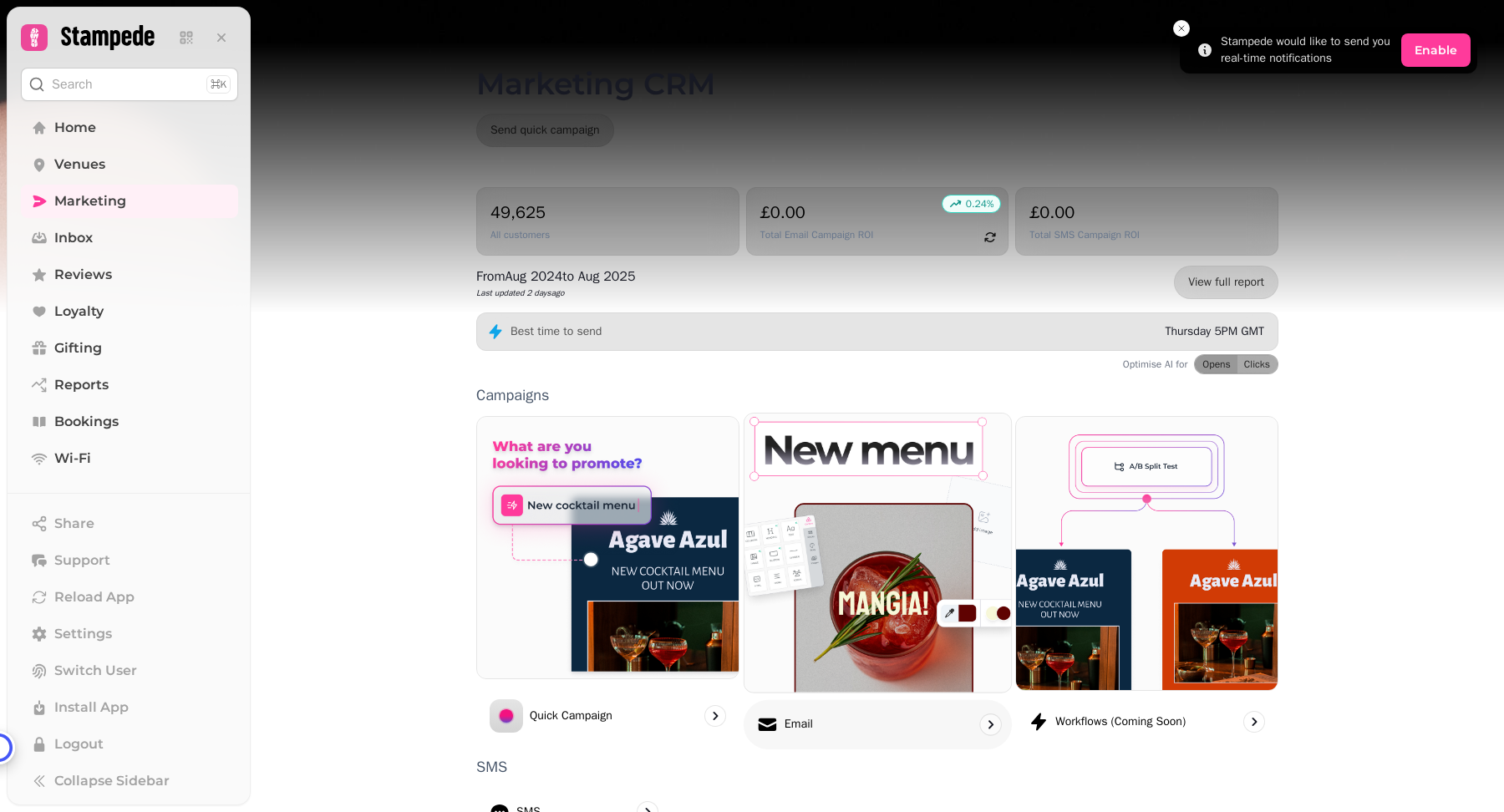 scroll, scrollTop: 226, scrollLeft: 0, axis: vertical 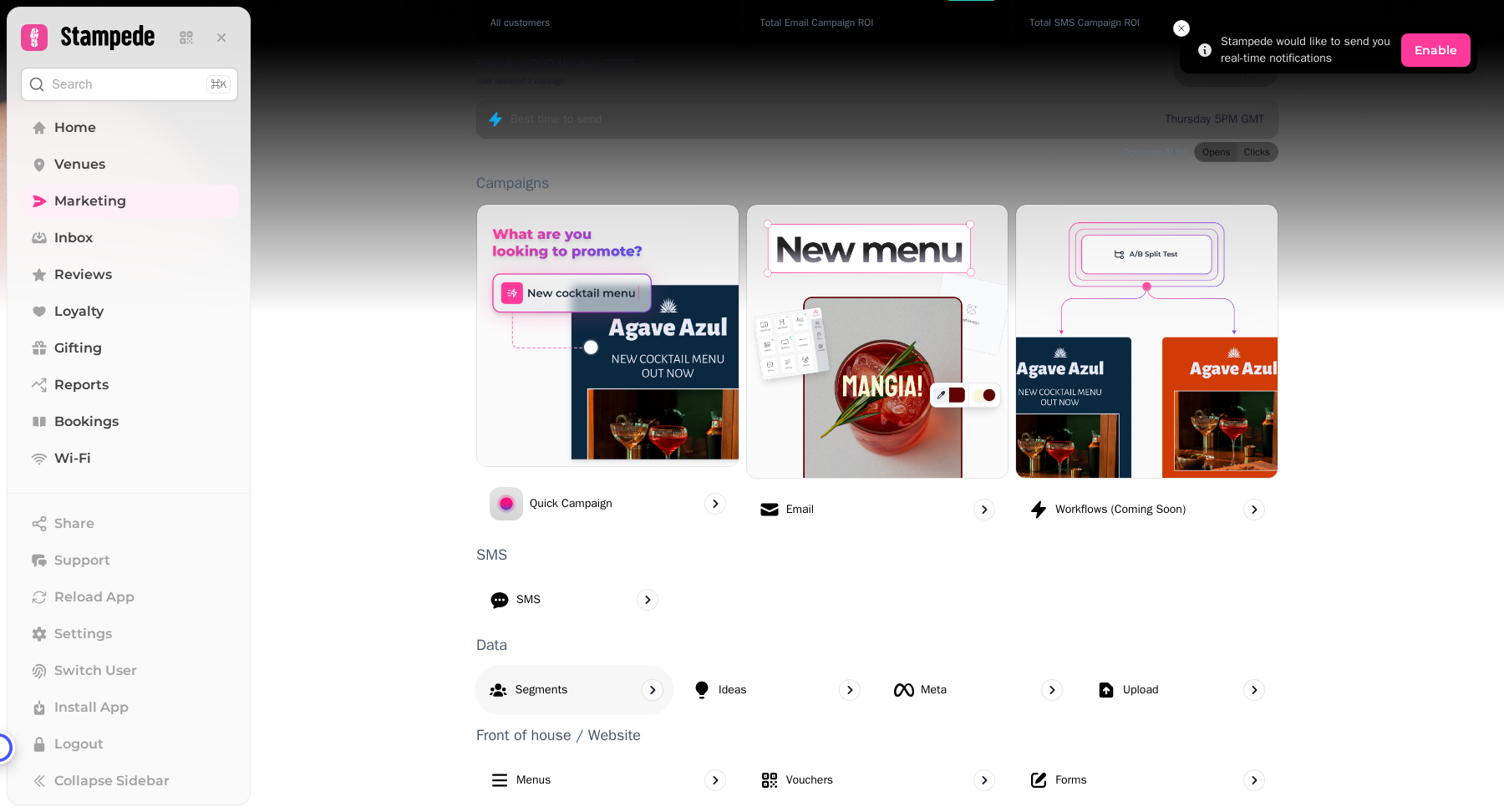 click on "Segments" at bounding box center [541, 689] 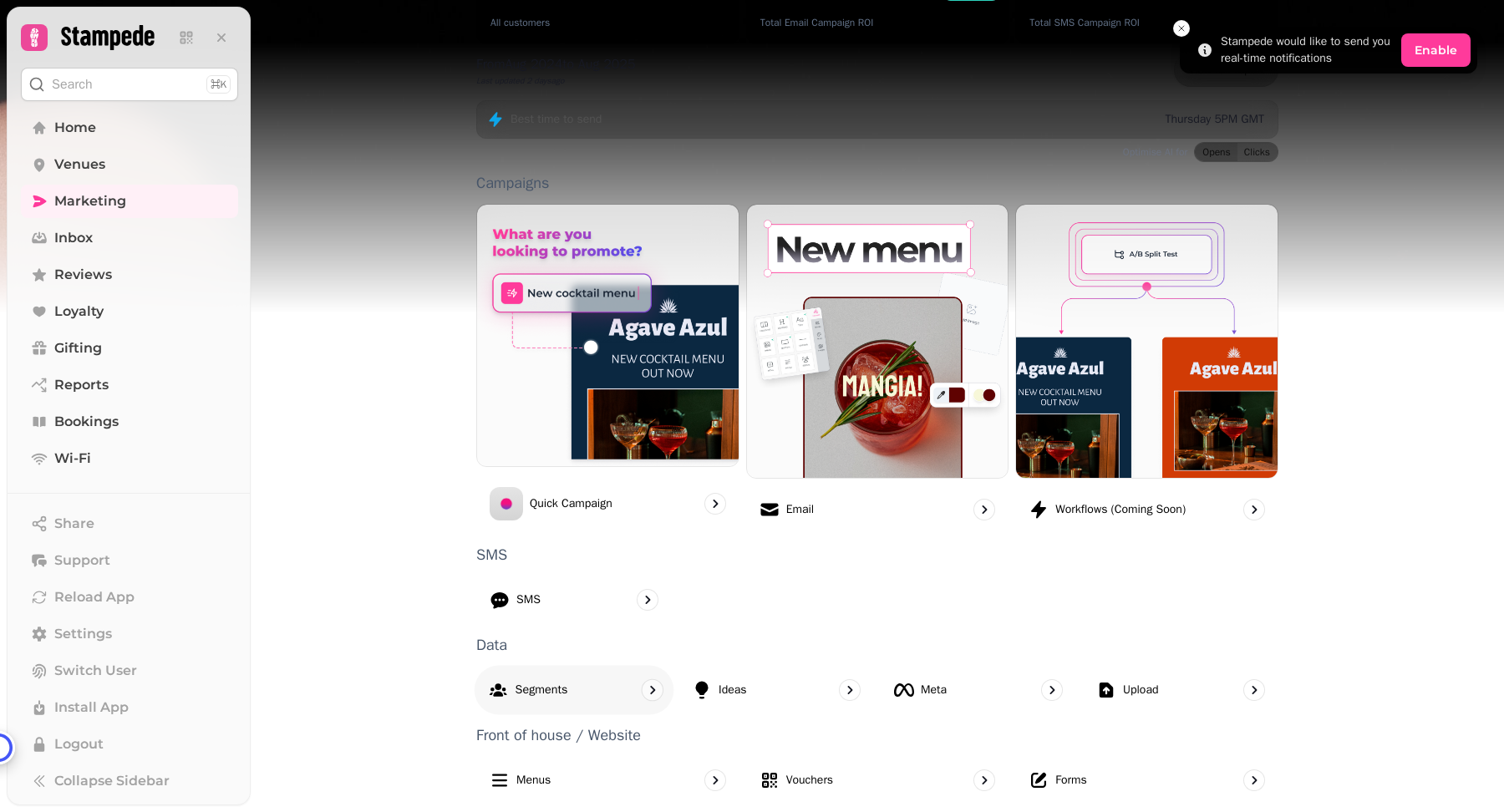 scroll, scrollTop: 13, scrollLeft: 0, axis: vertical 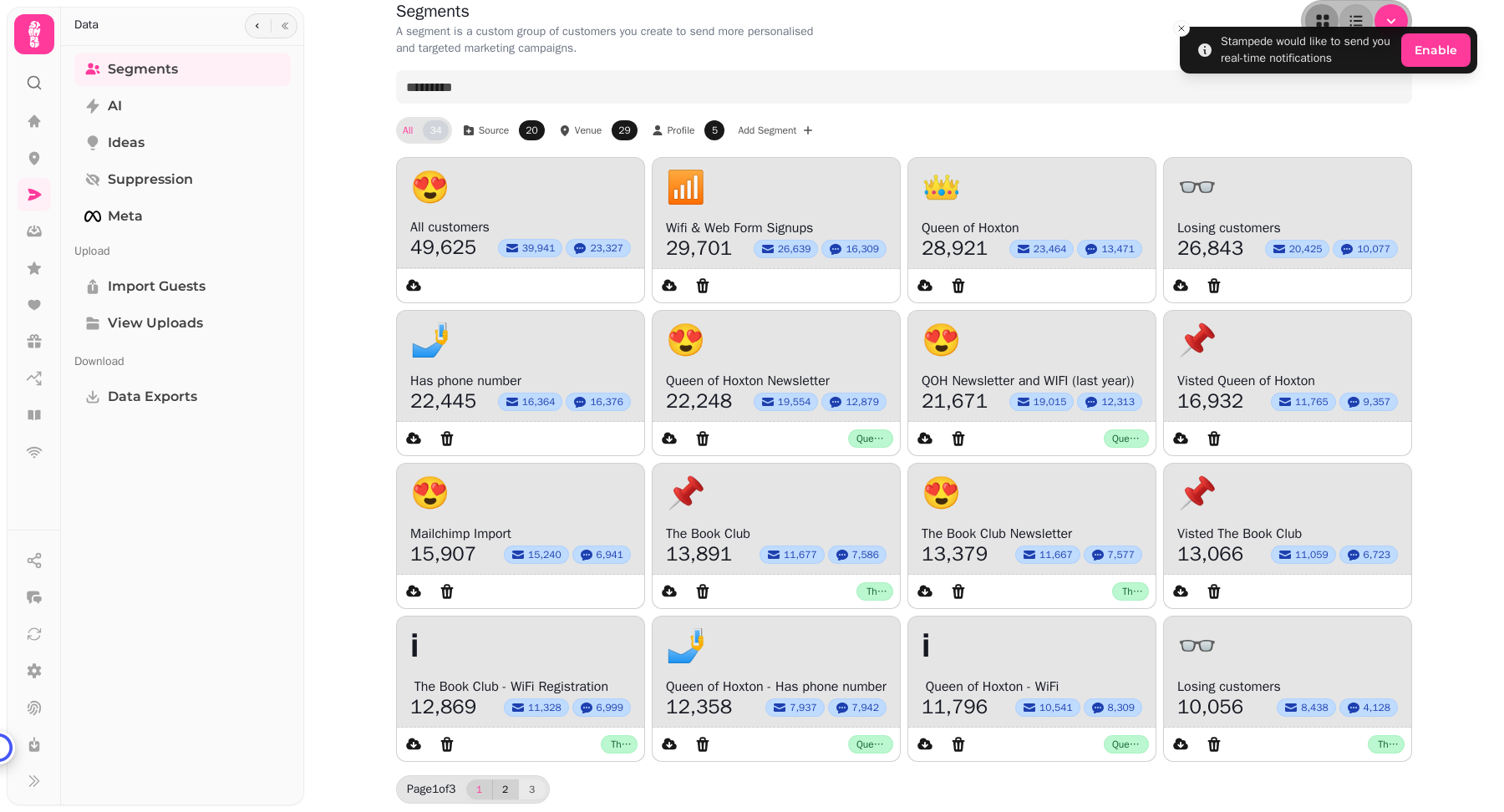 click on "2" at bounding box center [506, 789] 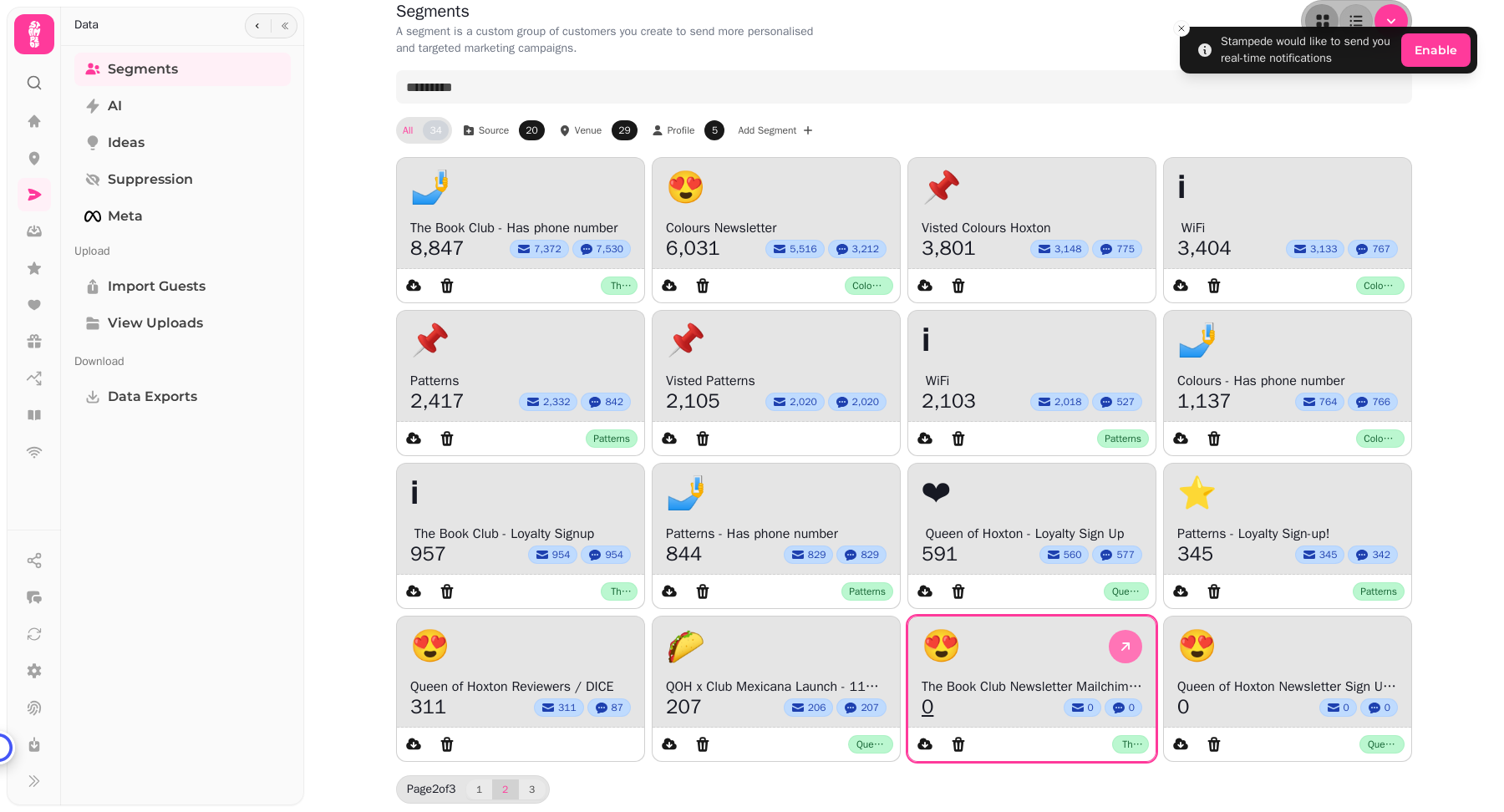 click 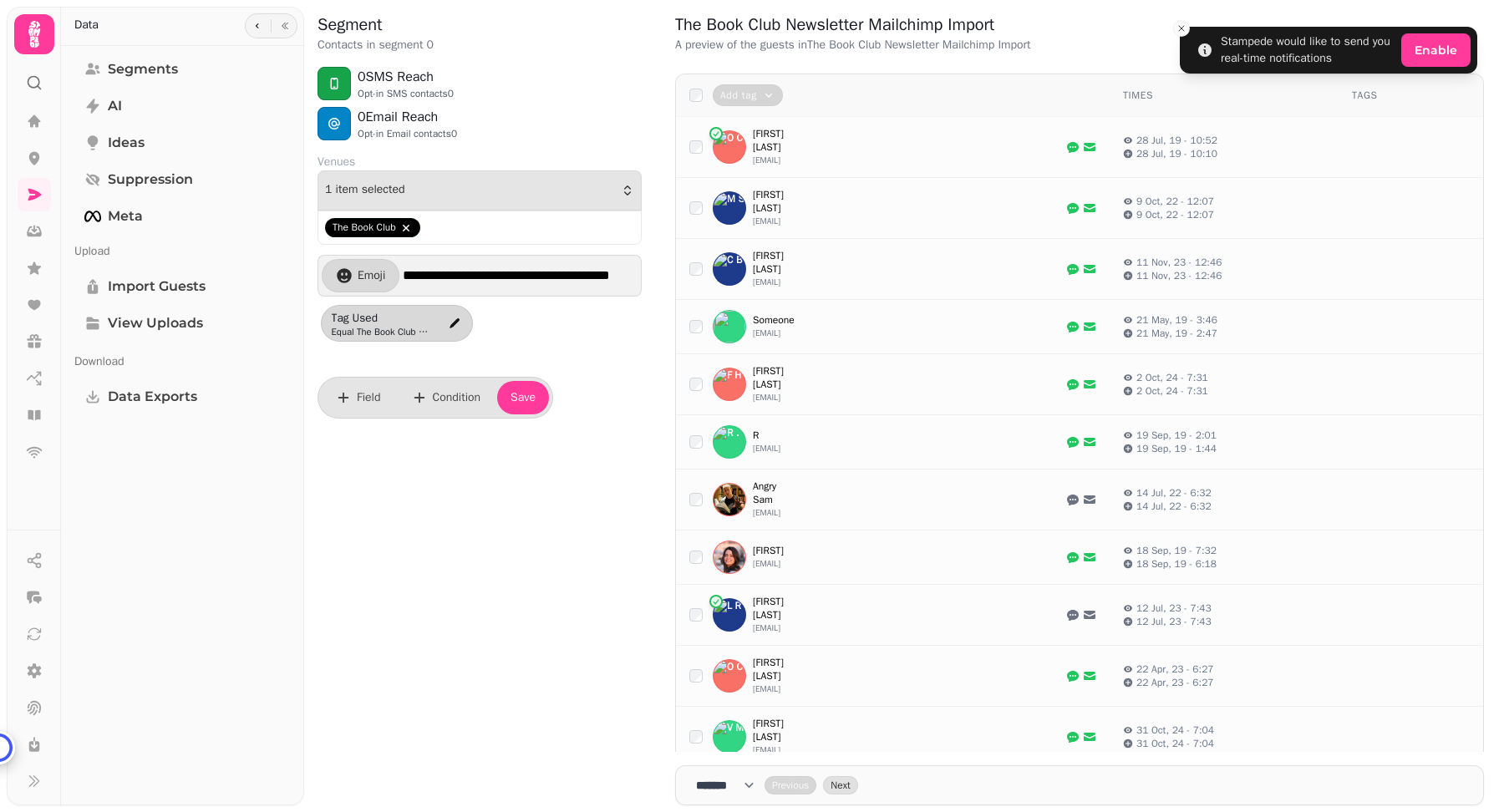 scroll, scrollTop: 0, scrollLeft: 0, axis: both 